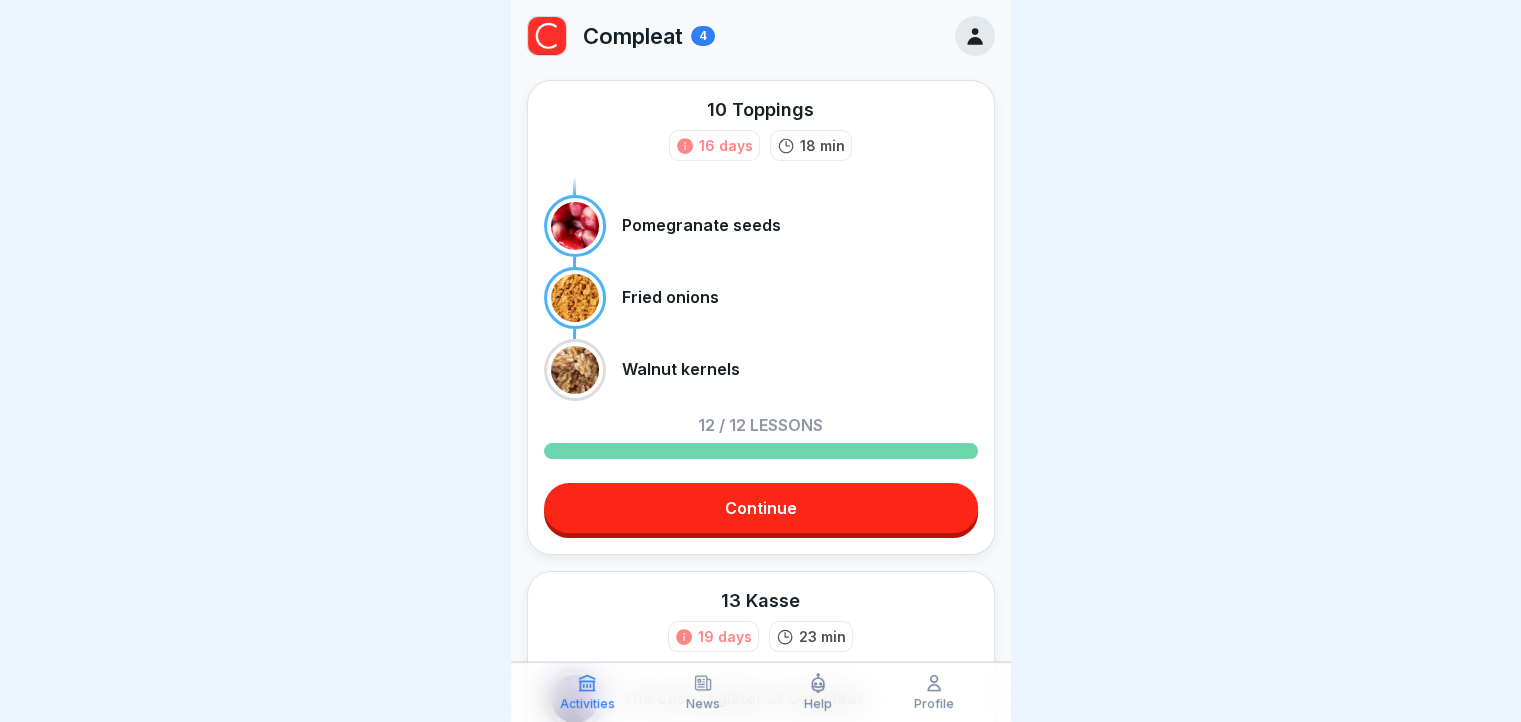 scroll, scrollTop: 15, scrollLeft: 0, axis: vertical 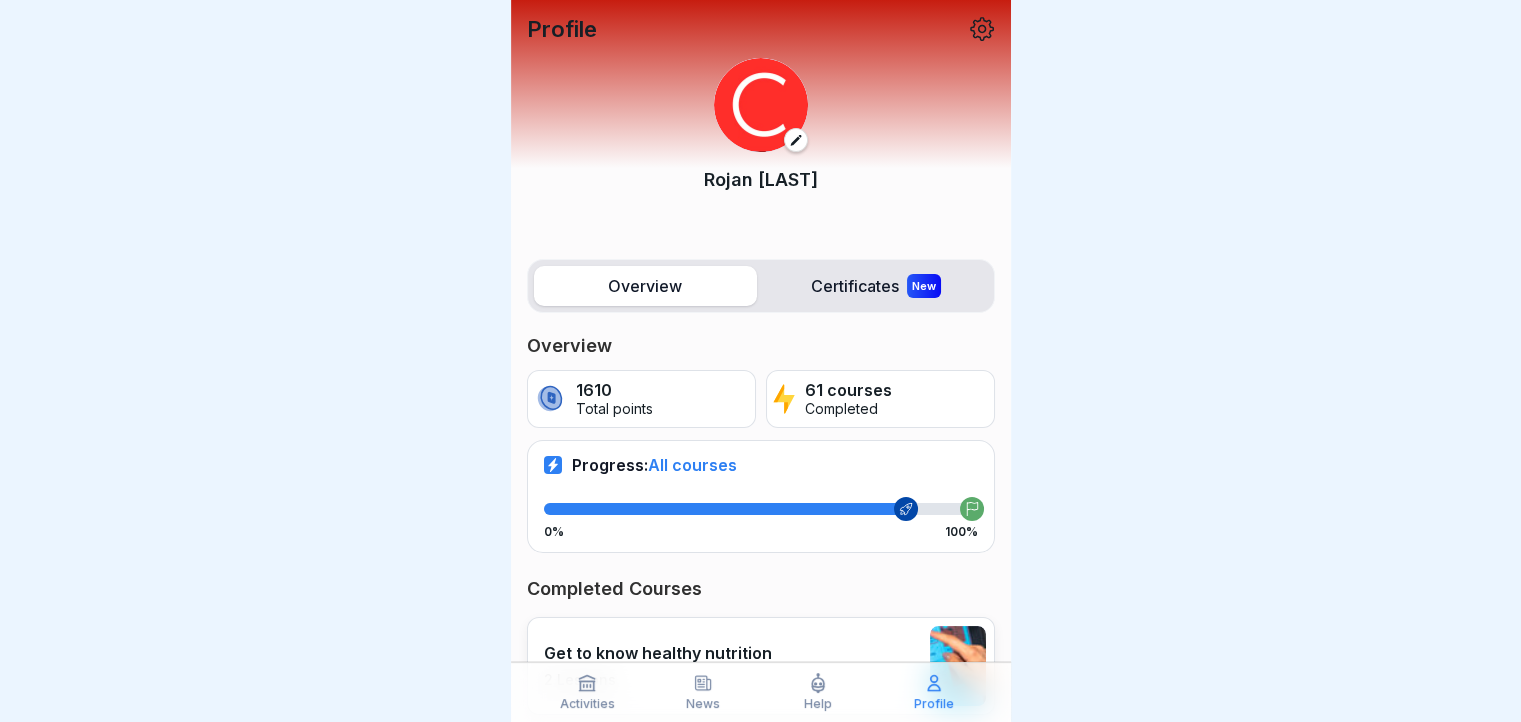 click on "Profile" at bounding box center (934, 704) 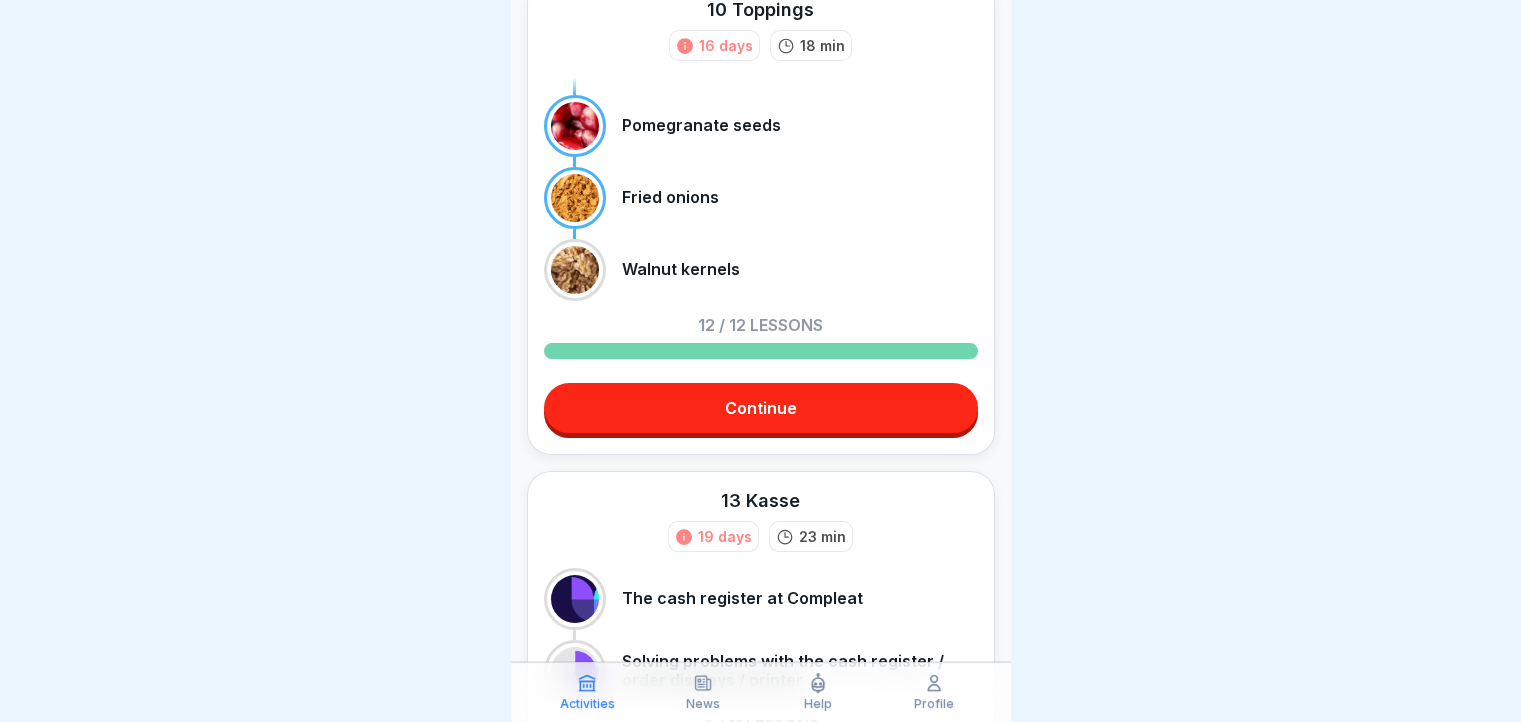 scroll, scrollTop: 0, scrollLeft: 0, axis: both 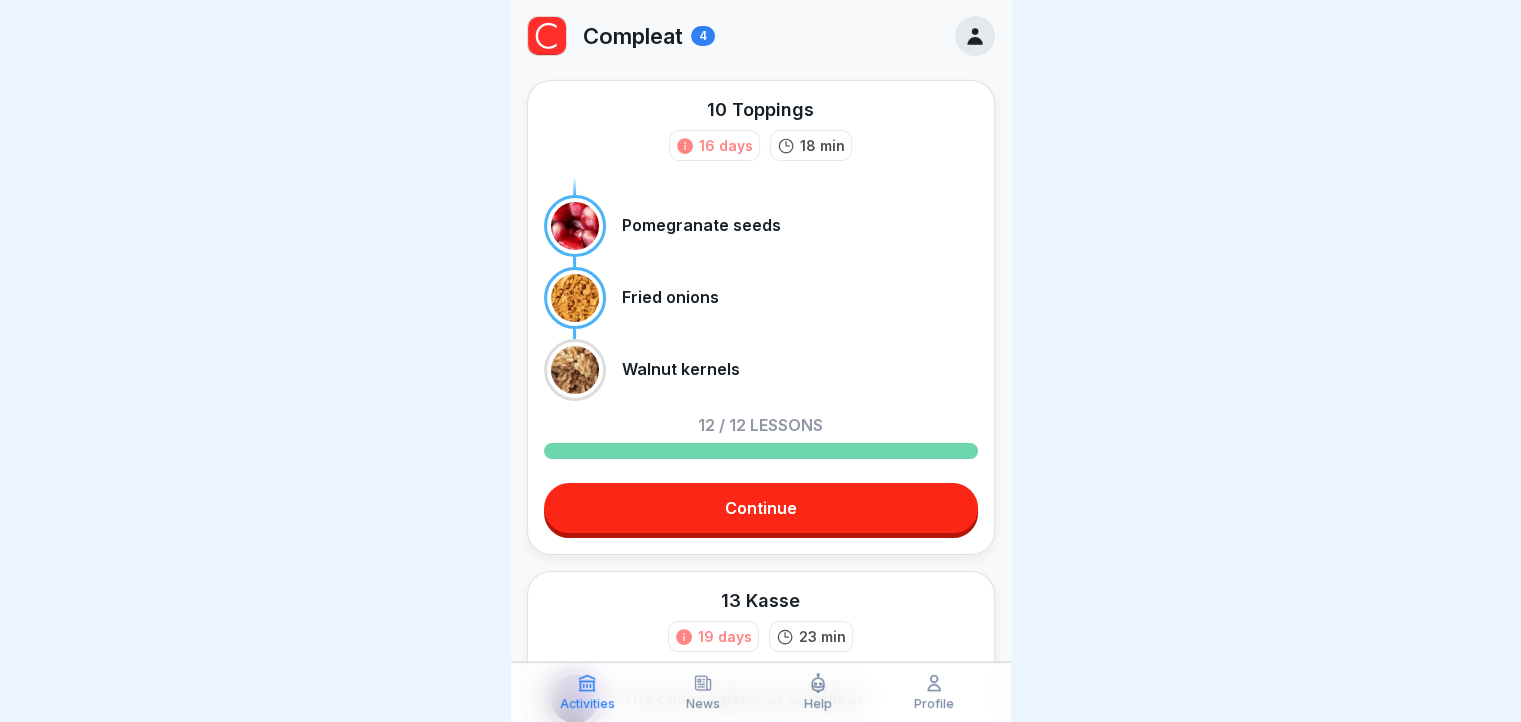 click on "Profile" at bounding box center [934, 704] 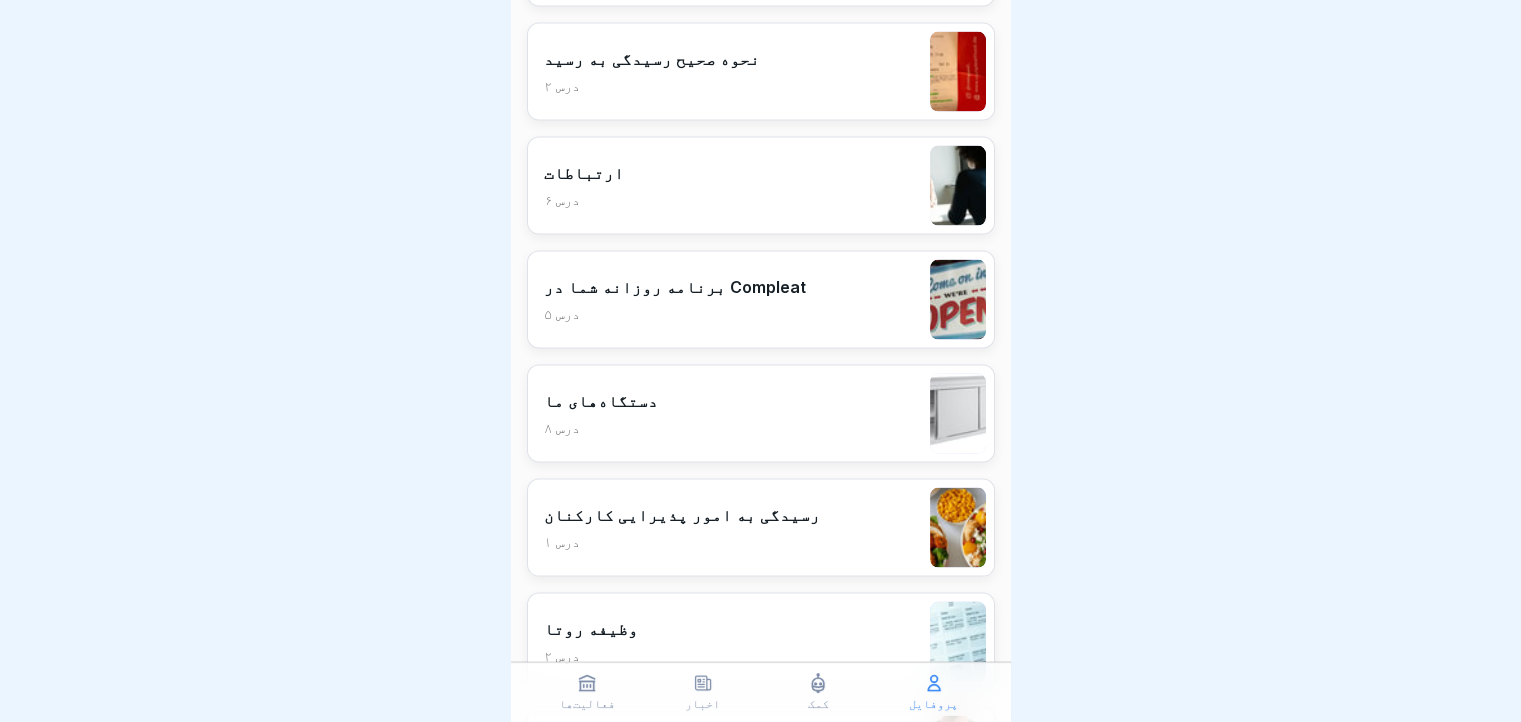 scroll, scrollTop: 4008, scrollLeft: 0, axis: vertical 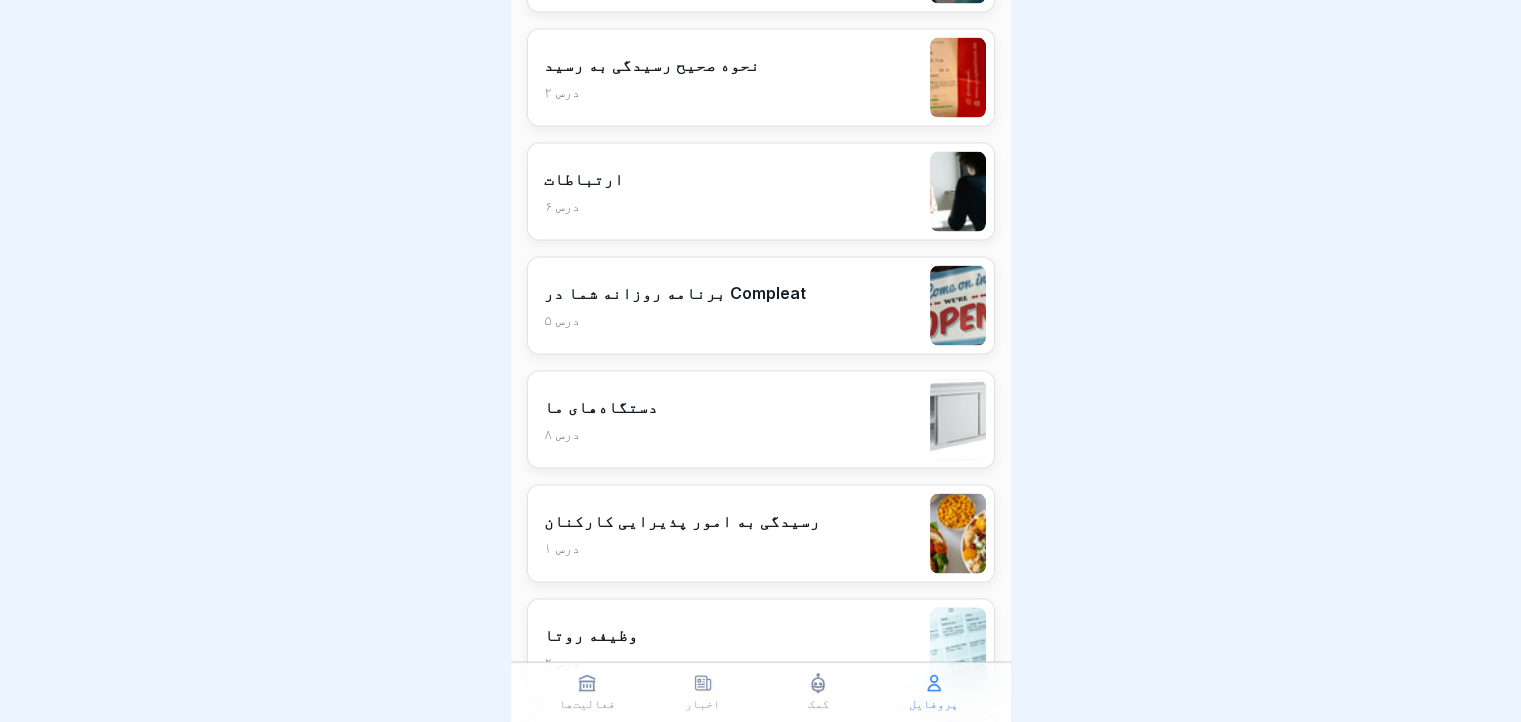 click on "برنامه روزانه شما در Compleat ۵ درس" at bounding box center [761, 306] 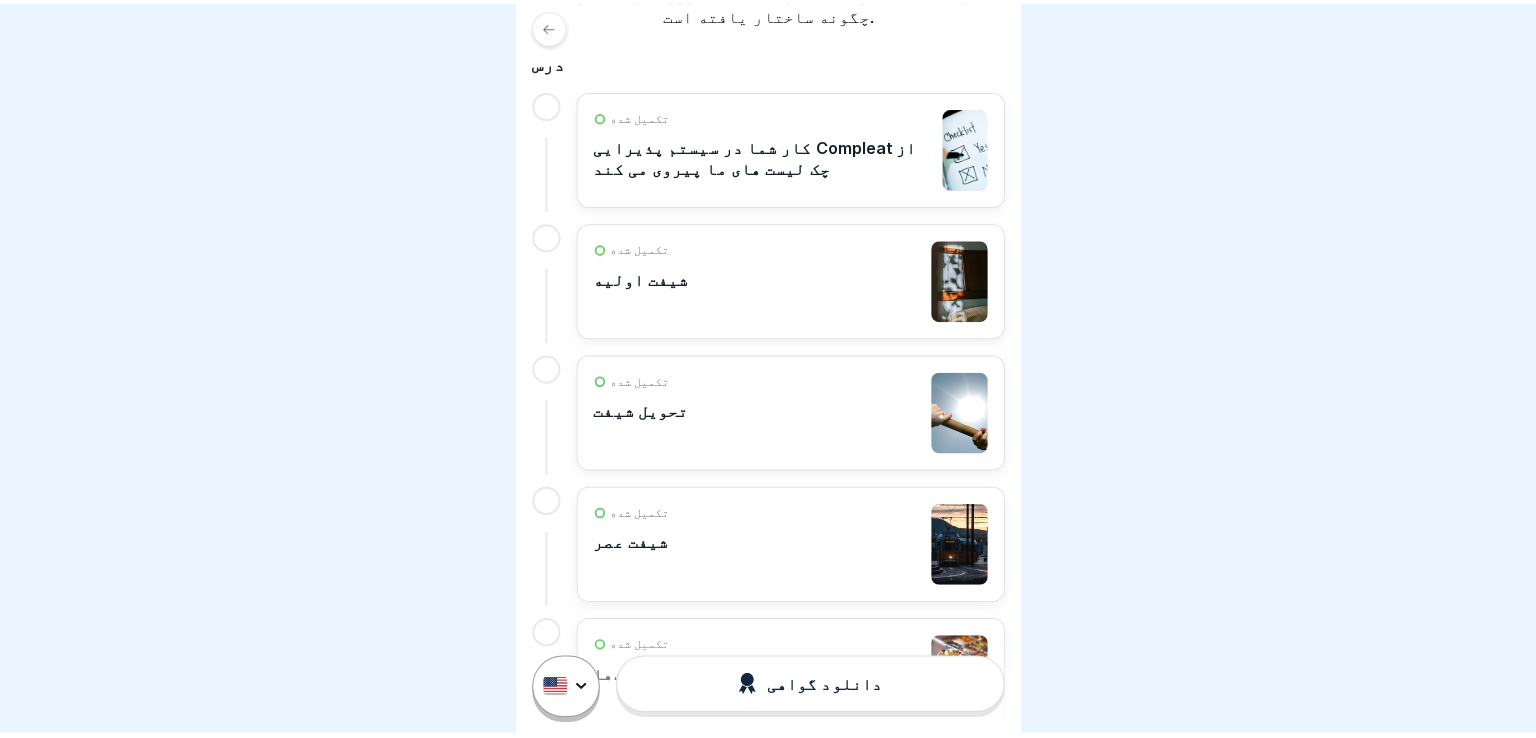 scroll, scrollTop: 484, scrollLeft: 0, axis: vertical 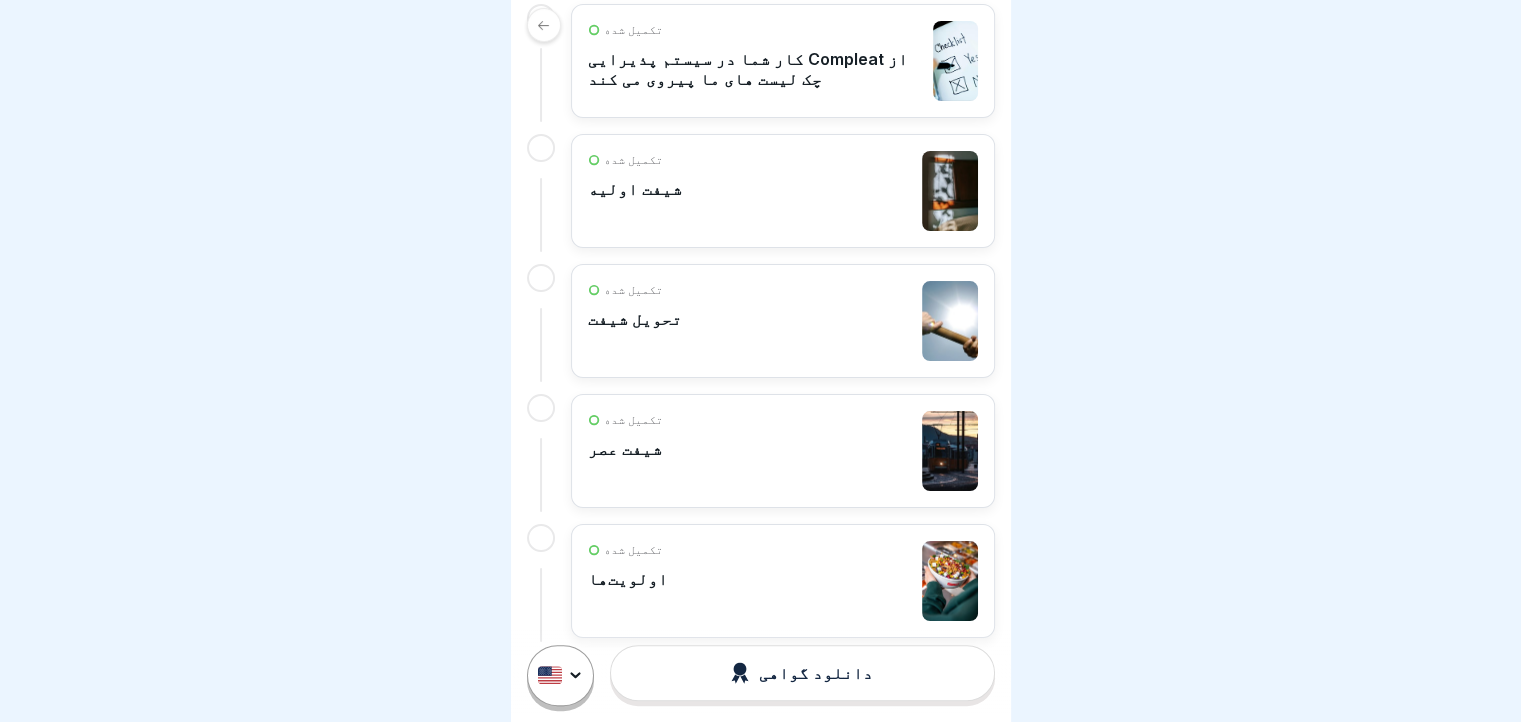 click on "تکمیل شده شیفت عصر" at bounding box center (783, 451) 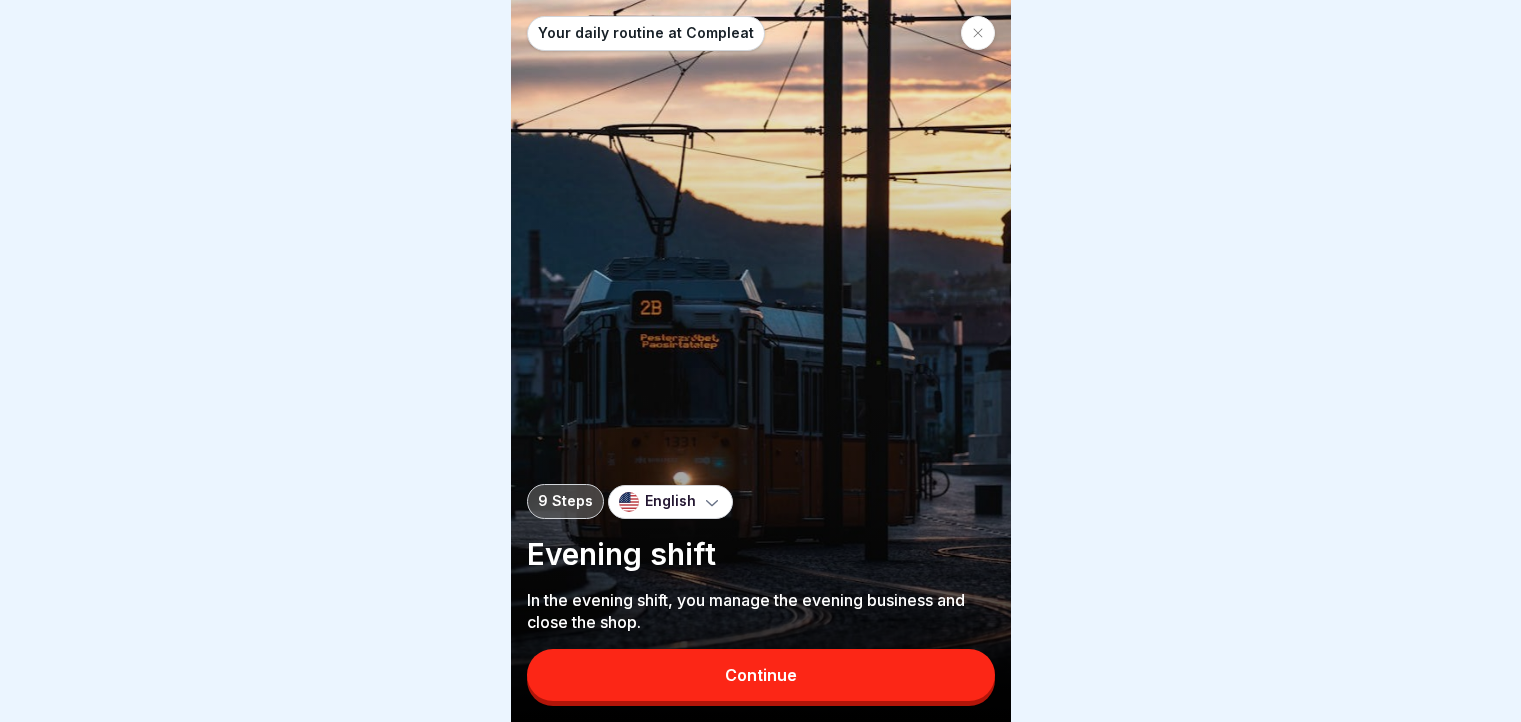 scroll, scrollTop: 0, scrollLeft: 0, axis: both 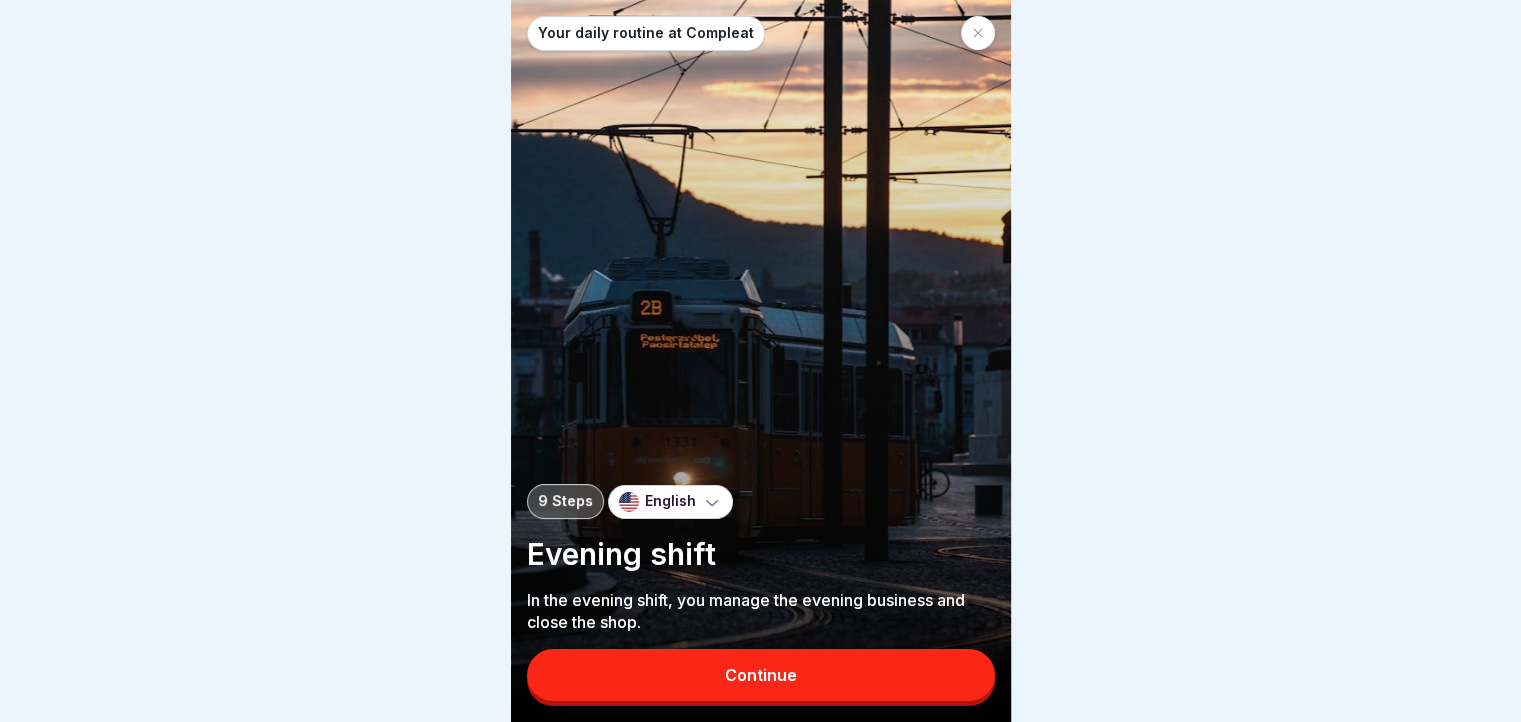 drag, startPoint x: 704, startPoint y: 690, endPoint x: 760, endPoint y: 602, distance: 104.307236 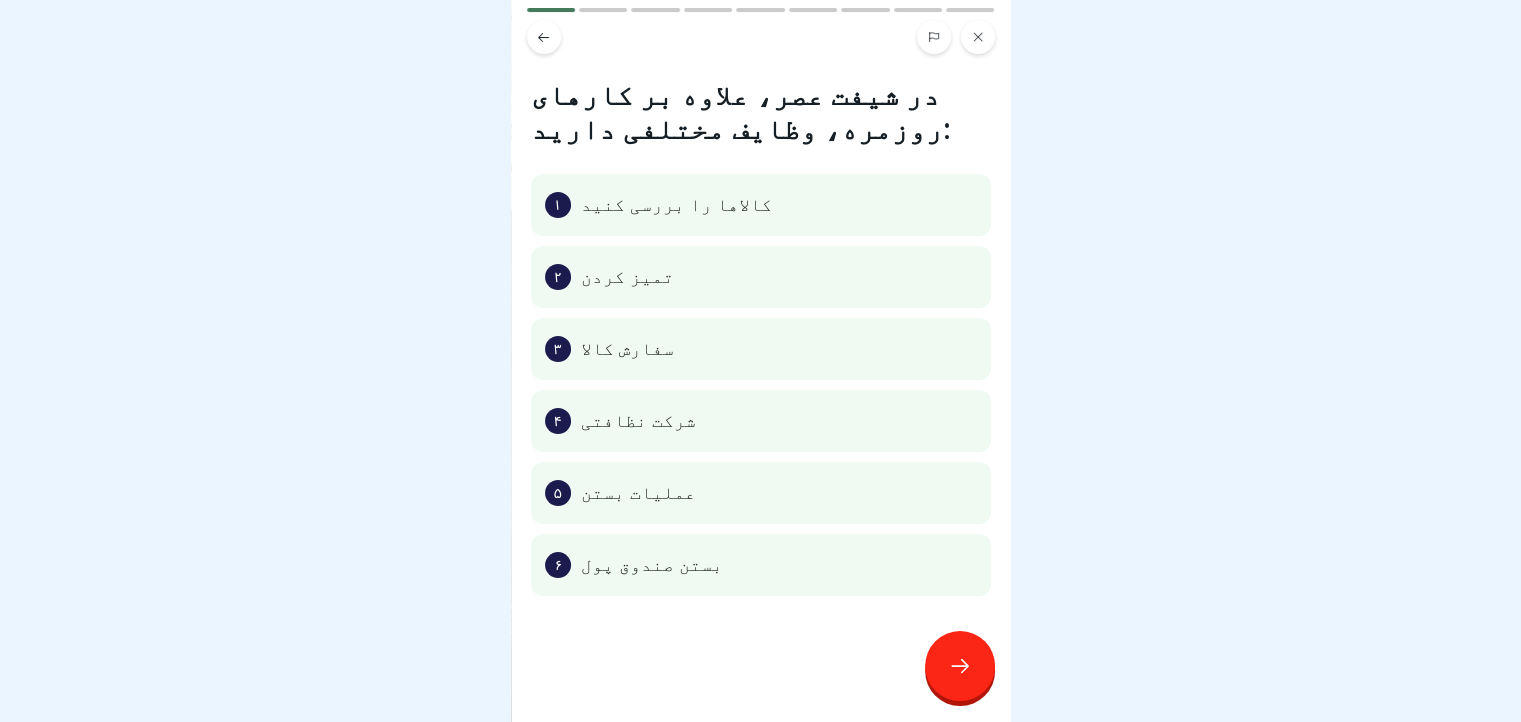 click at bounding box center (978, 37) 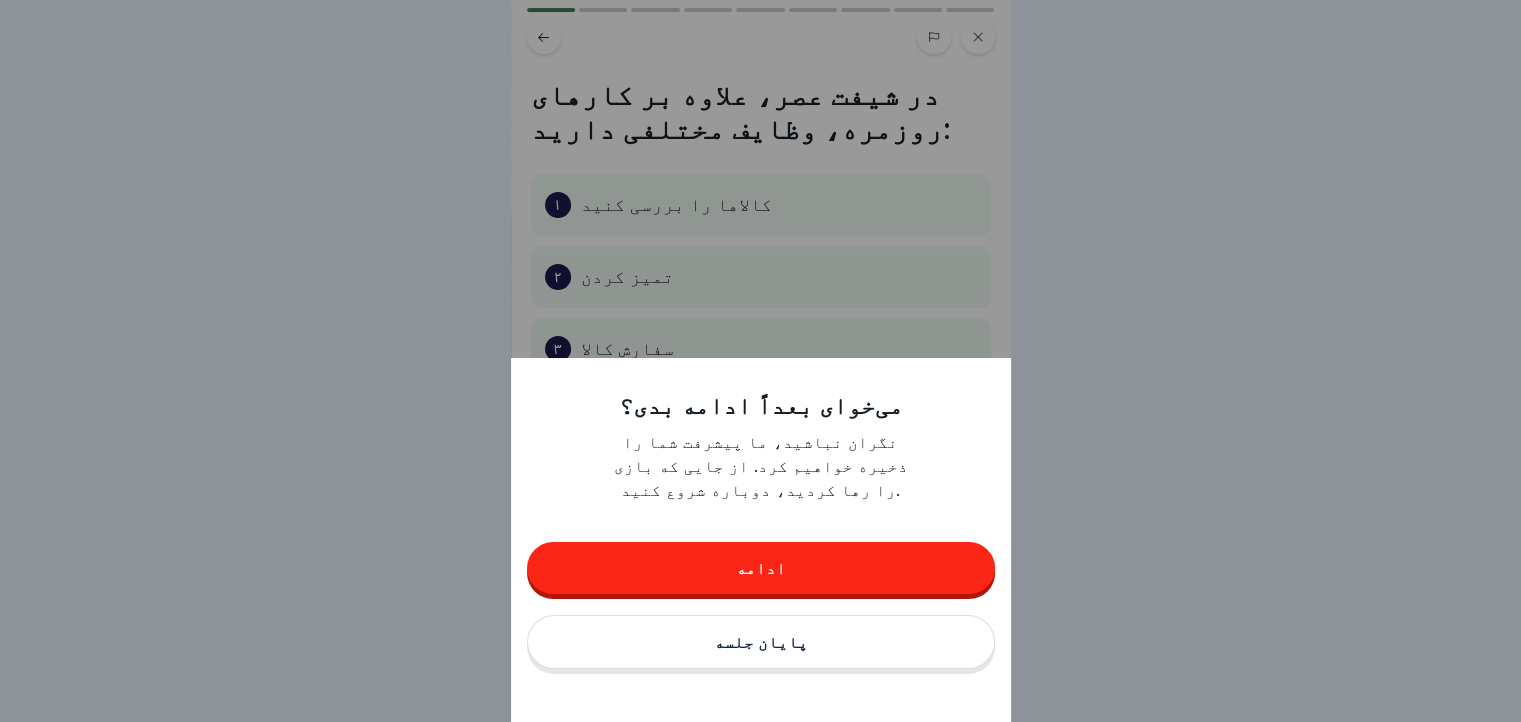 click on "پایان جلسه" at bounding box center (761, 642) 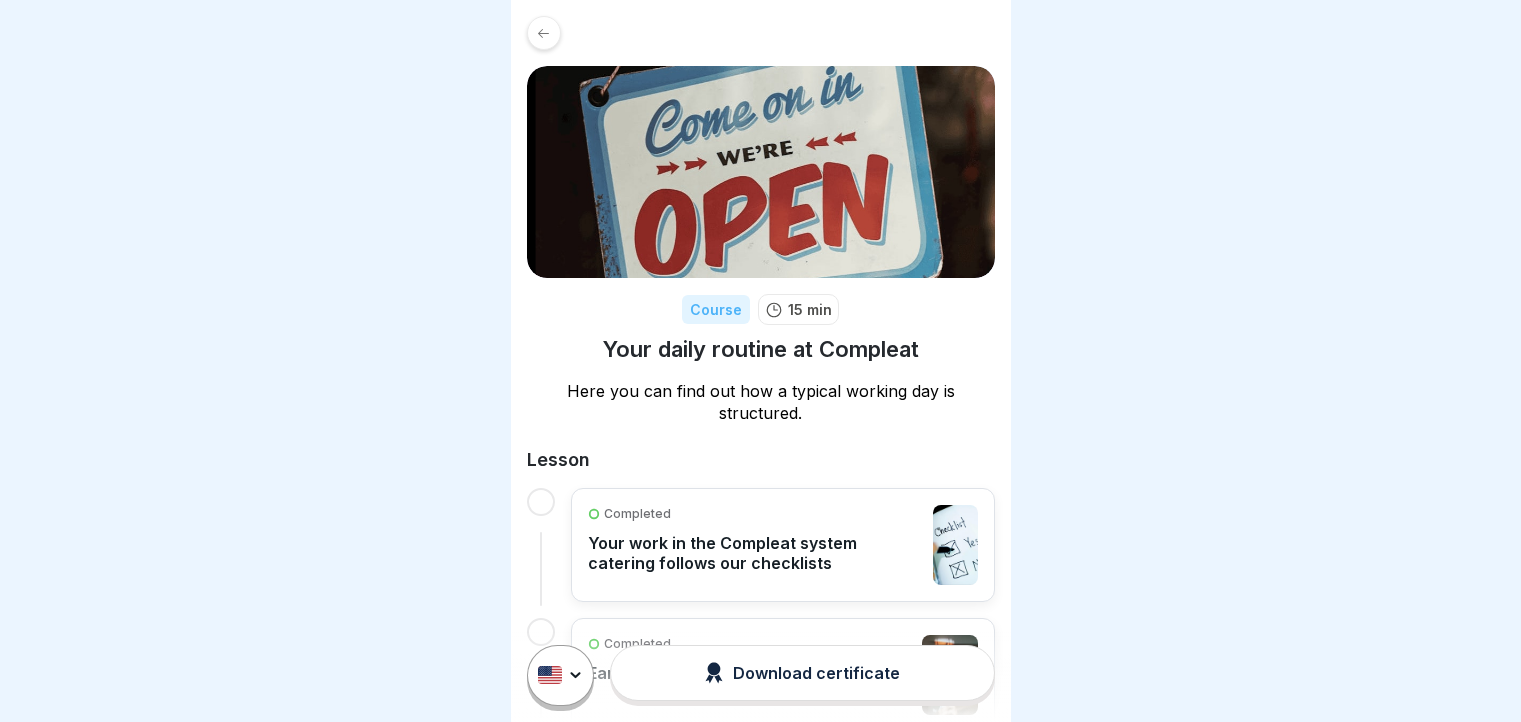 scroll, scrollTop: 0, scrollLeft: 0, axis: both 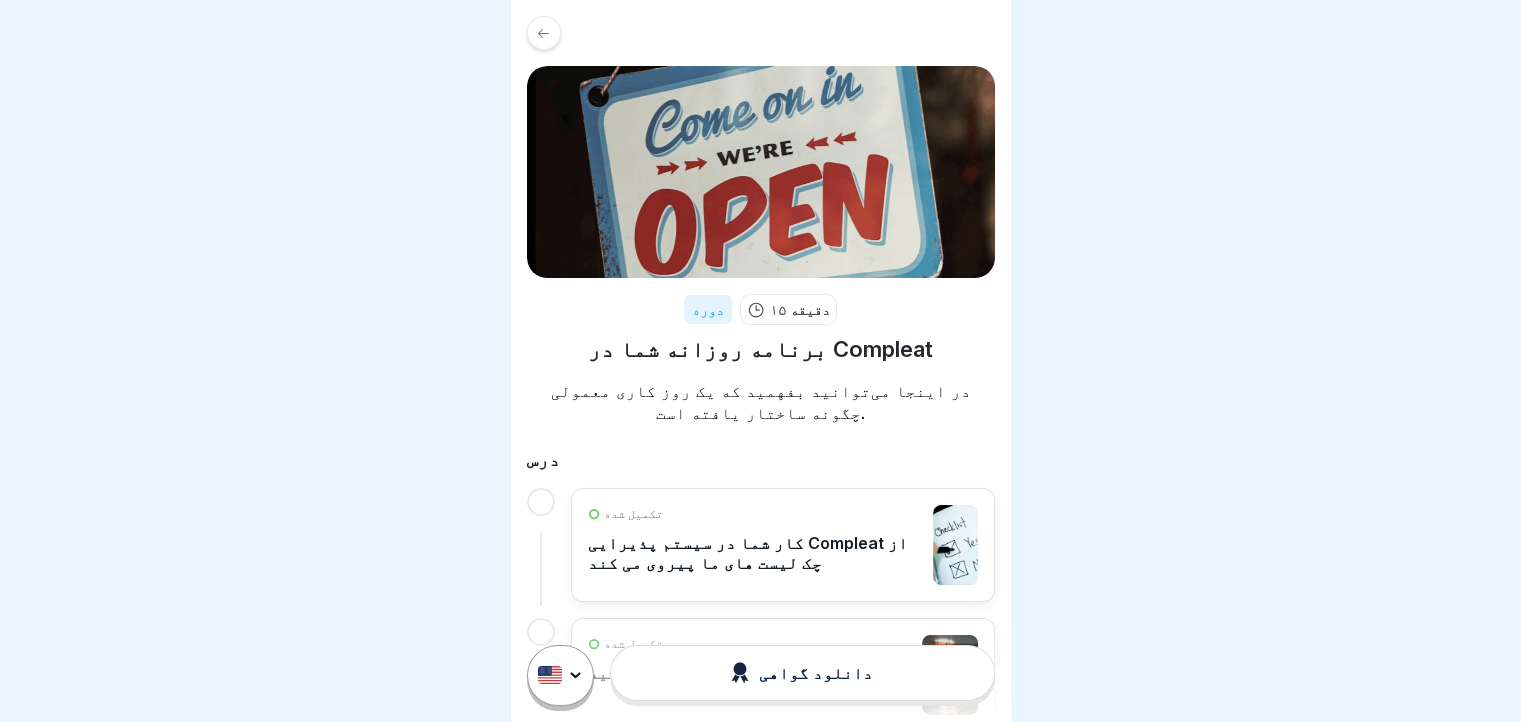 click at bounding box center (544, 33) 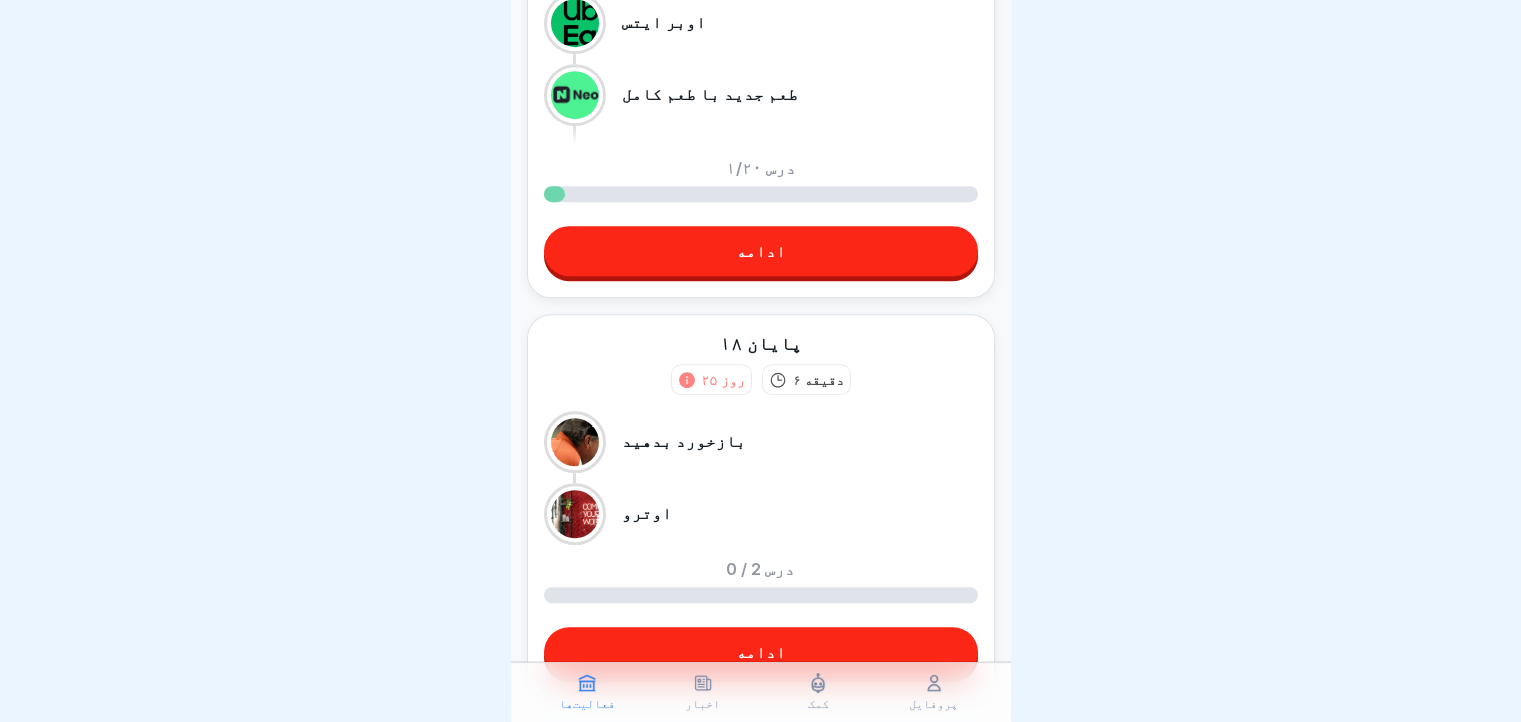 scroll, scrollTop: 1243, scrollLeft: 0, axis: vertical 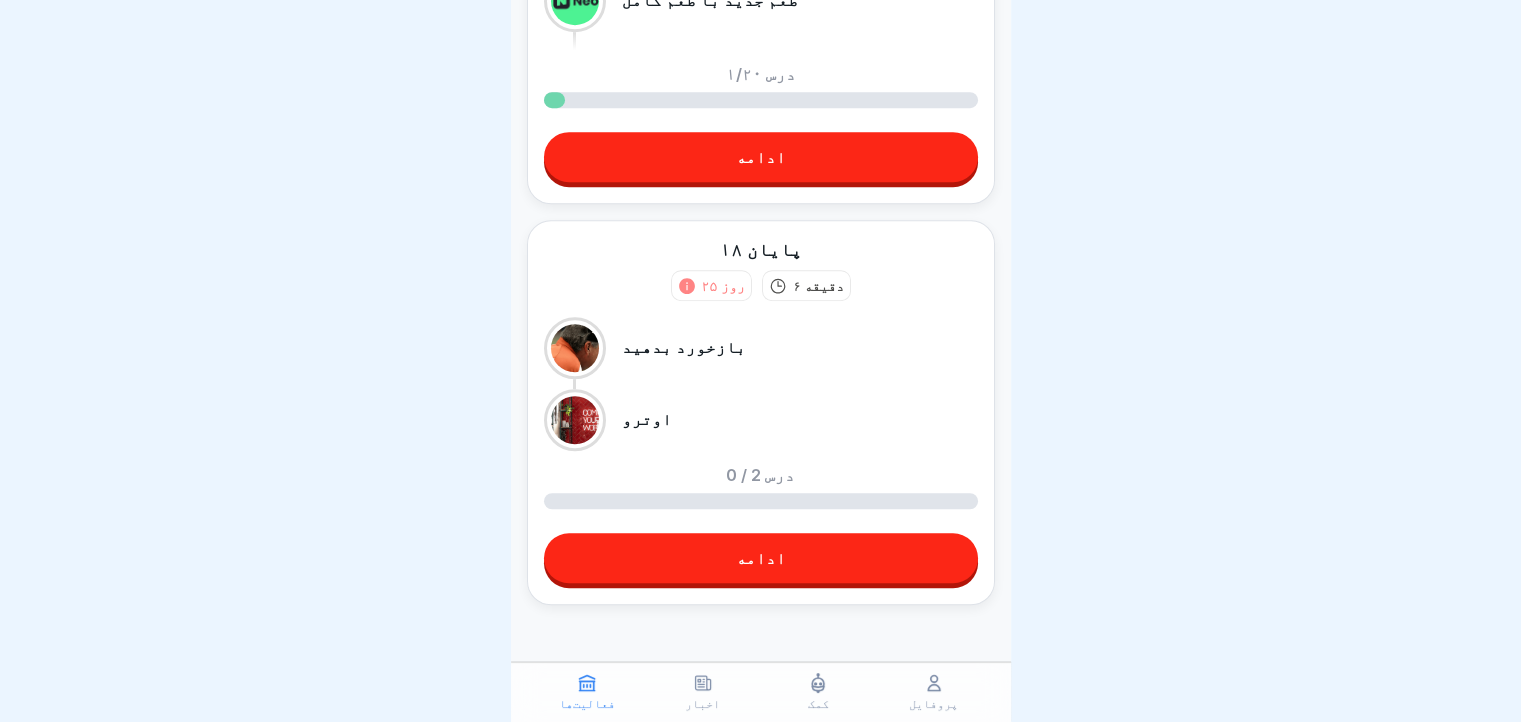 click on "پروفایل" at bounding box center [933, 703] 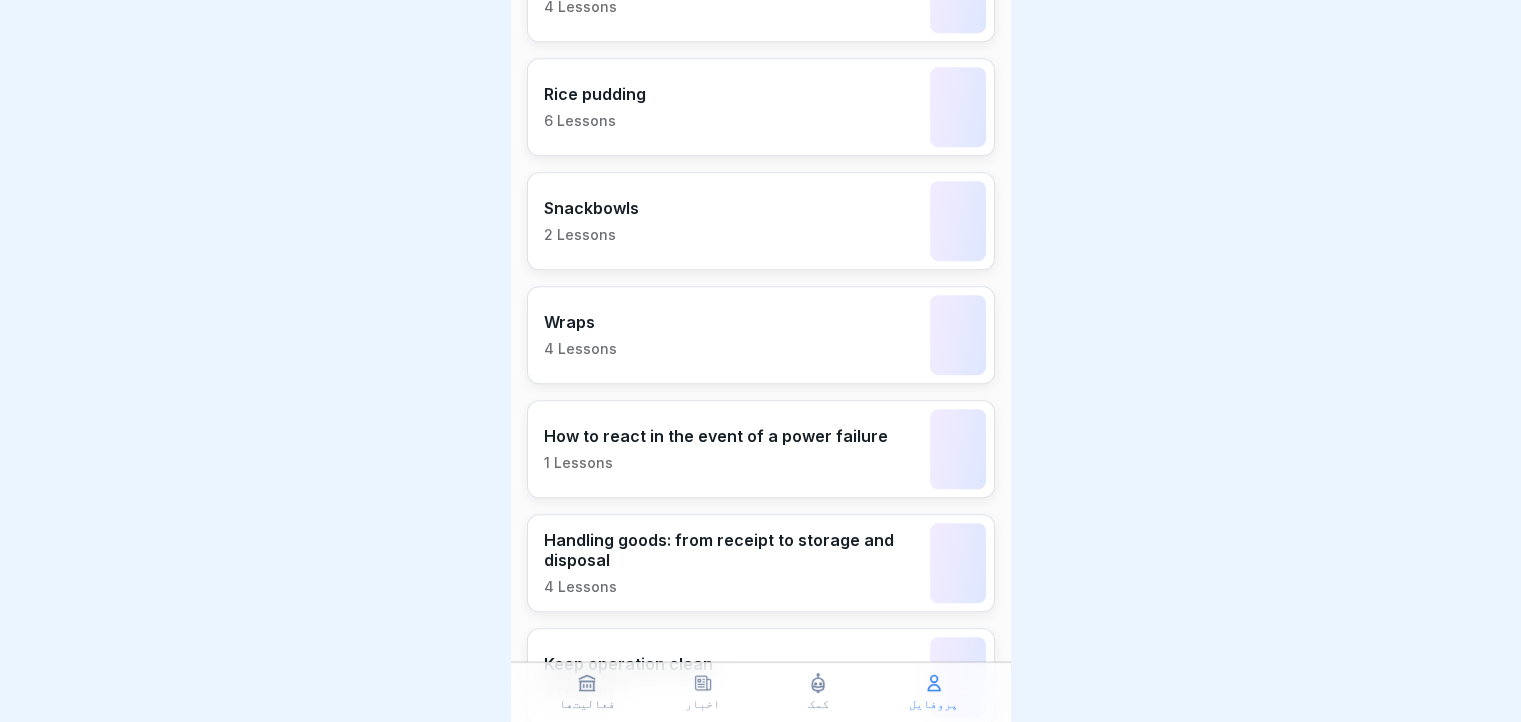 scroll, scrollTop: 0, scrollLeft: 0, axis: both 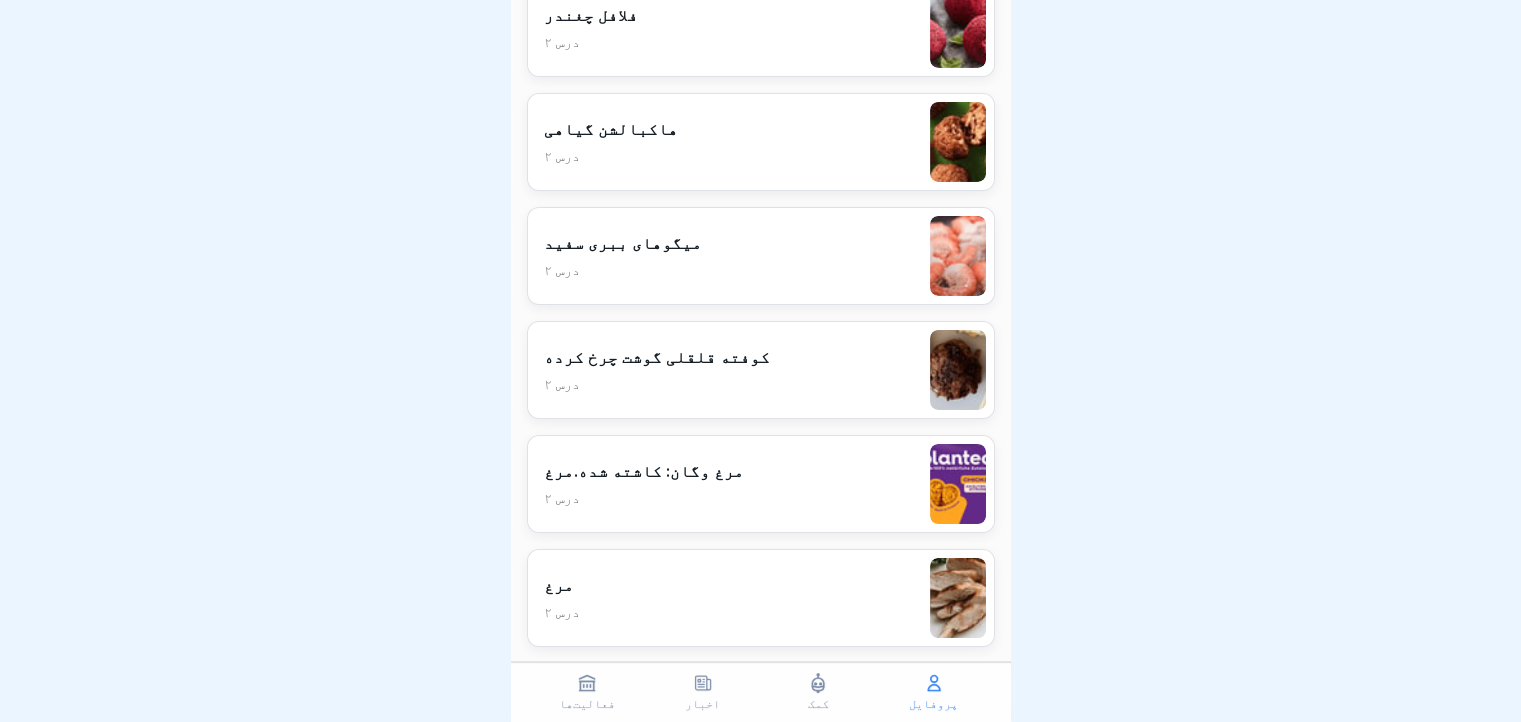 click on "مرغ ۲ درس" at bounding box center (761, 598) 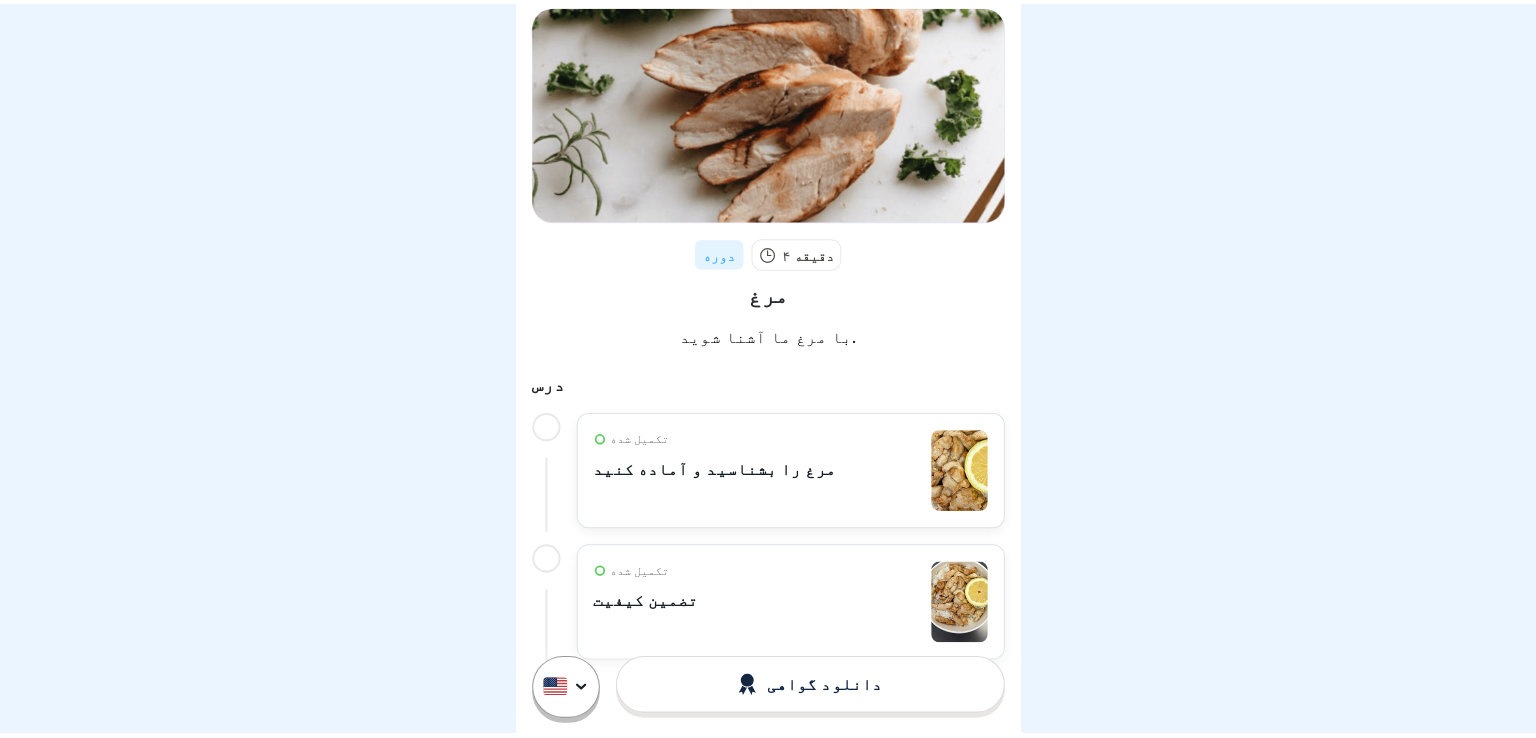 scroll, scrollTop: 95, scrollLeft: 0, axis: vertical 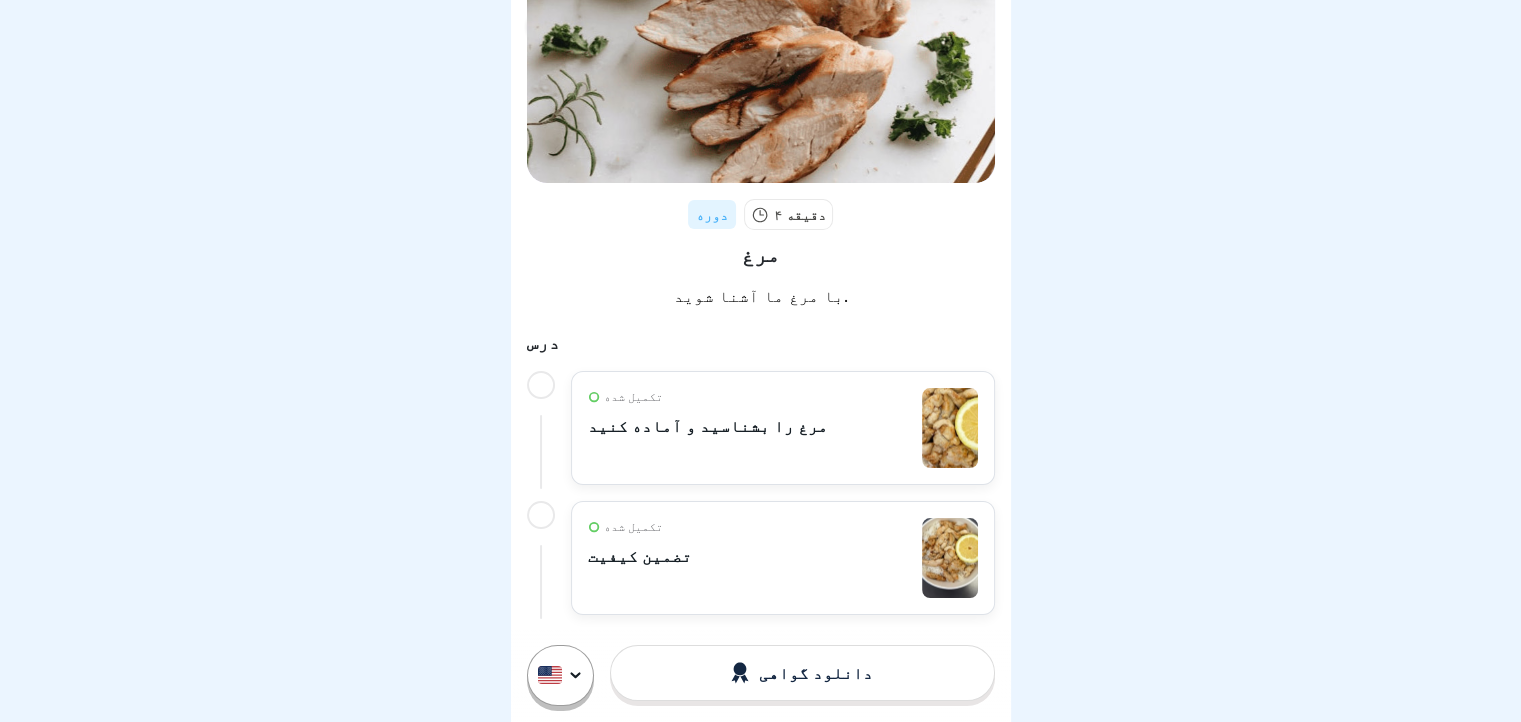 click on "تکمیل شده مرغ را بشناسید و آماده کنید" at bounding box center [783, 428] 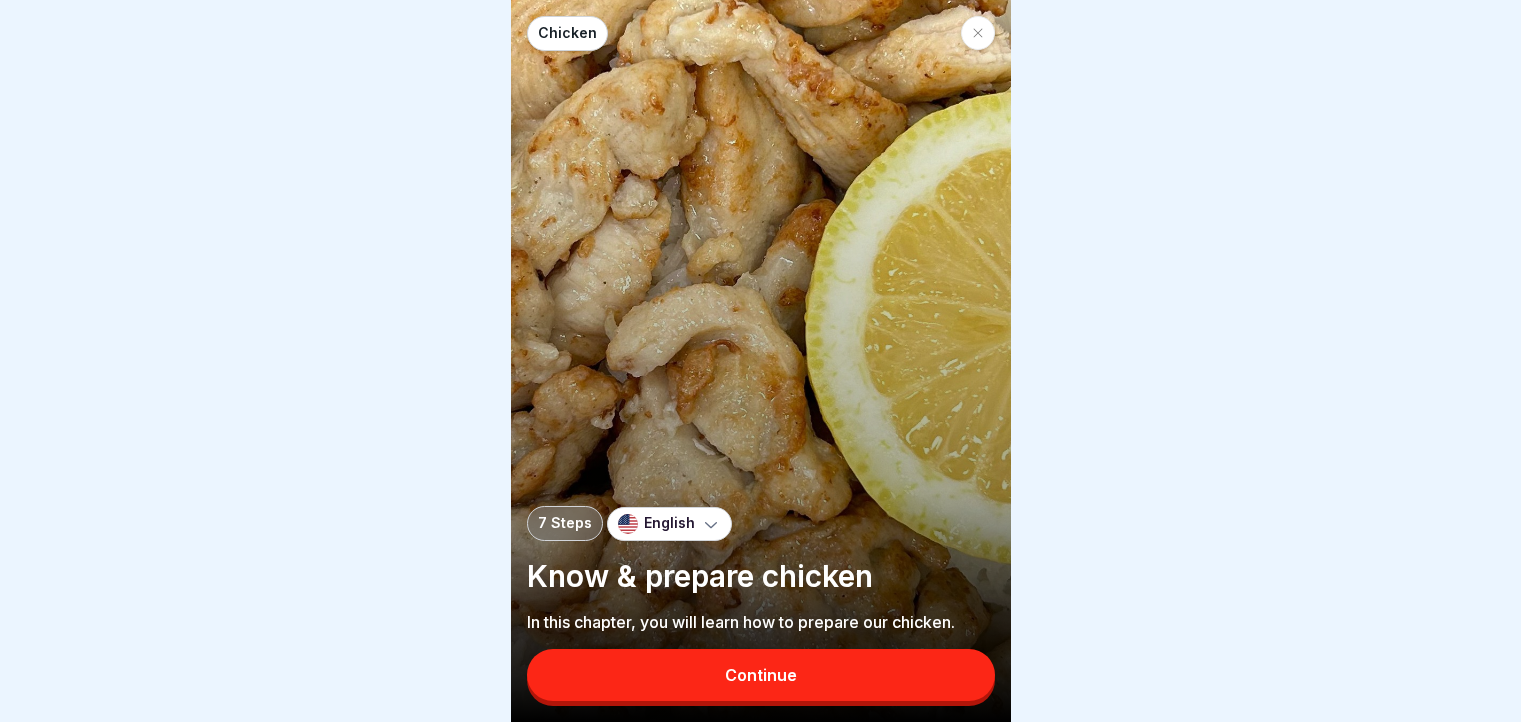 scroll, scrollTop: 0, scrollLeft: 0, axis: both 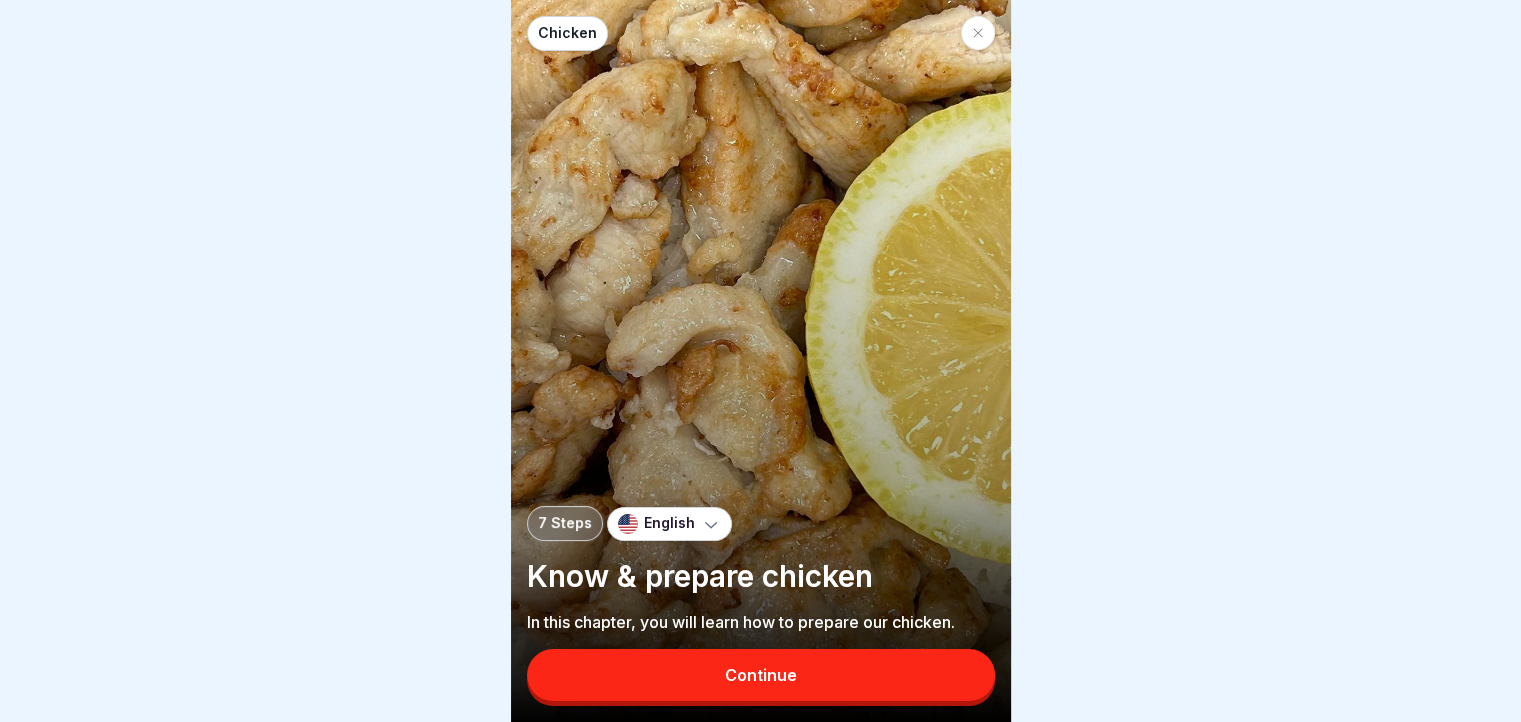 click on "Continue" at bounding box center (761, 675) 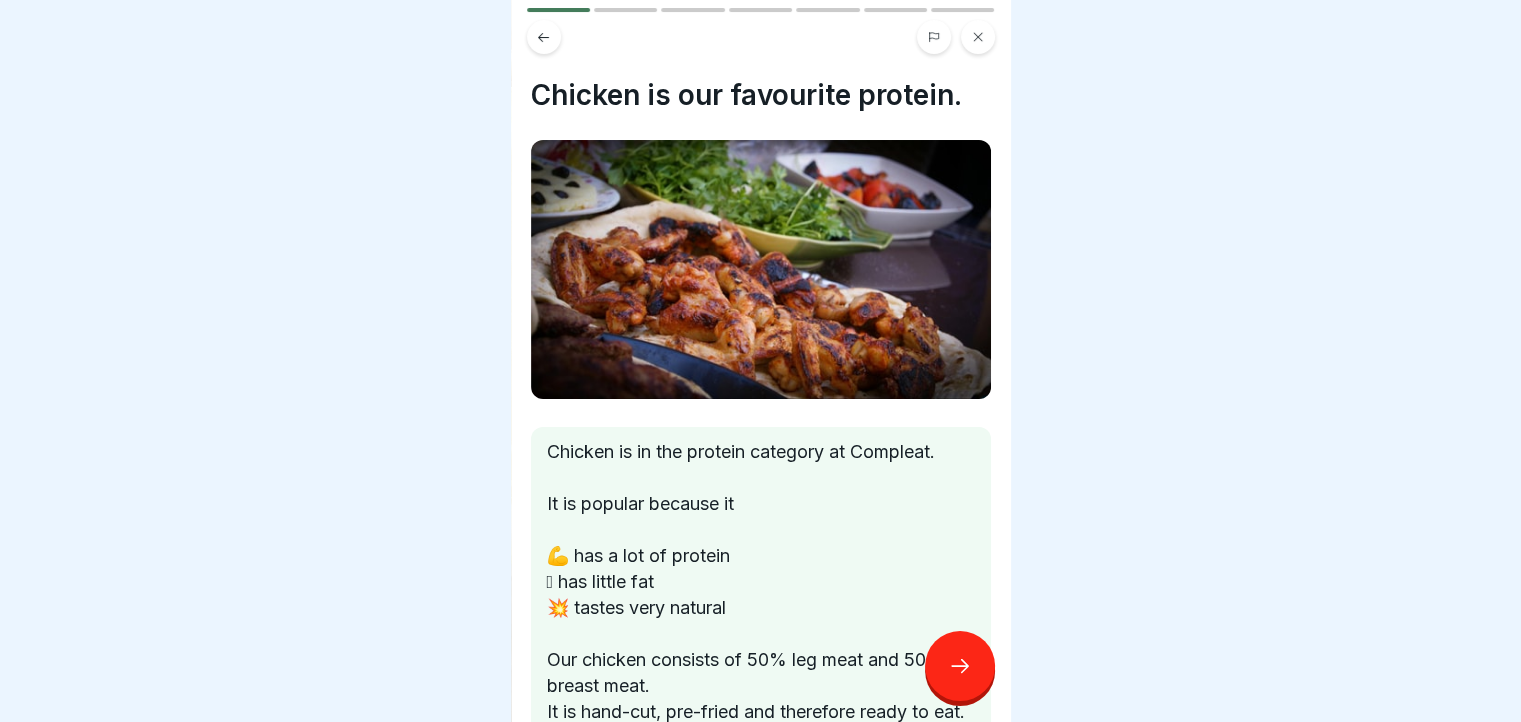 click 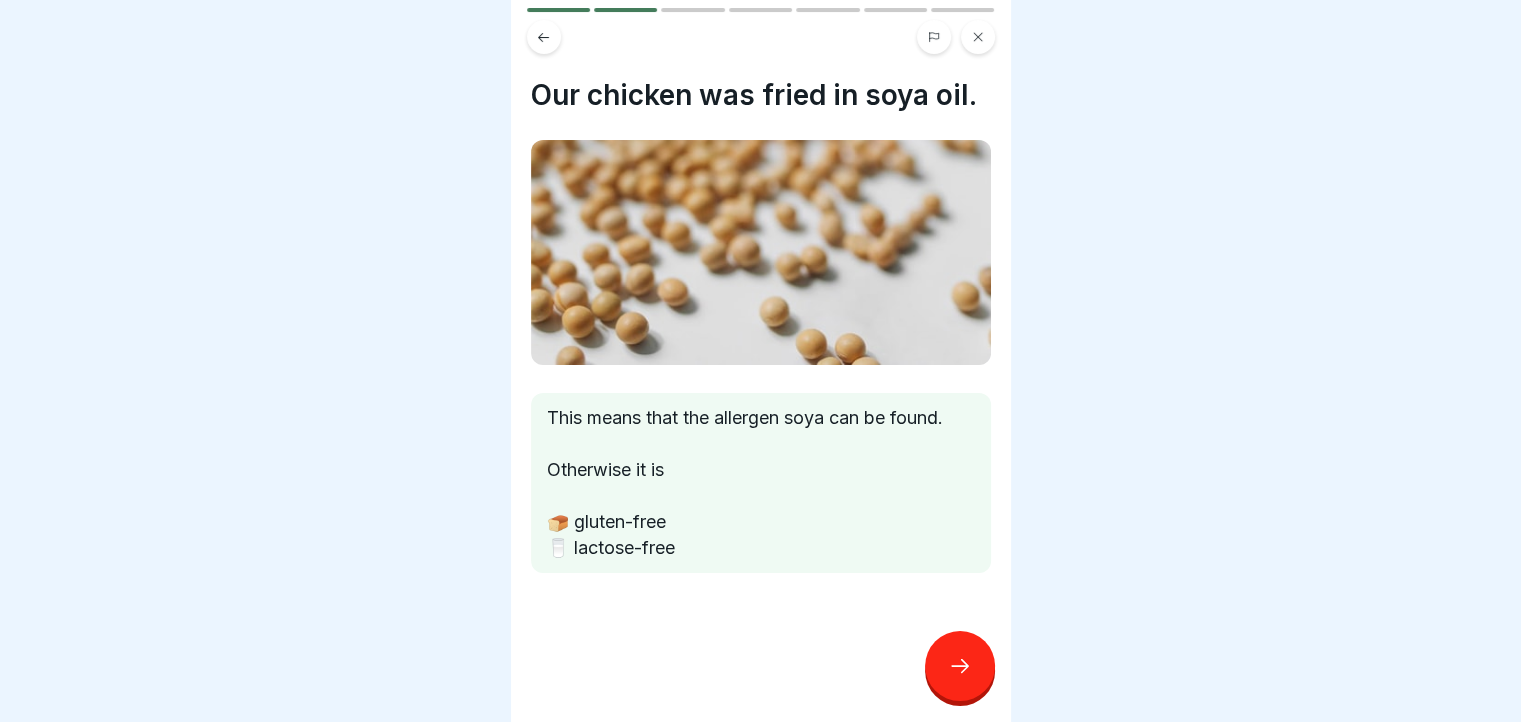 click 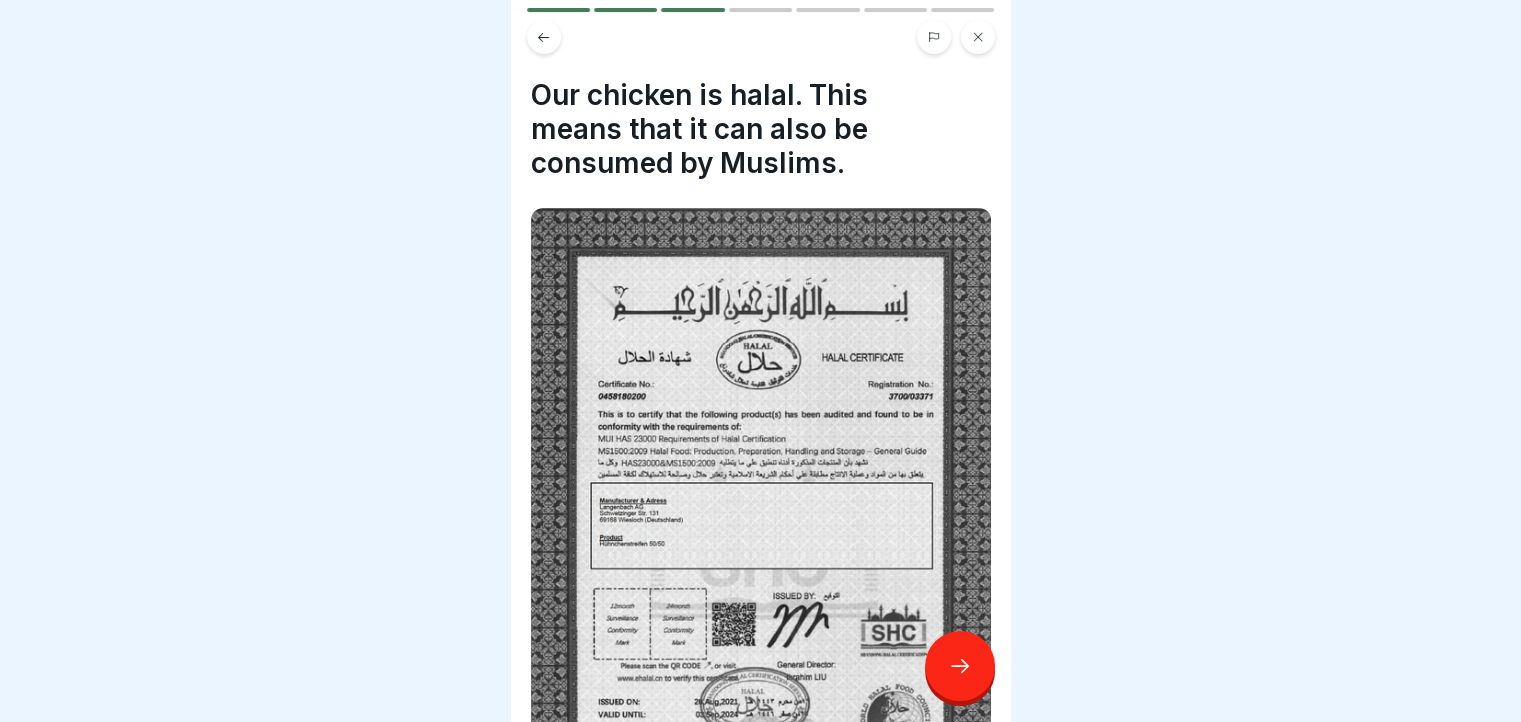 click 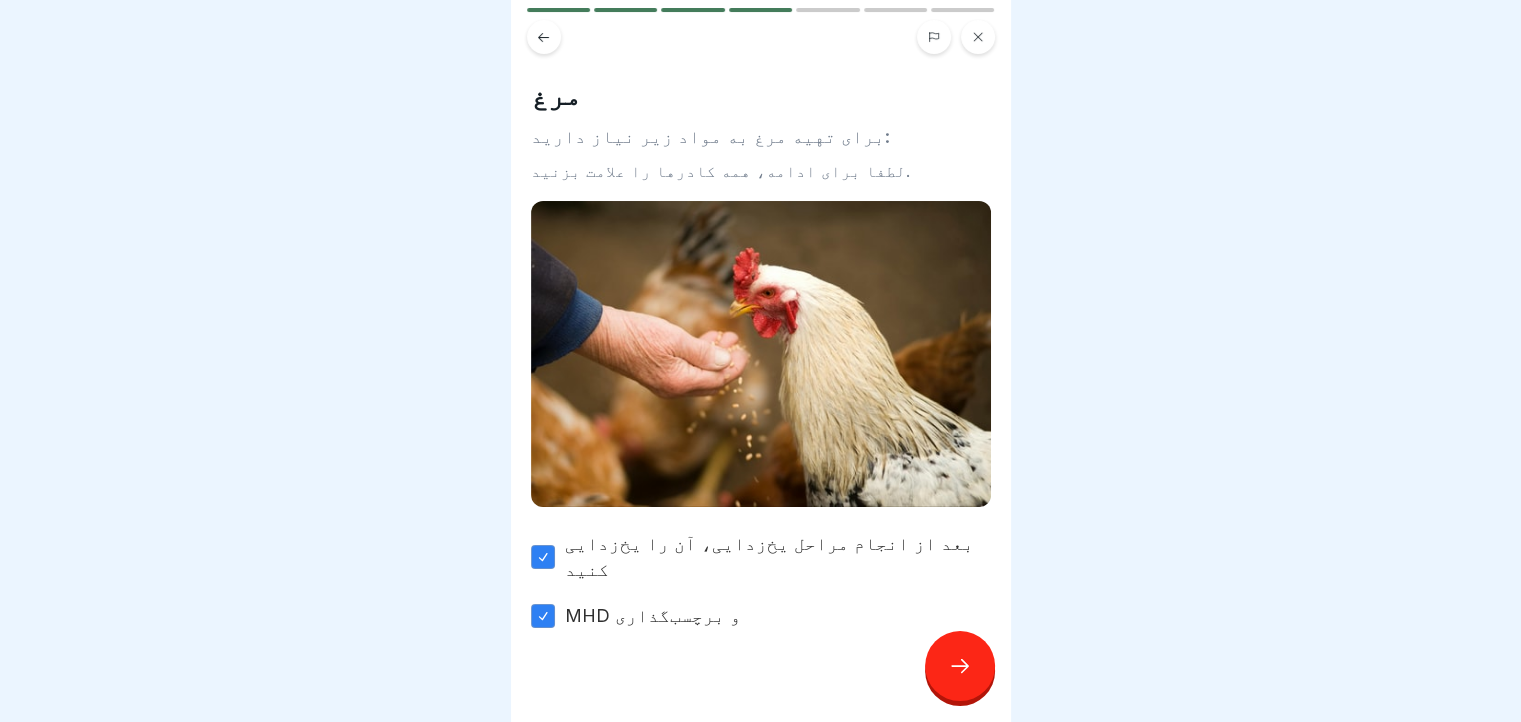 click at bounding box center (960, 666) 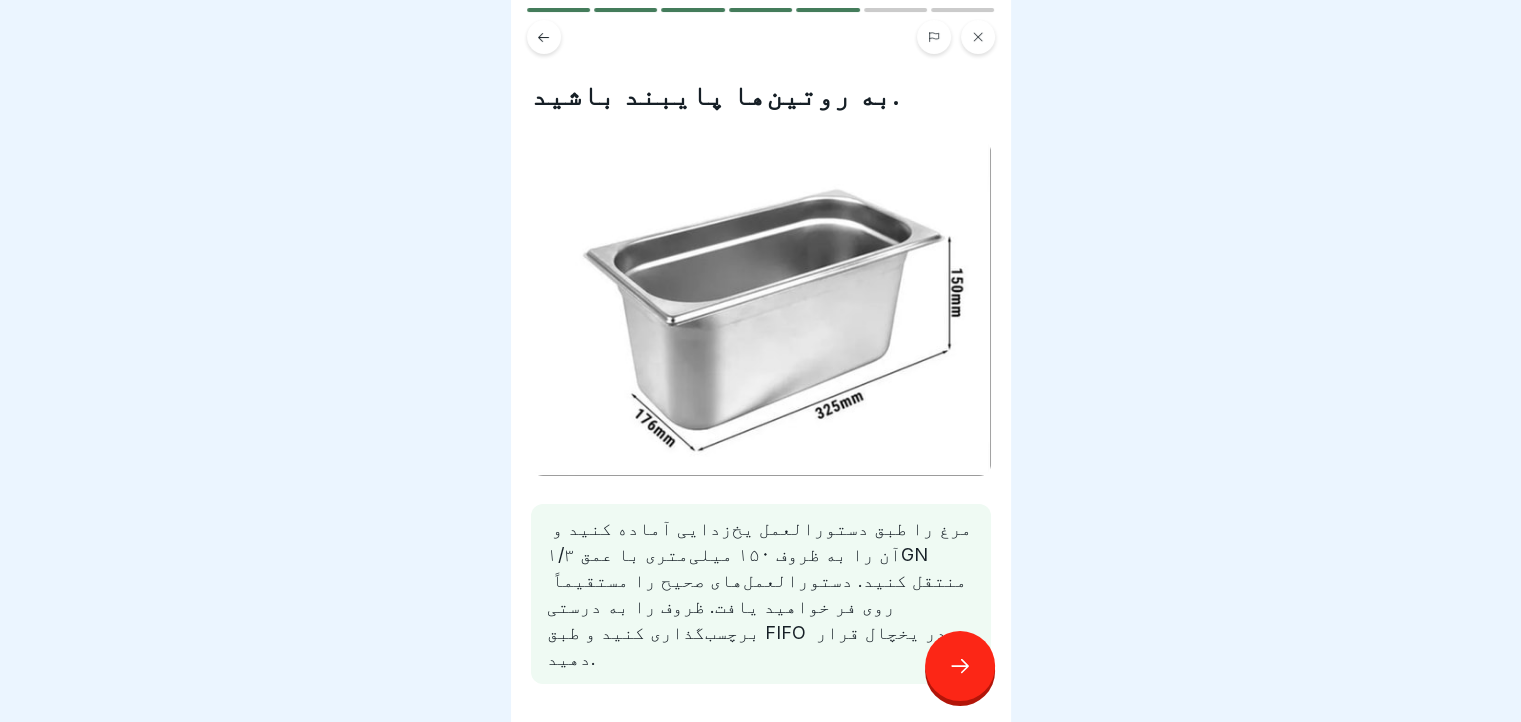 click 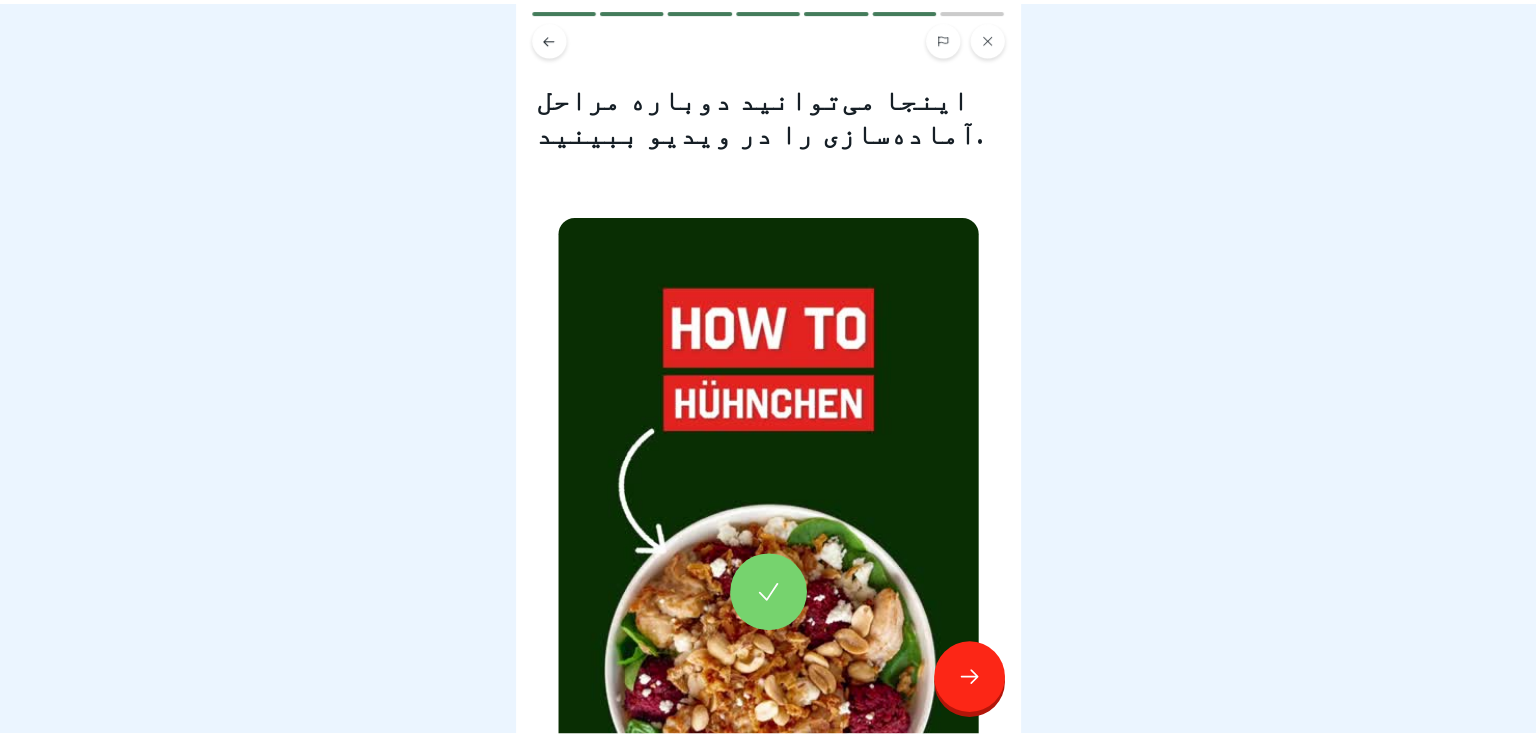 scroll, scrollTop: 300, scrollLeft: 0, axis: vertical 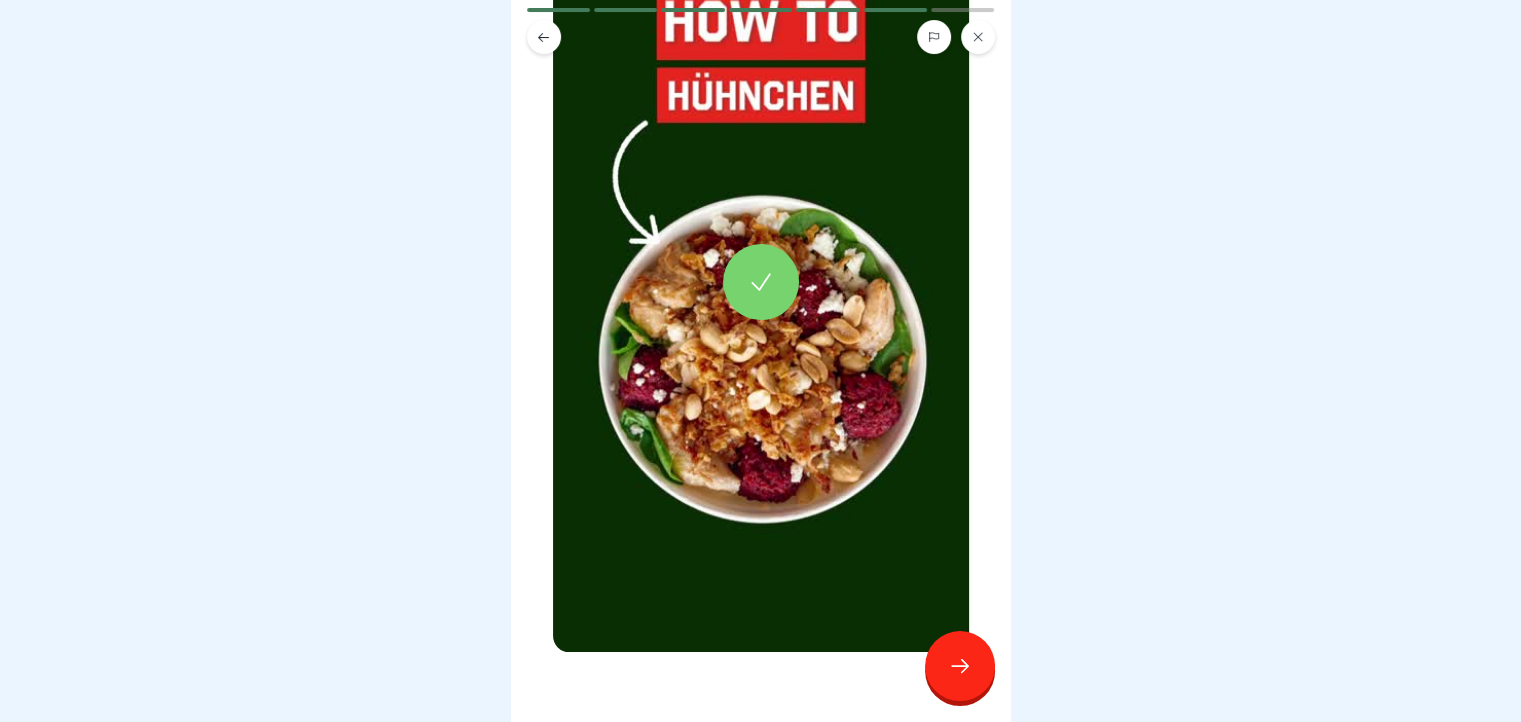 click at bounding box center (760, 361) 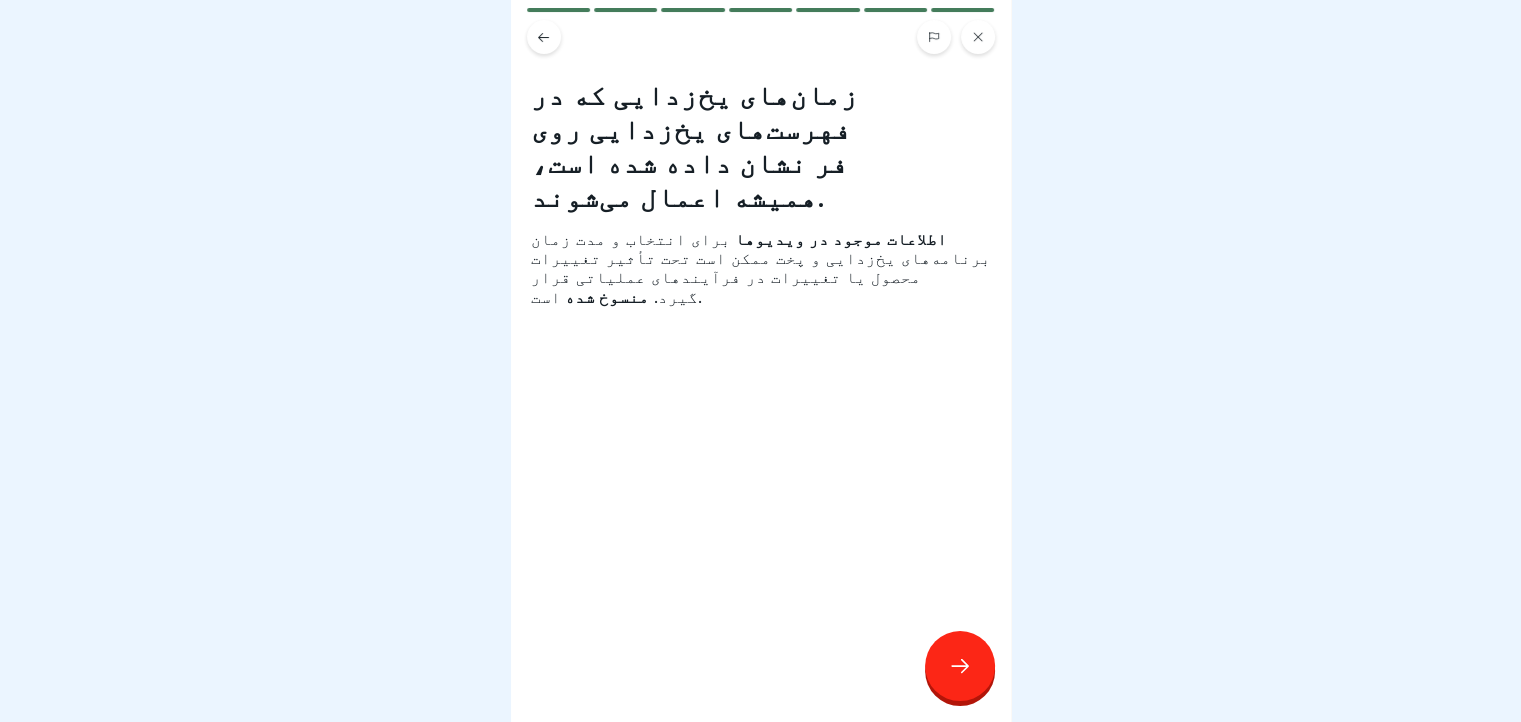 click 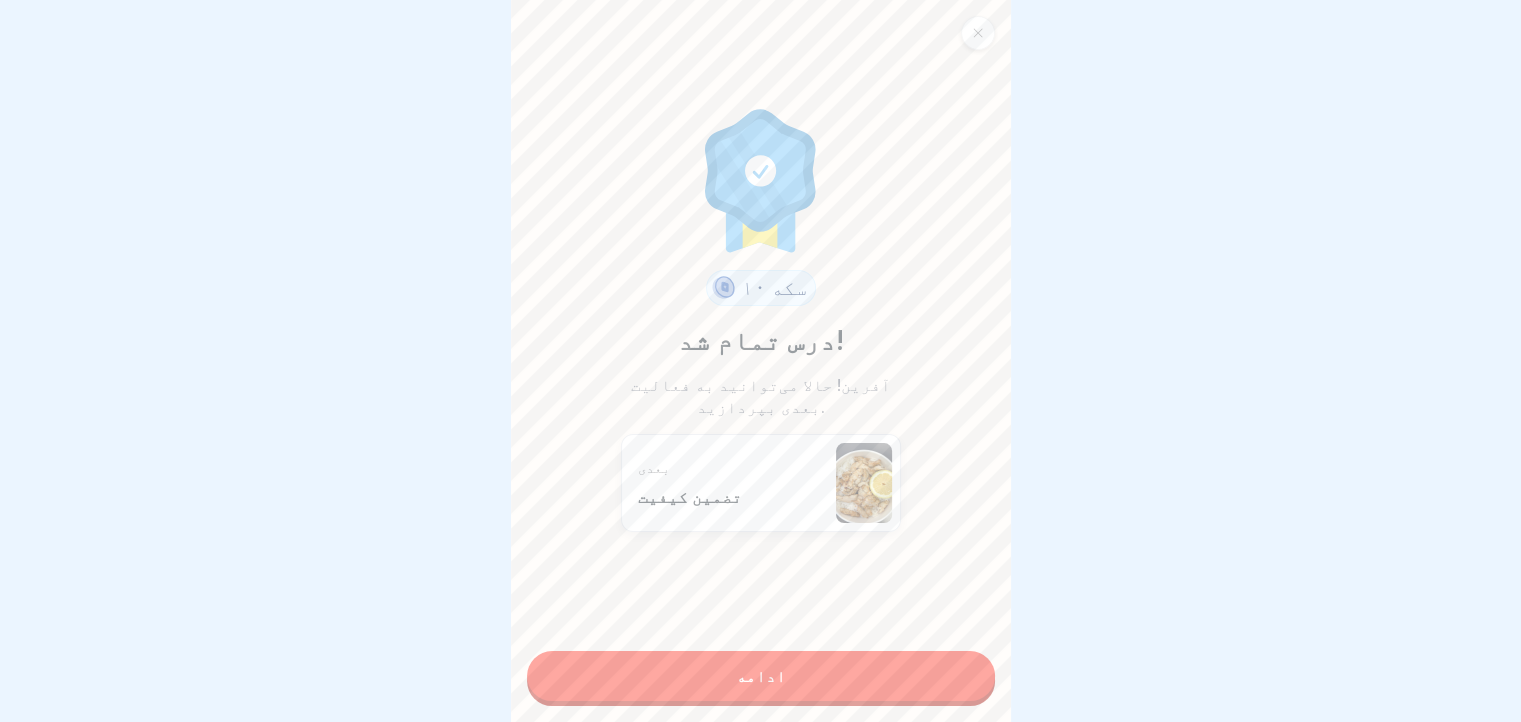 click on "ادامه" at bounding box center [761, 676] 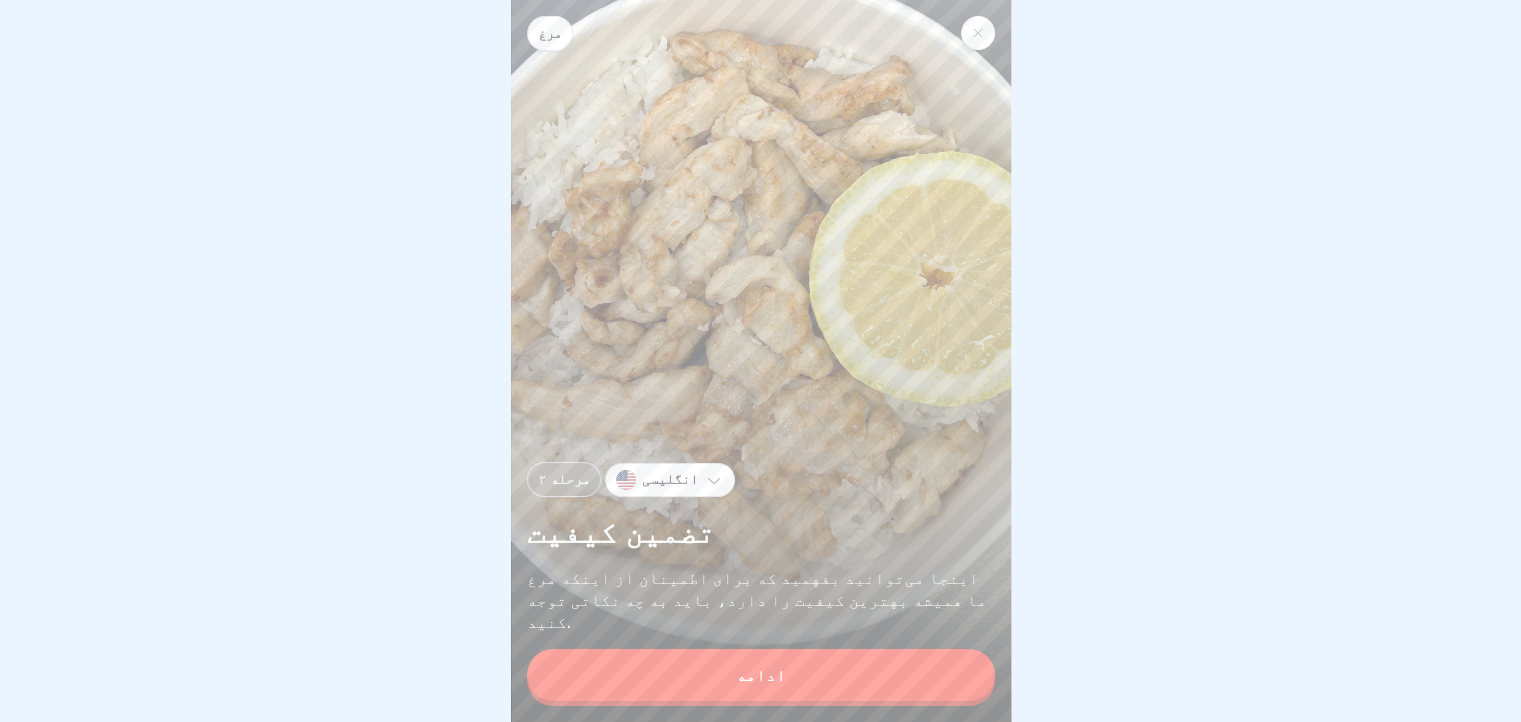click on "ادامه" at bounding box center [761, 675] 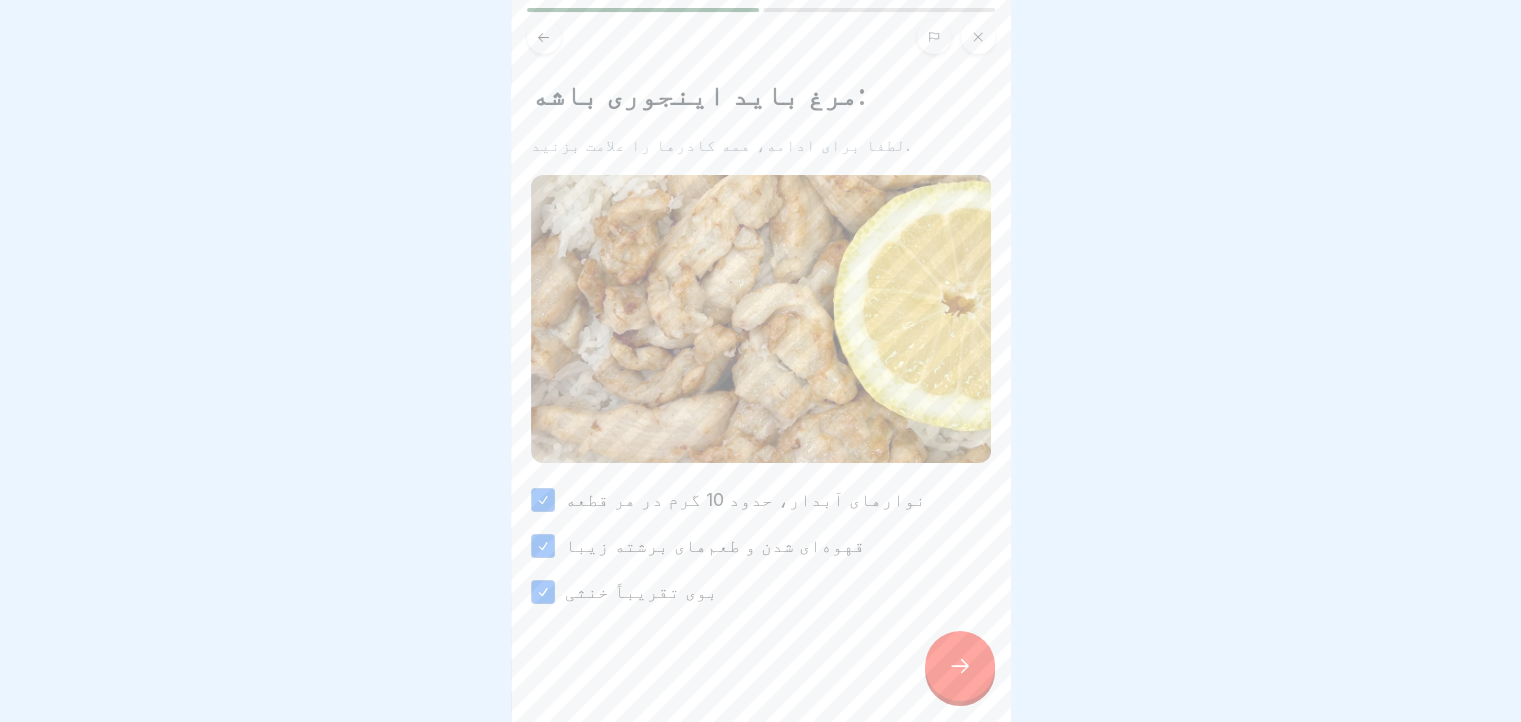click 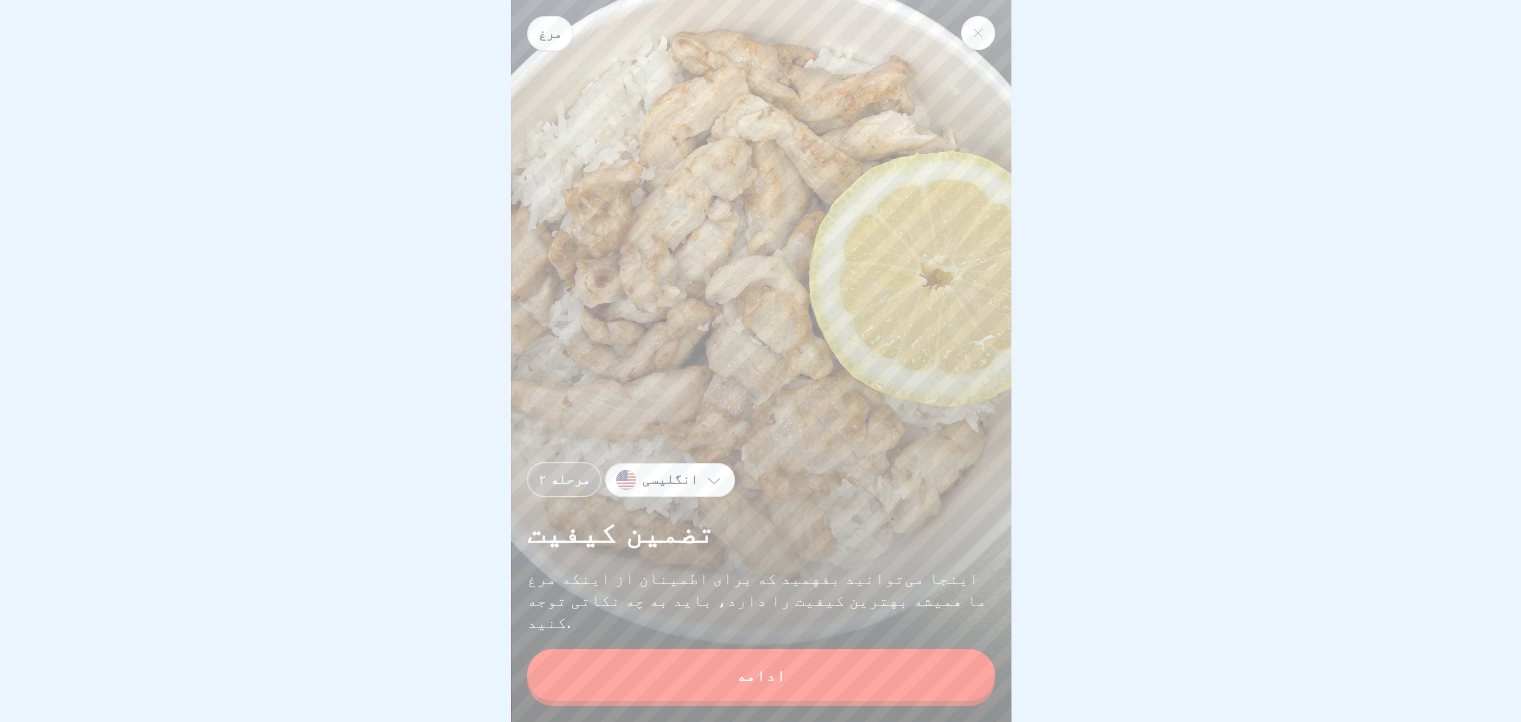 click on "مرغ ۲ مرحله انگلیسی تضمین کیفیت اینجا می‌توانید بفهمید که برای اطمینان از اینکه مرغ ما همیشه بهترین کیفیت را دارد، باید به چه نکاتی توجه کنید. ادامه" at bounding box center (761, 361) 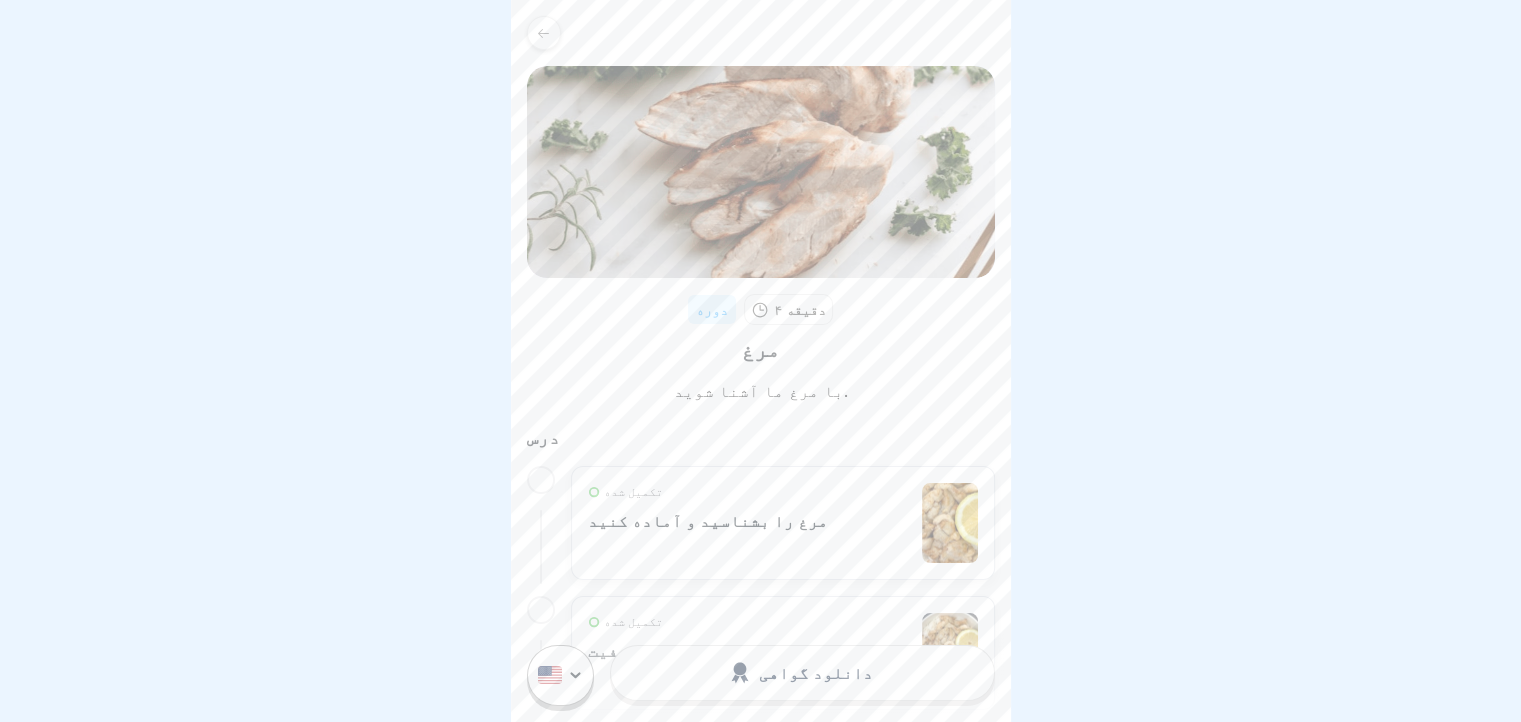 click on "تکمیل شده مرغ را بشناسید و آماده کنید" at bounding box center (708, 523) 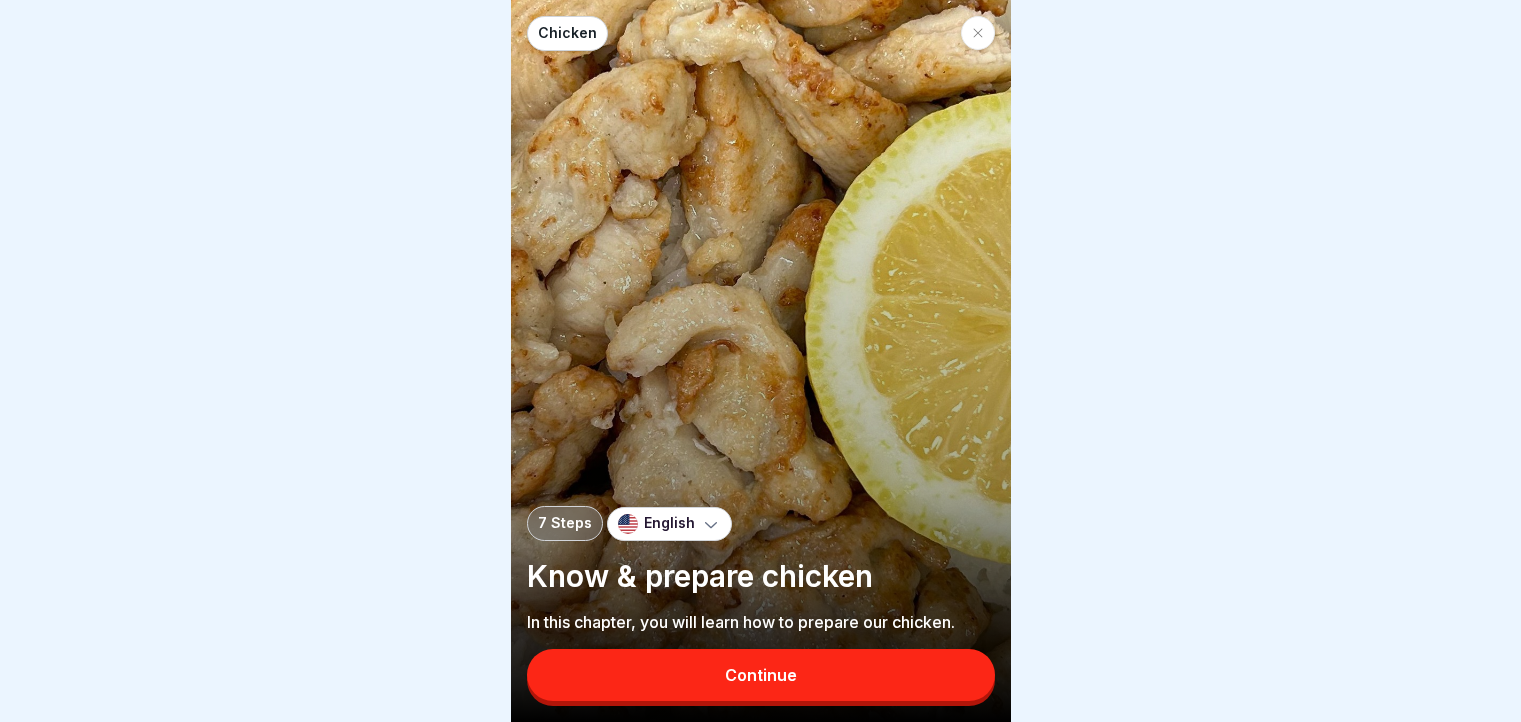 scroll, scrollTop: 0, scrollLeft: 0, axis: both 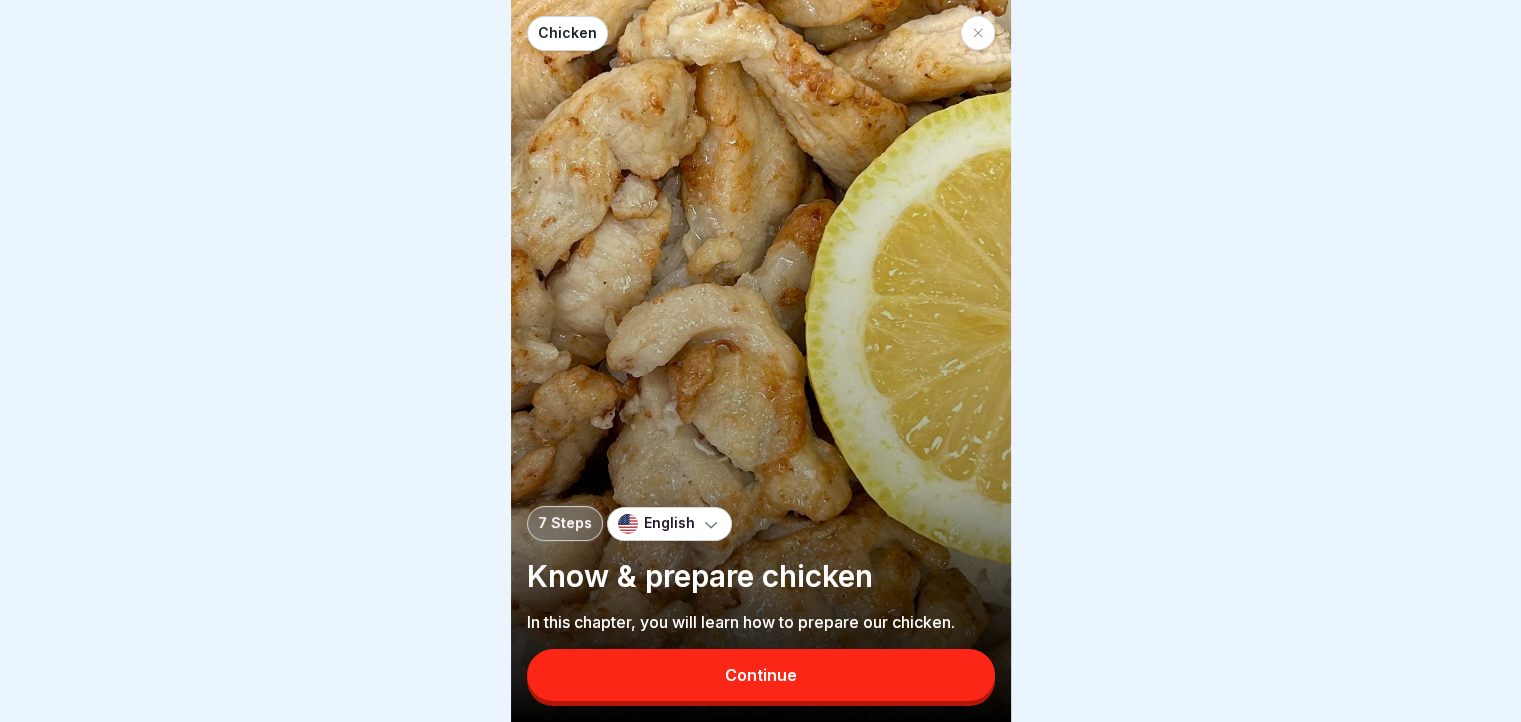 click on "Continue" at bounding box center [761, 675] 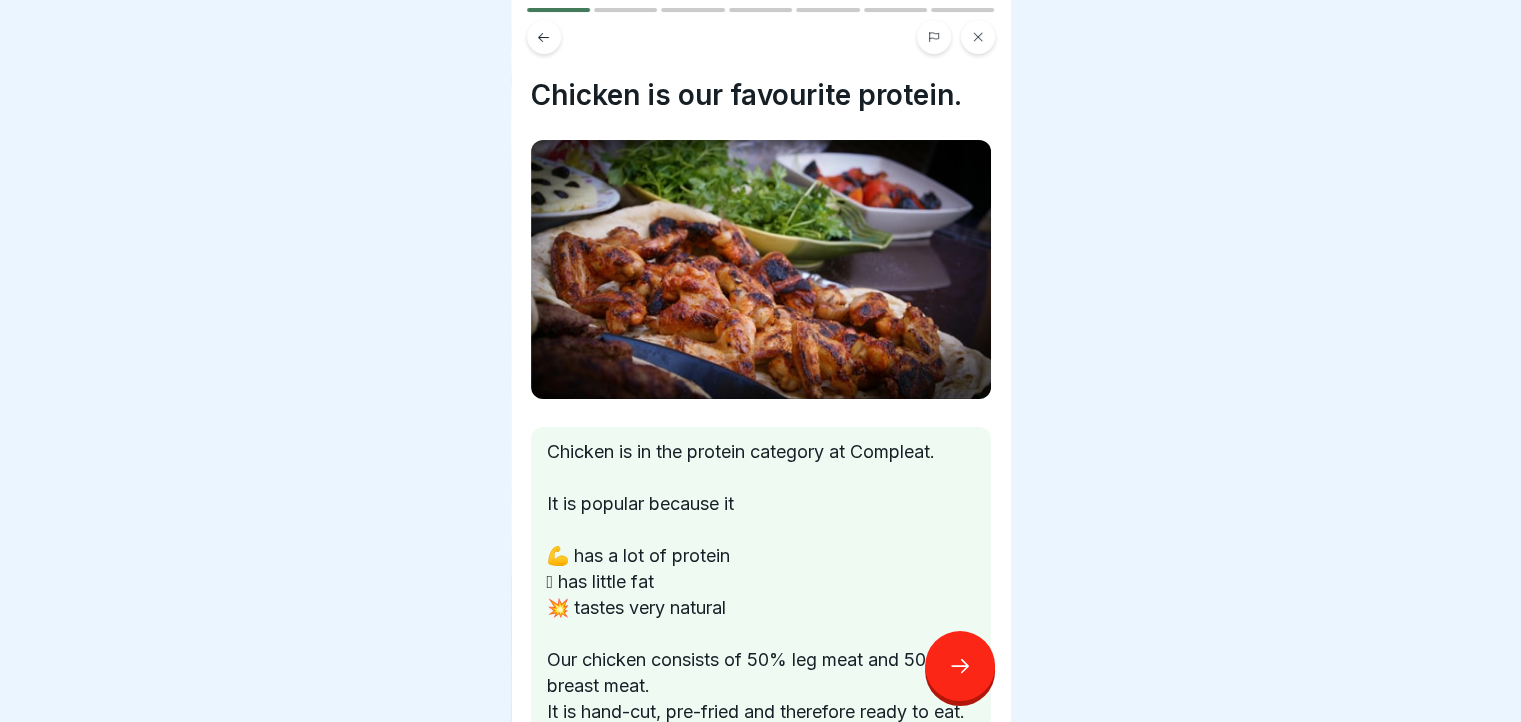 click at bounding box center [960, 666] 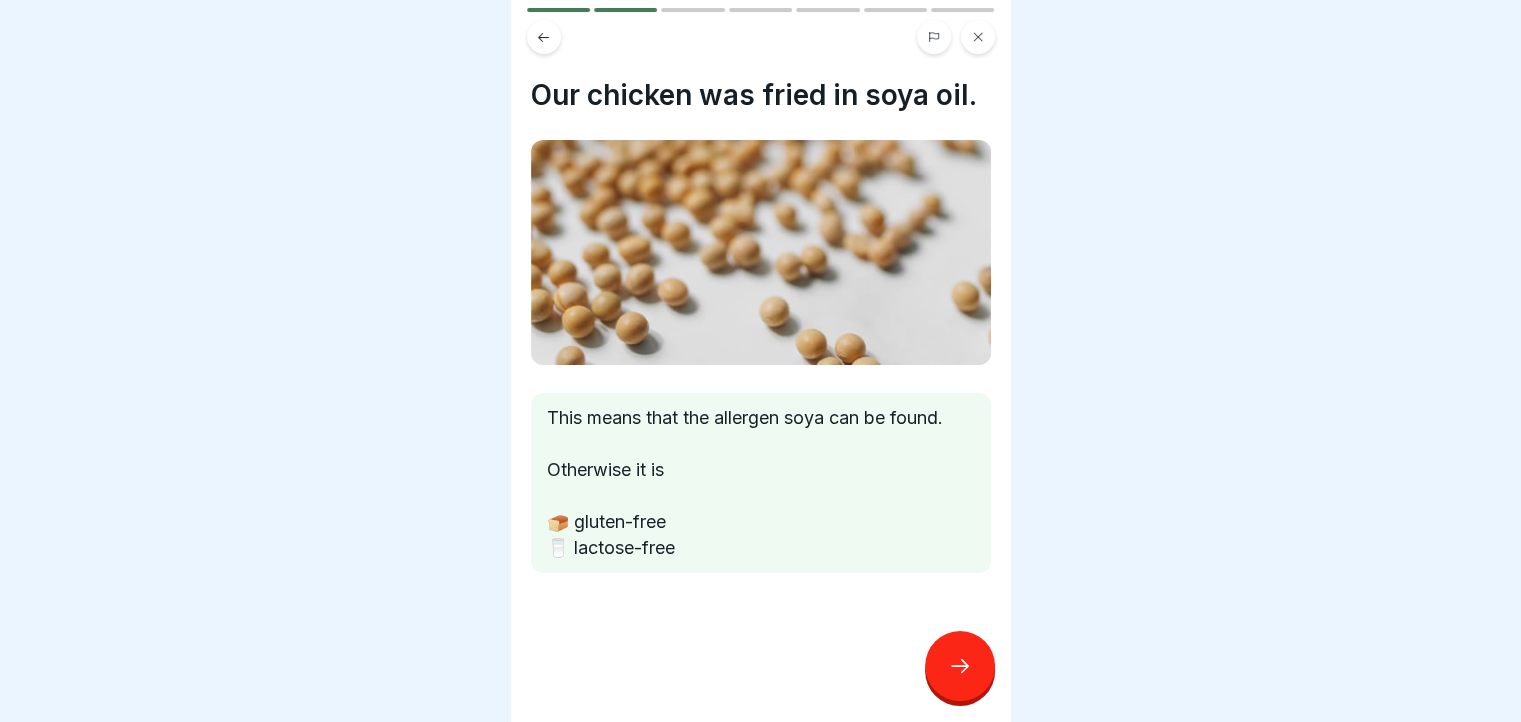 click at bounding box center (960, 666) 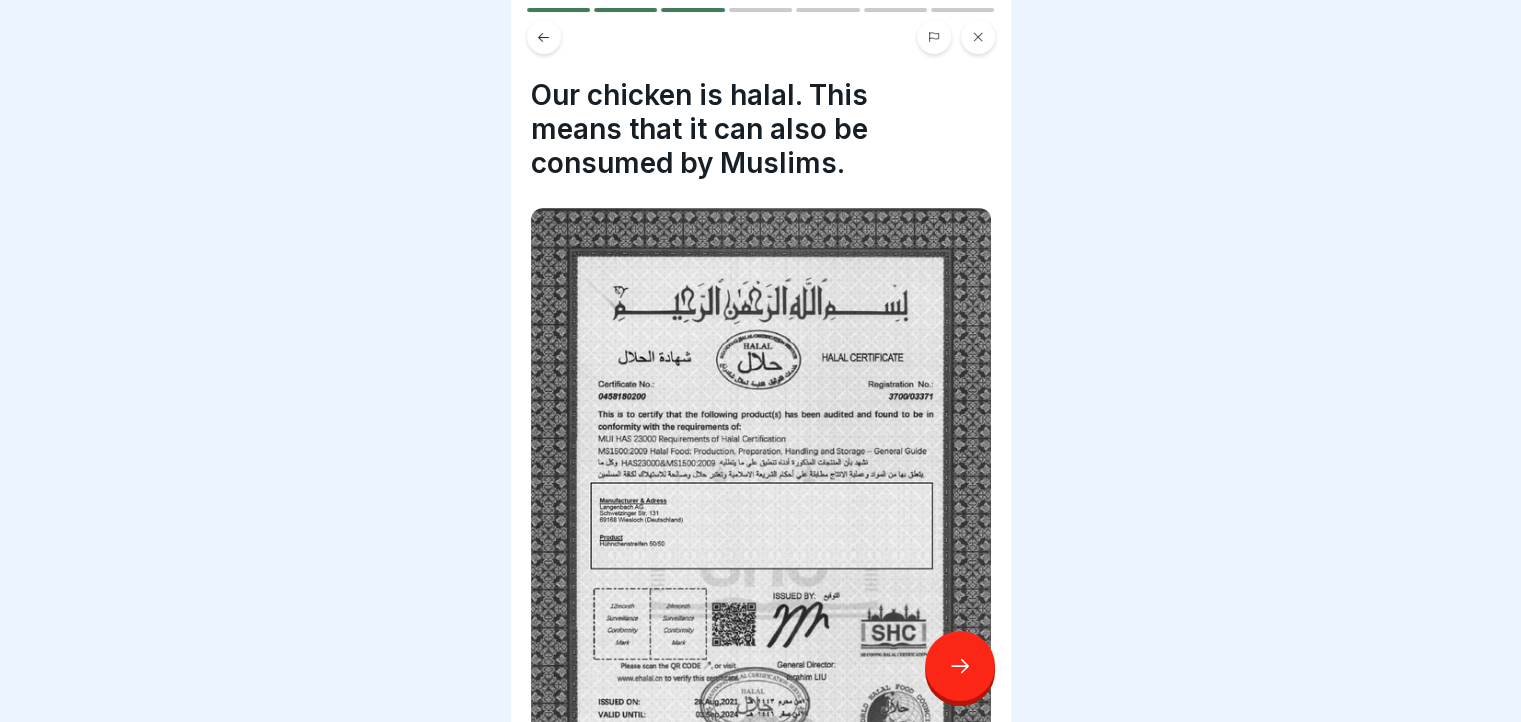click at bounding box center [960, 666] 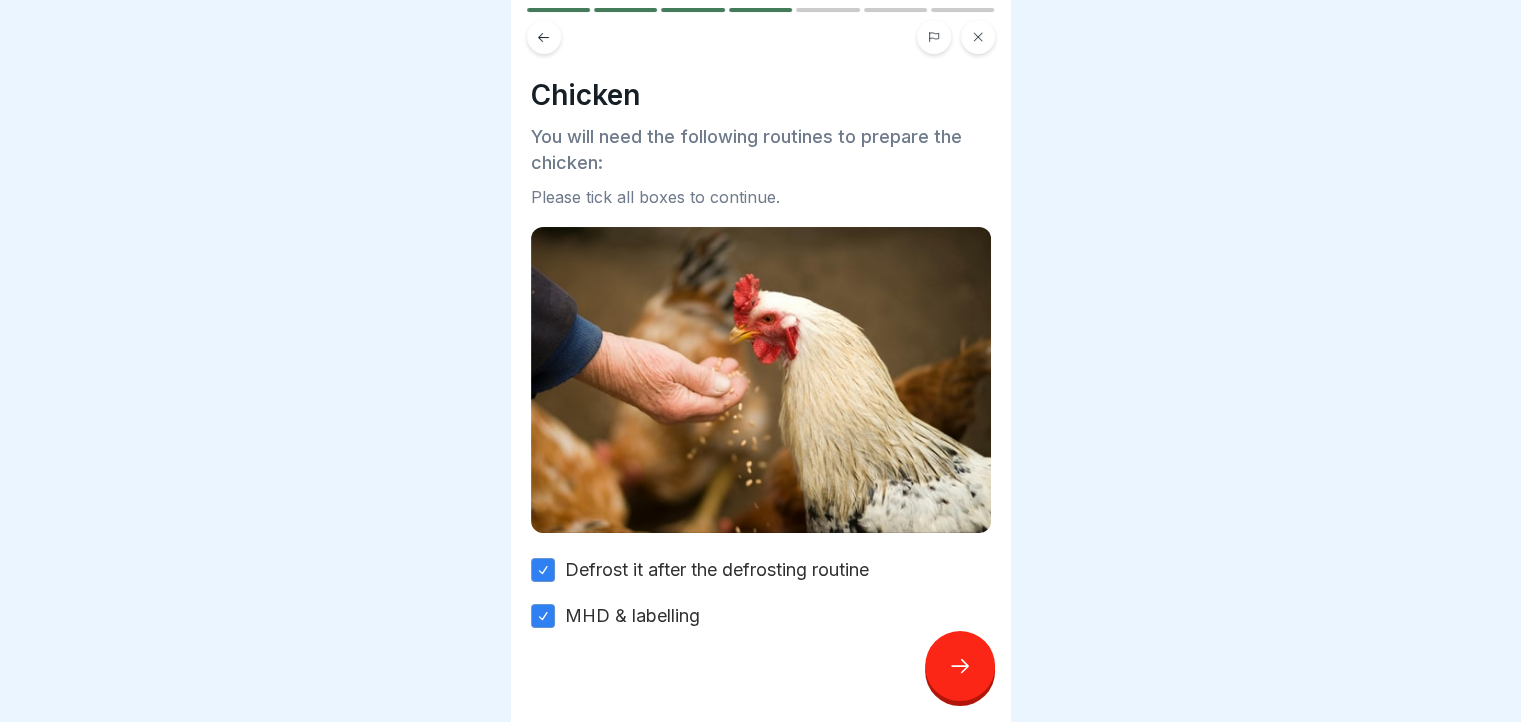 click at bounding box center [960, 666] 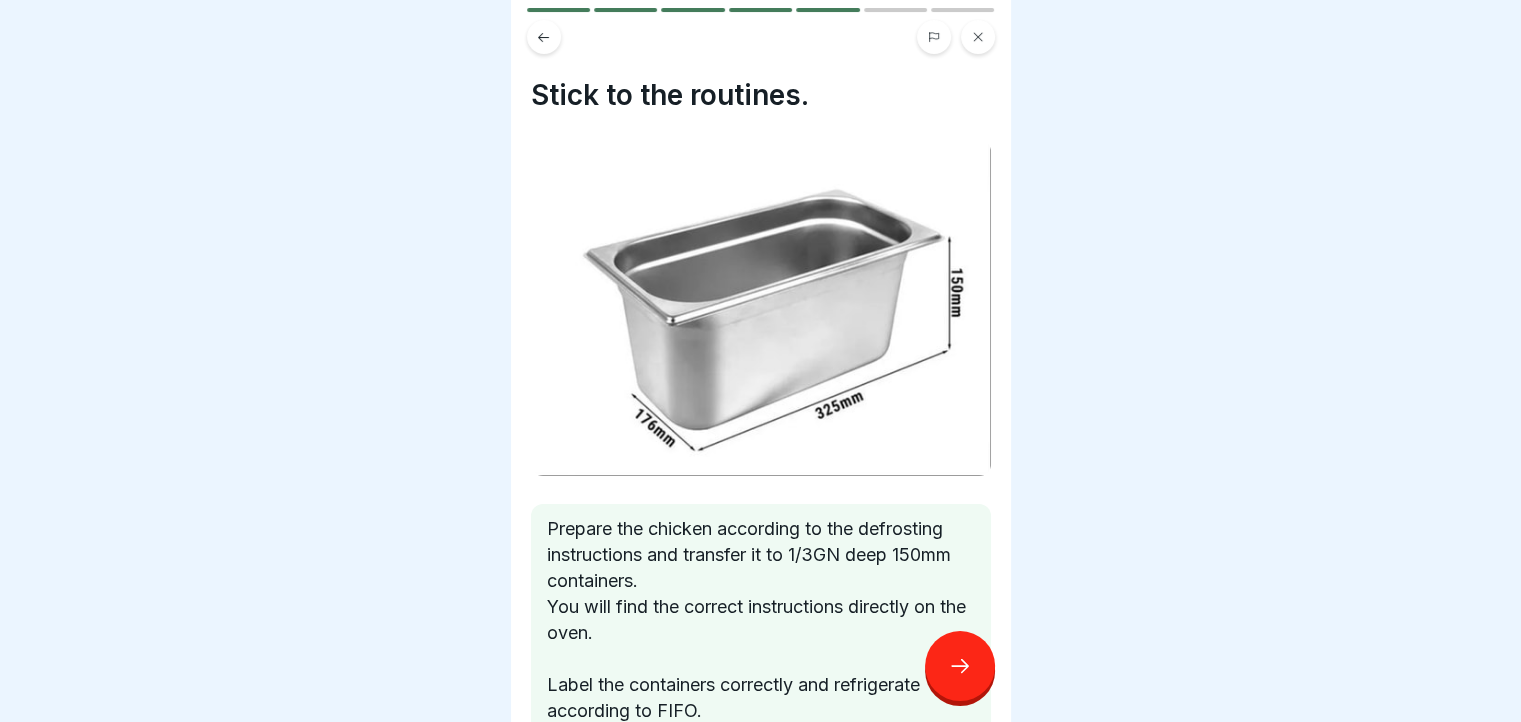 click at bounding box center (960, 666) 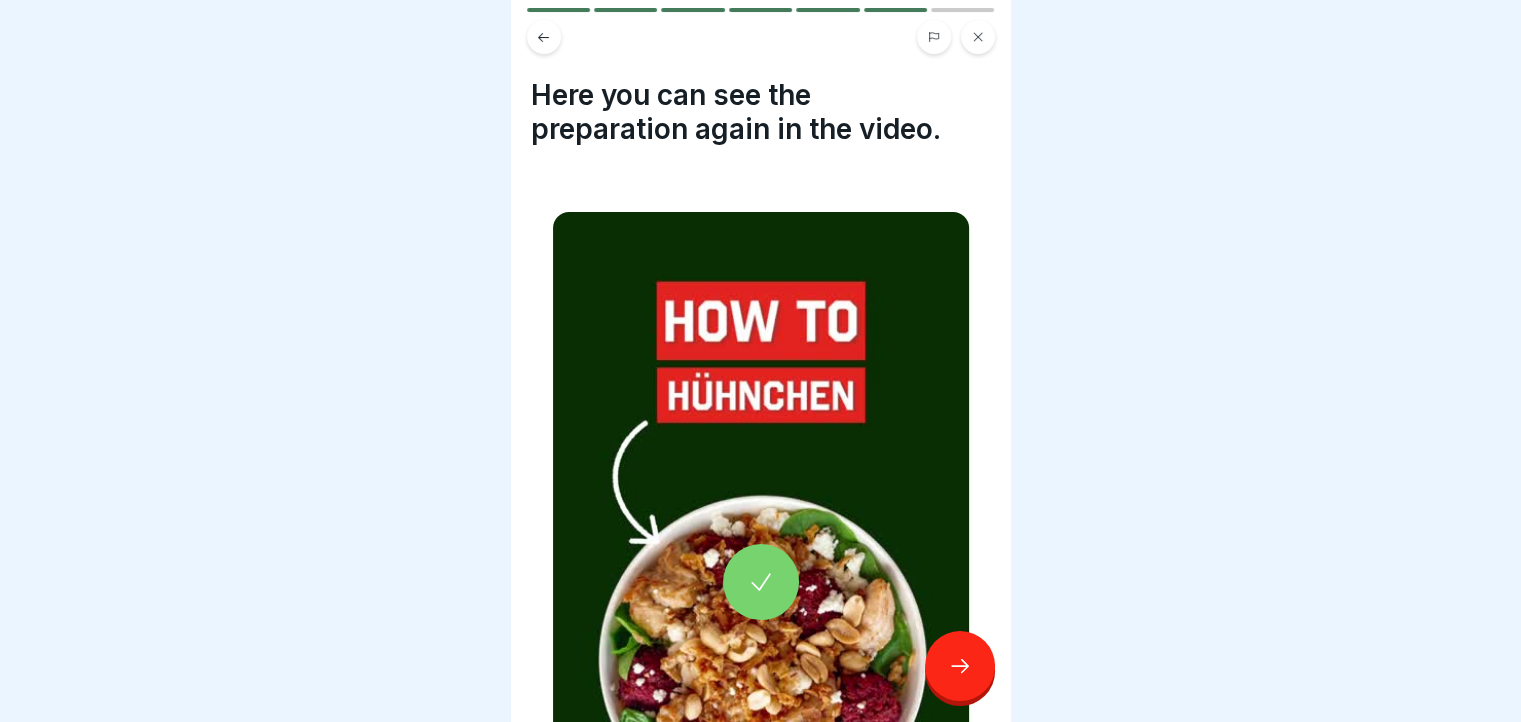 click 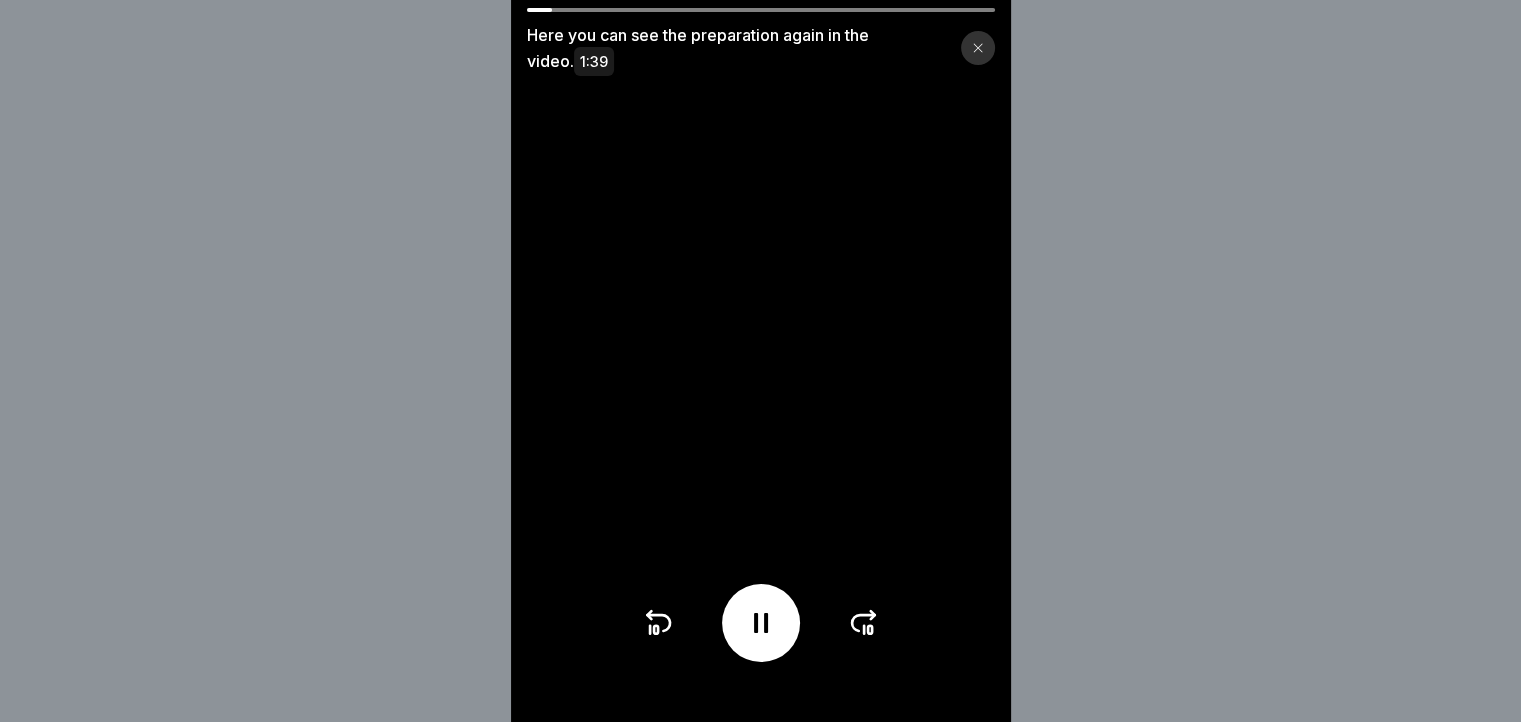 click at bounding box center [761, 361] 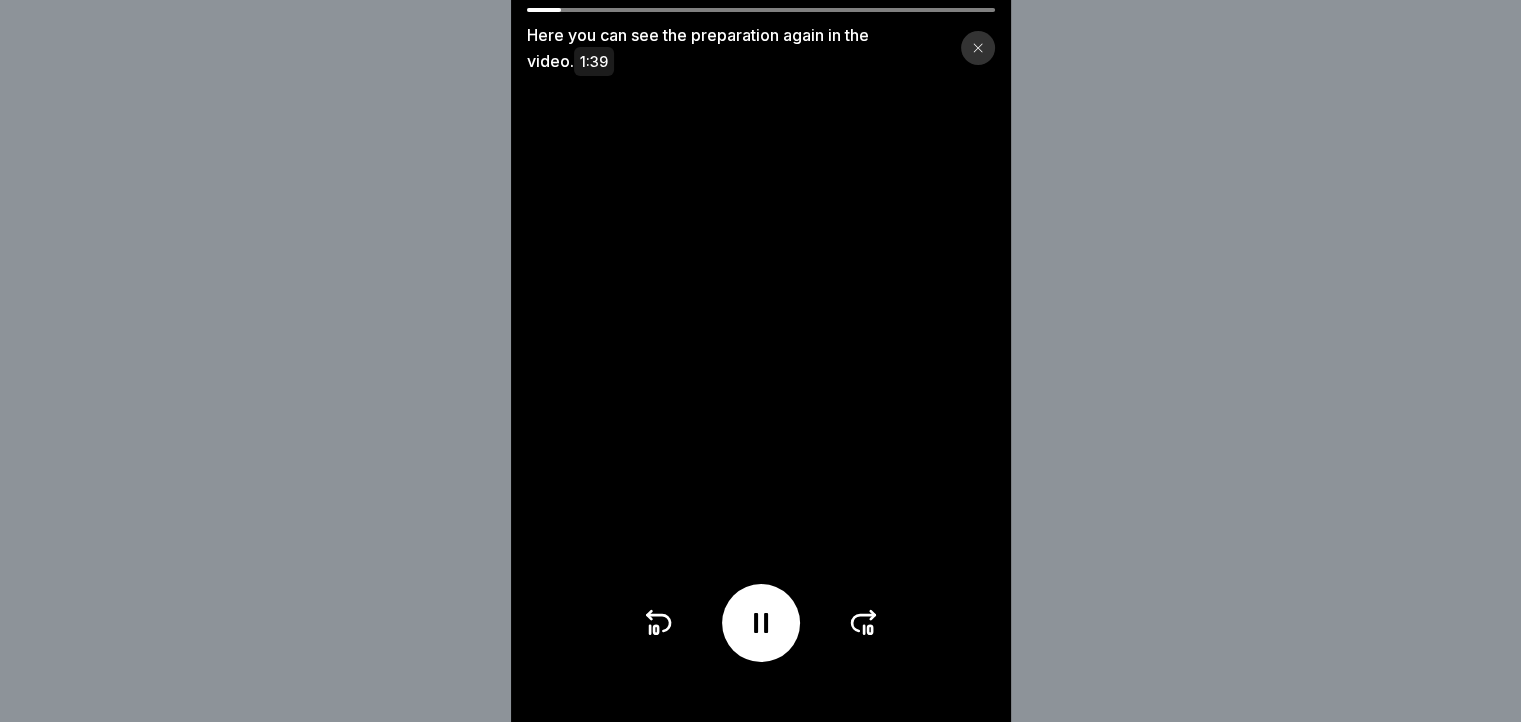 click at bounding box center (761, 623) 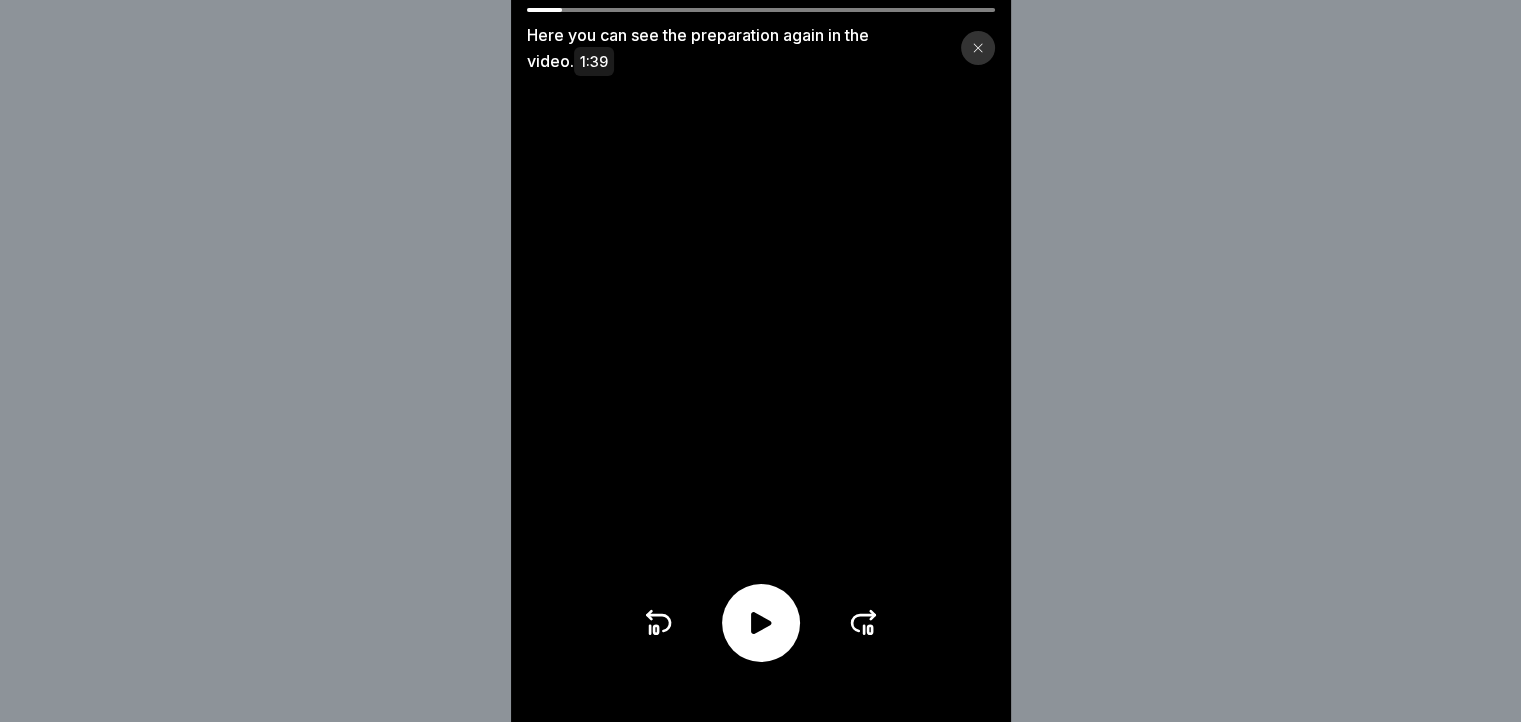scroll, scrollTop: 15, scrollLeft: 0, axis: vertical 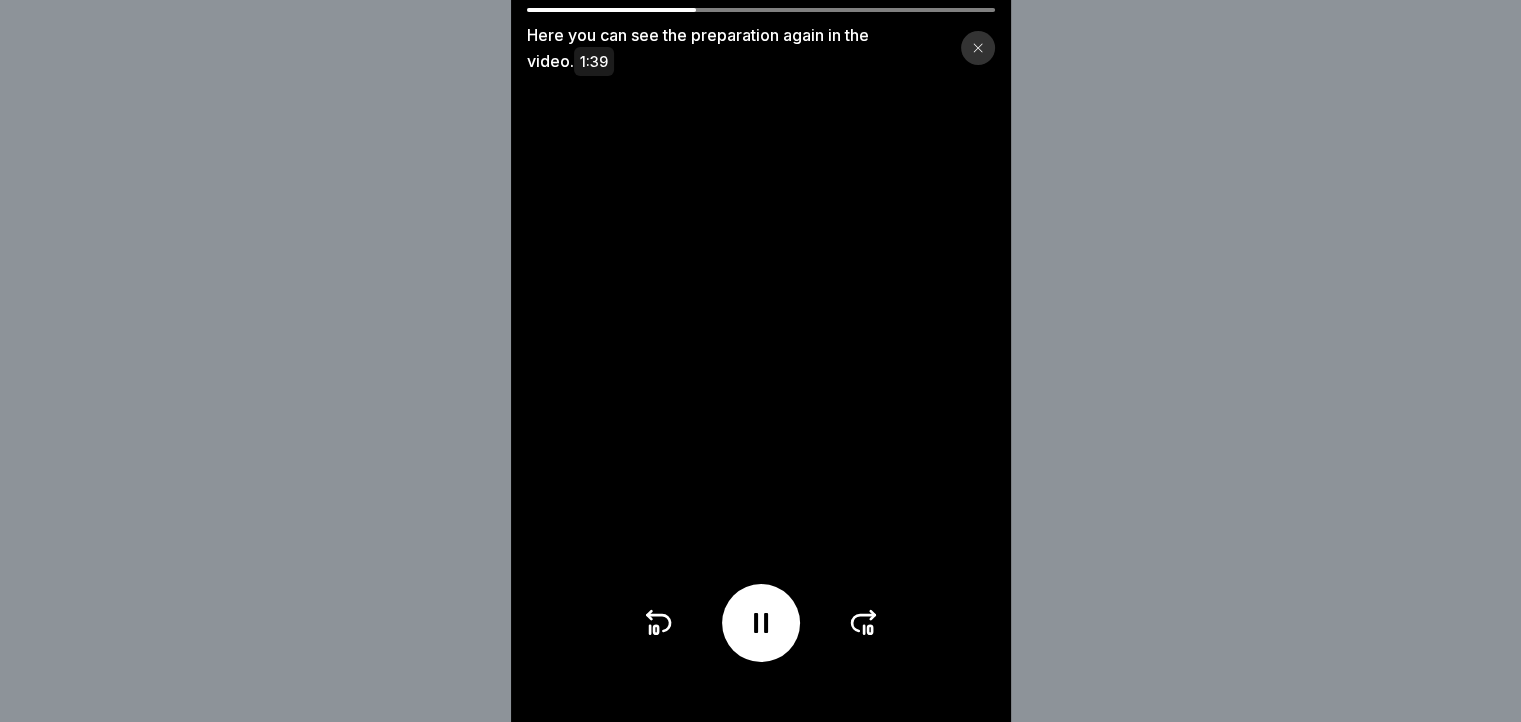 click 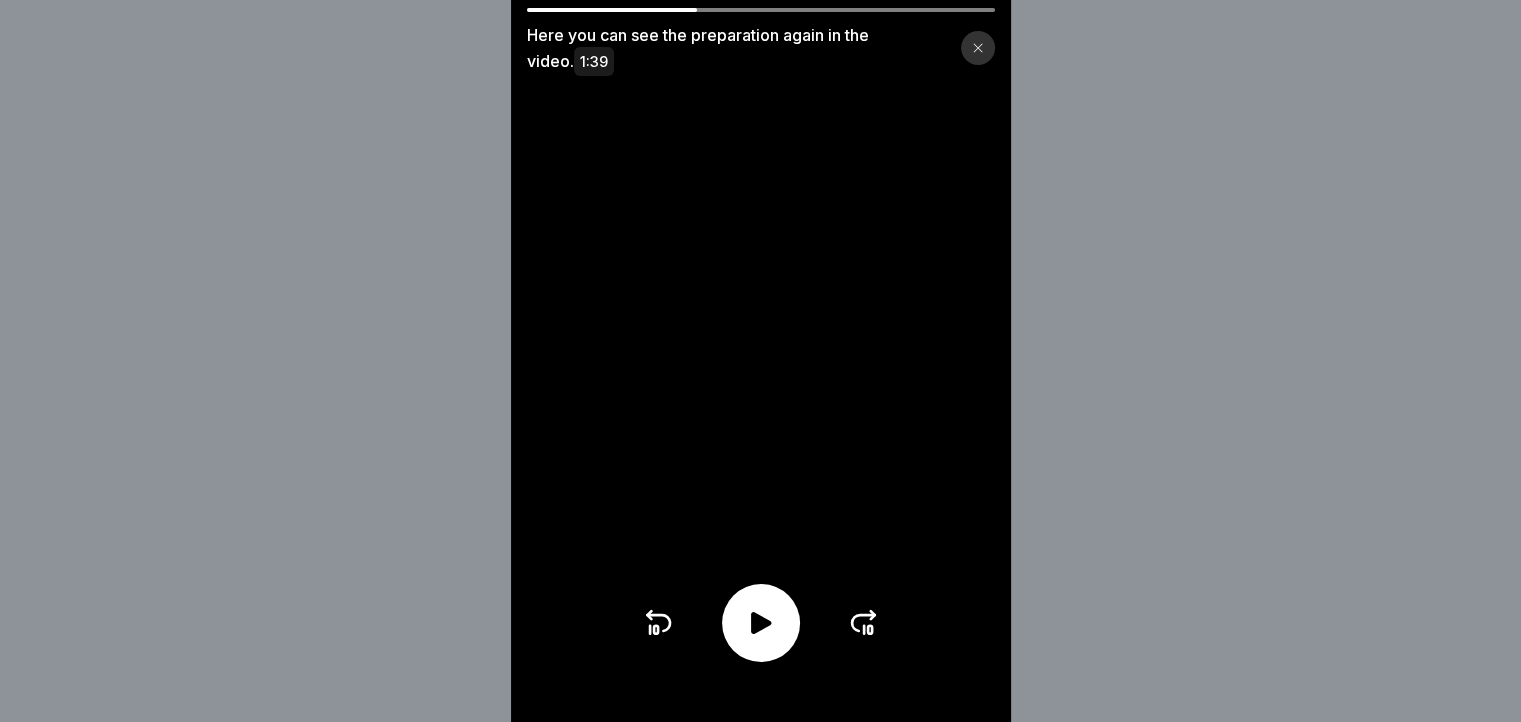 click at bounding box center [761, 361] 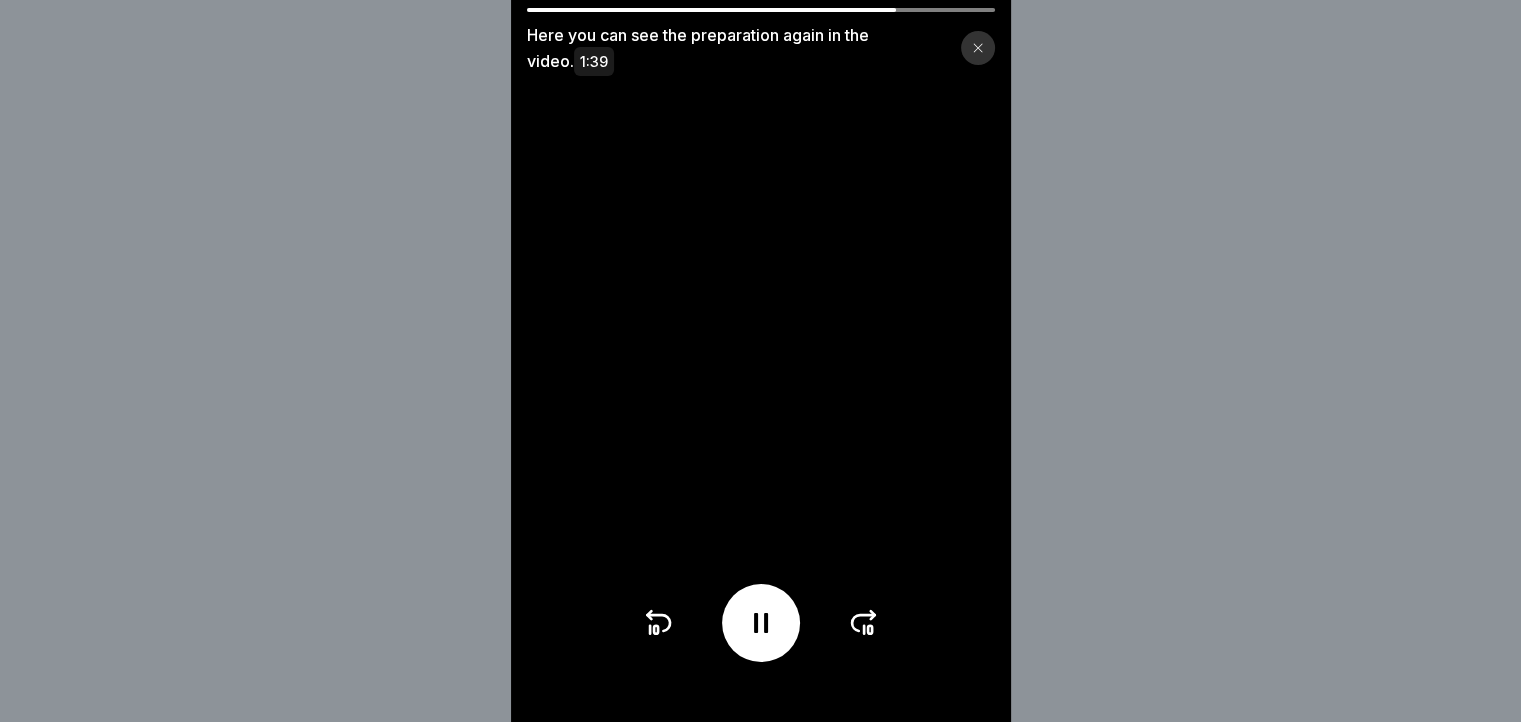 click 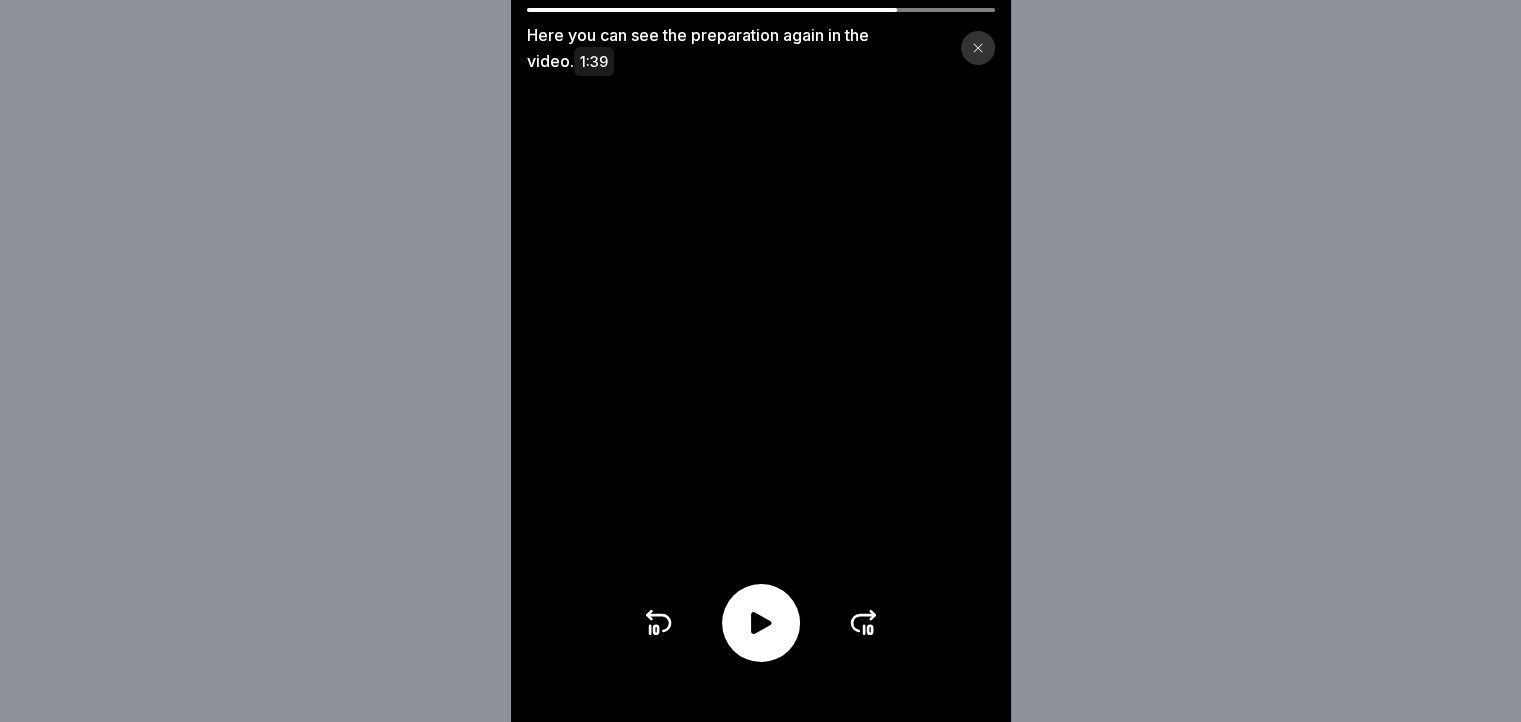 click at bounding box center (761, 361) 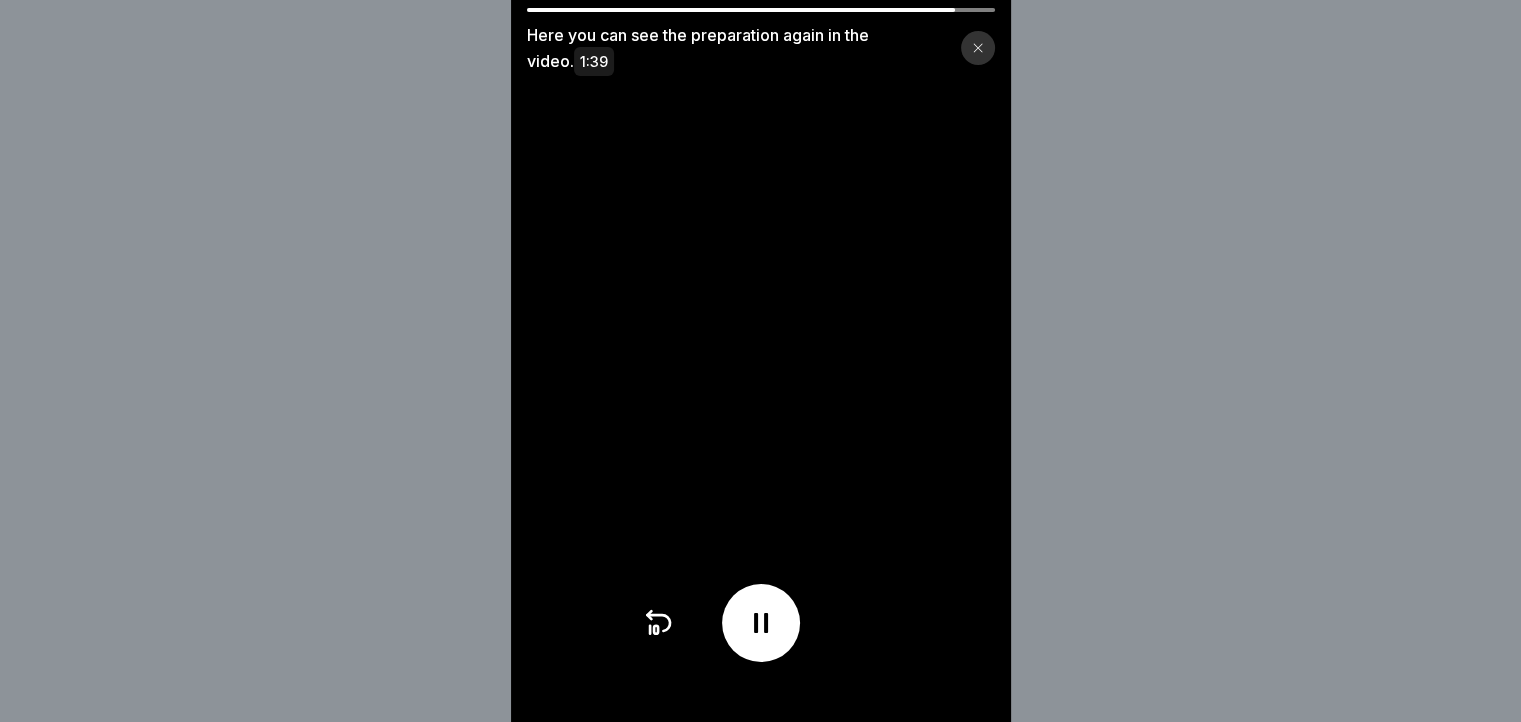 click at bounding box center [761, 623] 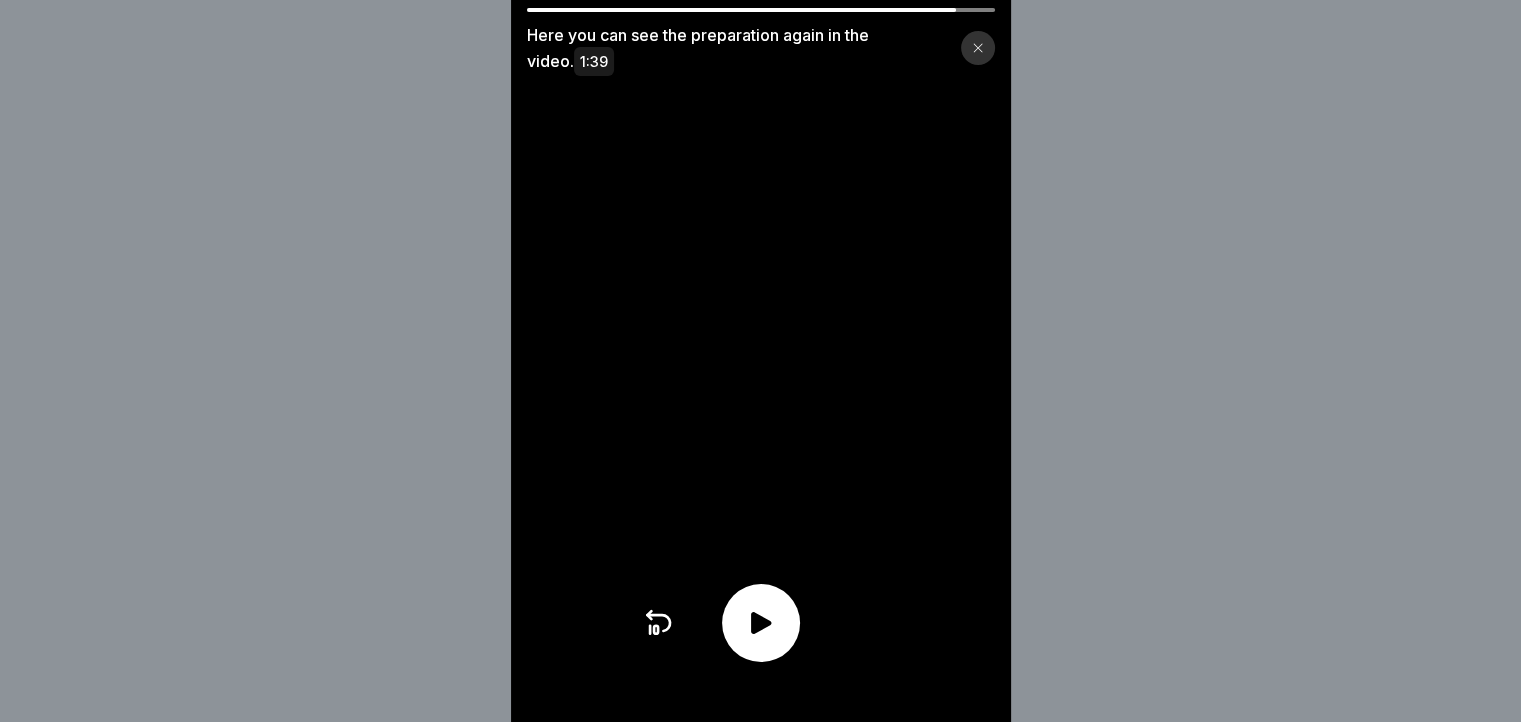 click at bounding box center (978, 48) 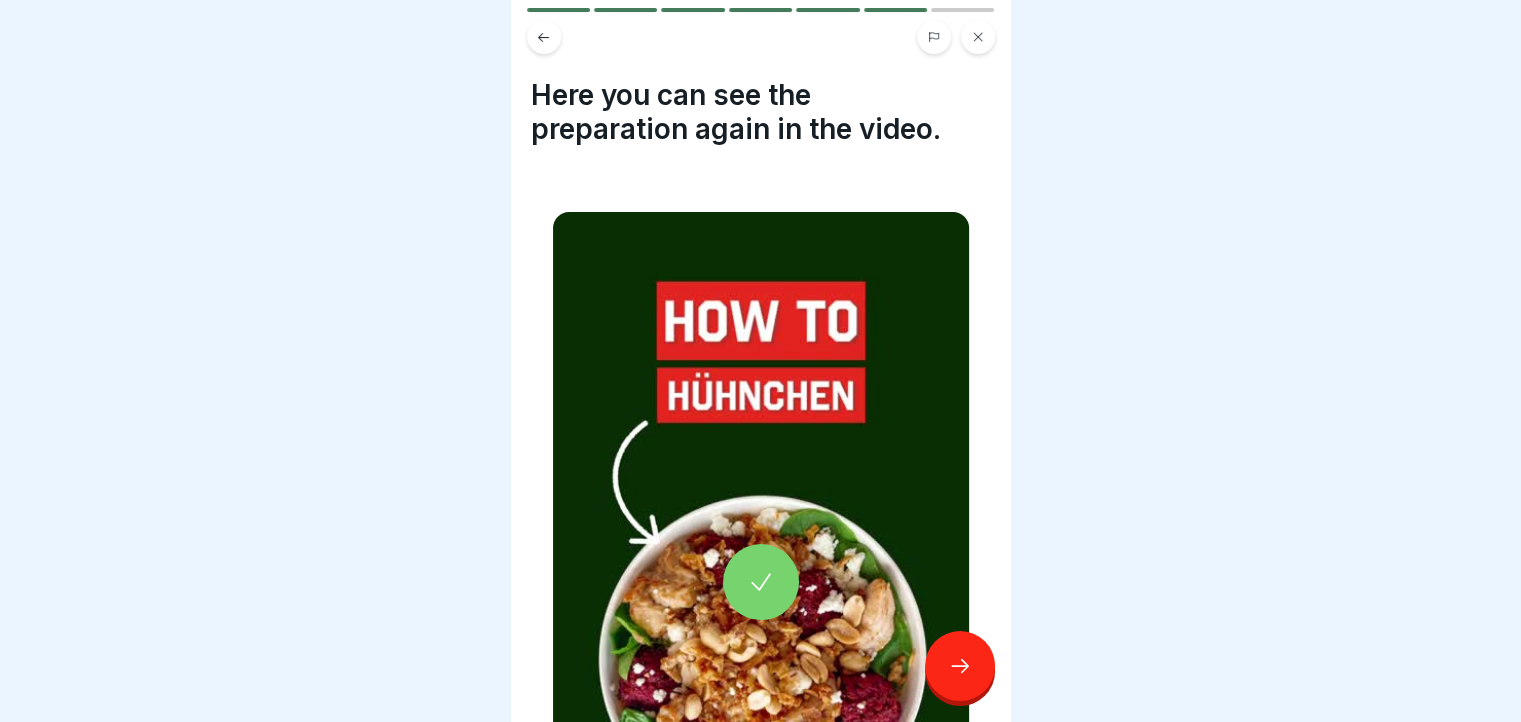 click 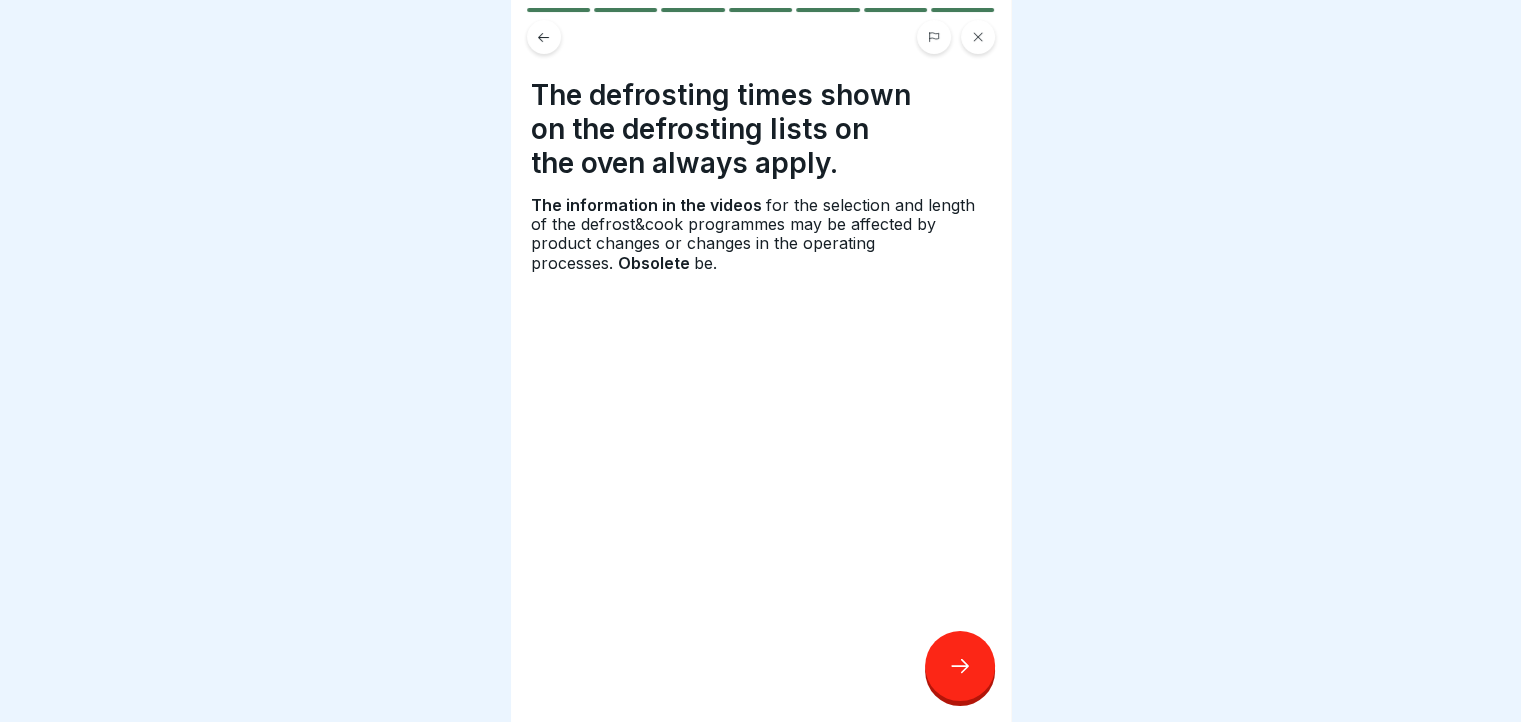 click 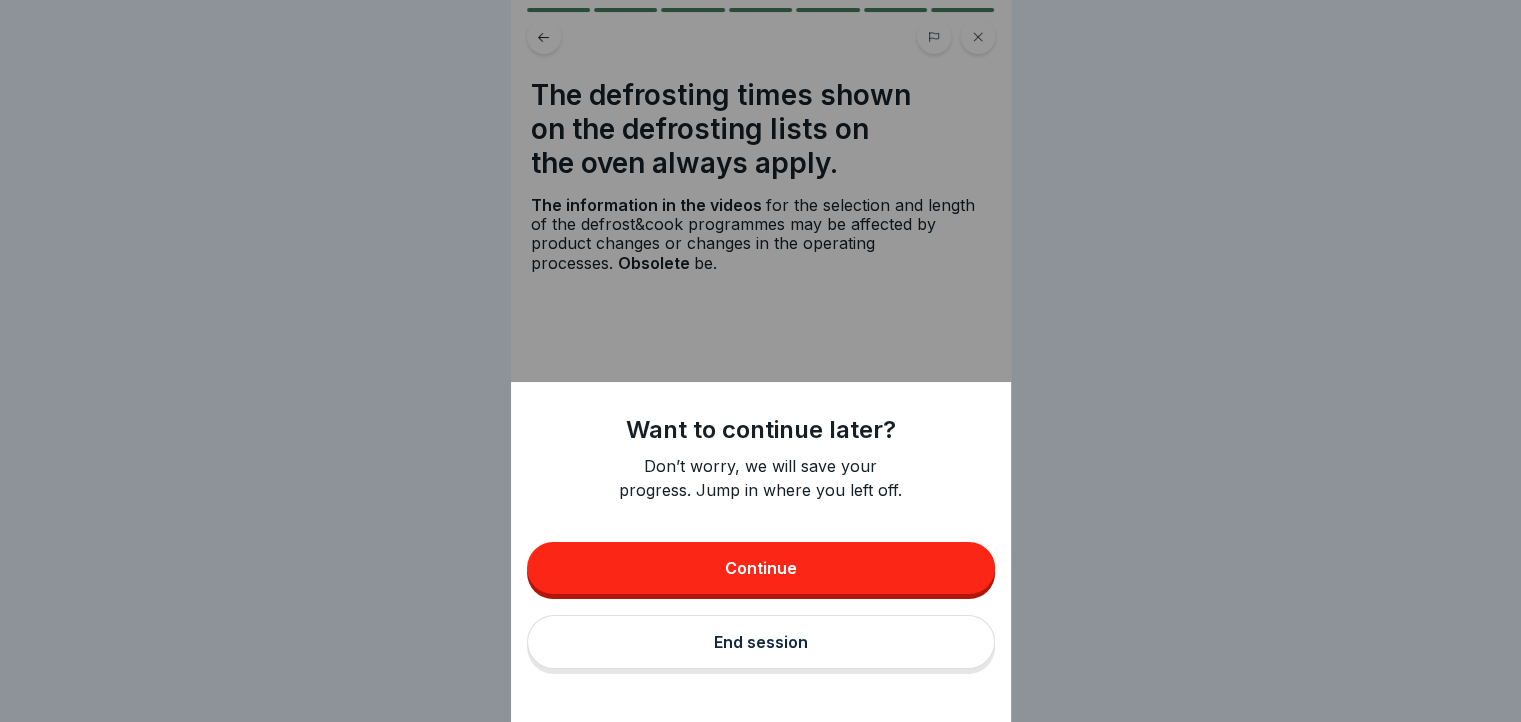 click on "Want to continue later? Don’t worry, we will save your progress. Jump in where you left off. Continue End session" at bounding box center [761, 361] 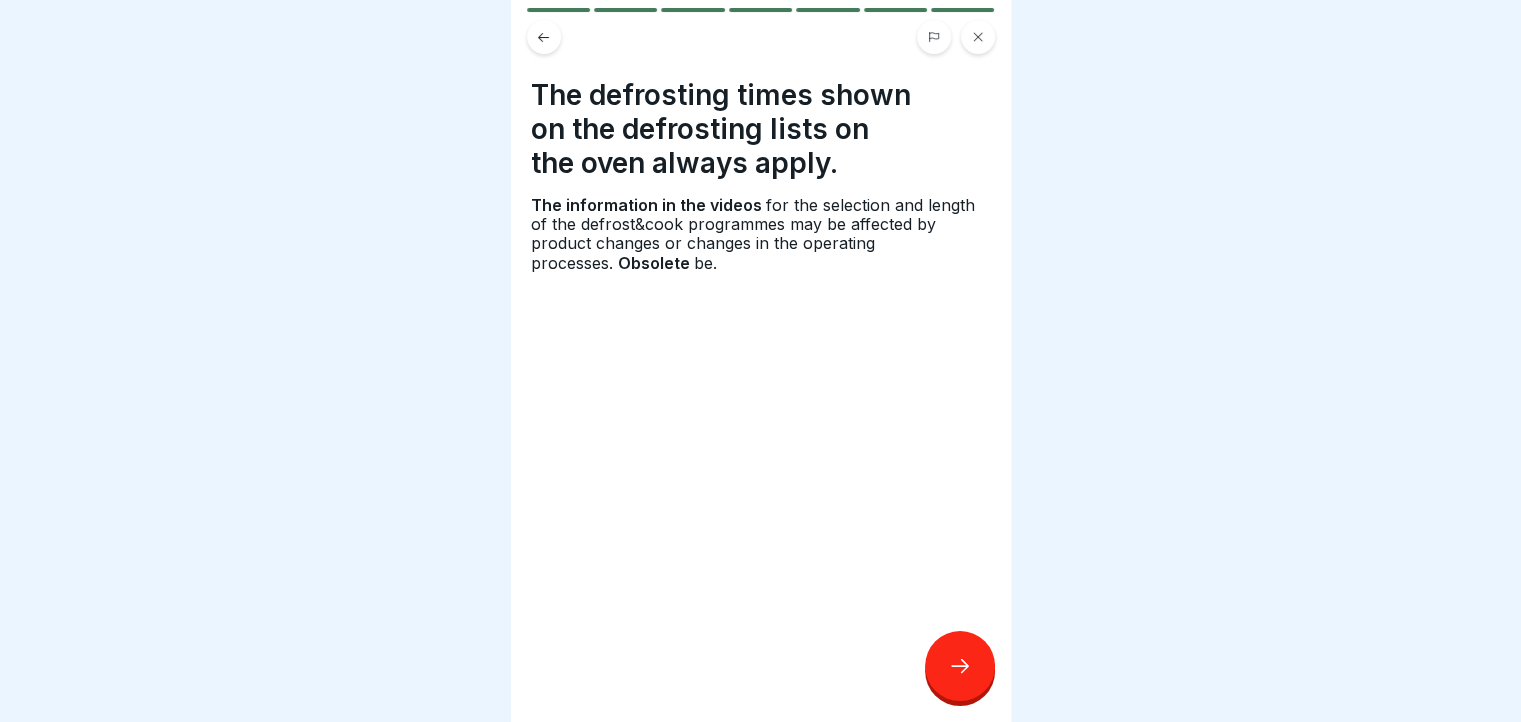 click at bounding box center (960, 666) 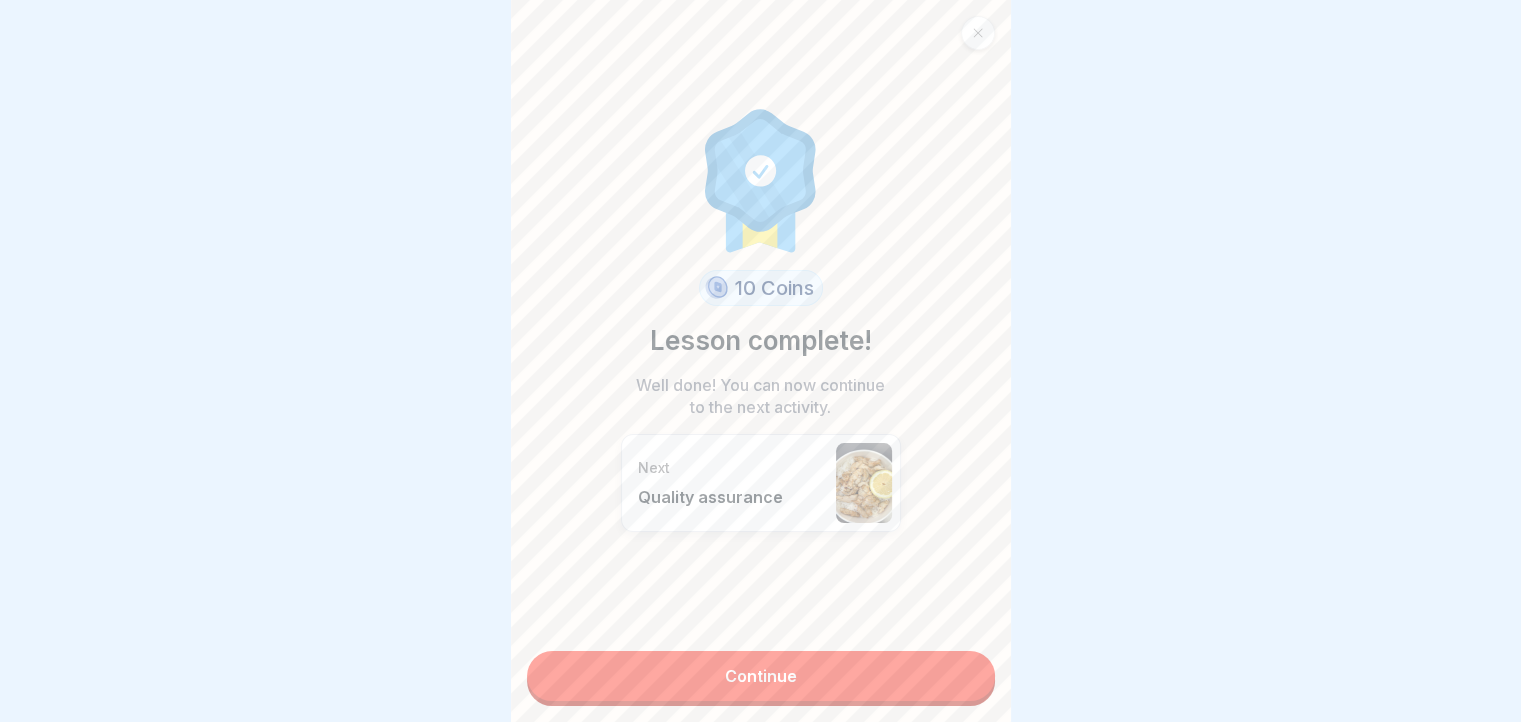 click 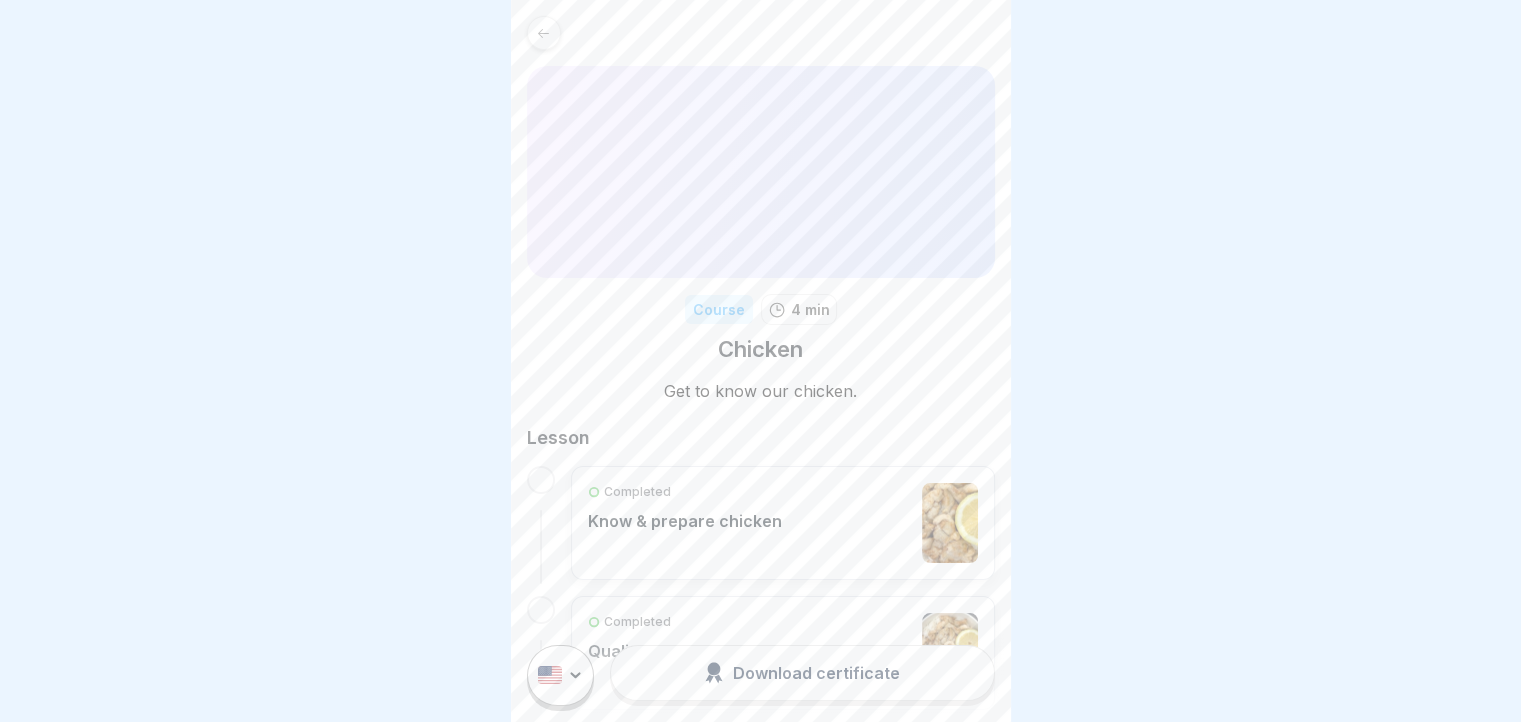 scroll, scrollTop: 0, scrollLeft: 0, axis: both 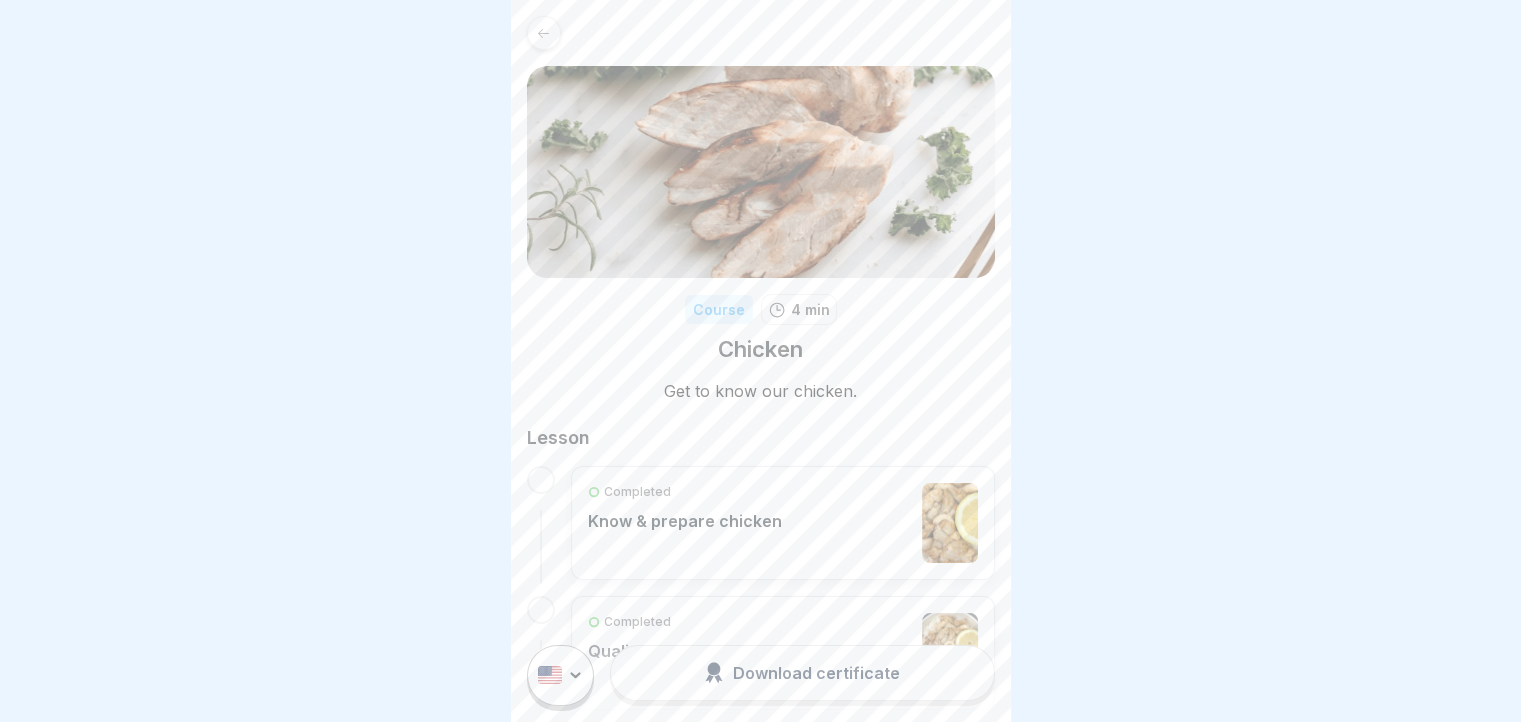 click 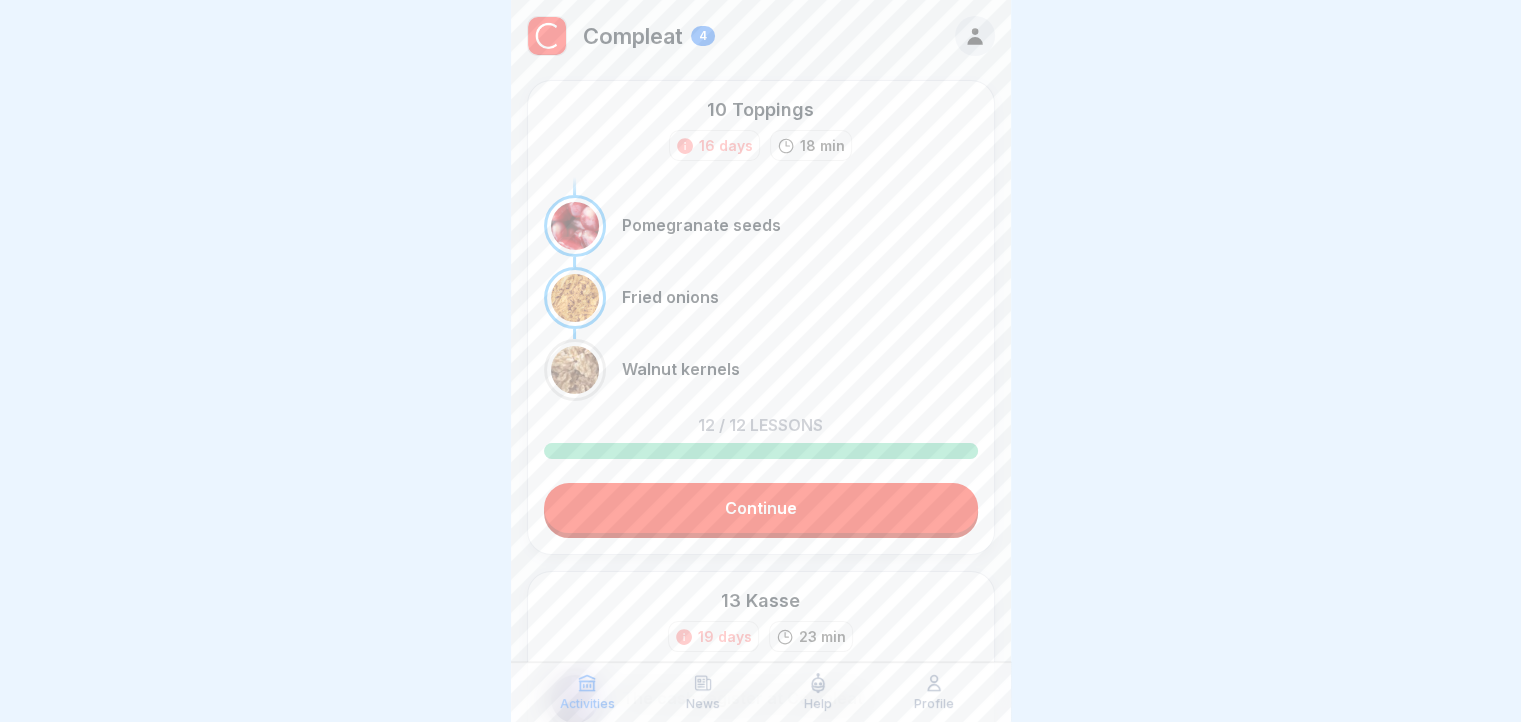 click 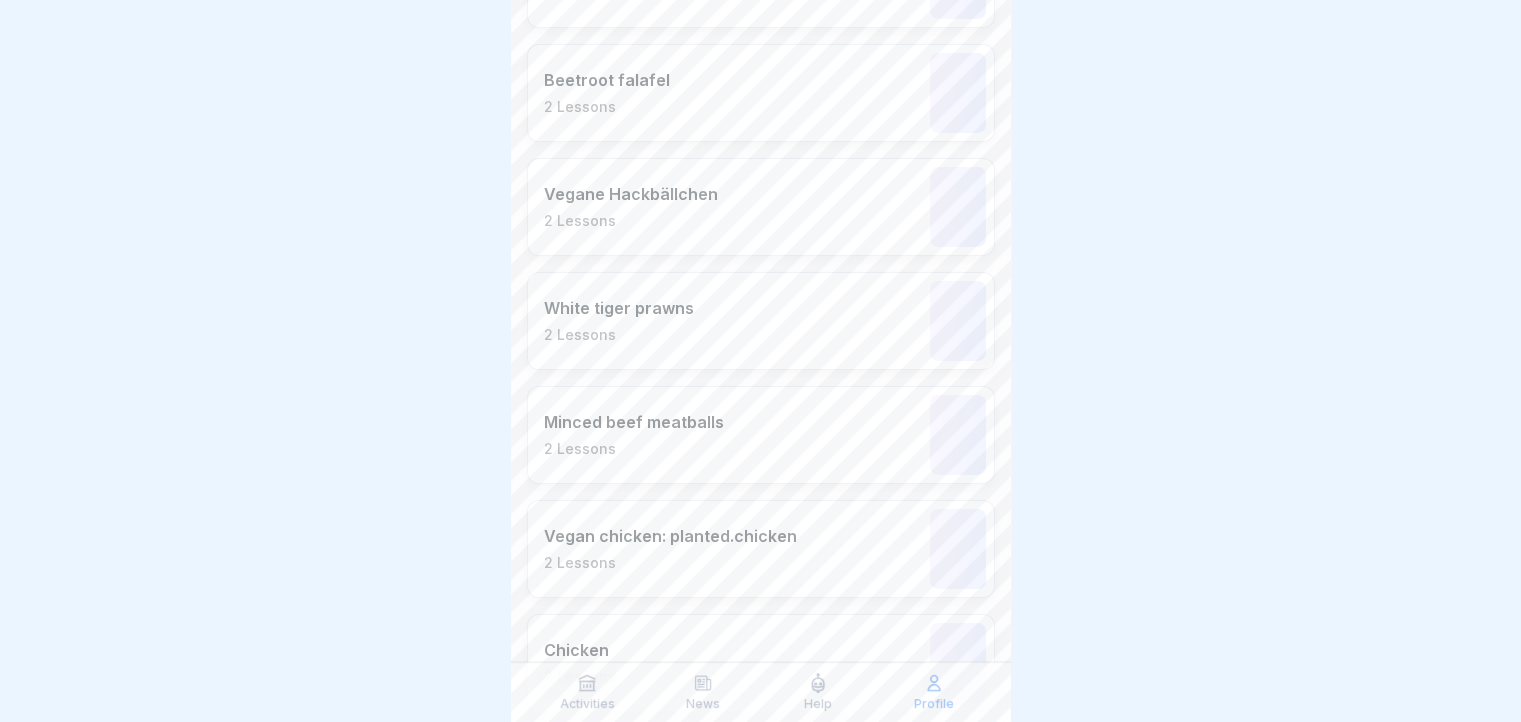 scroll, scrollTop: 6908, scrollLeft: 0, axis: vertical 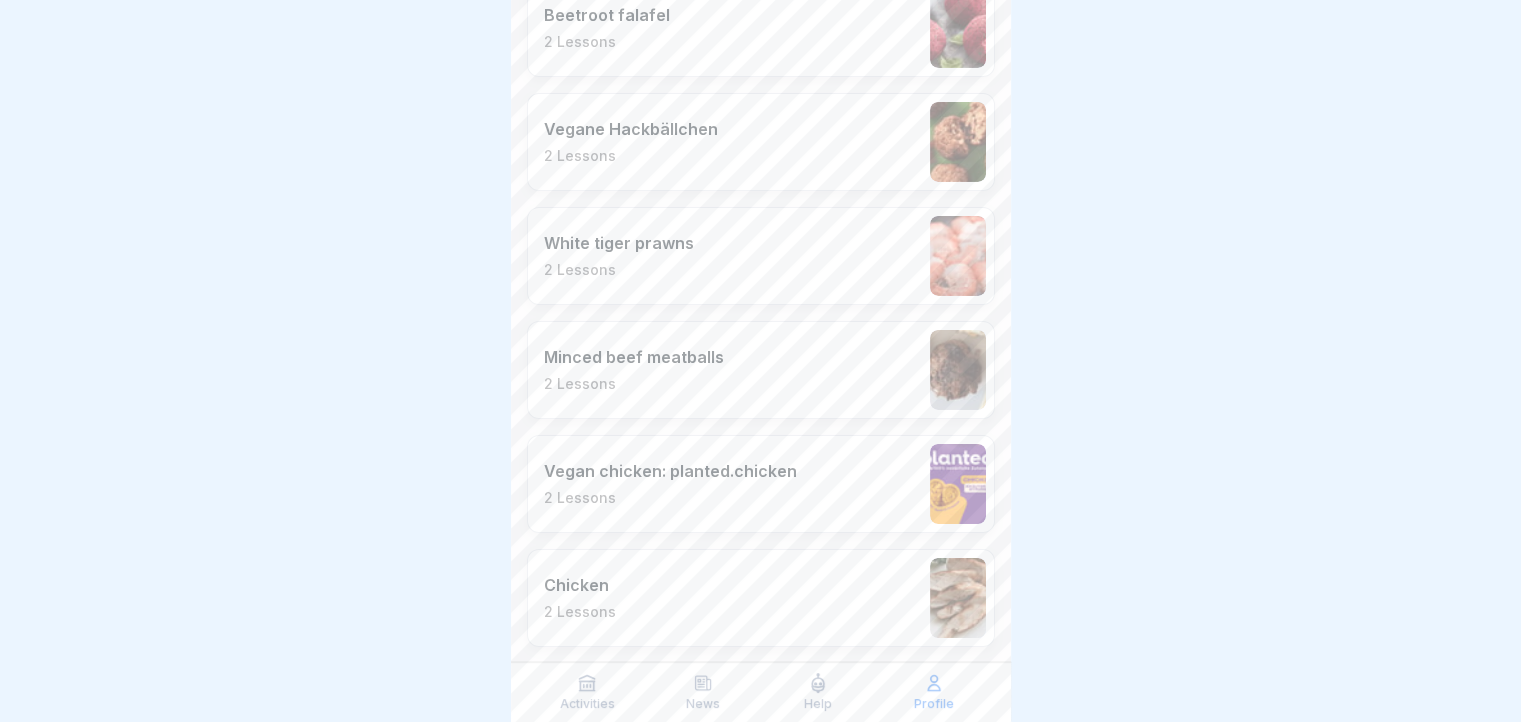 click on "Vegan chicken: planted.chicken 2 Lessons" at bounding box center (670, 484) 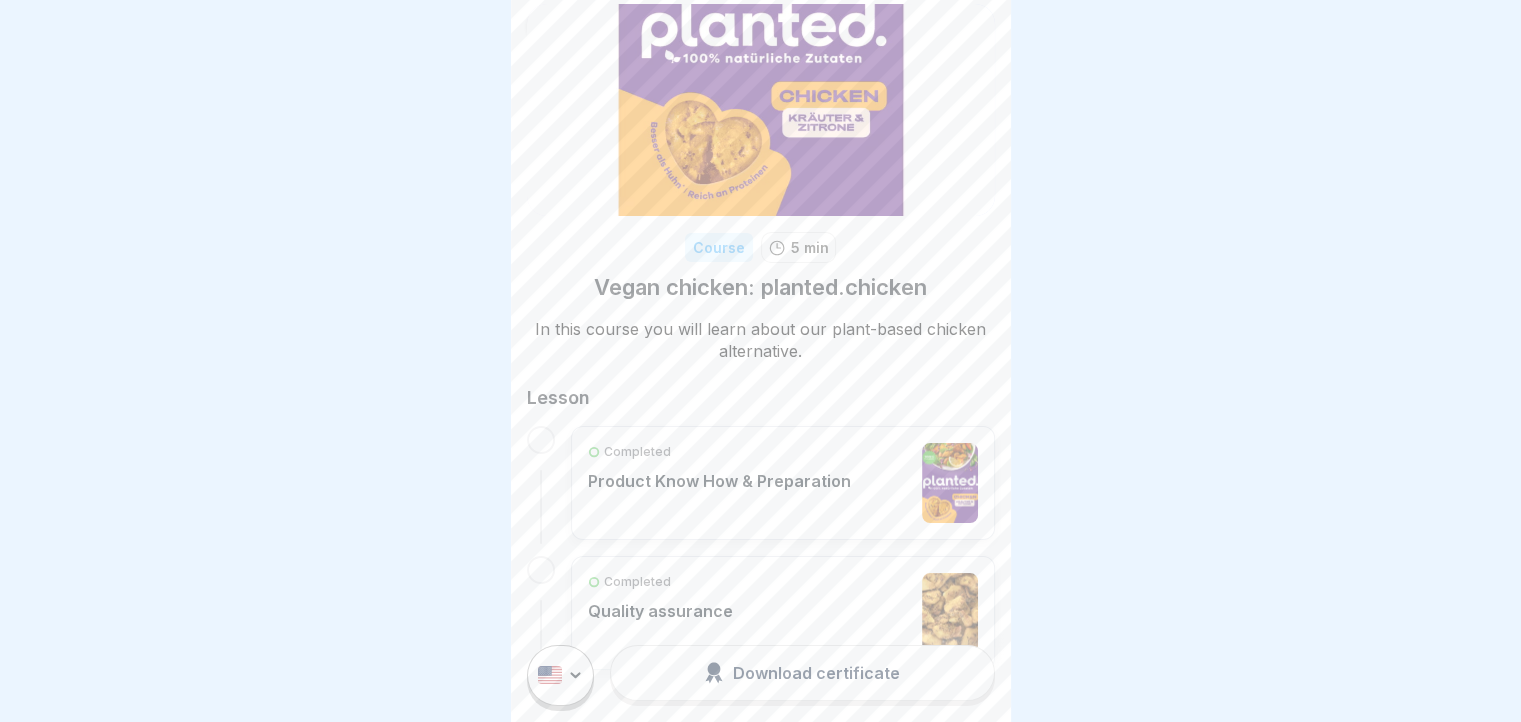 scroll, scrollTop: 117, scrollLeft: 0, axis: vertical 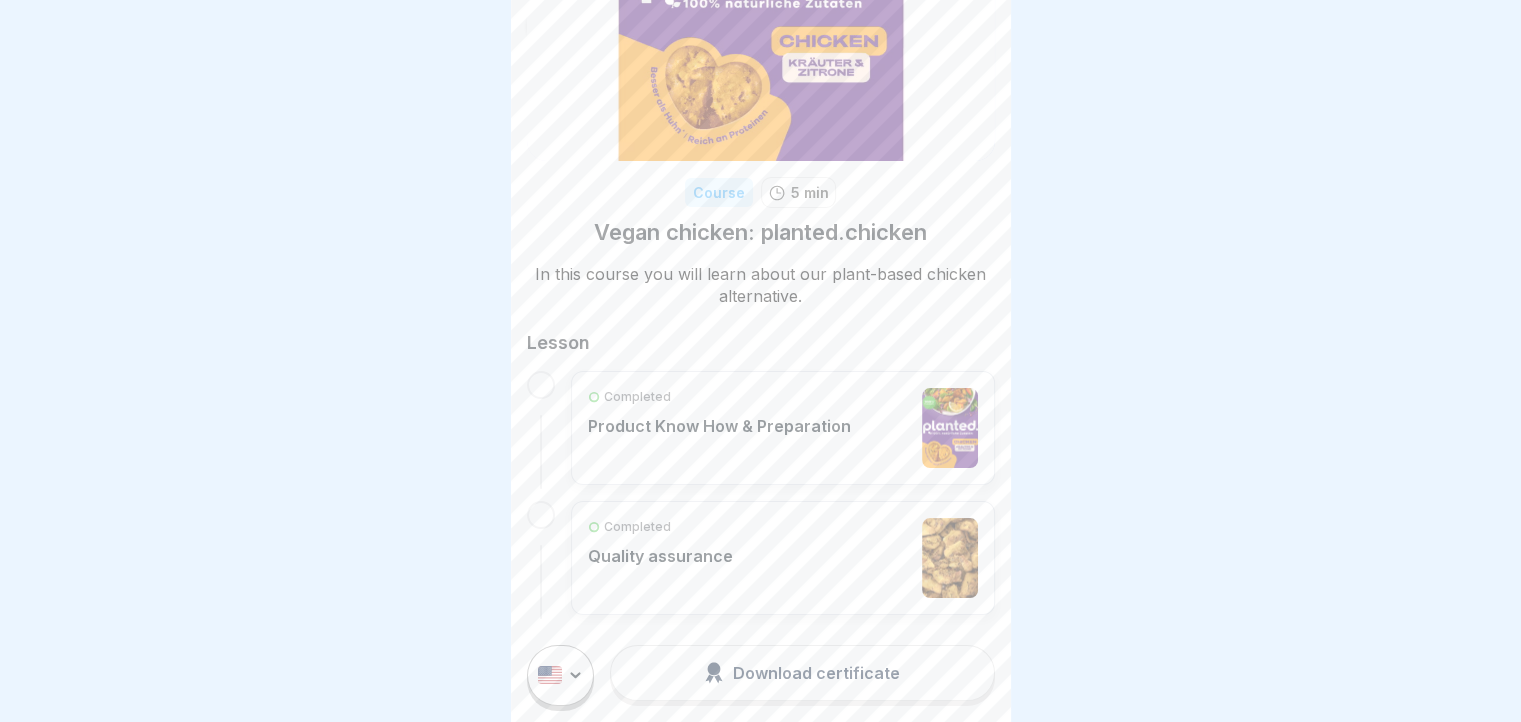 click on "Completed Product Know How & Preparation" at bounding box center (719, 428) 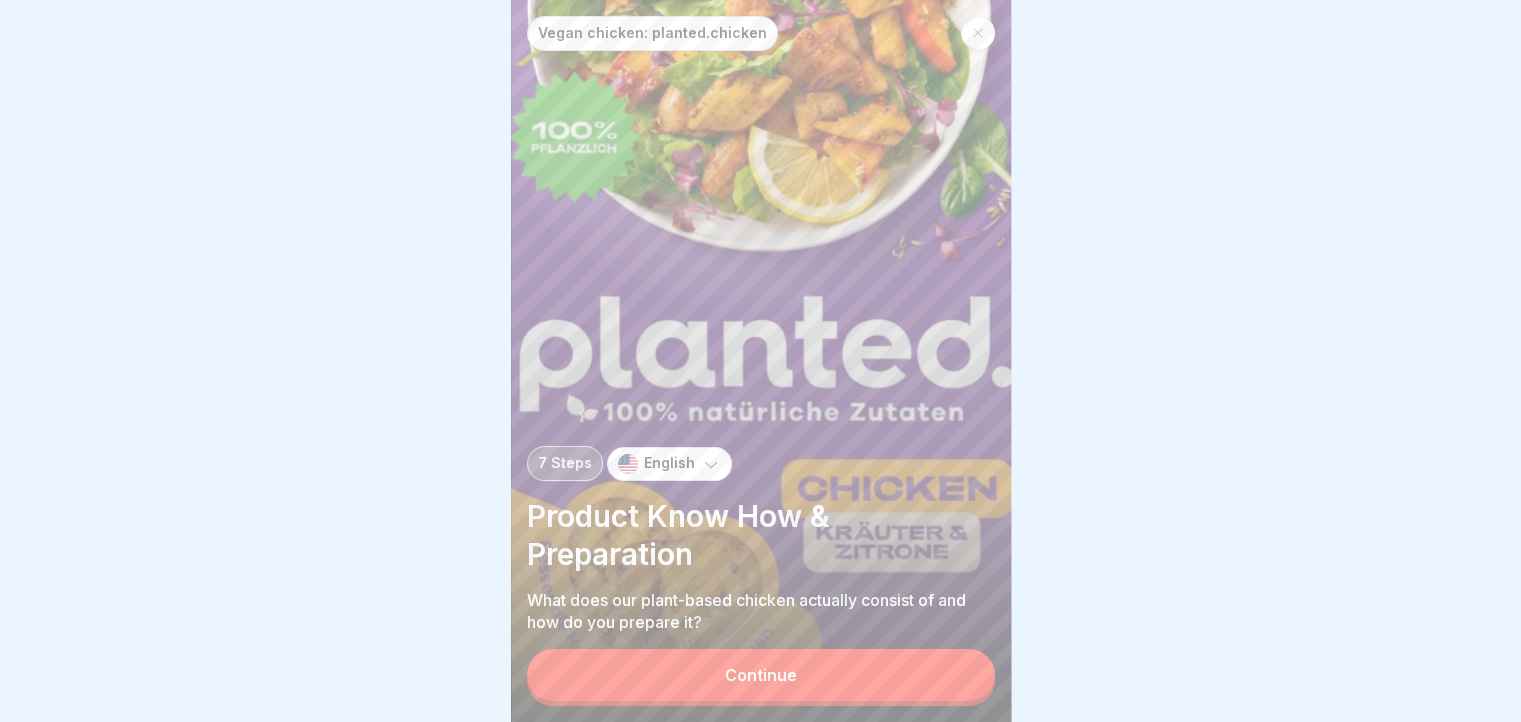 click on "Continue" at bounding box center (761, 675) 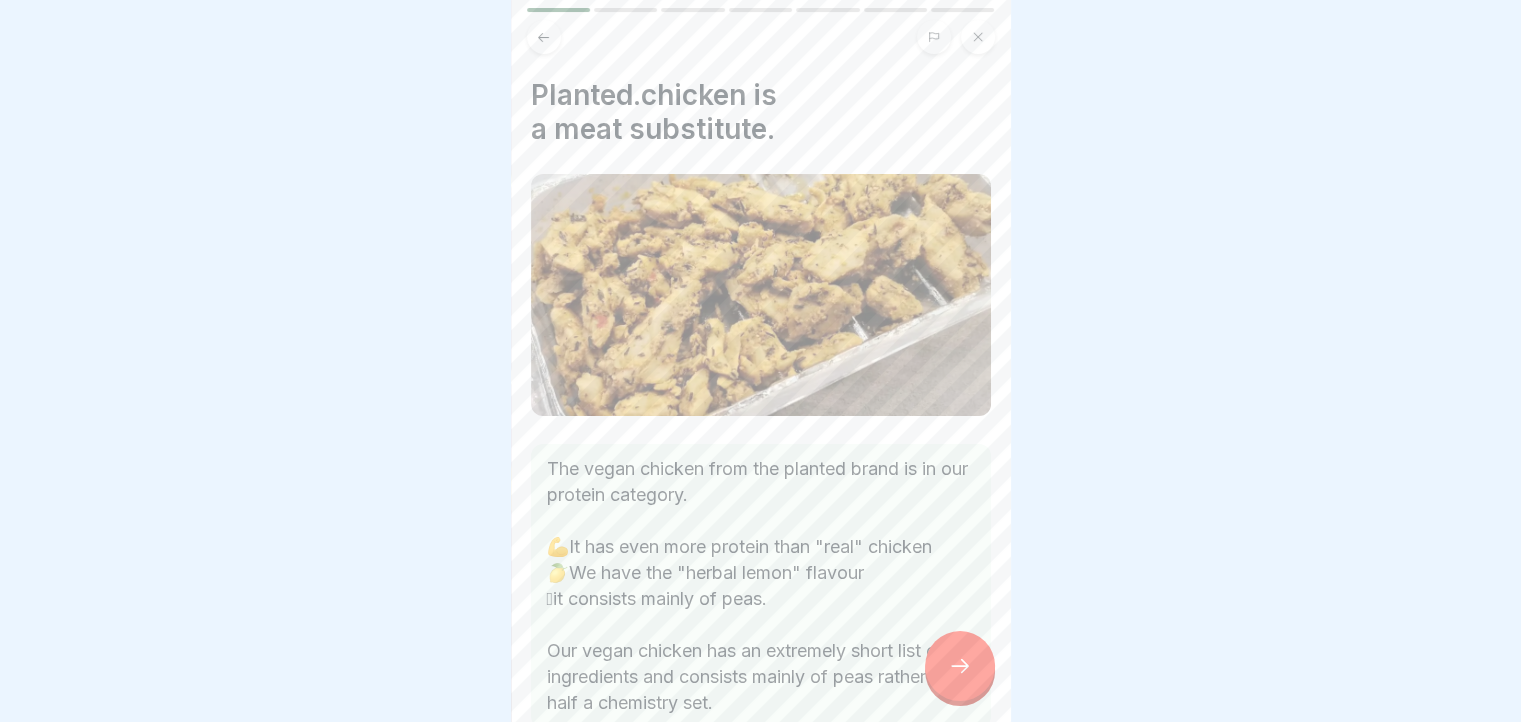 click 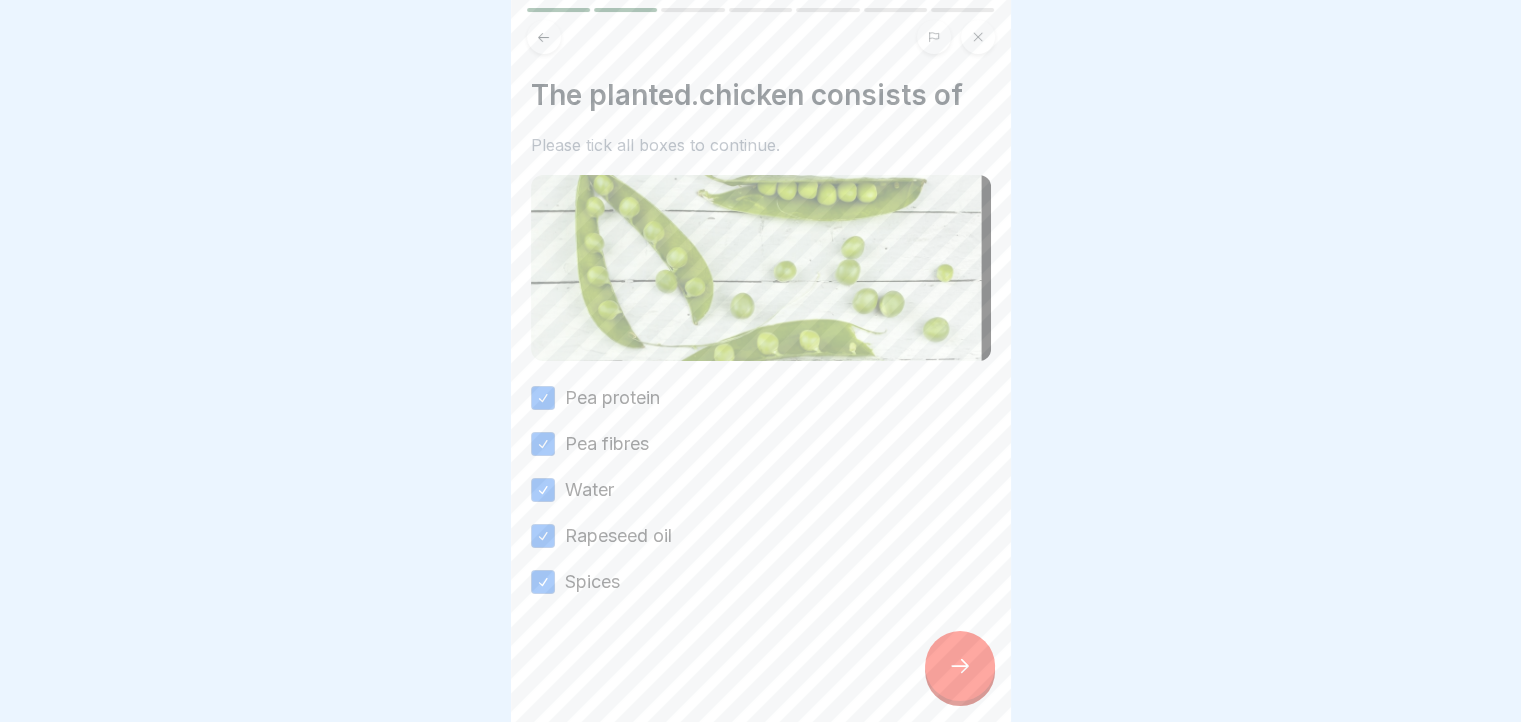 click 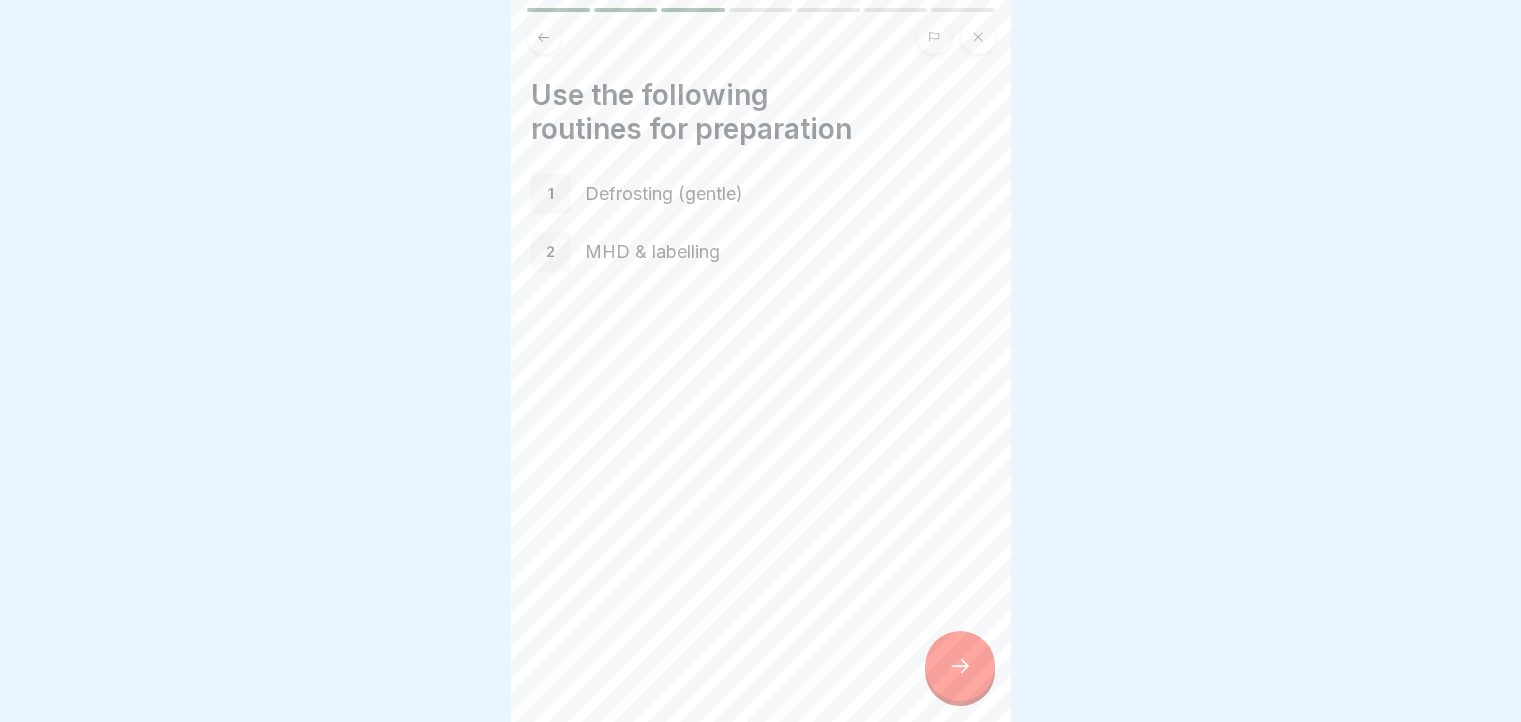 click at bounding box center (960, 666) 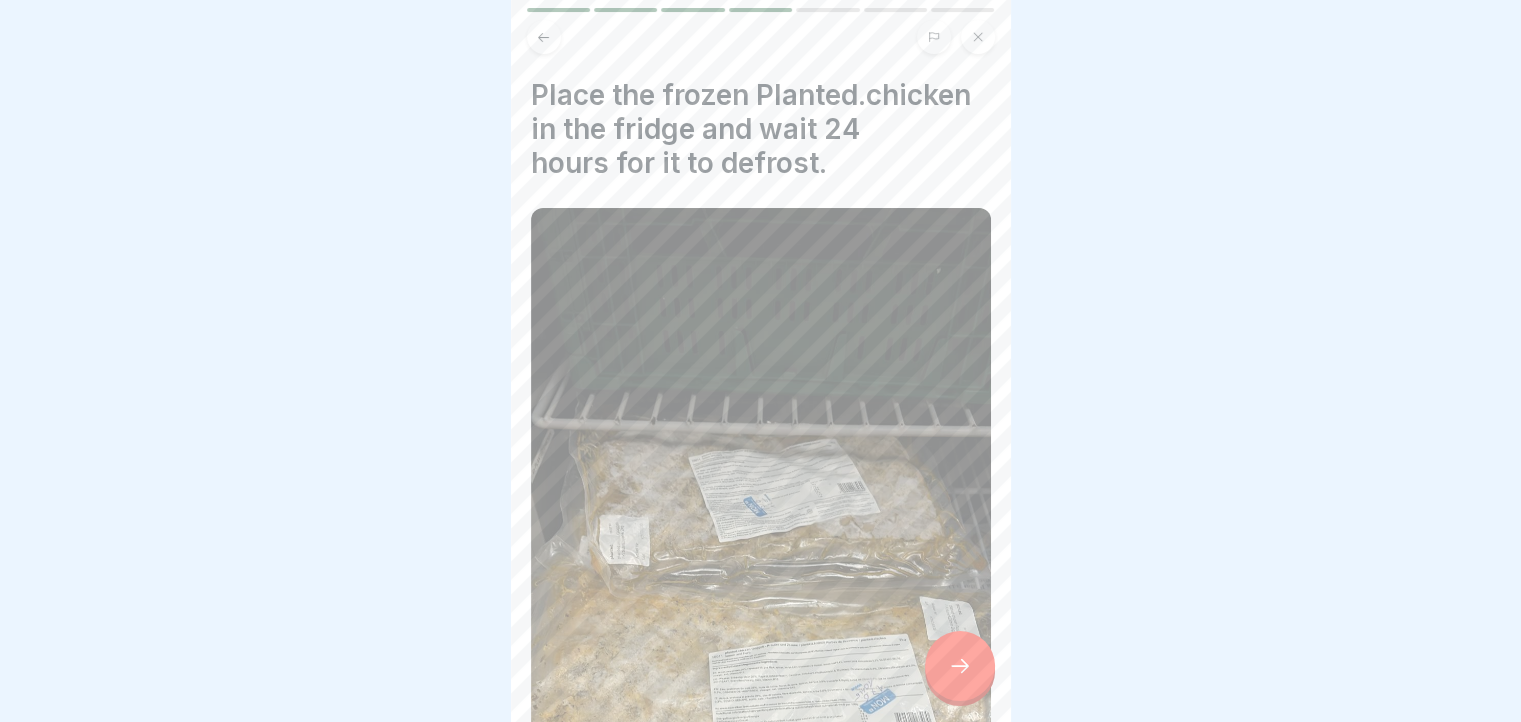 click at bounding box center (960, 666) 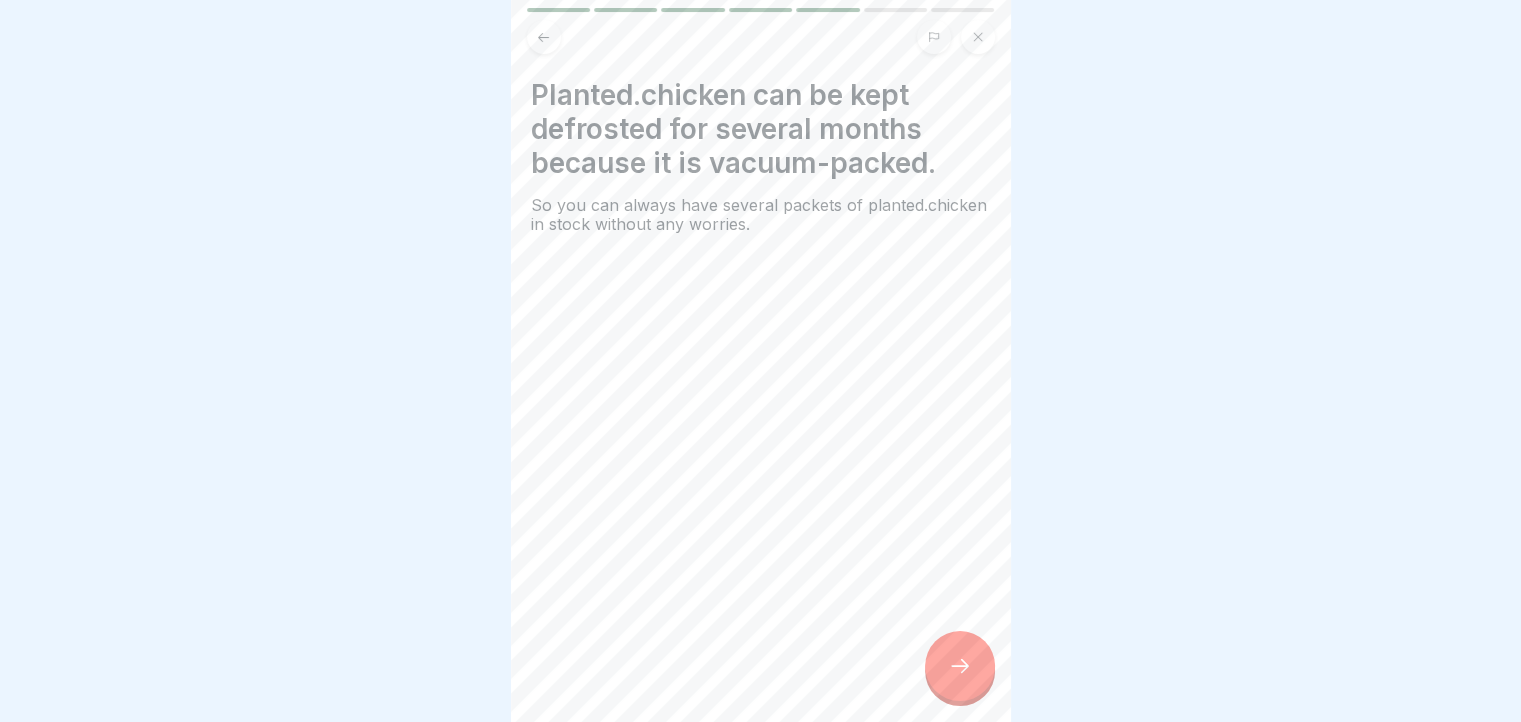 click 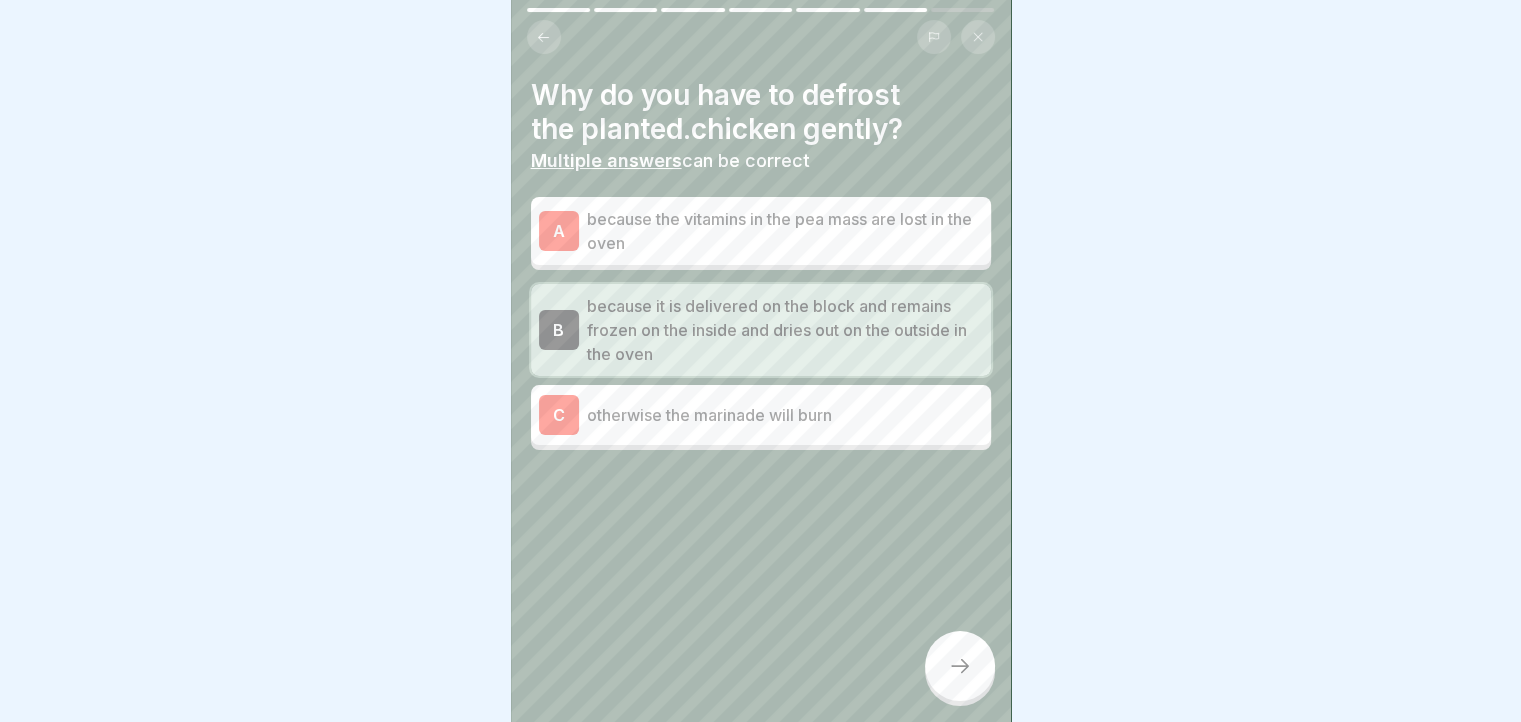 click 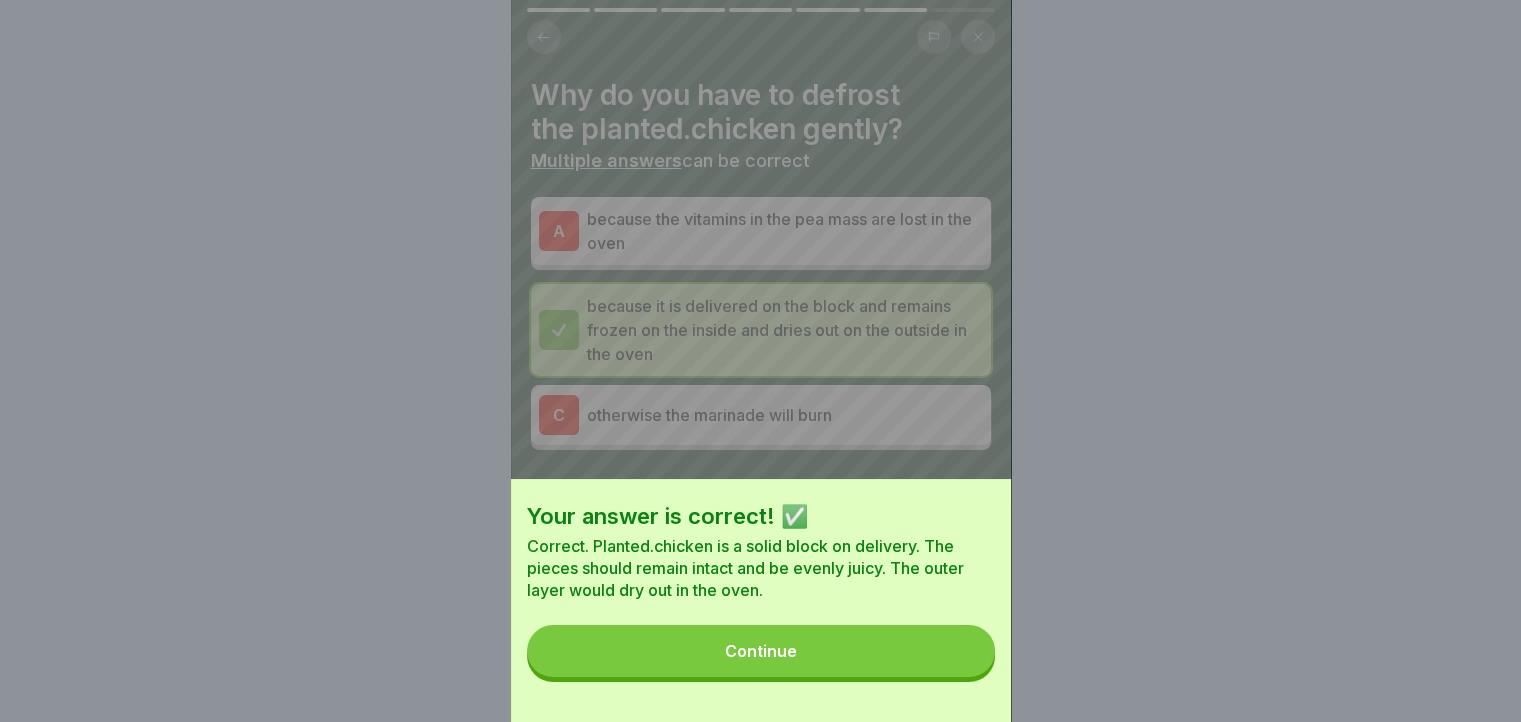 click on "Continue" at bounding box center (761, 651) 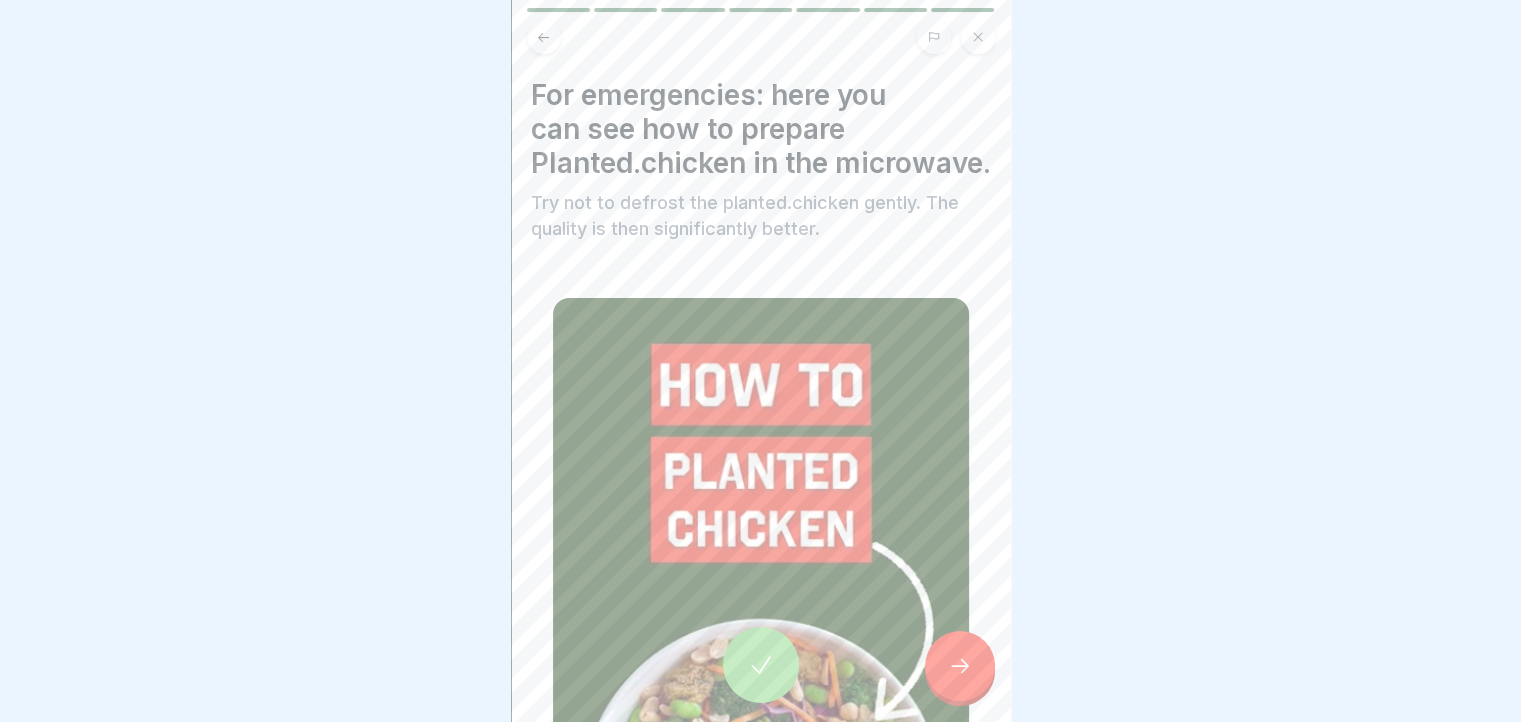click 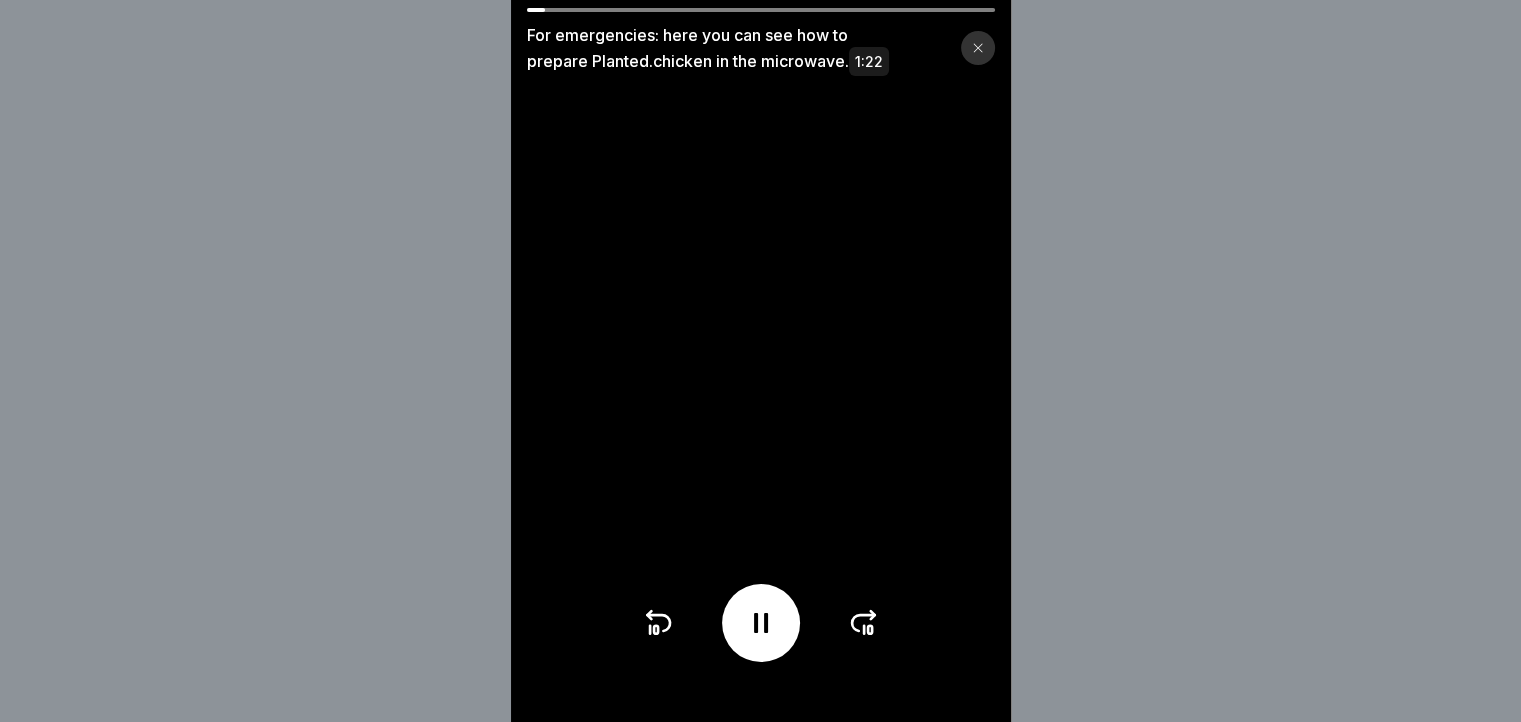 click 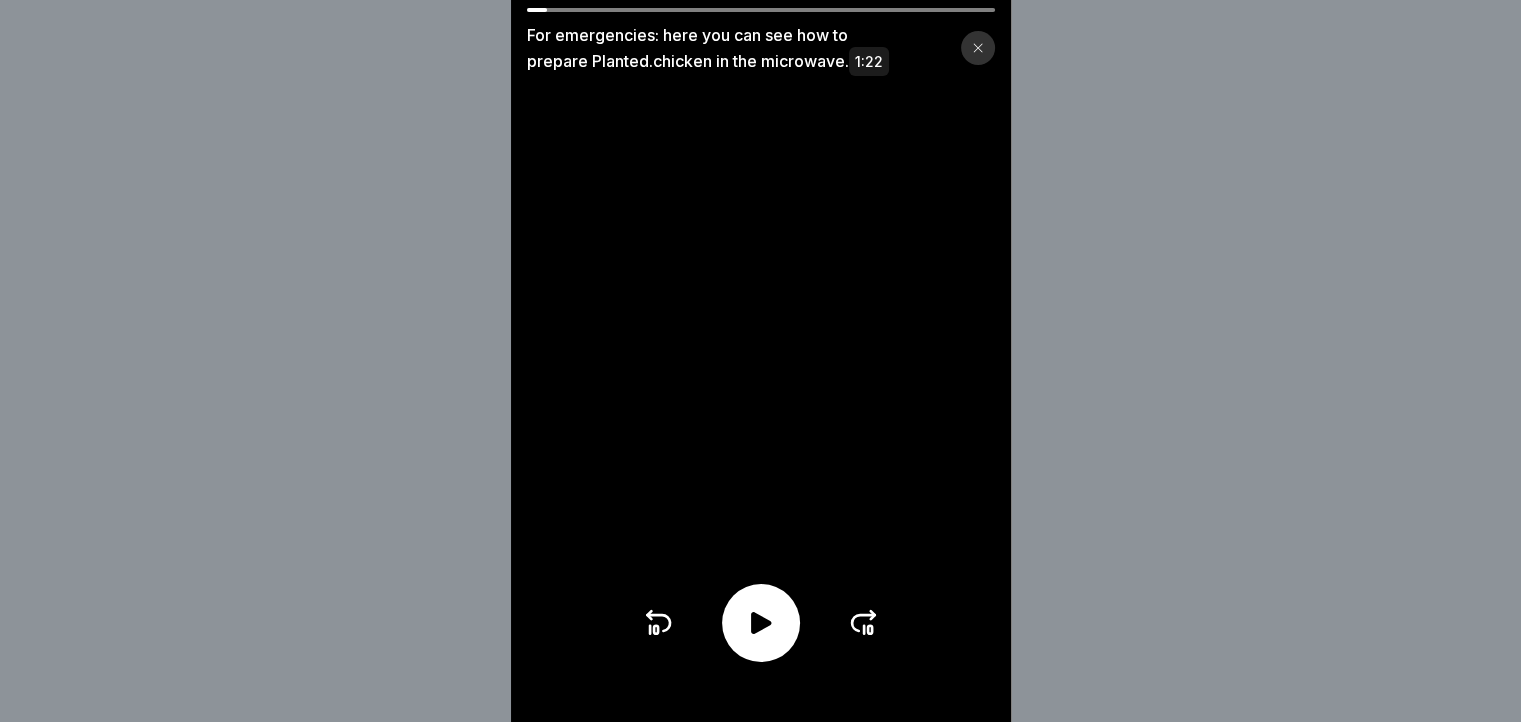 click 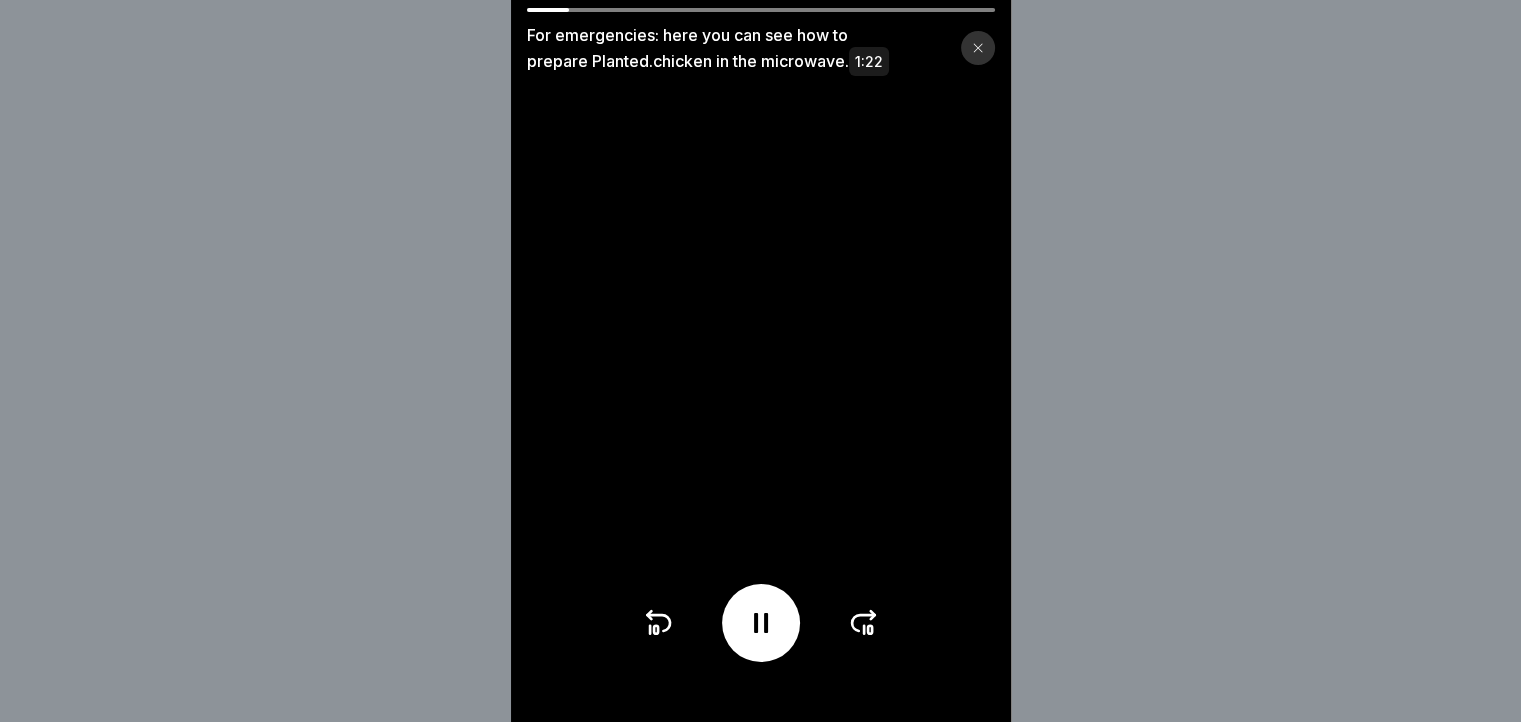 click 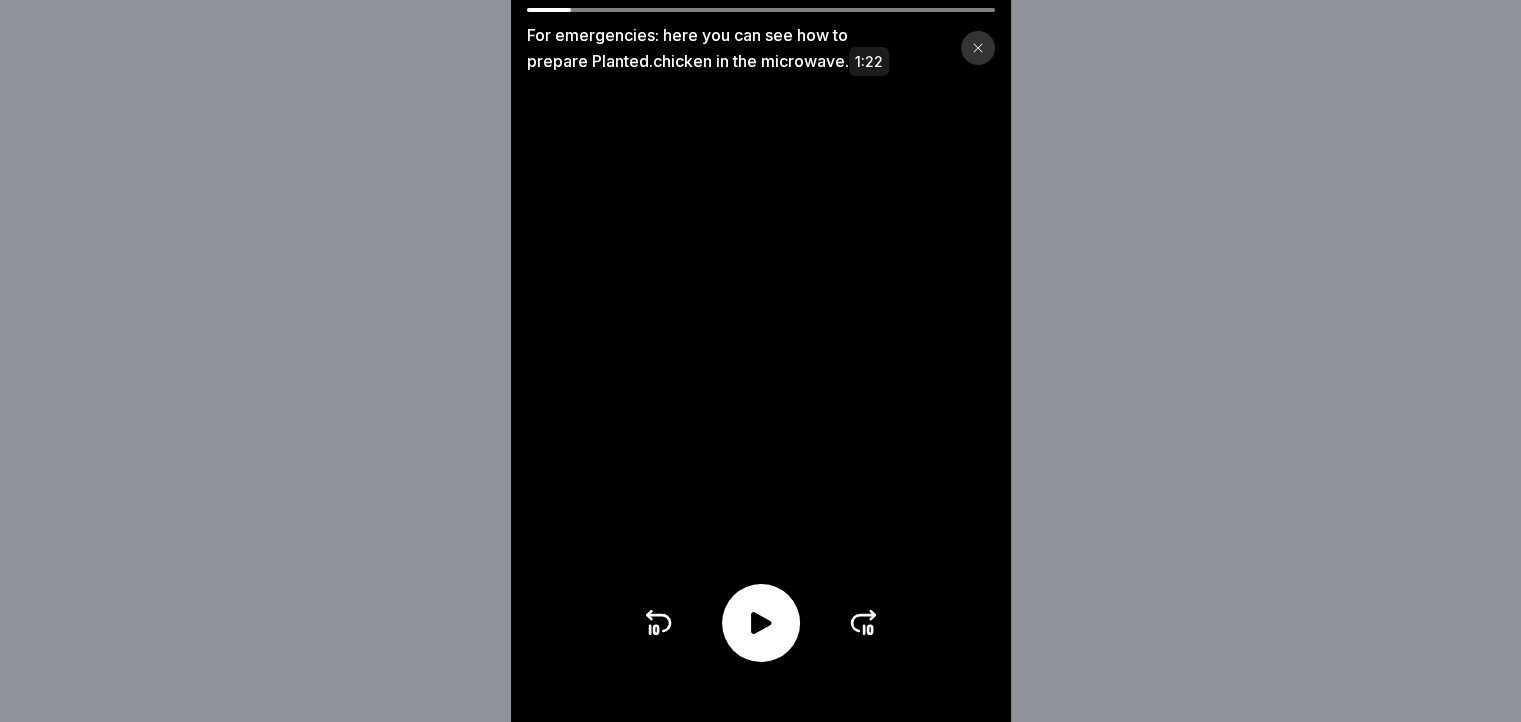 click 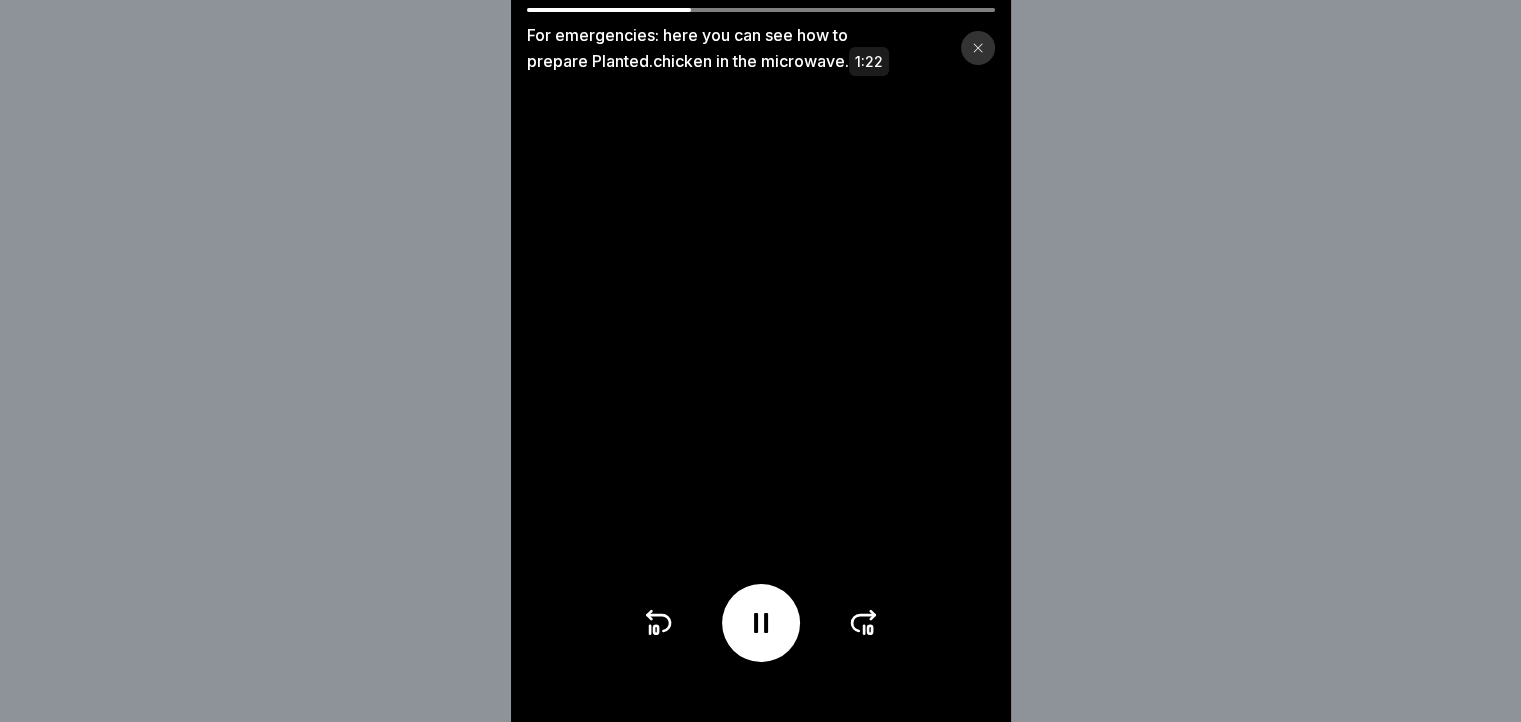 click 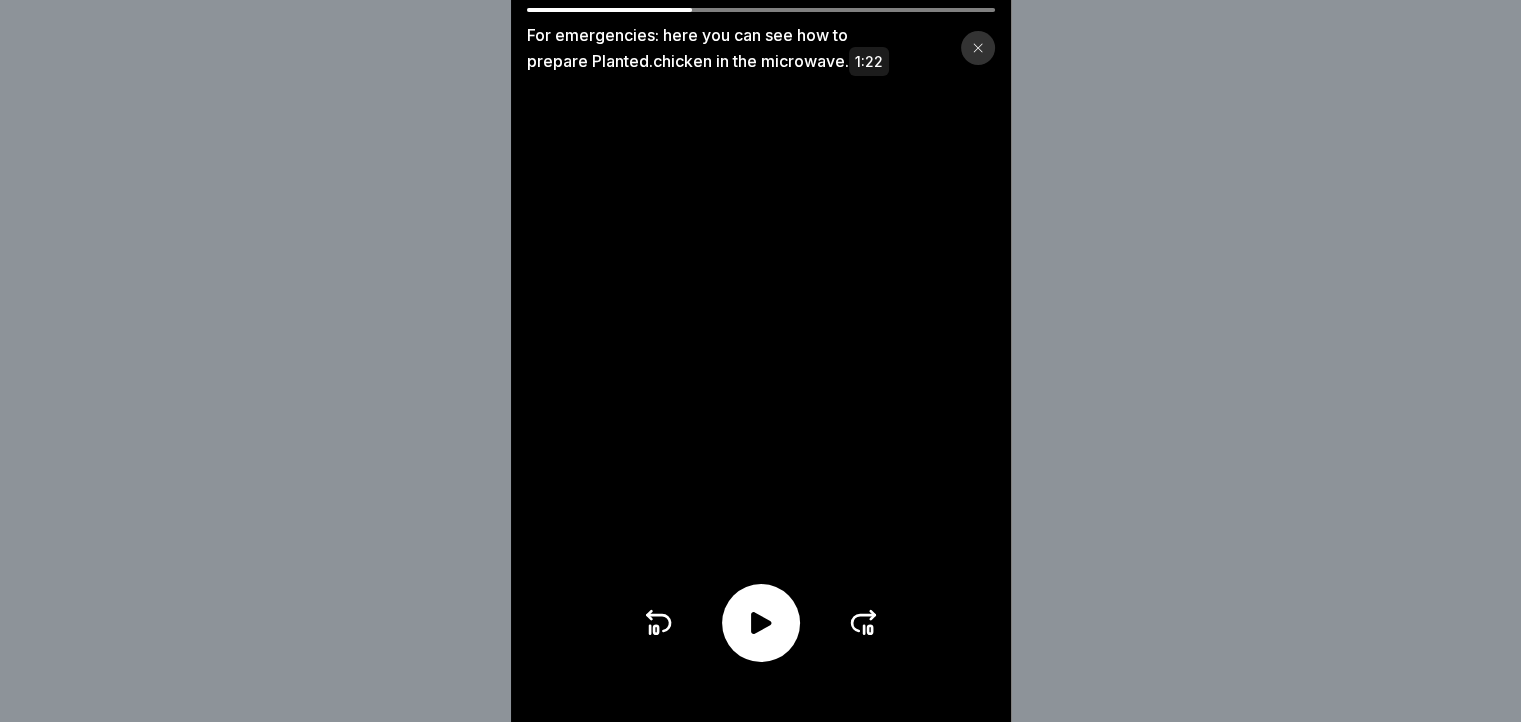 click at bounding box center (761, 623) 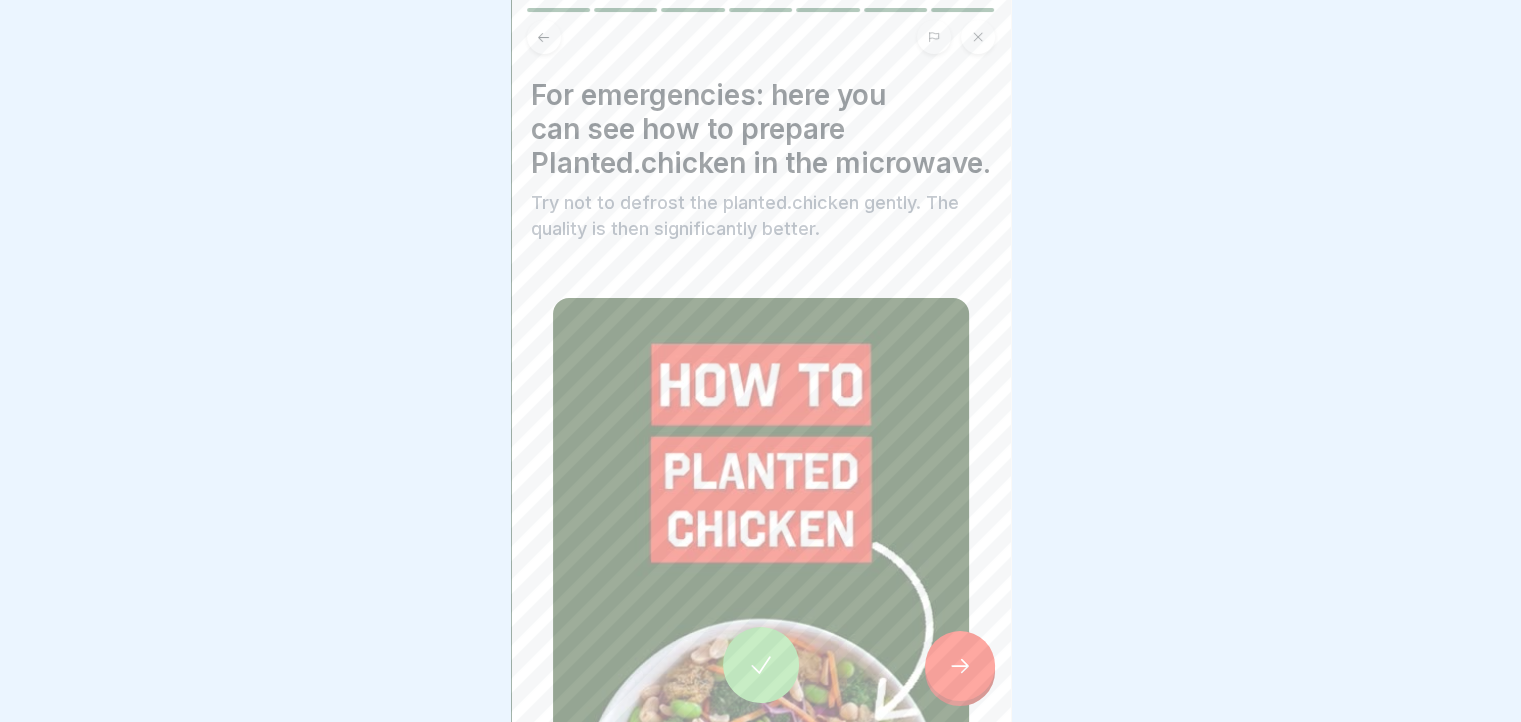 click at bounding box center [978, 37] 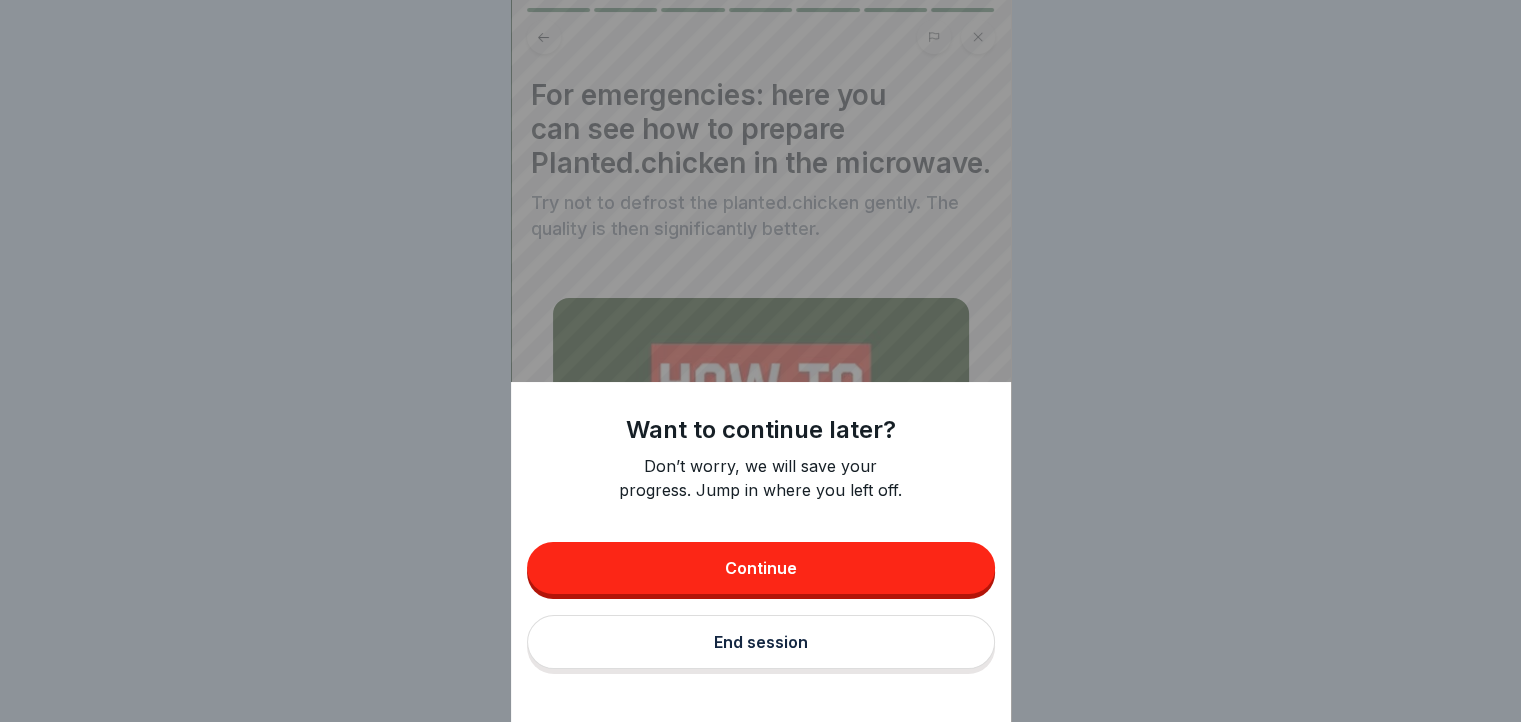 click on "End session" at bounding box center (761, 642) 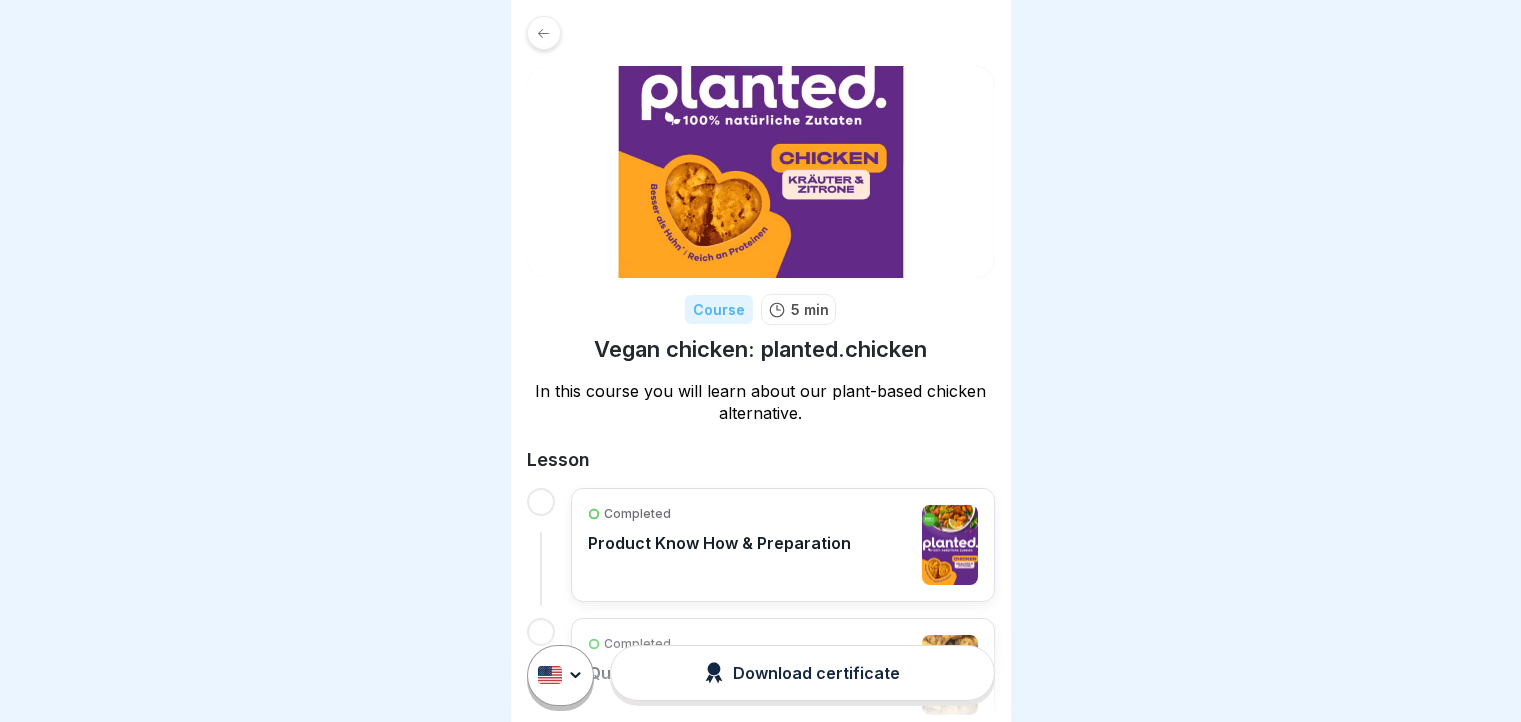 scroll, scrollTop: 0, scrollLeft: 0, axis: both 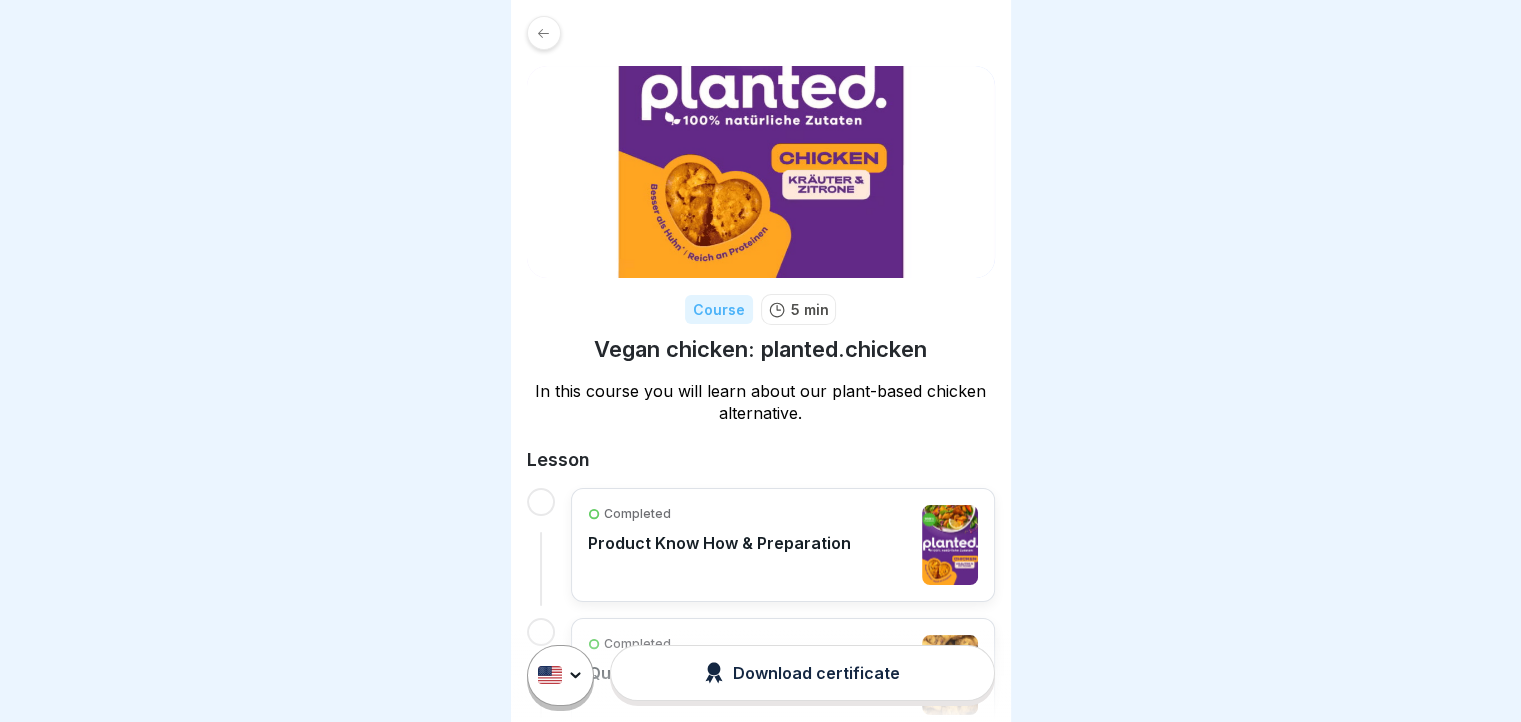 click at bounding box center (761, 33) 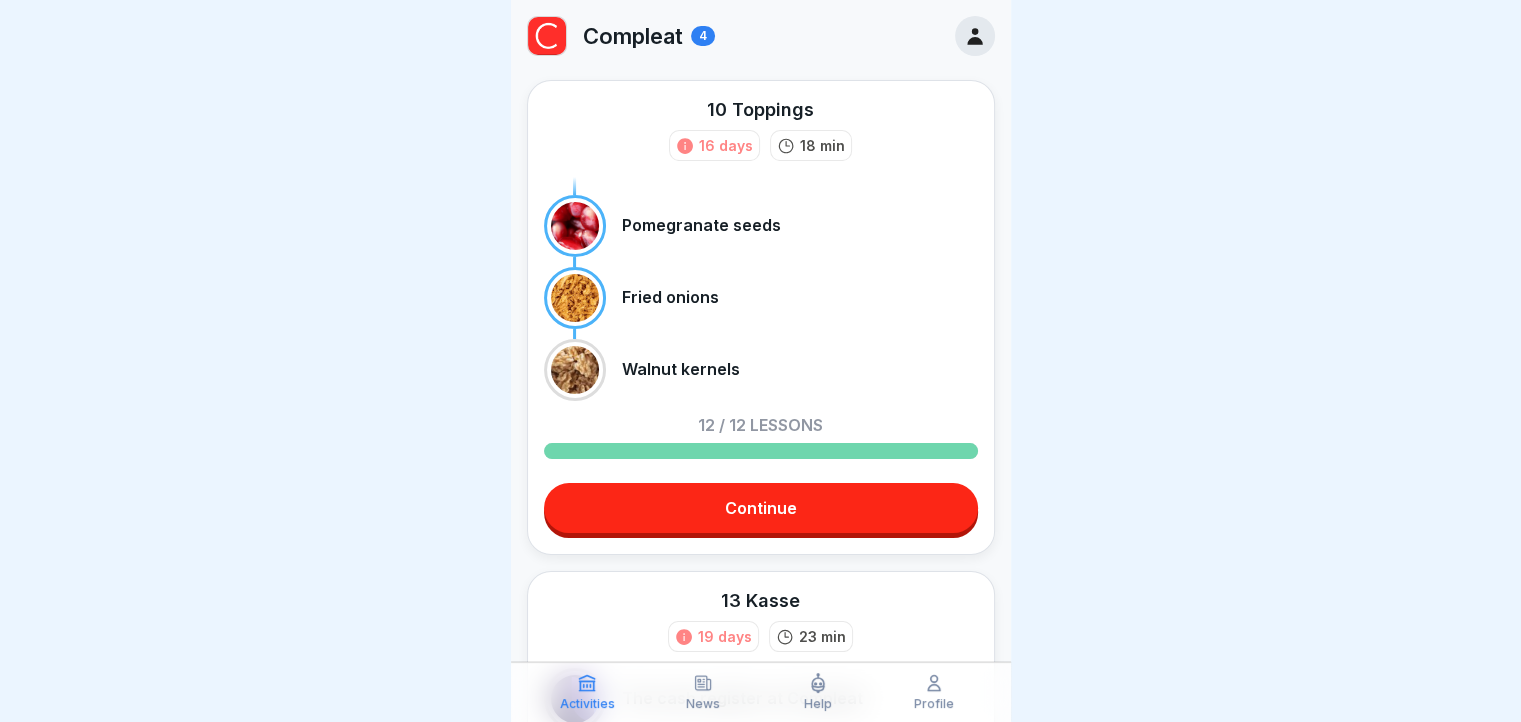 click 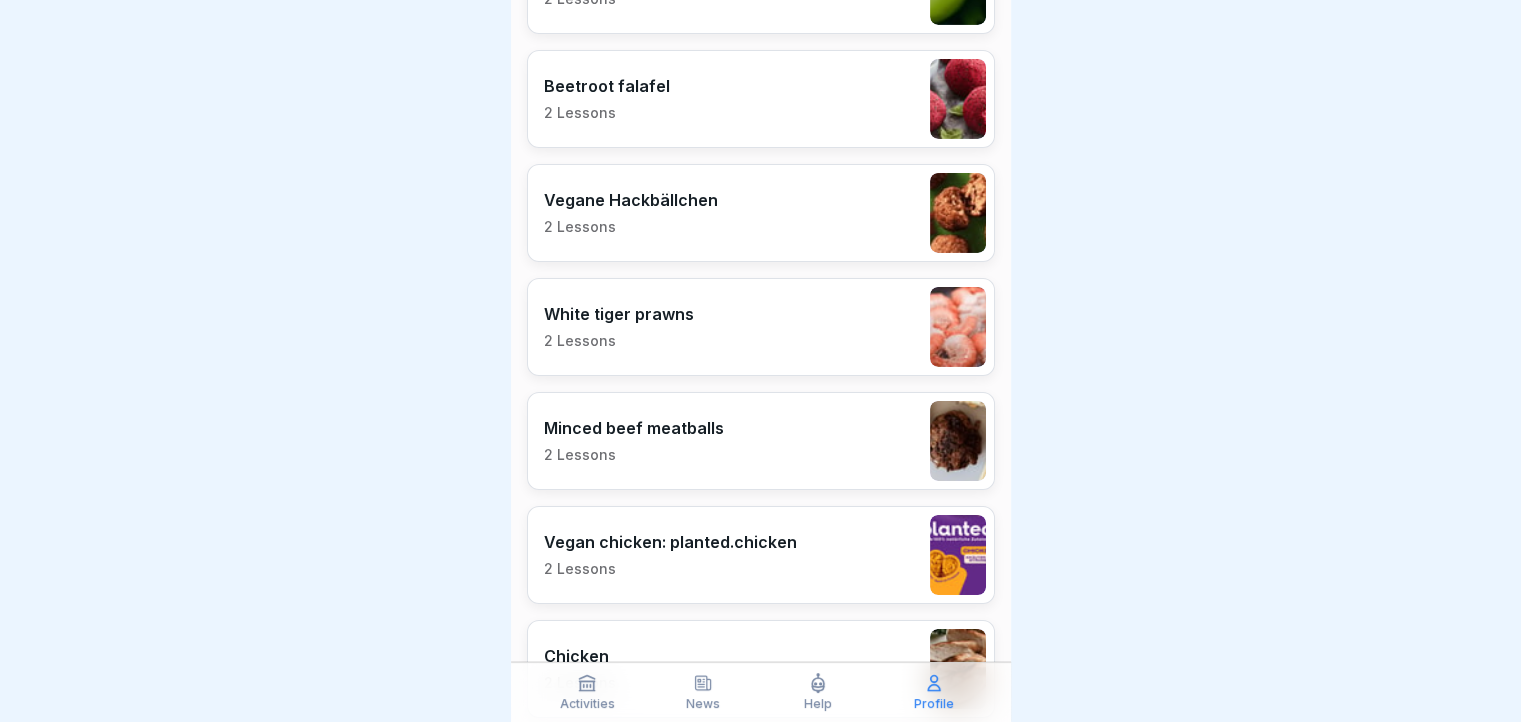 scroll, scrollTop: 6808, scrollLeft: 0, axis: vertical 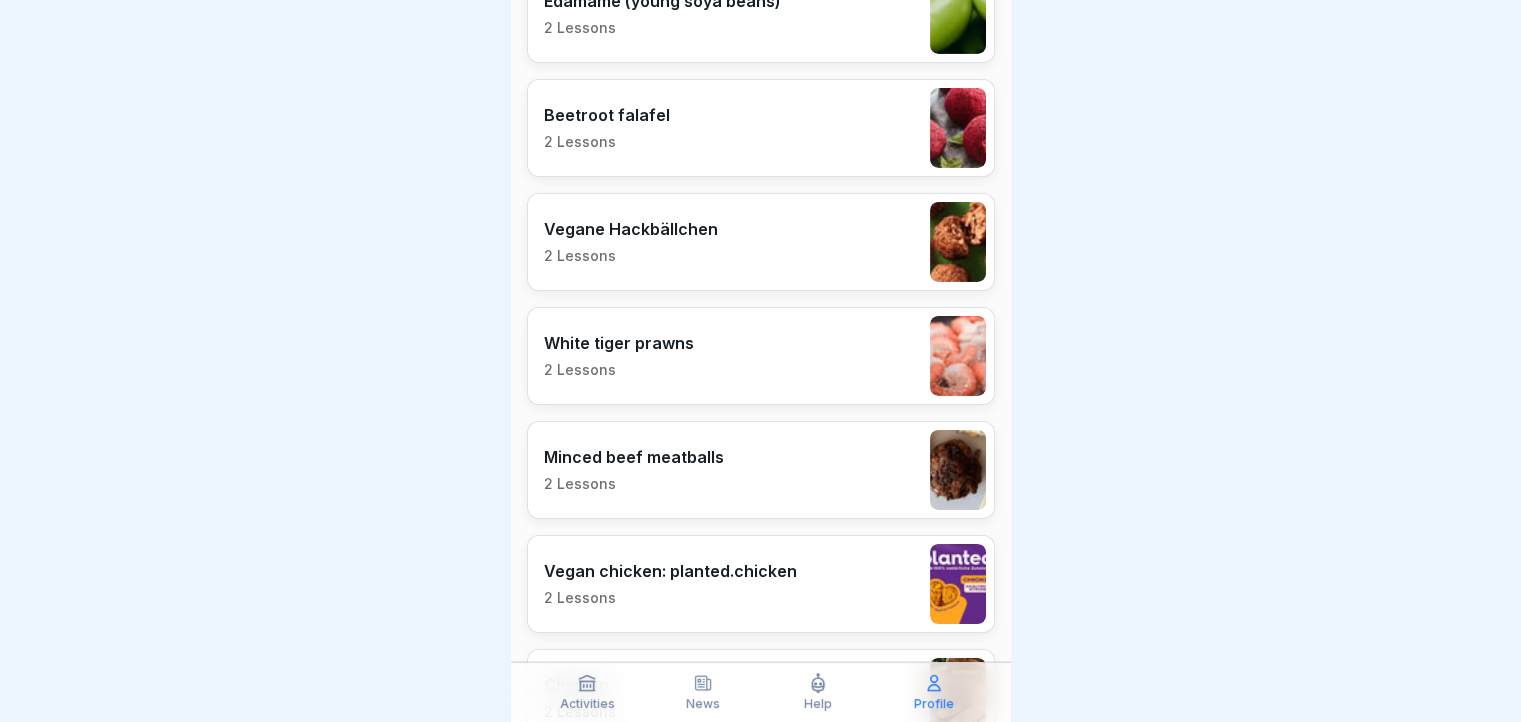 click on "Minced beef meatballs 2 Lessons" at bounding box center [761, 470] 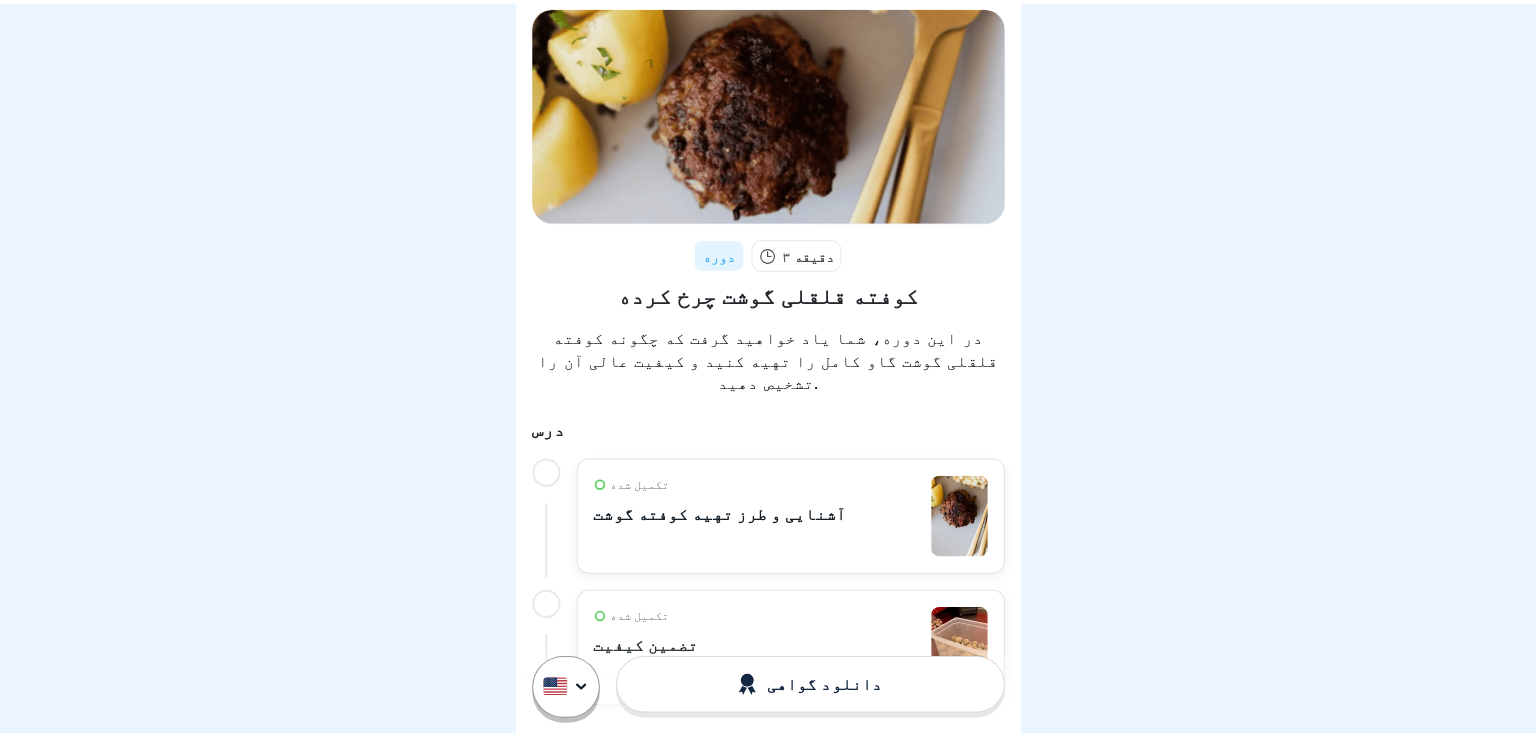 scroll, scrollTop: 117, scrollLeft: 0, axis: vertical 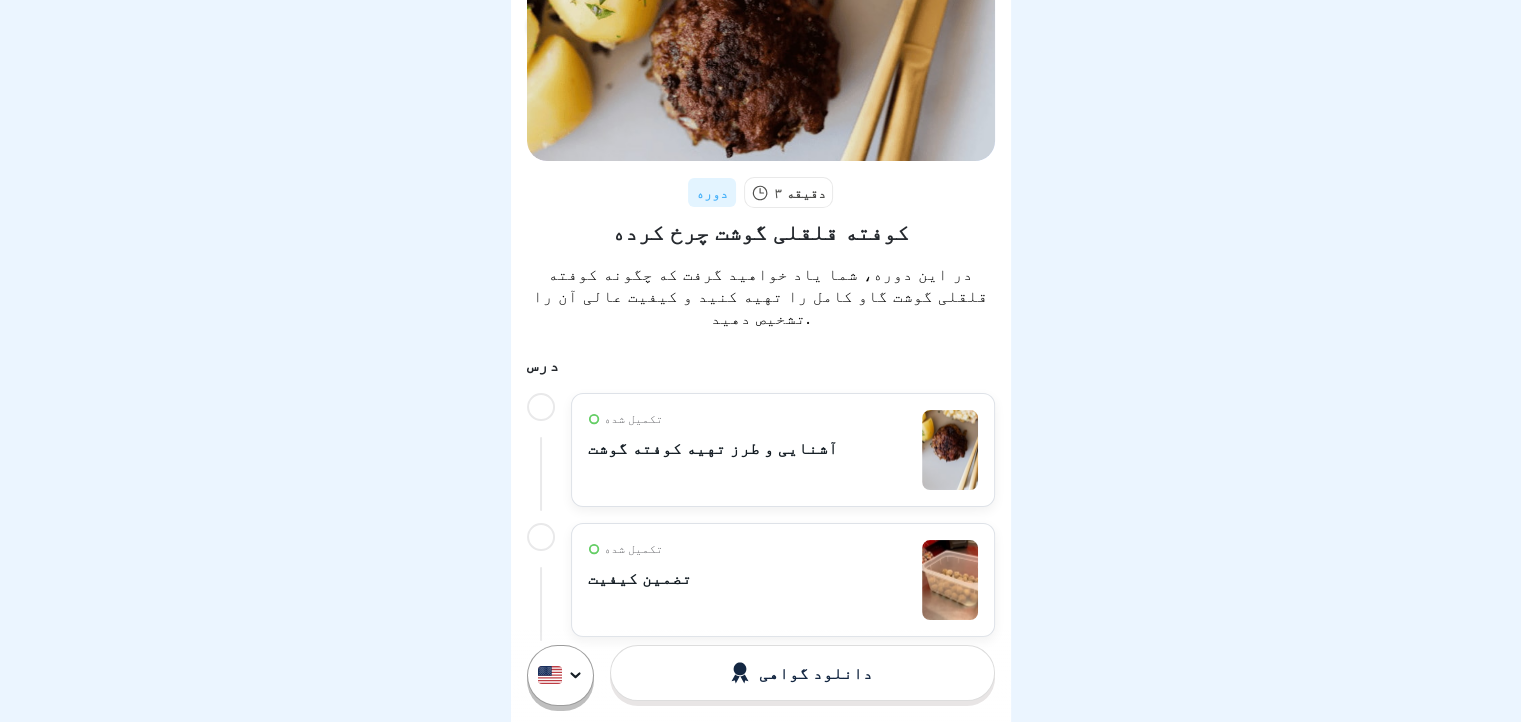 click on "تکمیل شده آشنایی و طرز تهیه کوفته گوشت" at bounding box center (783, 450) 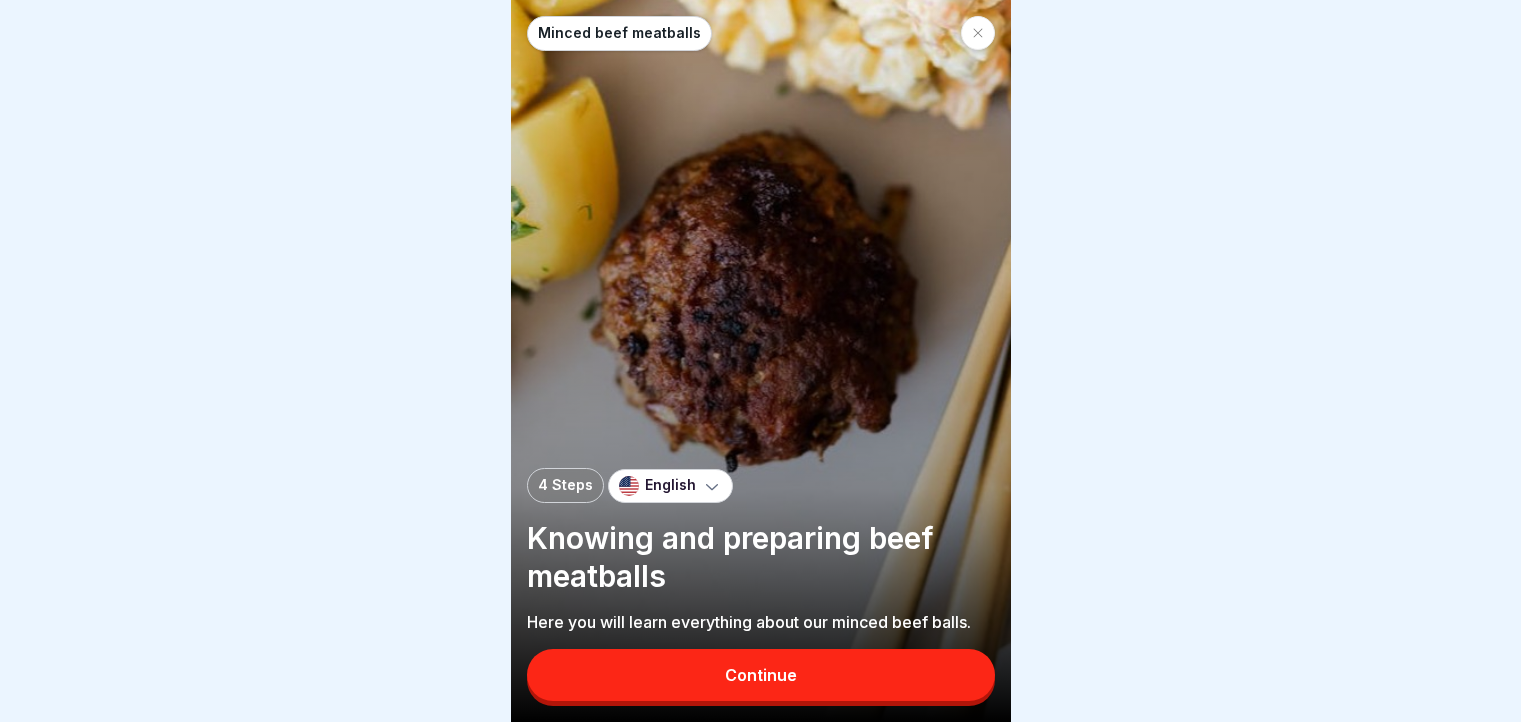 scroll, scrollTop: 0, scrollLeft: 0, axis: both 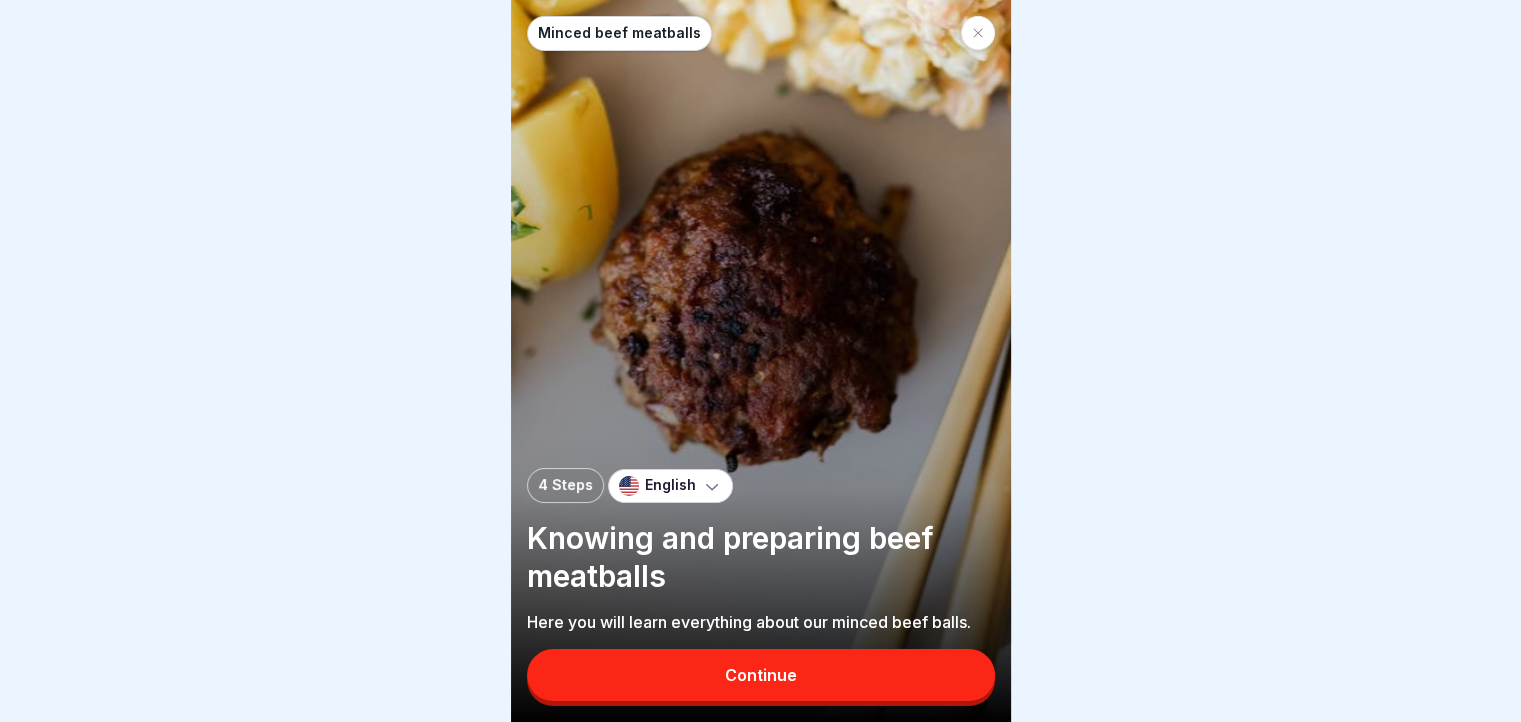 click on "Continue" at bounding box center [761, 675] 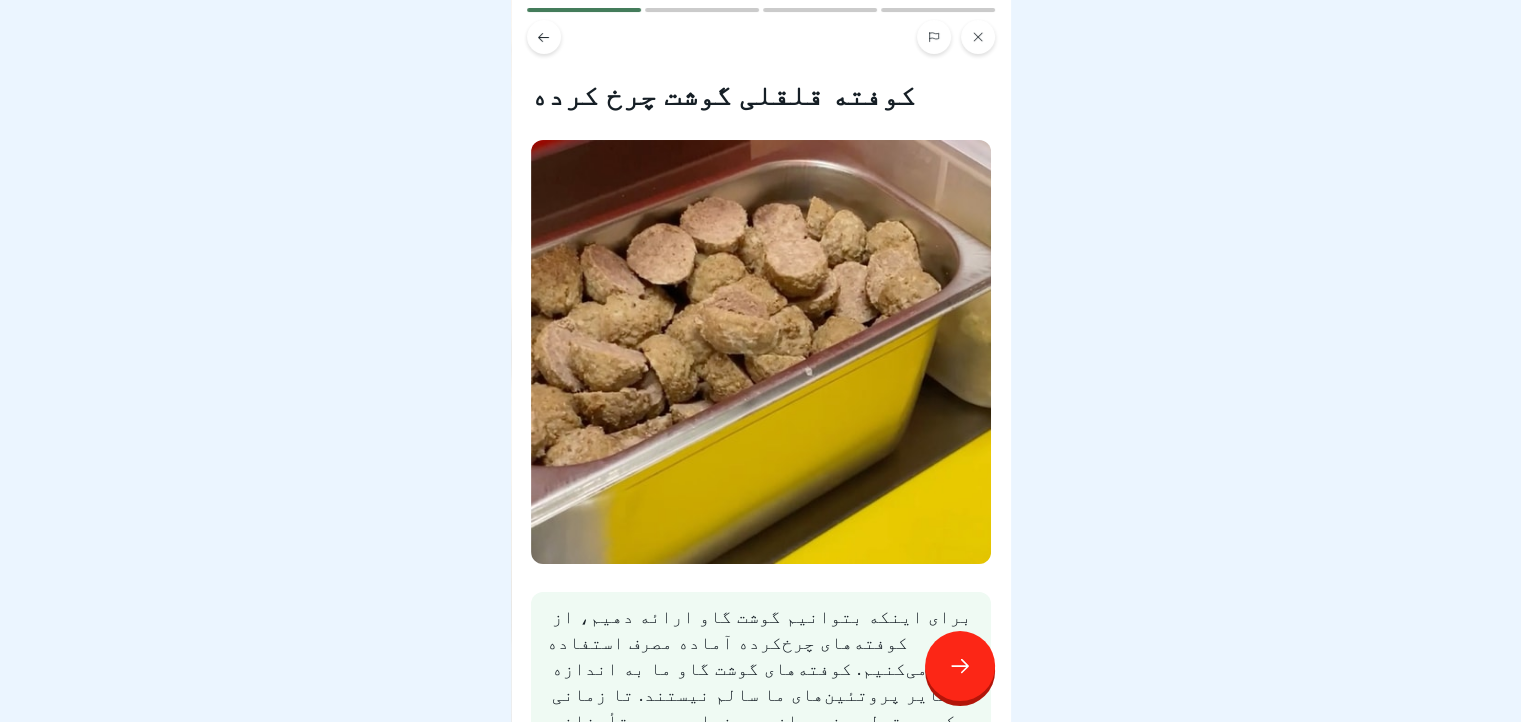 scroll, scrollTop: 15, scrollLeft: 0, axis: vertical 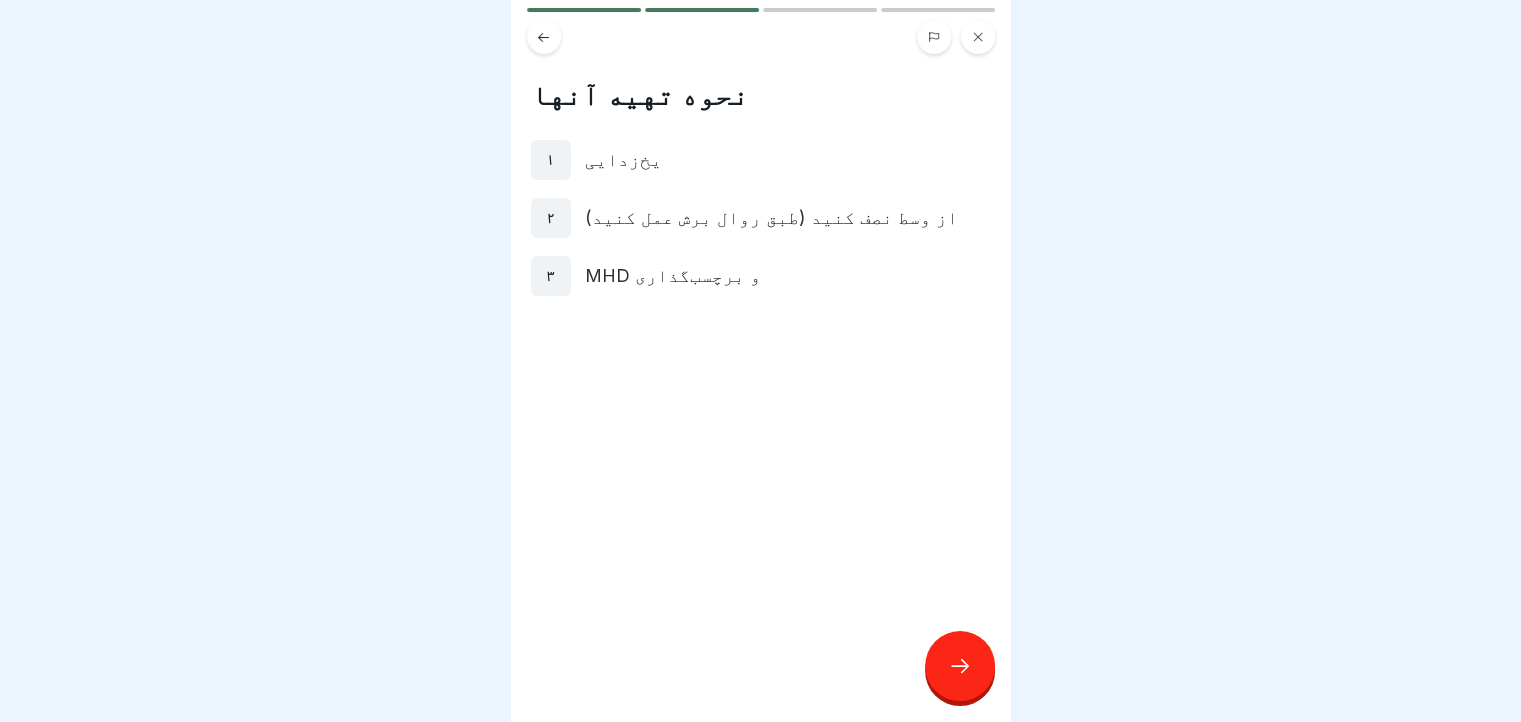 click at bounding box center [960, 666] 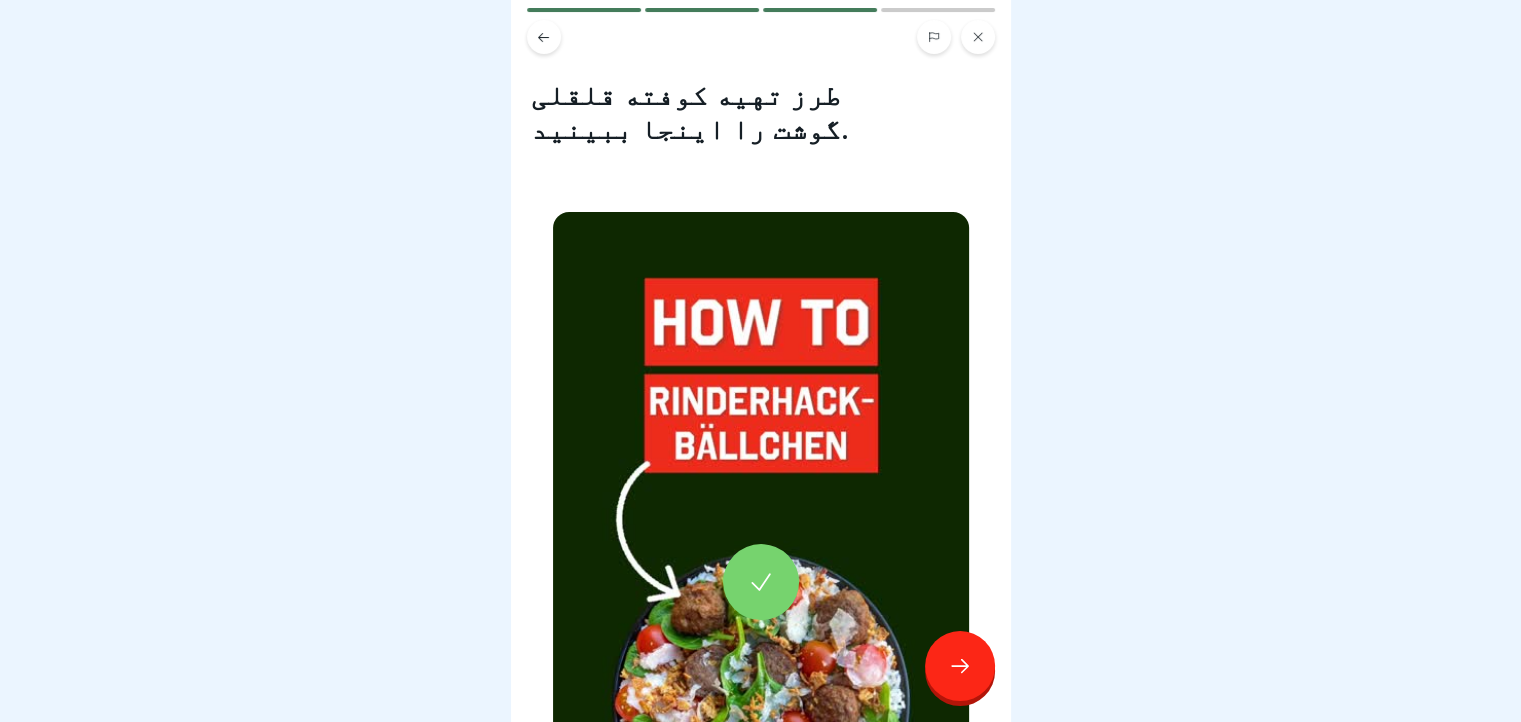 click at bounding box center (761, 582) 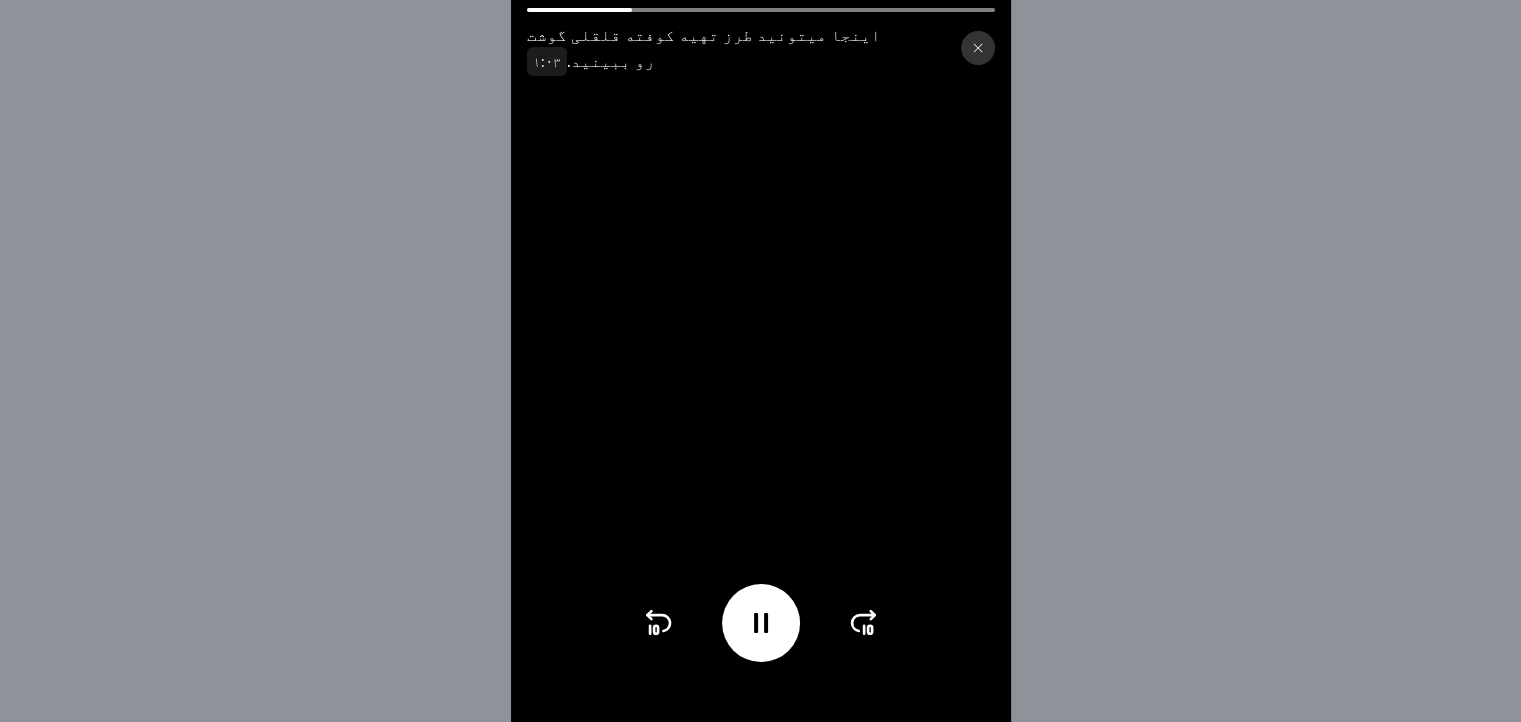 click at bounding box center [761, 623] 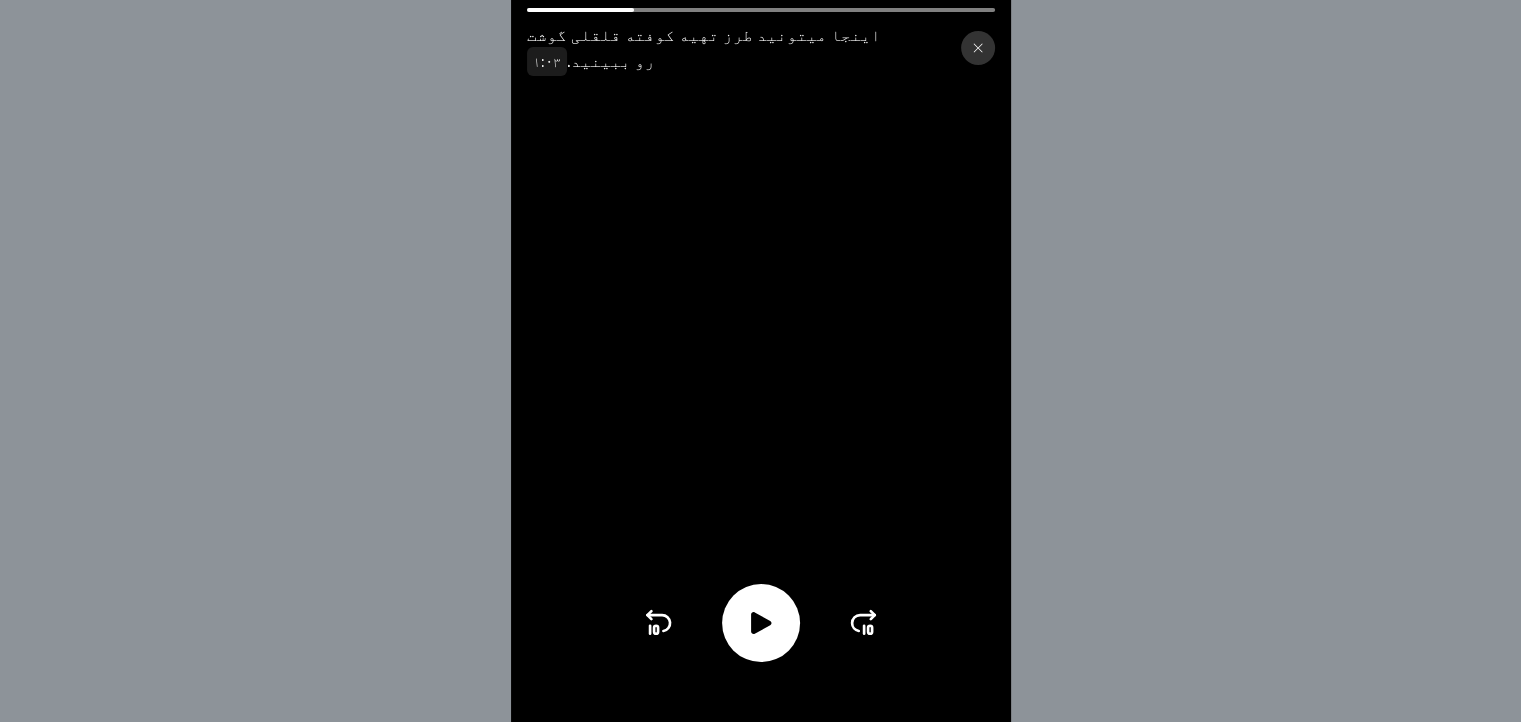 click at bounding box center (761, 623) 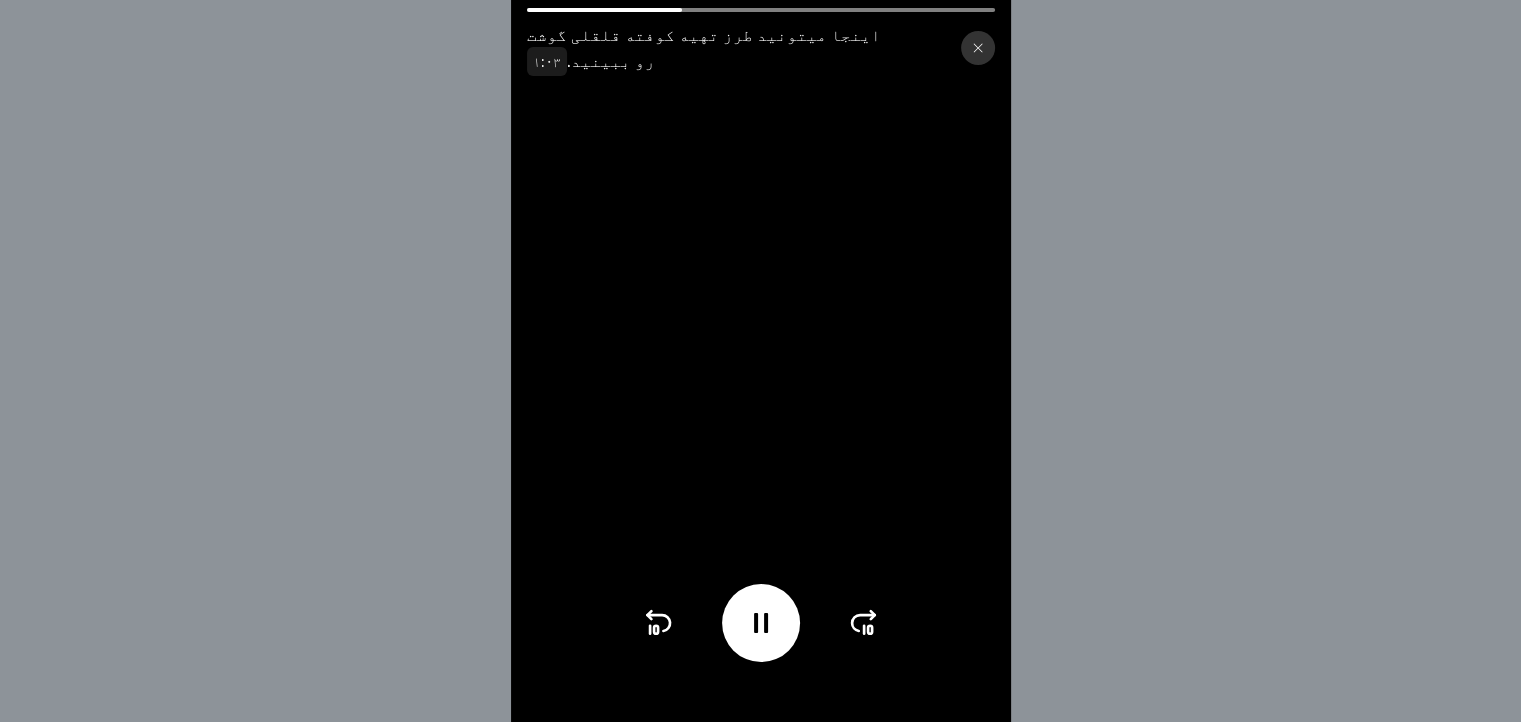 click at bounding box center [761, 623] 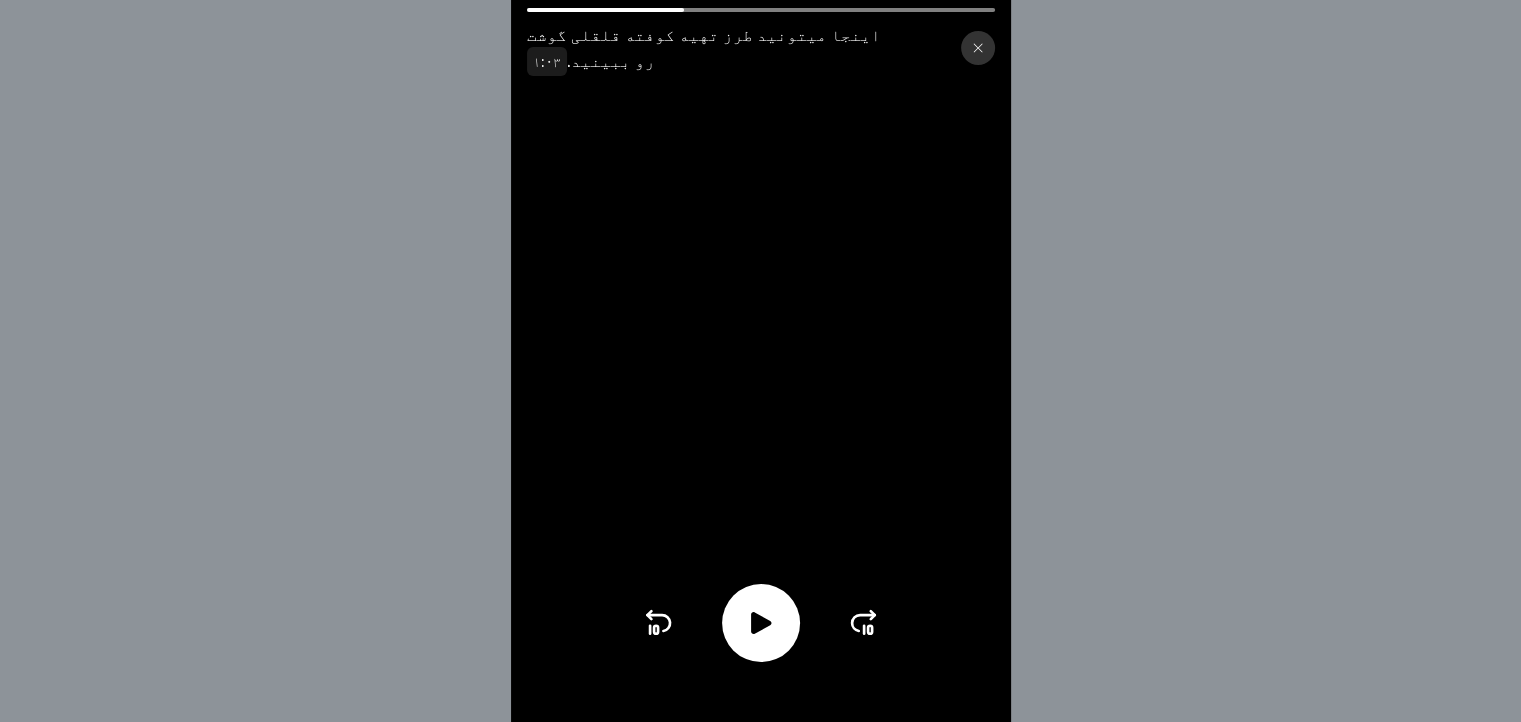 click at bounding box center (761, 623) 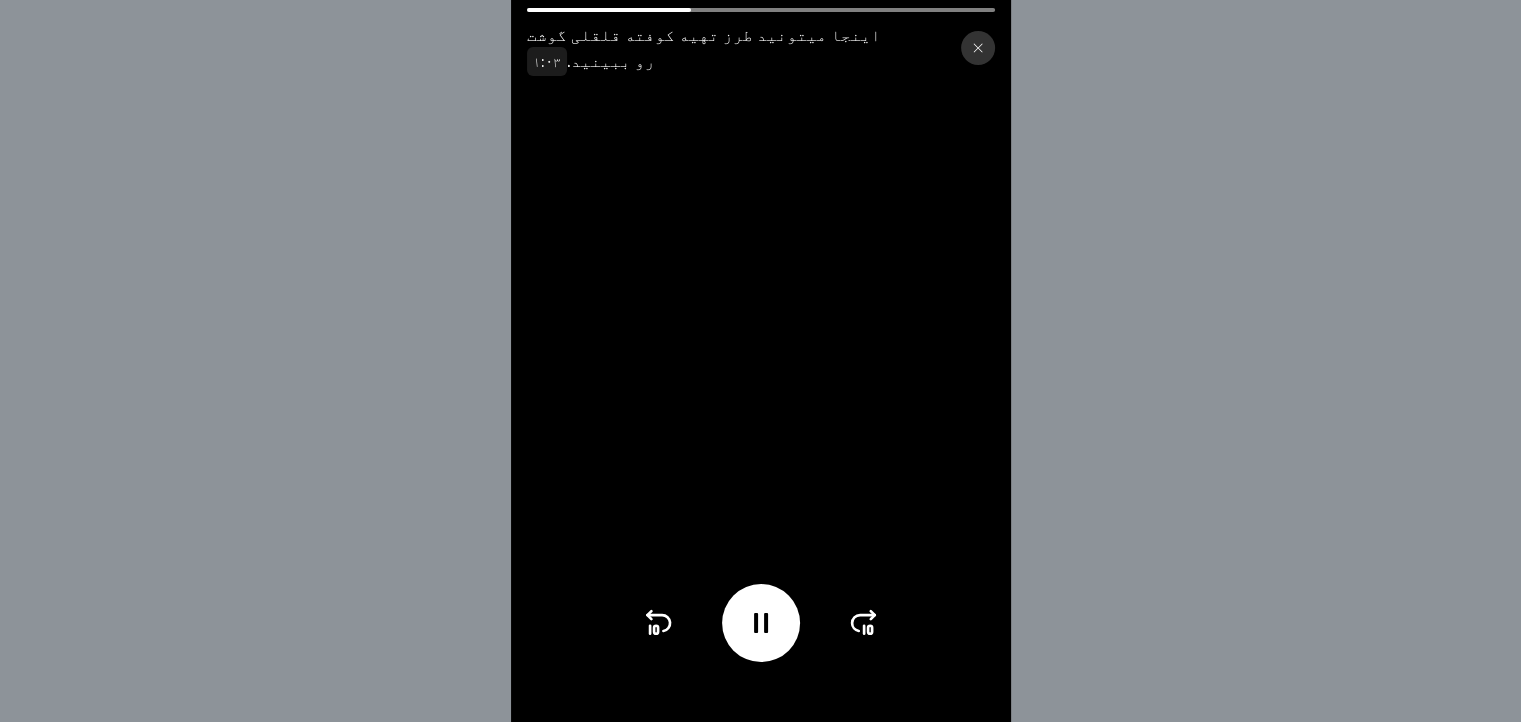 click at bounding box center [761, 623] 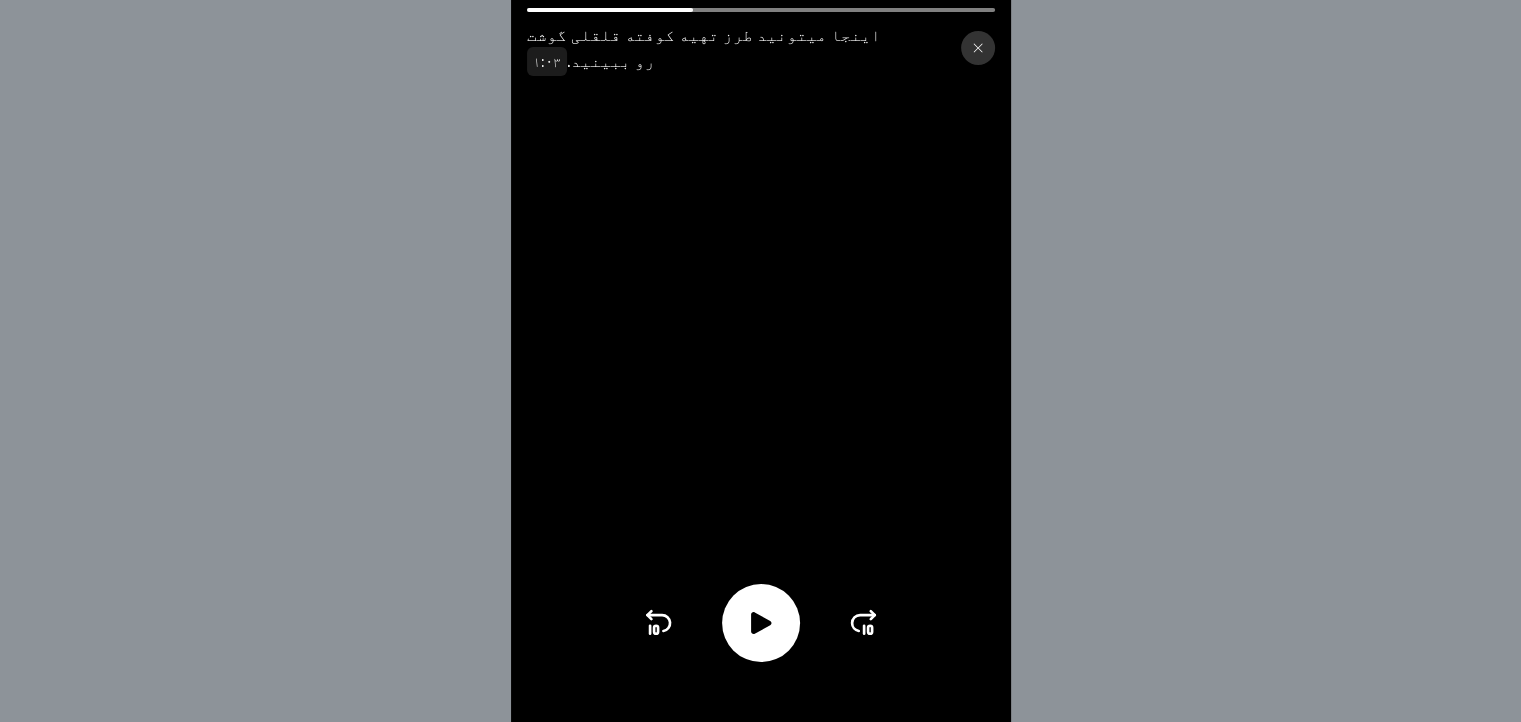 click at bounding box center [761, 623] 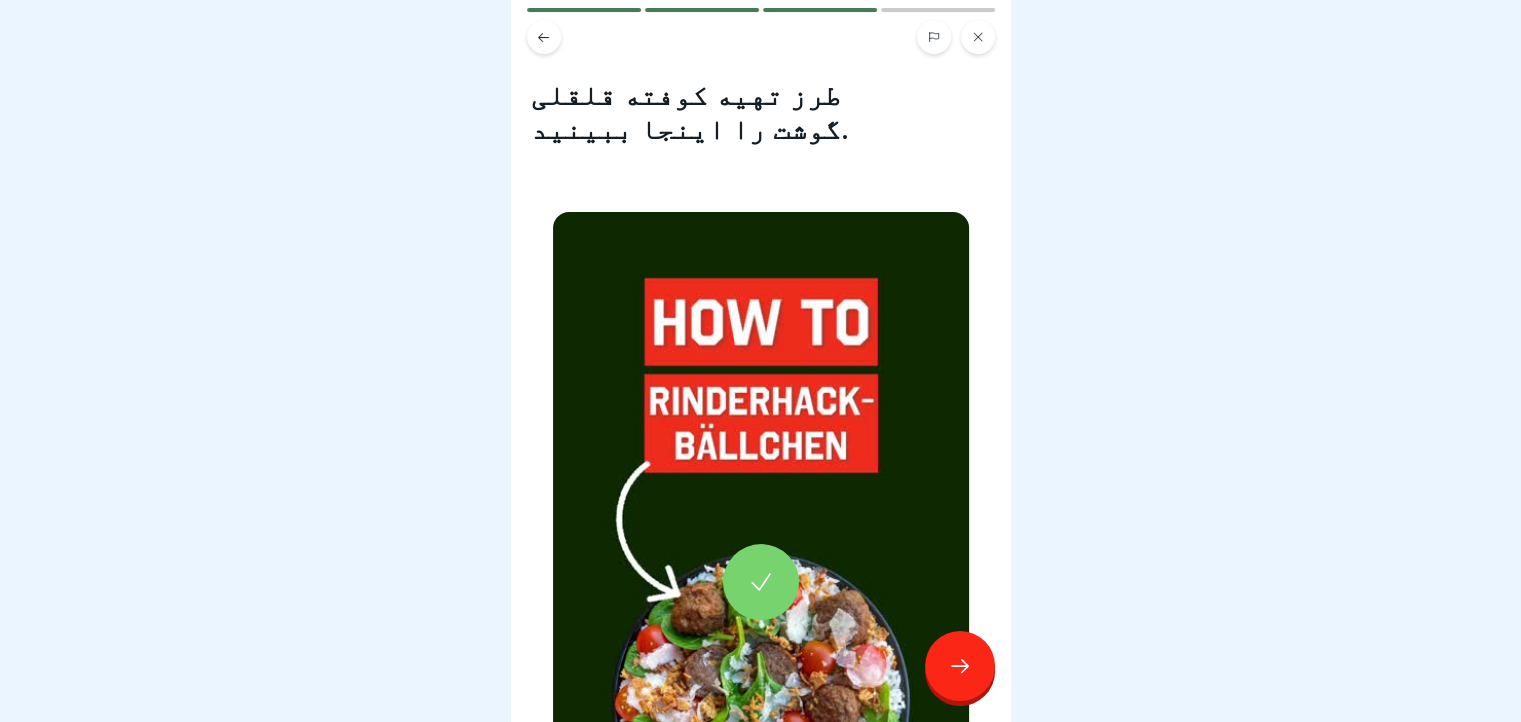 click at bounding box center (960, 666) 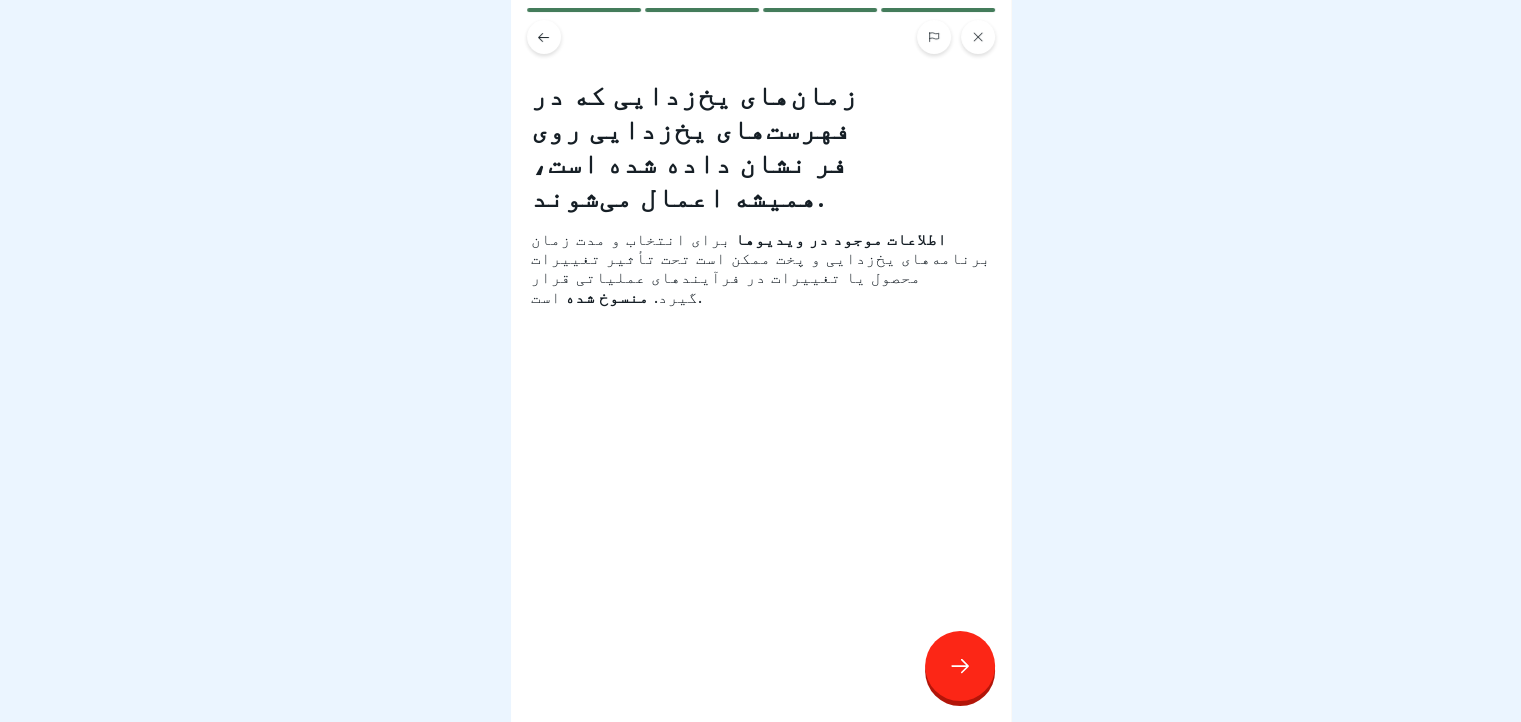click at bounding box center [960, 666] 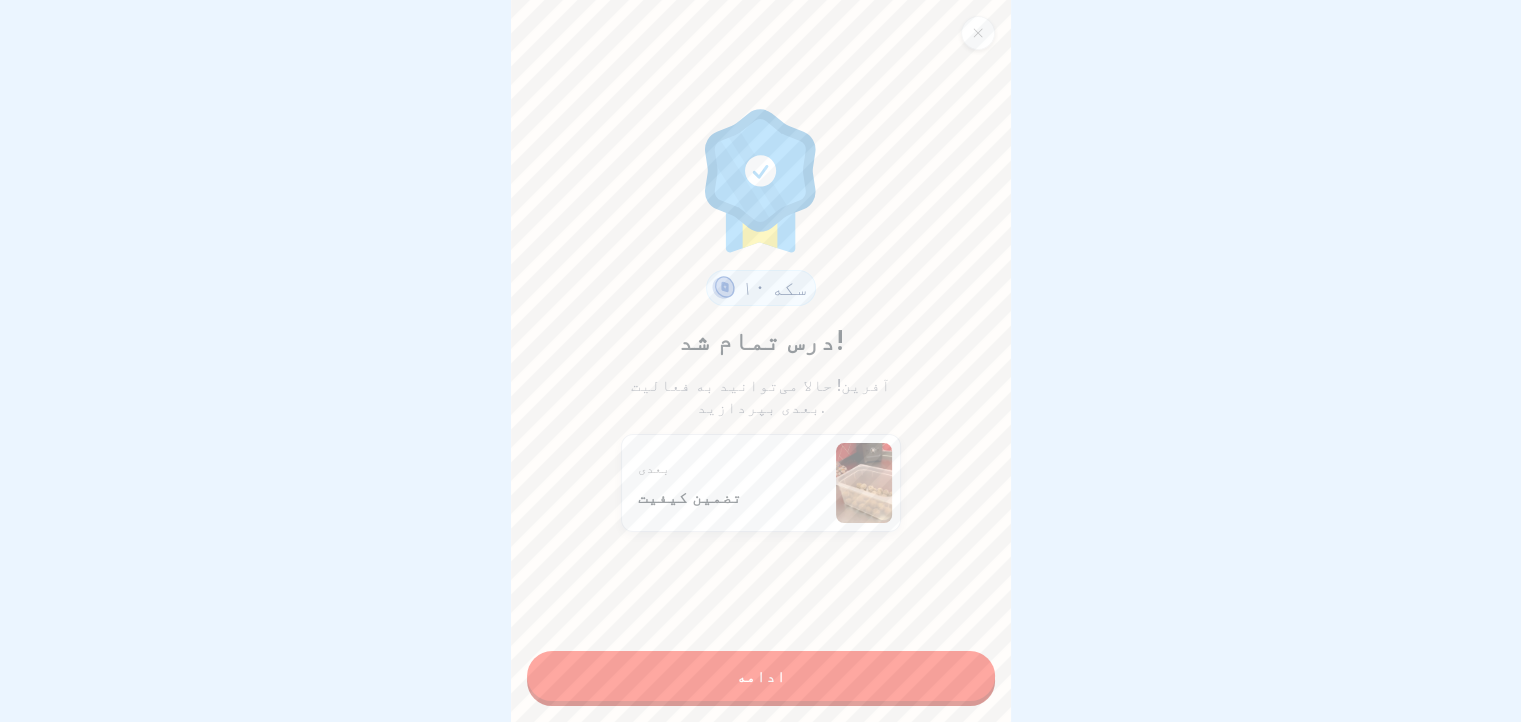 click on "ادامه" at bounding box center (761, 676) 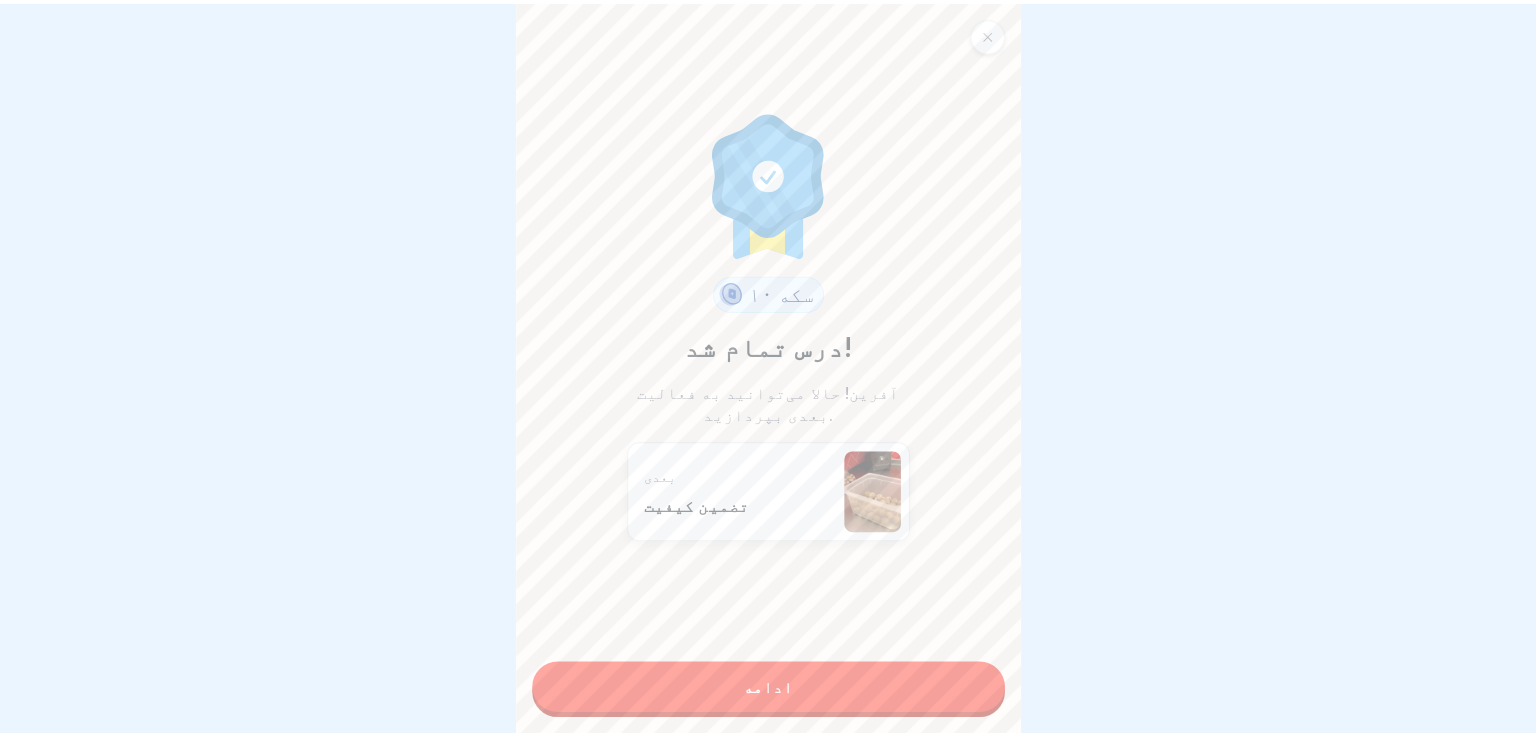 scroll, scrollTop: 0, scrollLeft: 0, axis: both 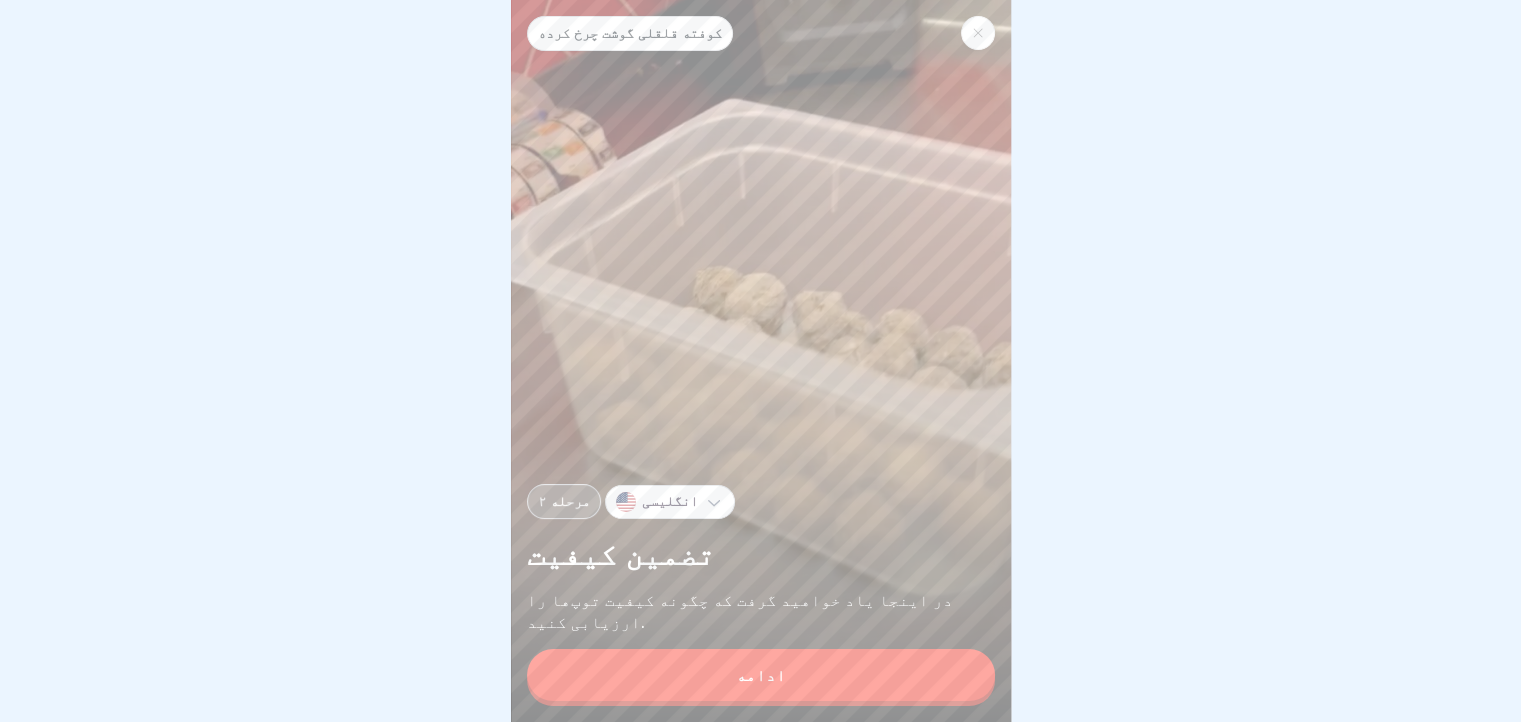 click on "کوفته قلقلی گوشت چرخ کرده" at bounding box center [761, 33] 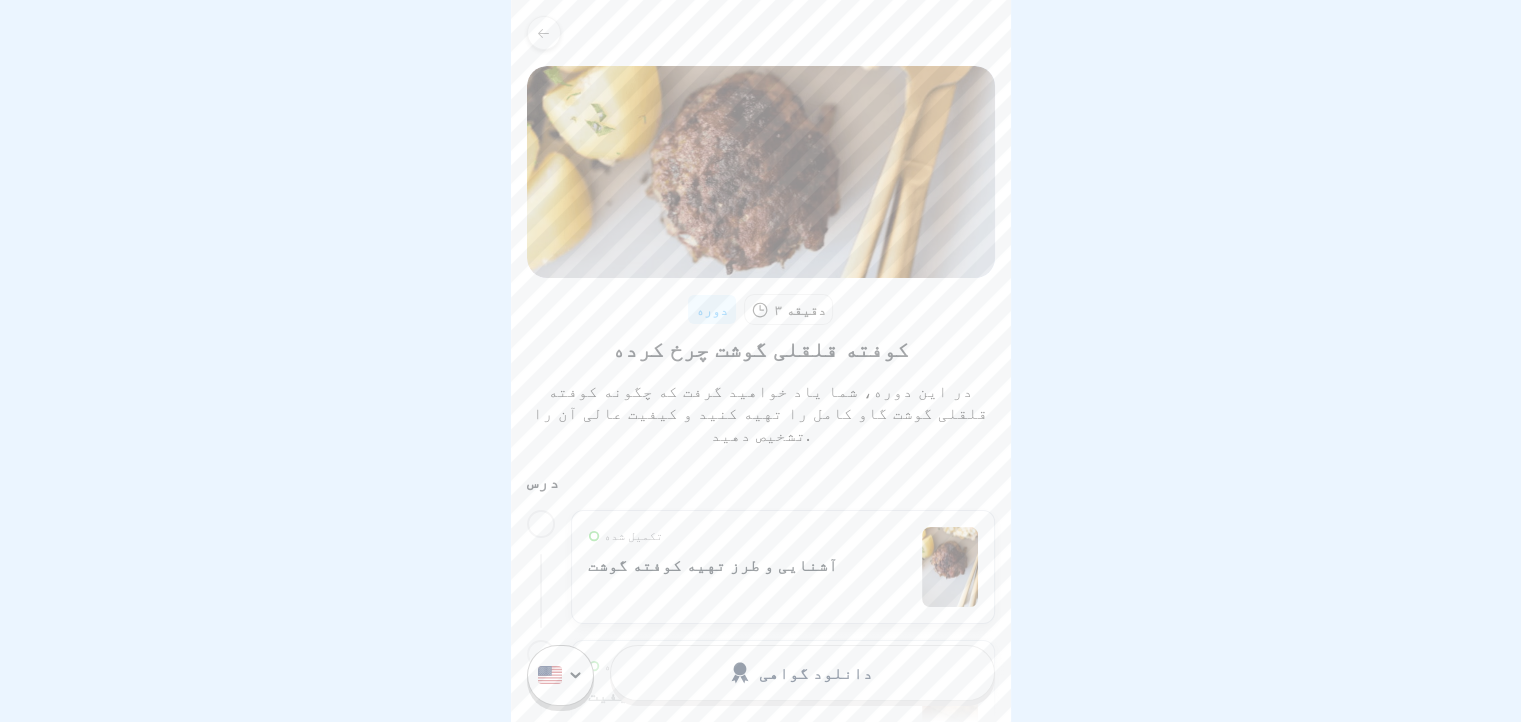 click at bounding box center [544, 33] 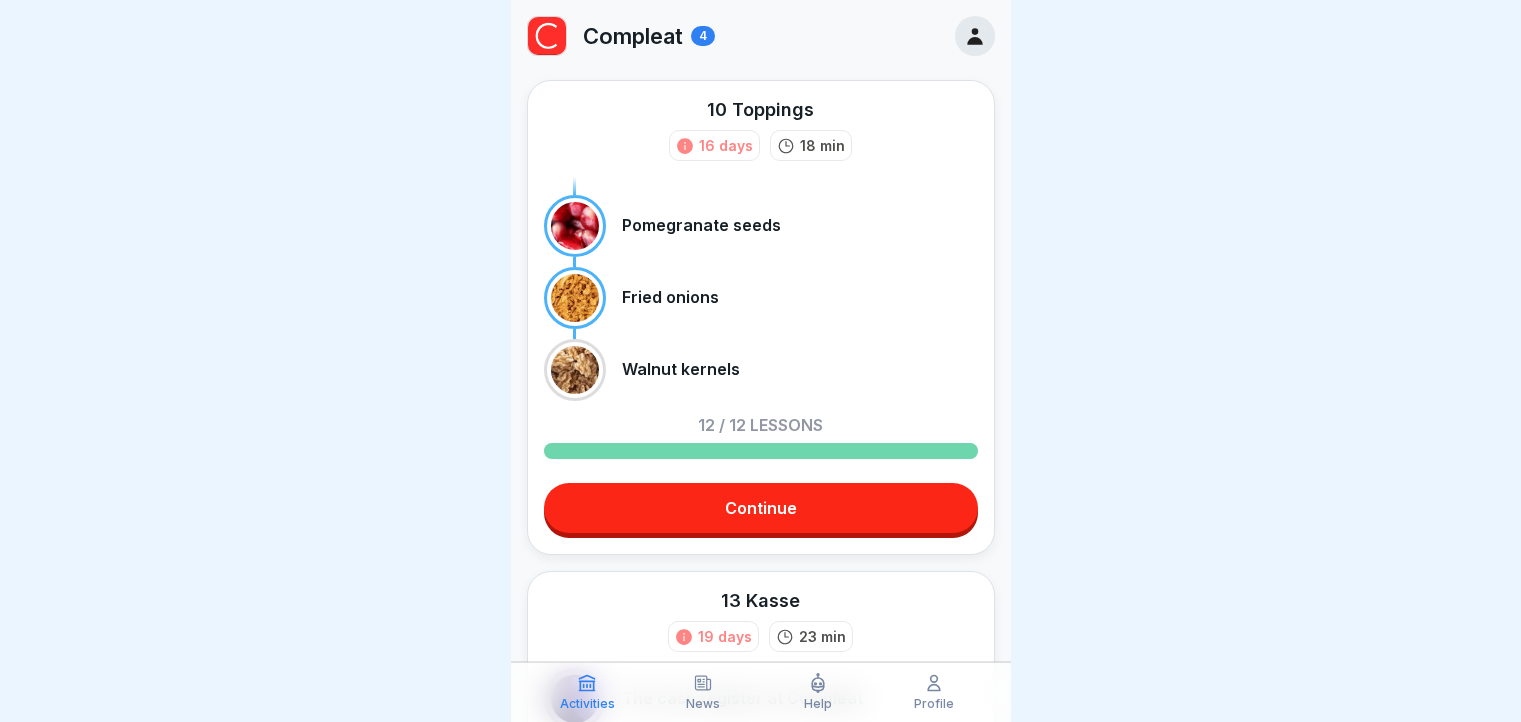scroll, scrollTop: 0, scrollLeft: 0, axis: both 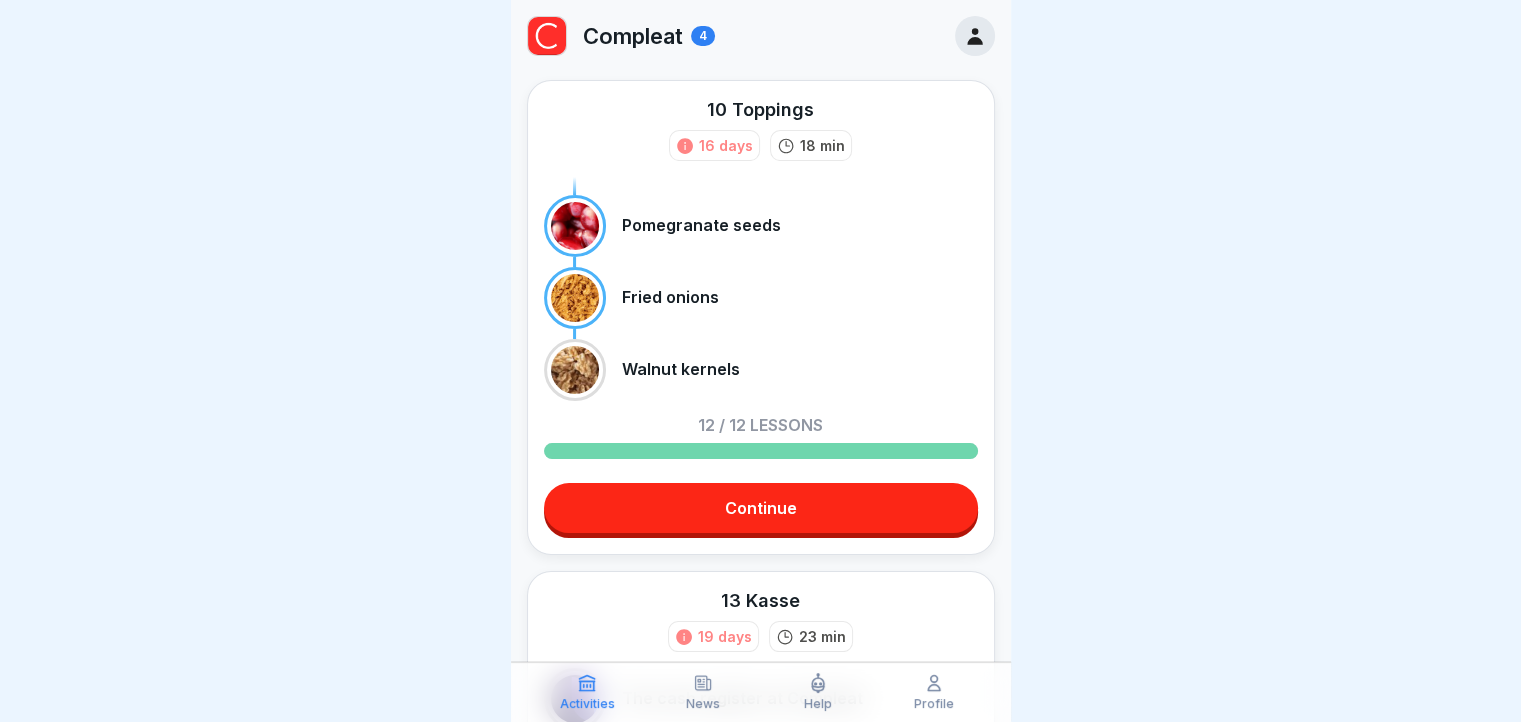 click on "Activities News Help Profile" at bounding box center [761, 692] 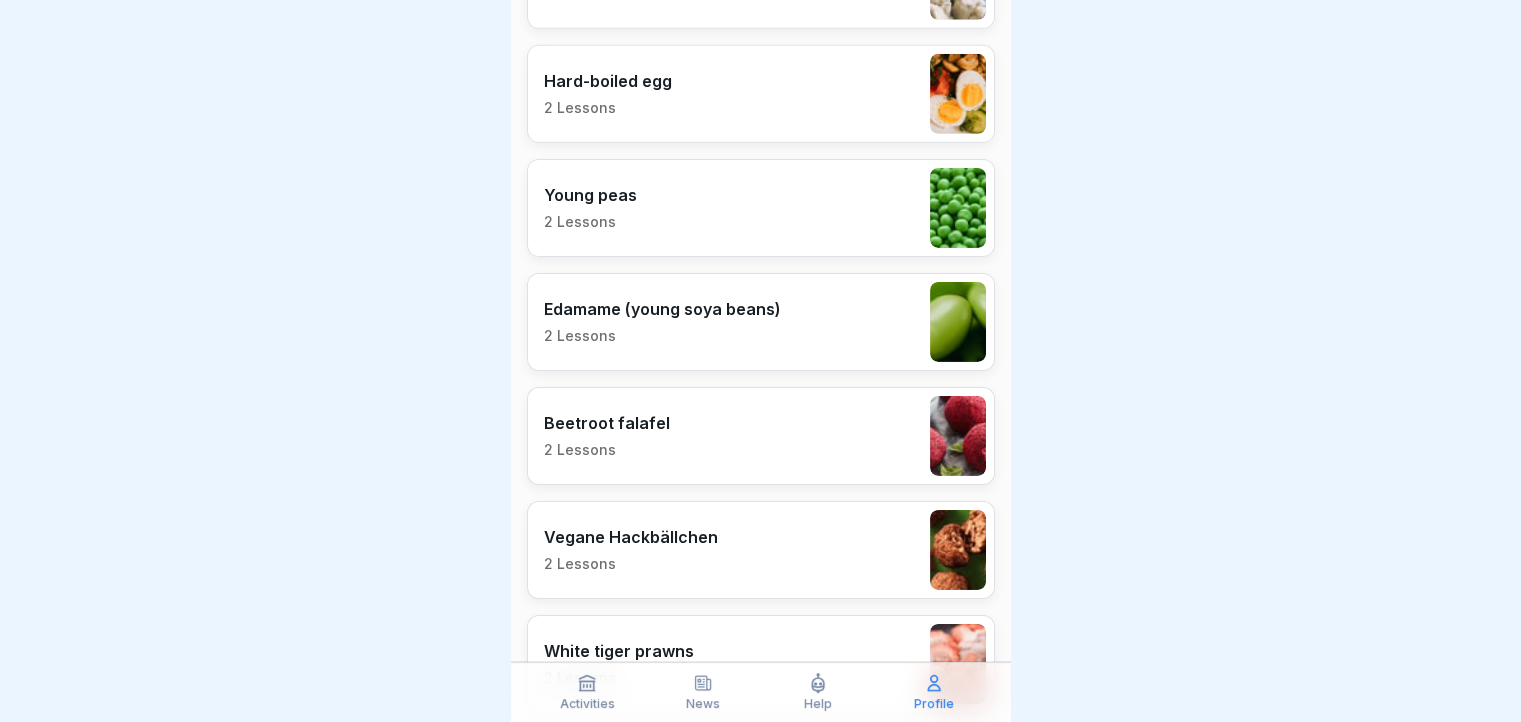scroll, scrollTop: 6908, scrollLeft: 0, axis: vertical 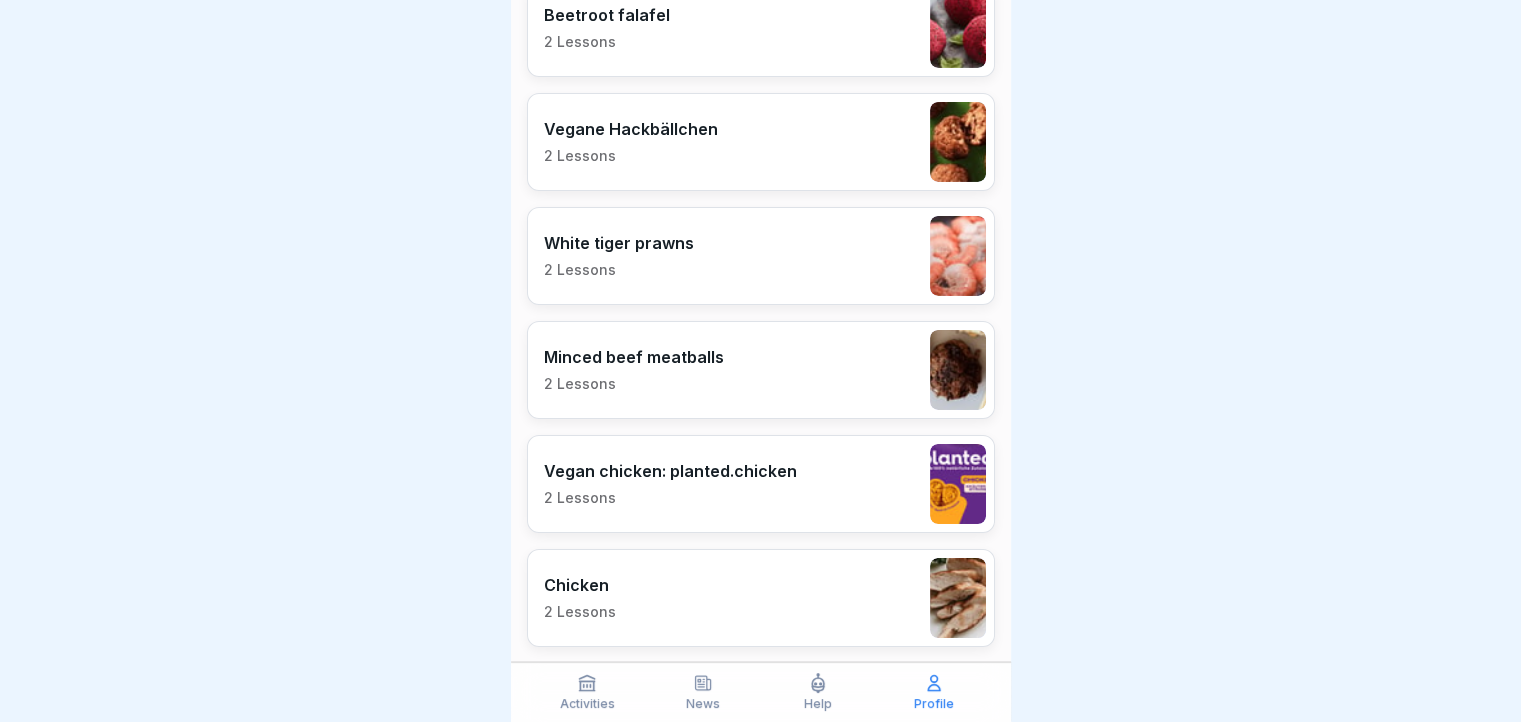 click on "2 Lessons" at bounding box center [631, 156] 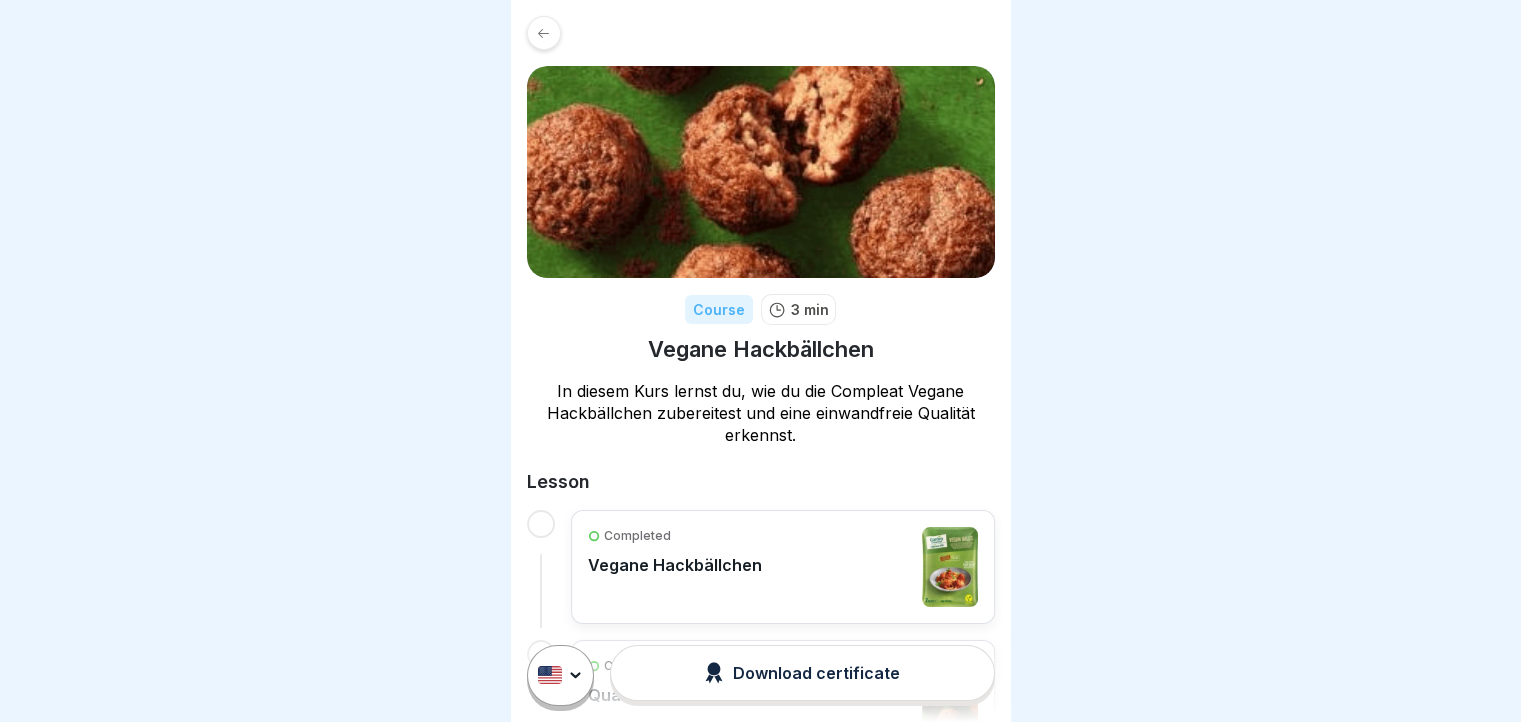 click on "Completed Vegane Hackbällchen" at bounding box center [783, 567] 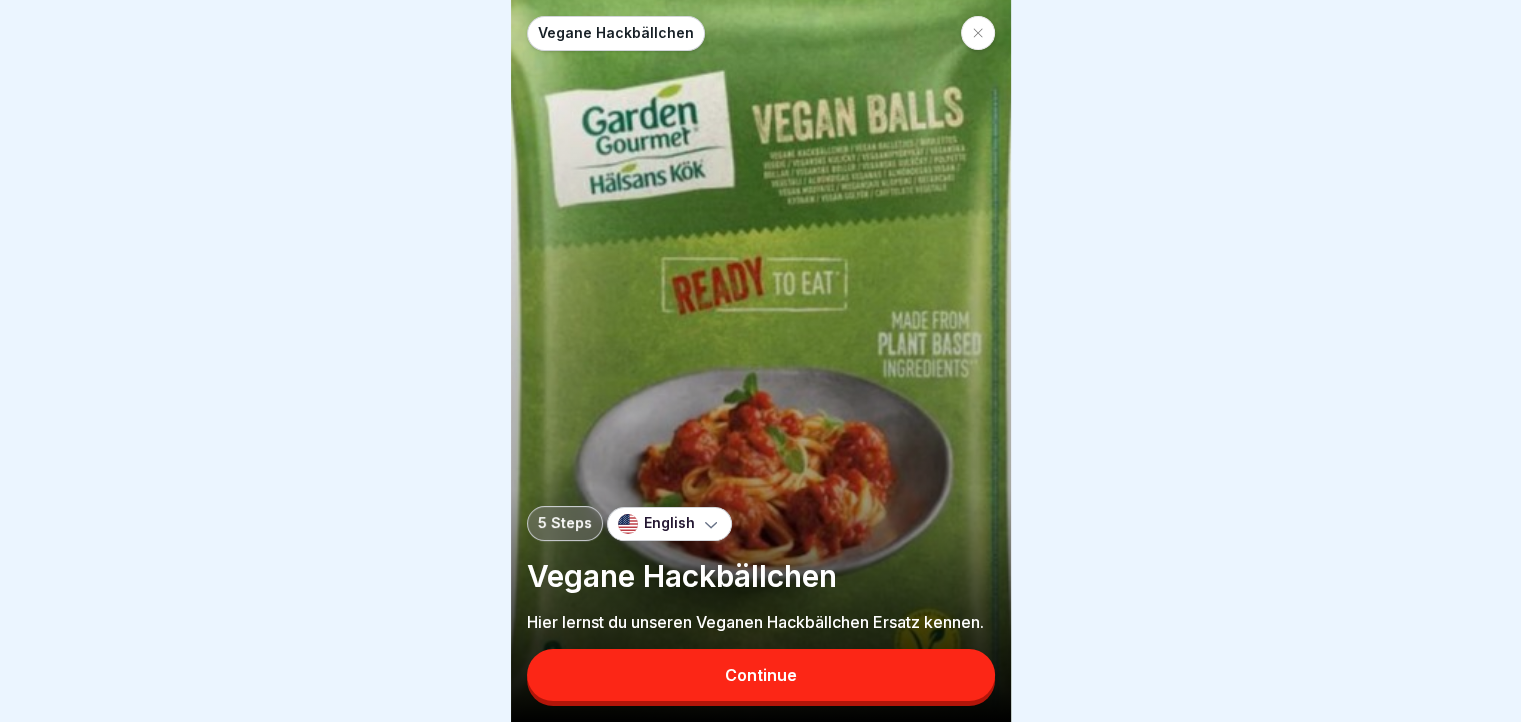 click on "Continue" at bounding box center [761, 675] 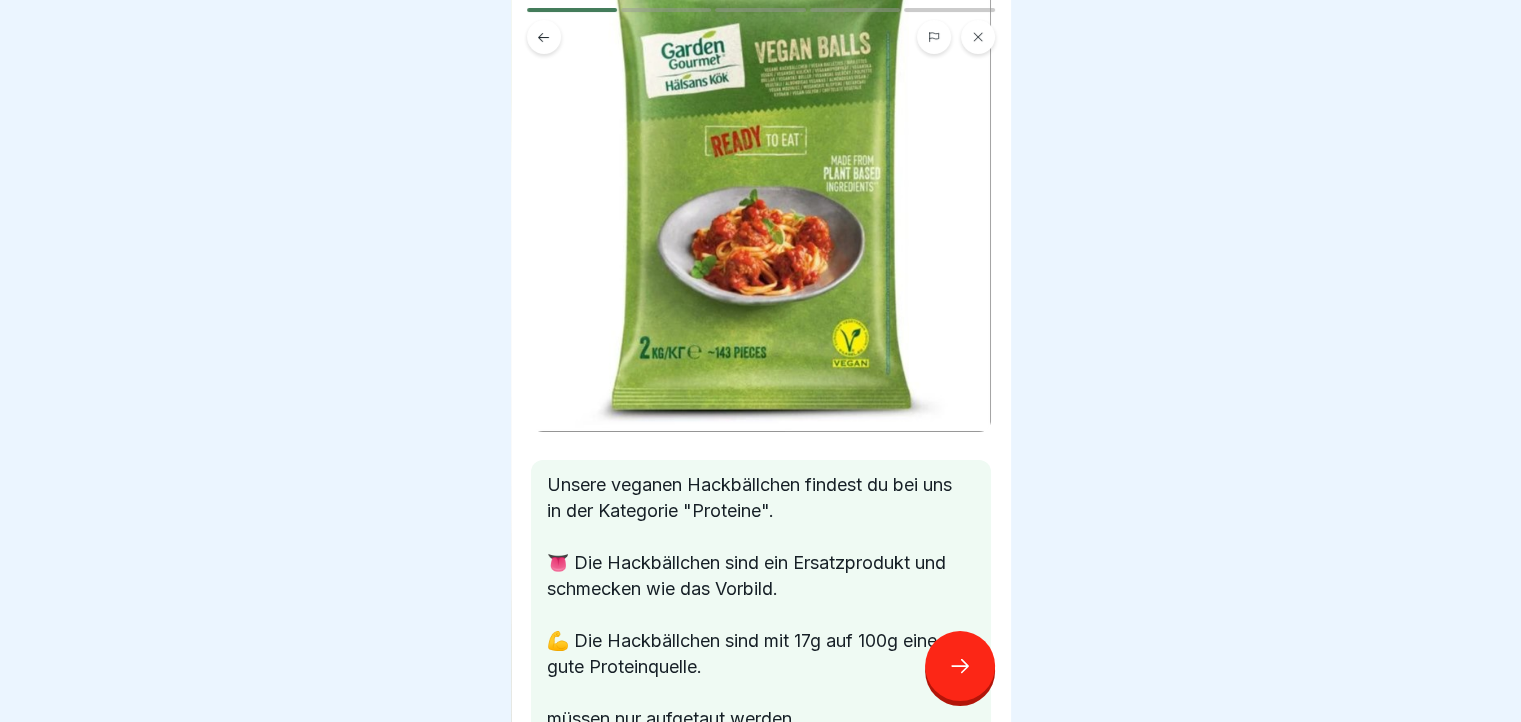 scroll, scrollTop: 352, scrollLeft: 0, axis: vertical 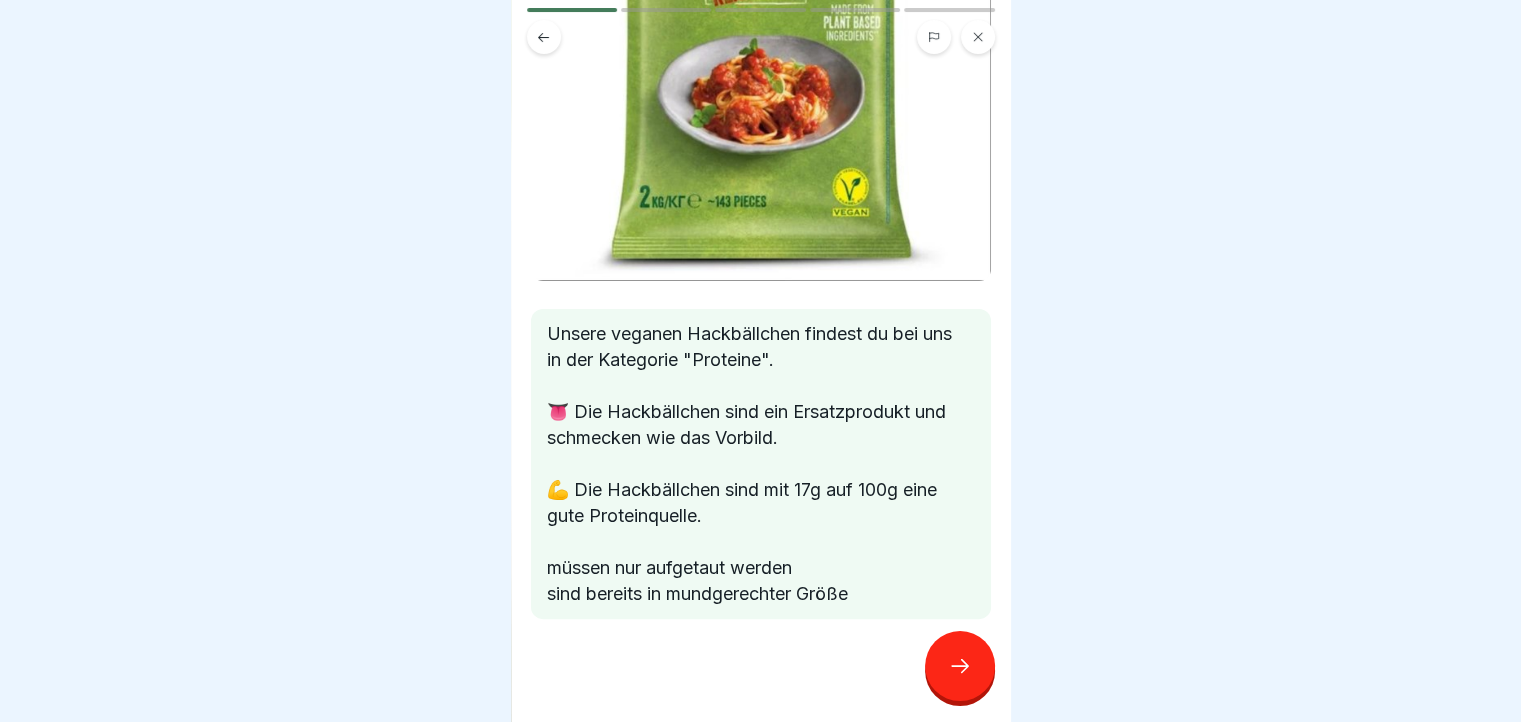 click at bounding box center [960, 666] 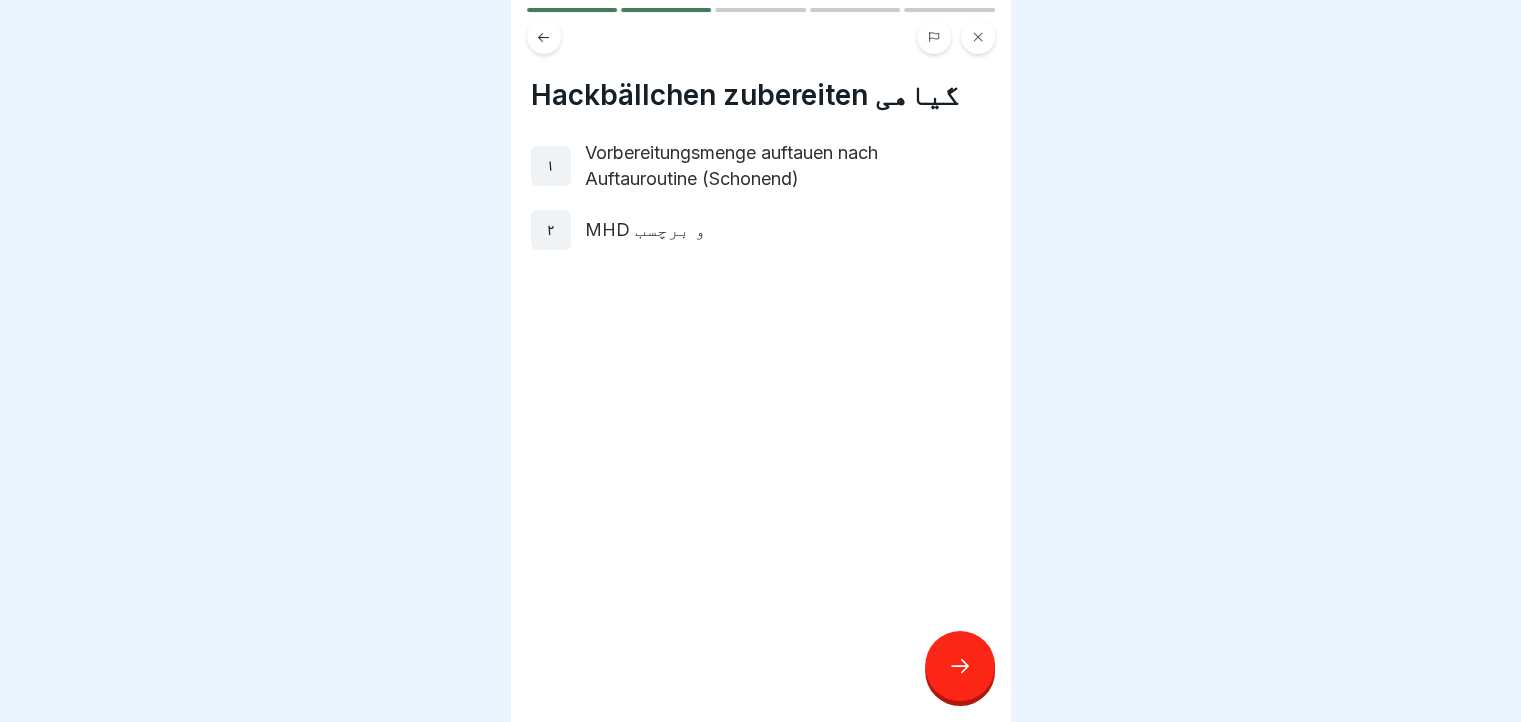 scroll, scrollTop: 248, scrollLeft: 0, axis: vertical 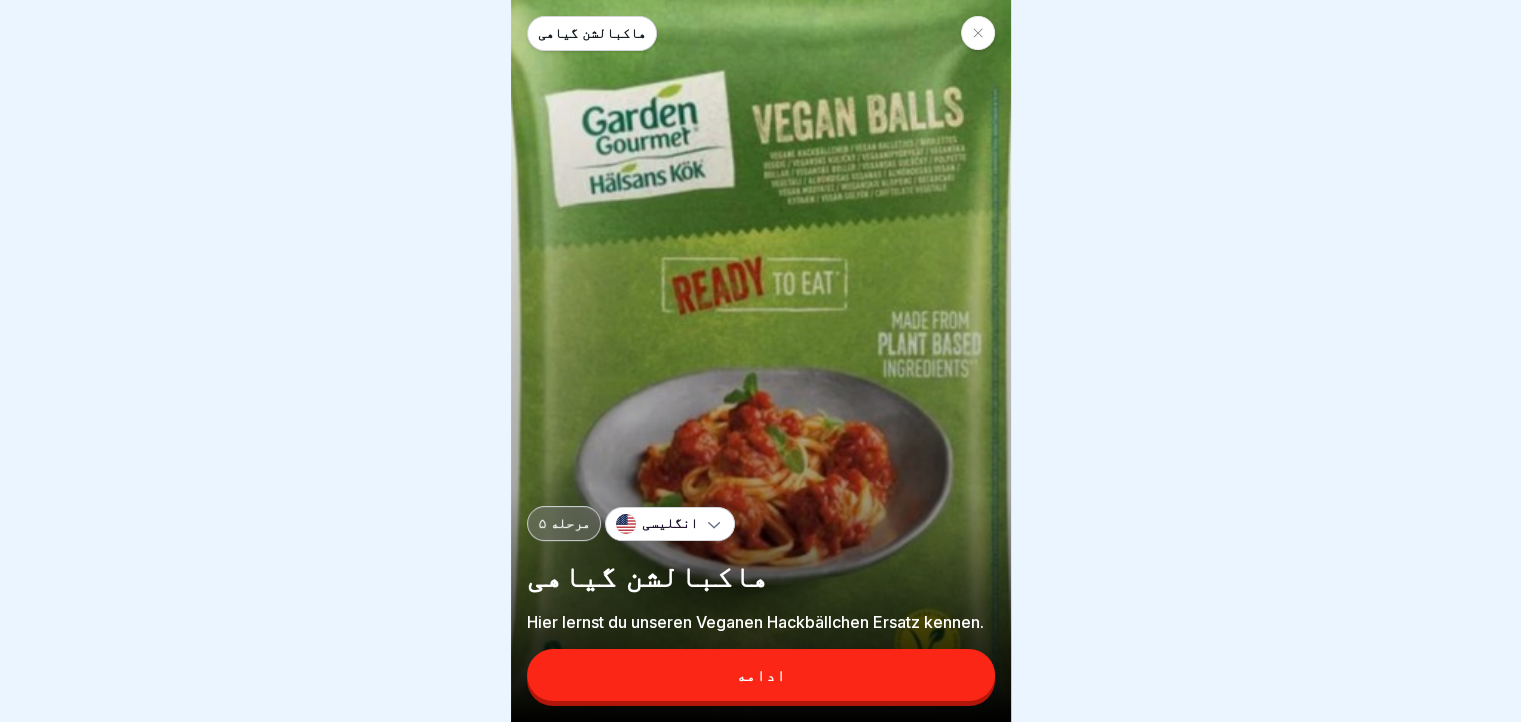 click on "ادامه" at bounding box center [761, 675] 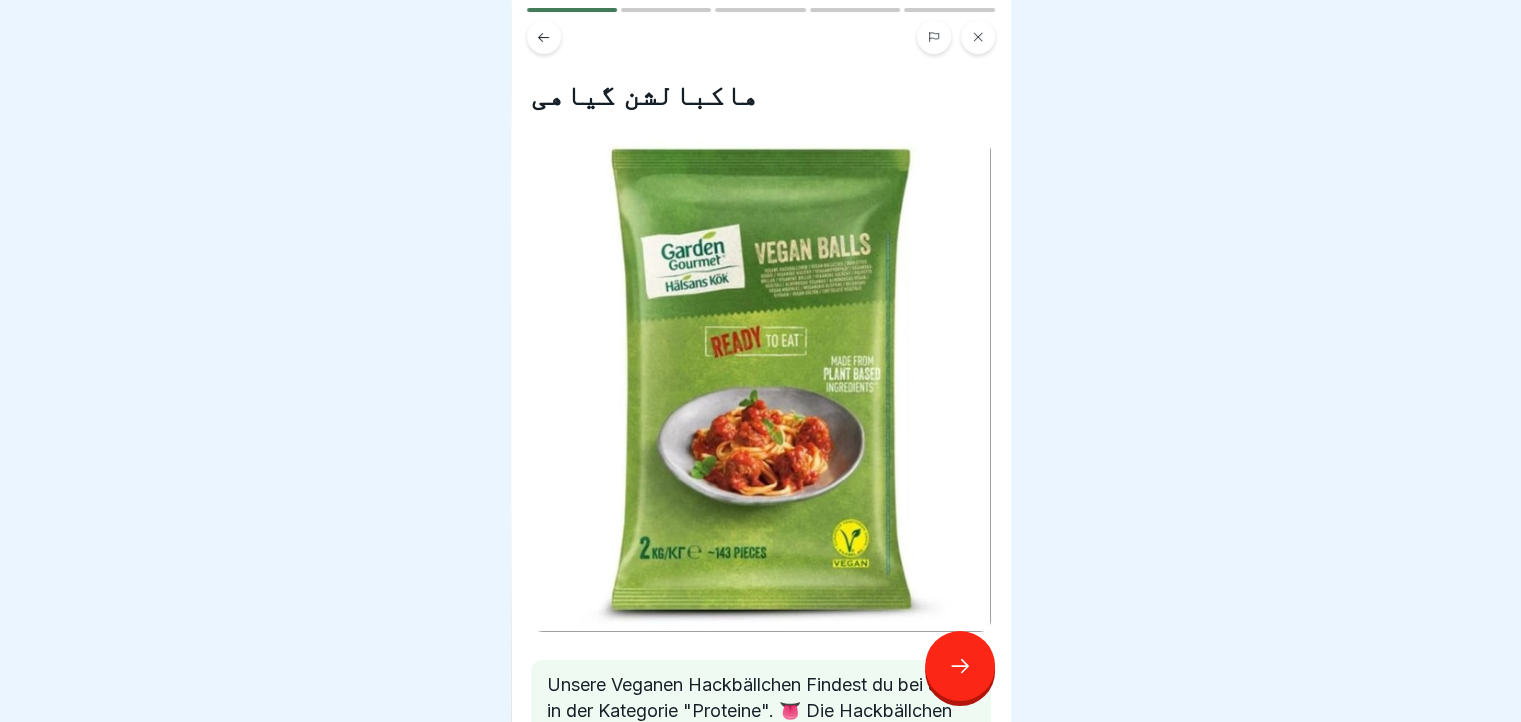 click at bounding box center (960, 666) 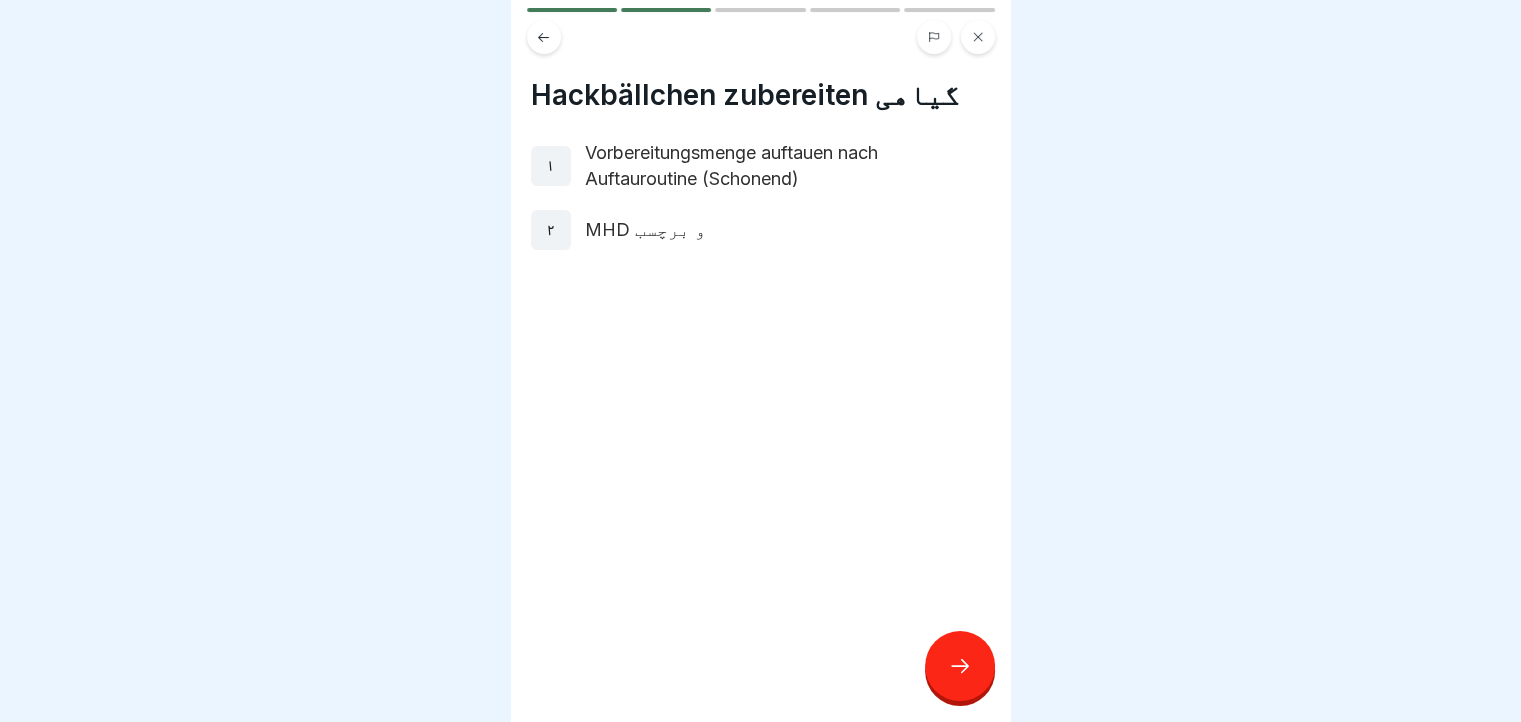 click on "Vorbereitungsmenge auftauen nach Auftauroutine (Schonend)" at bounding box center (788, 166) 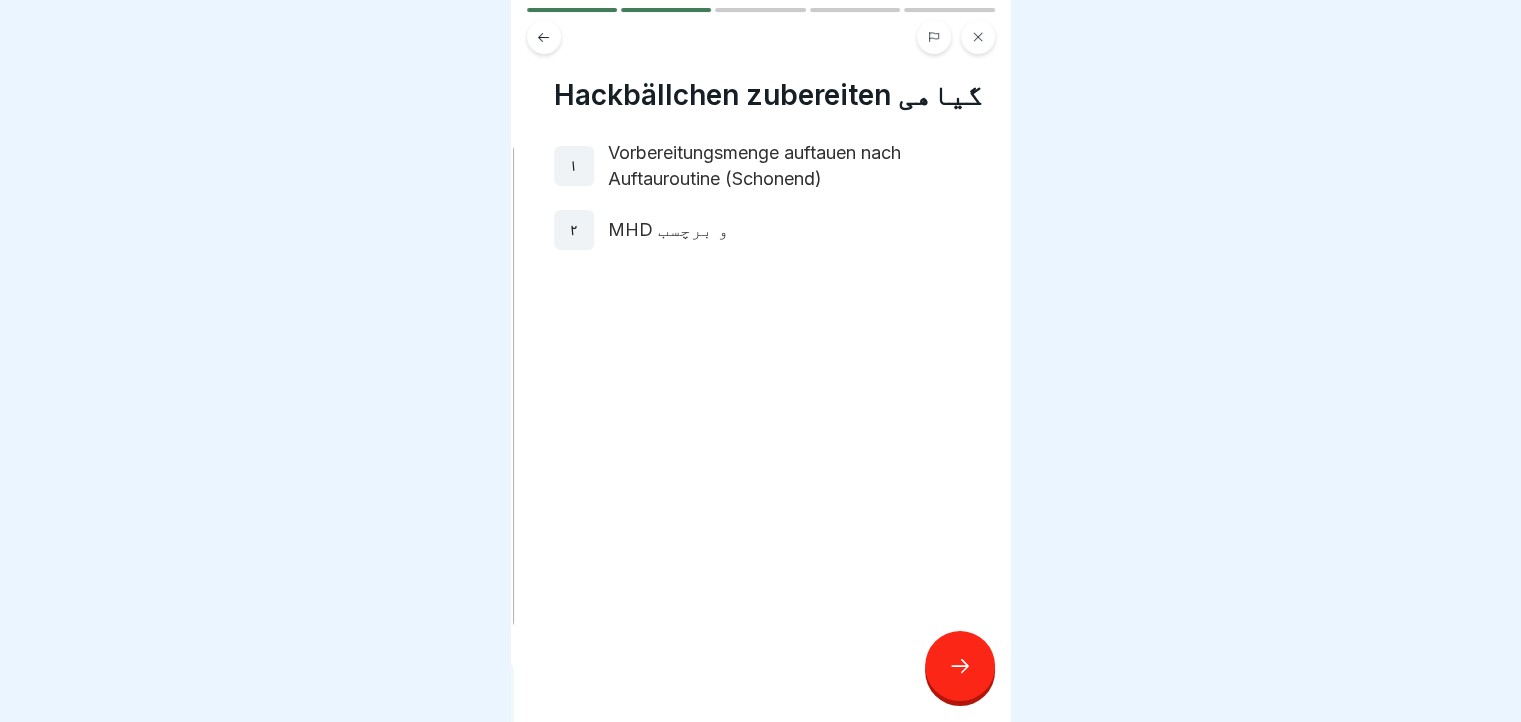 click on "۱ Vorbereitungsmenge auftauen nach Auftauroutine (Schonend)" at bounding box center (784, 166) 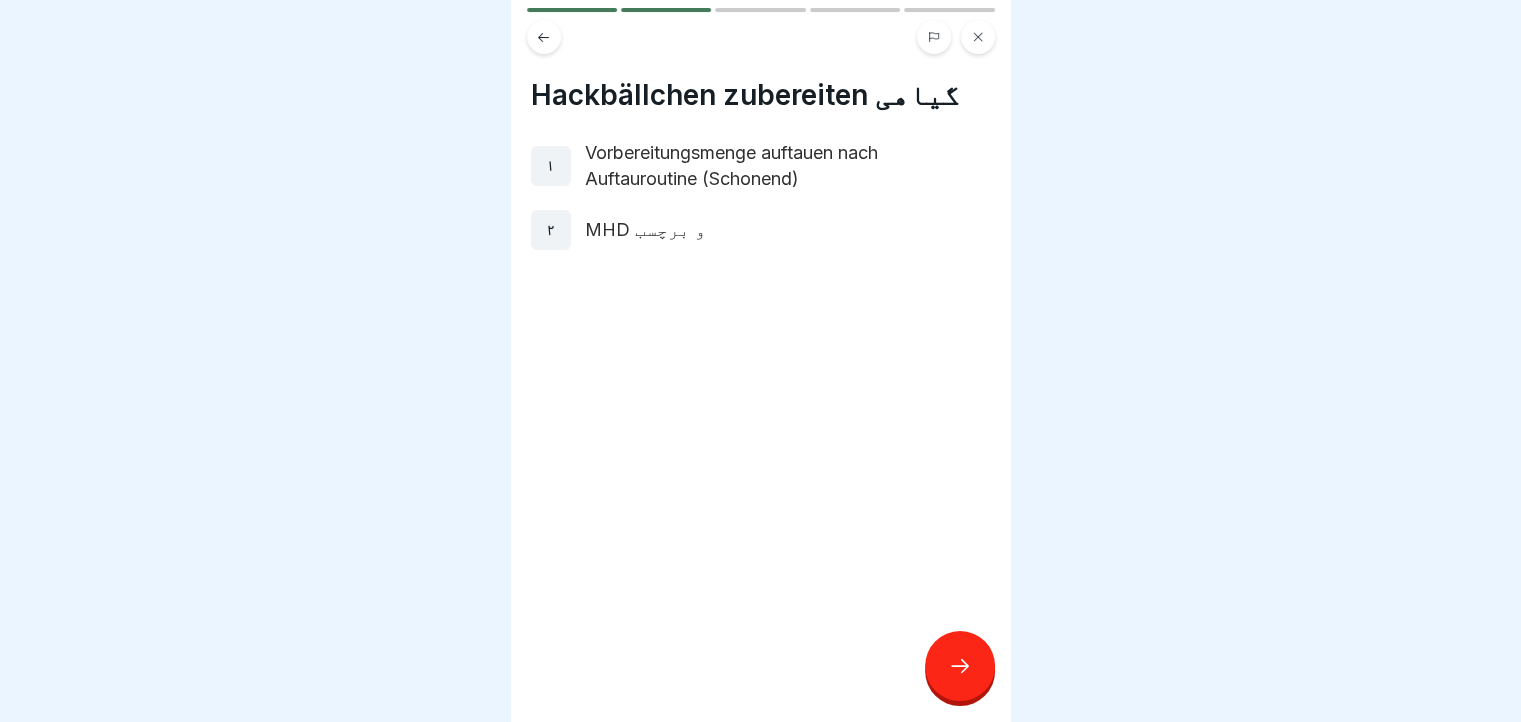 click on "Vorbereitungsmenge auftauen nach Auftauroutine (Schonend)" at bounding box center [731, 165] 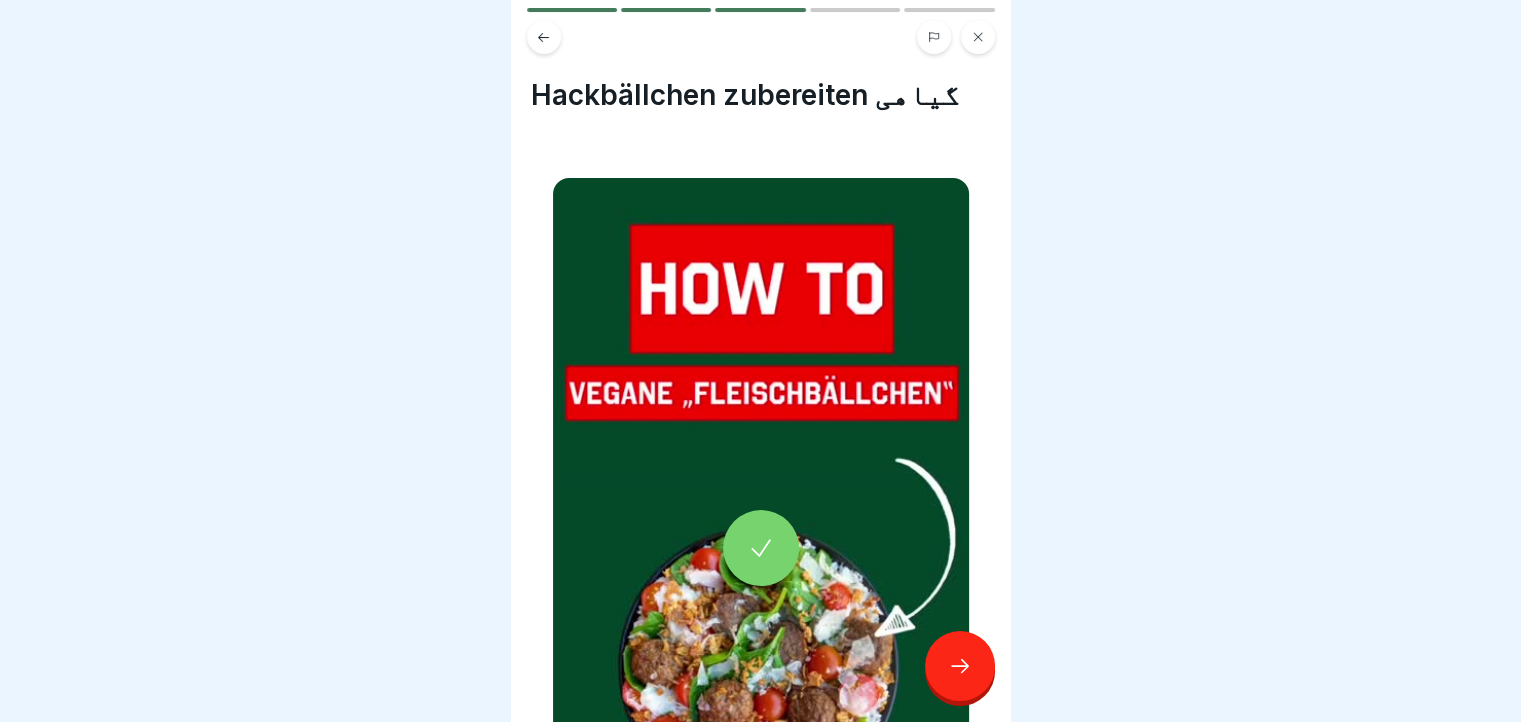click 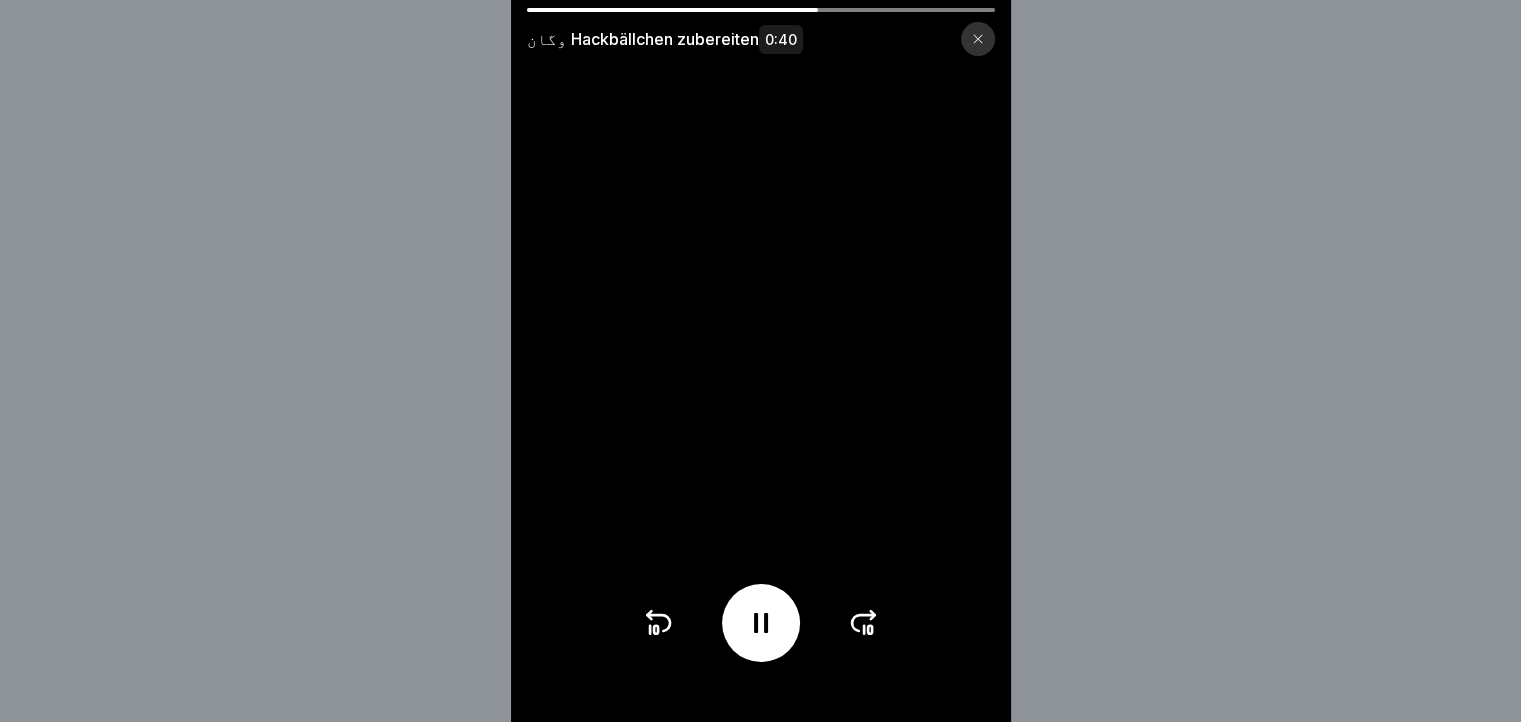 click 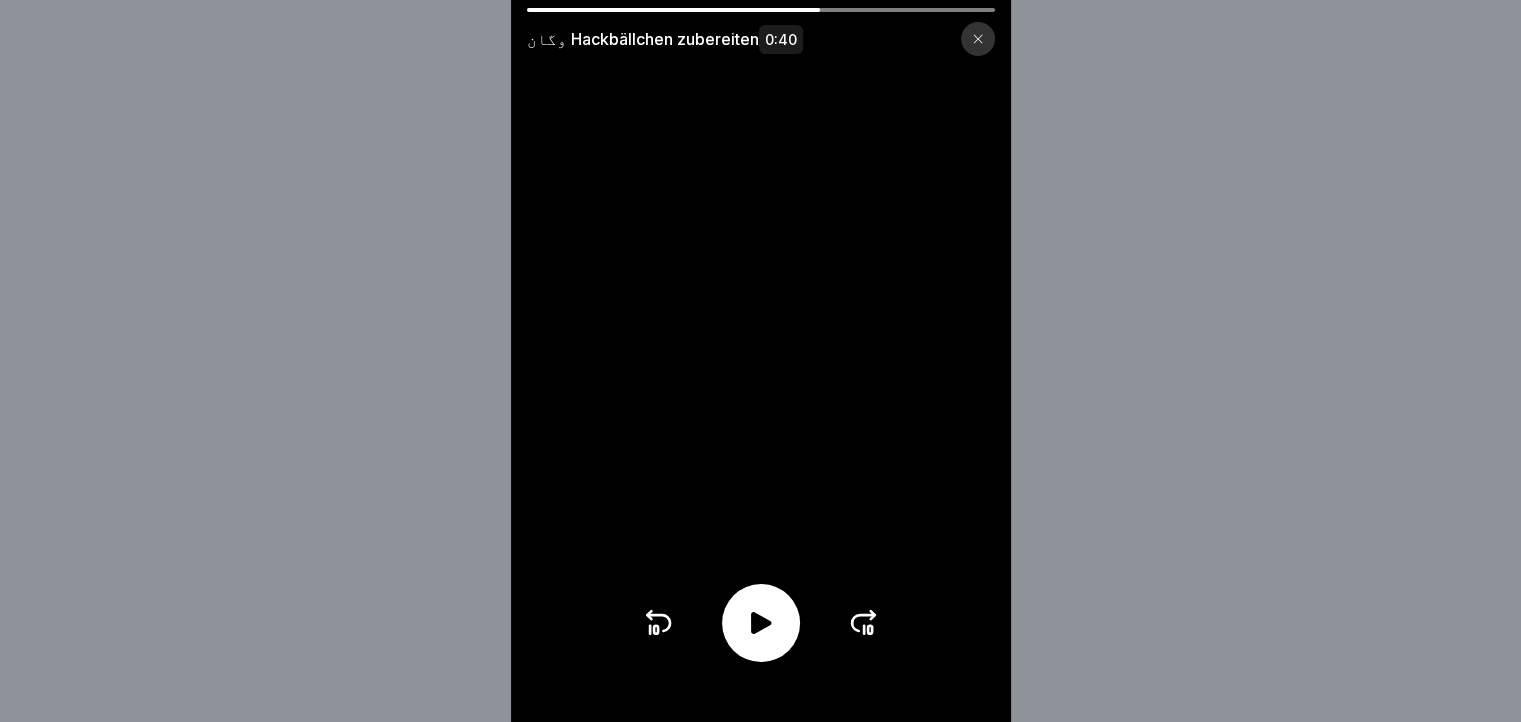 click at bounding box center [761, 623] 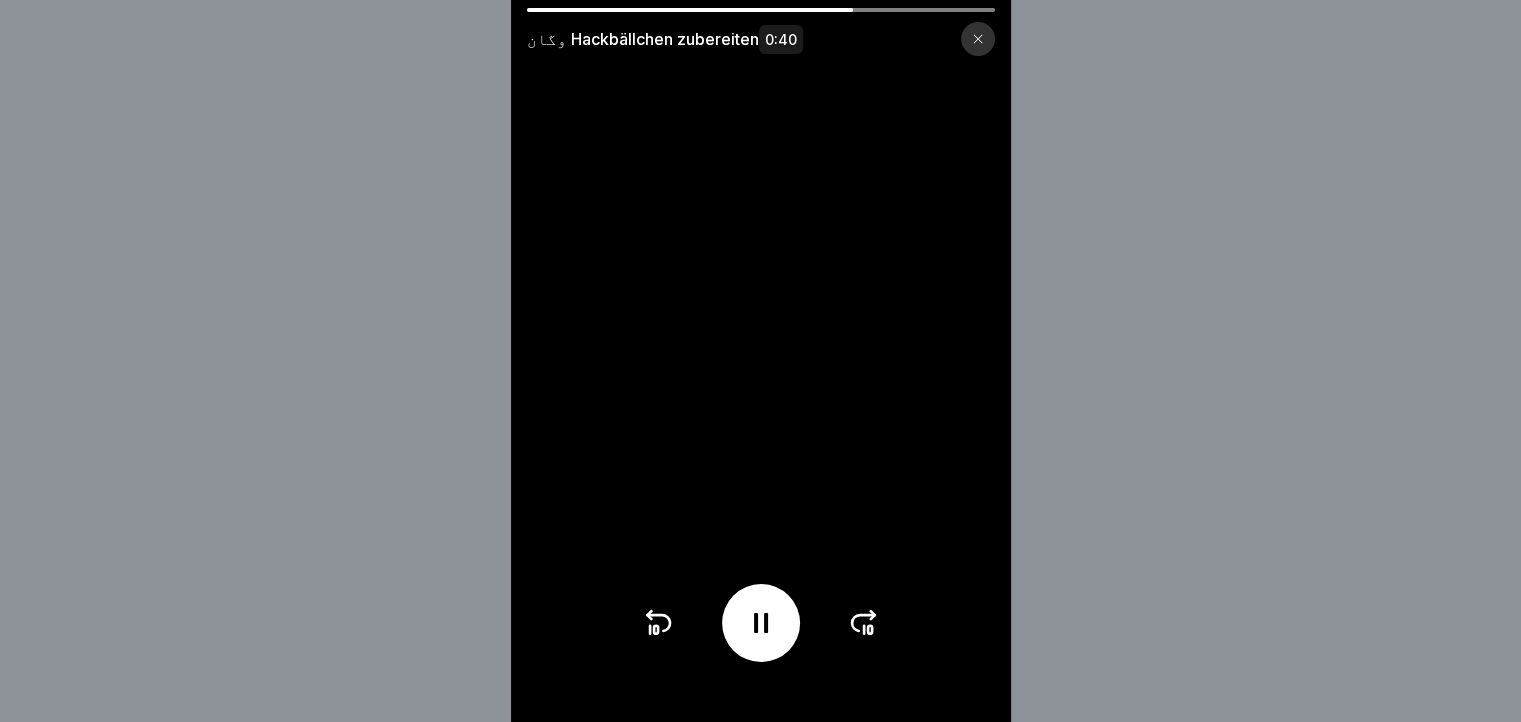 click 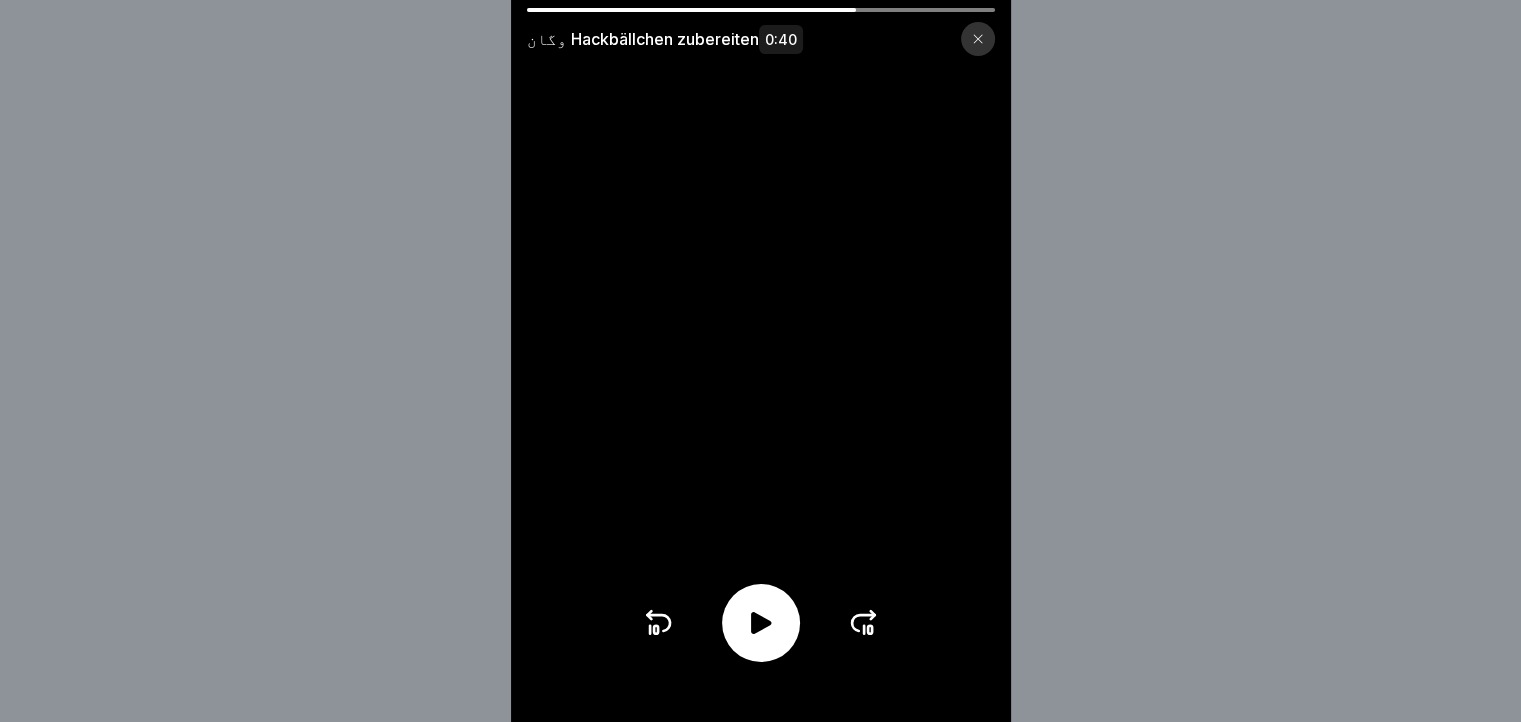 scroll, scrollTop: 15, scrollLeft: 0, axis: vertical 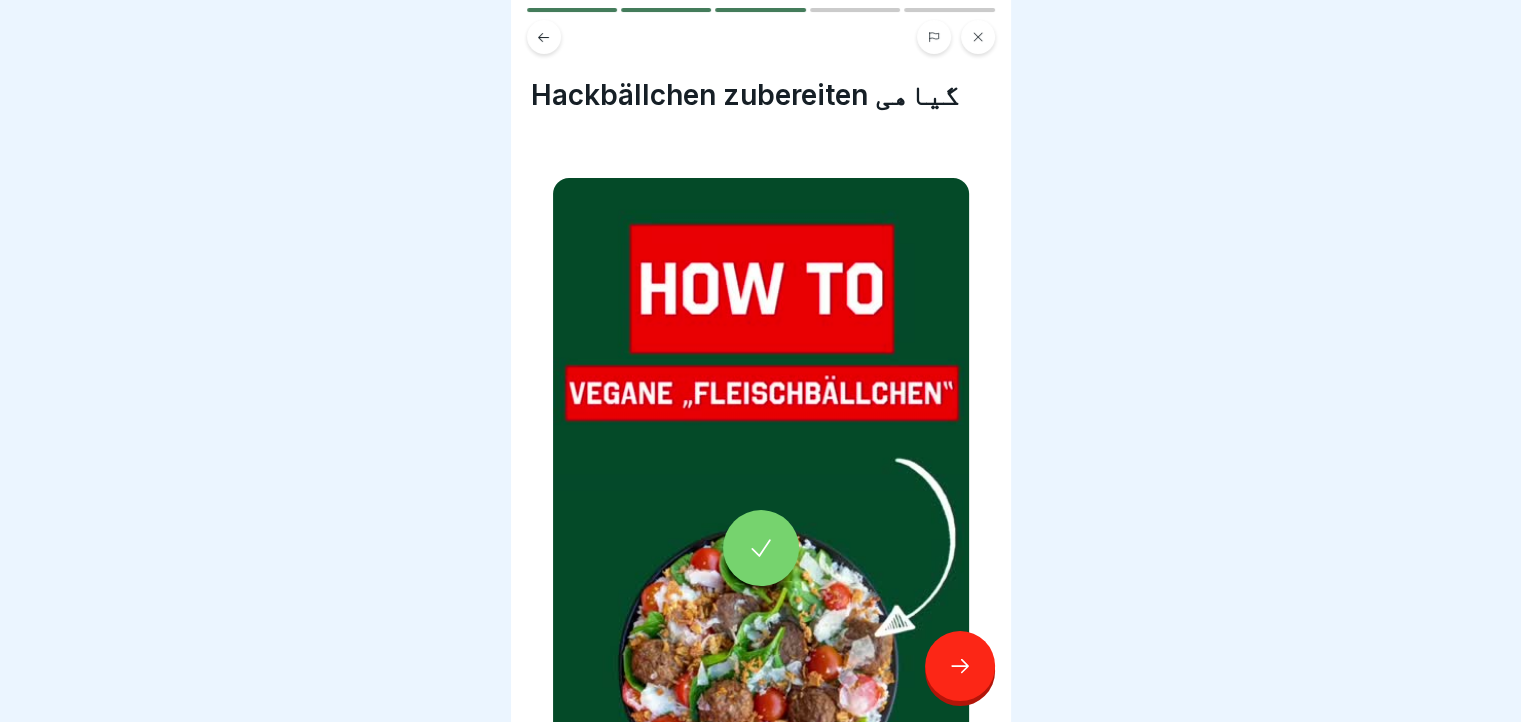 click at bounding box center [960, 666] 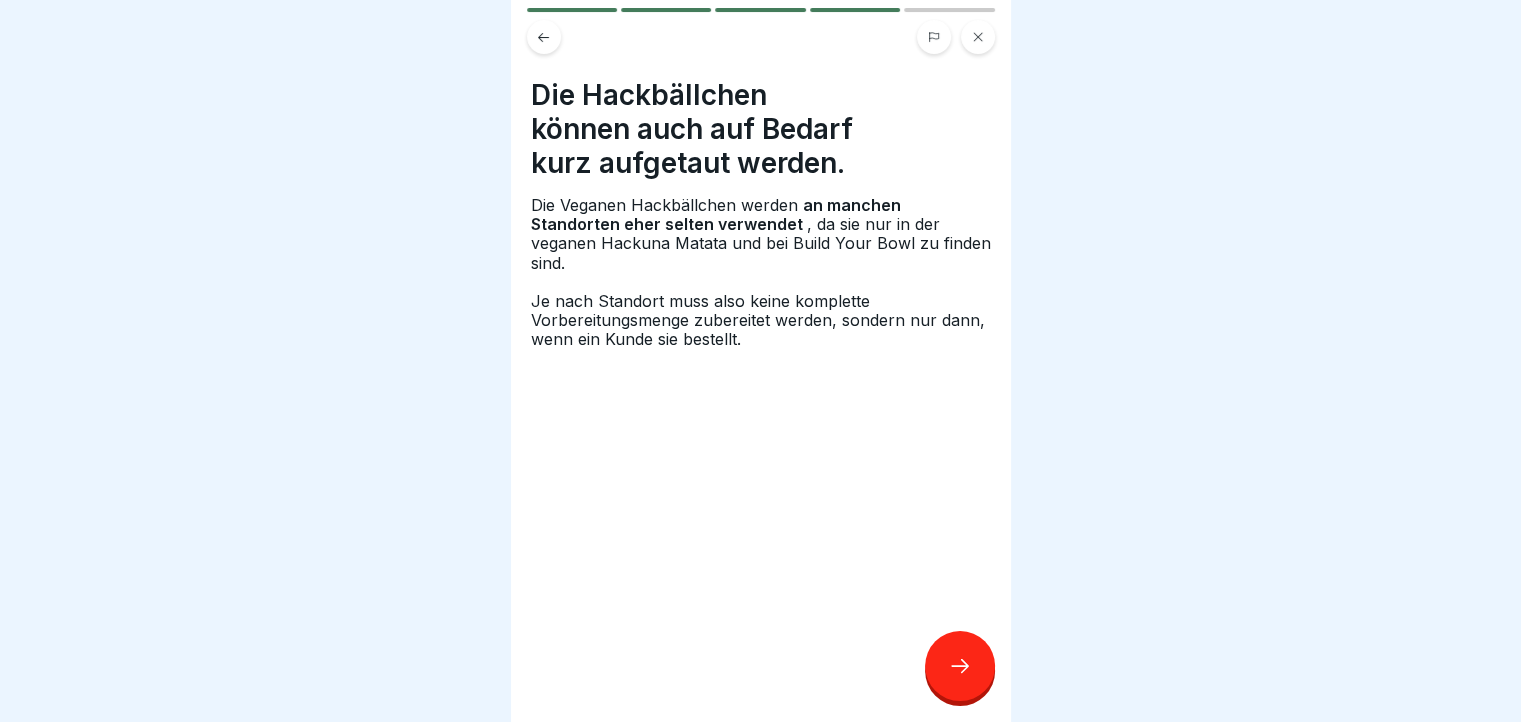 click at bounding box center (960, 666) 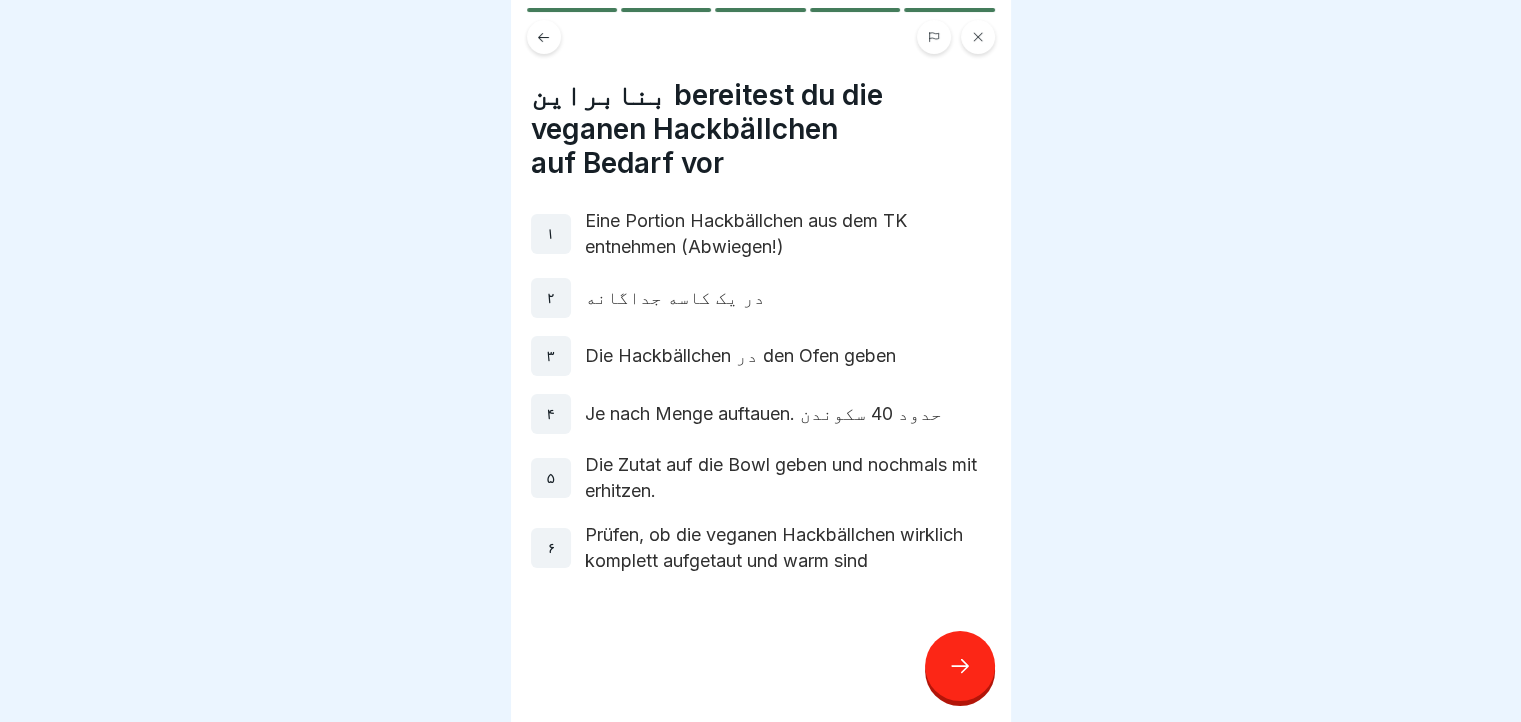 click 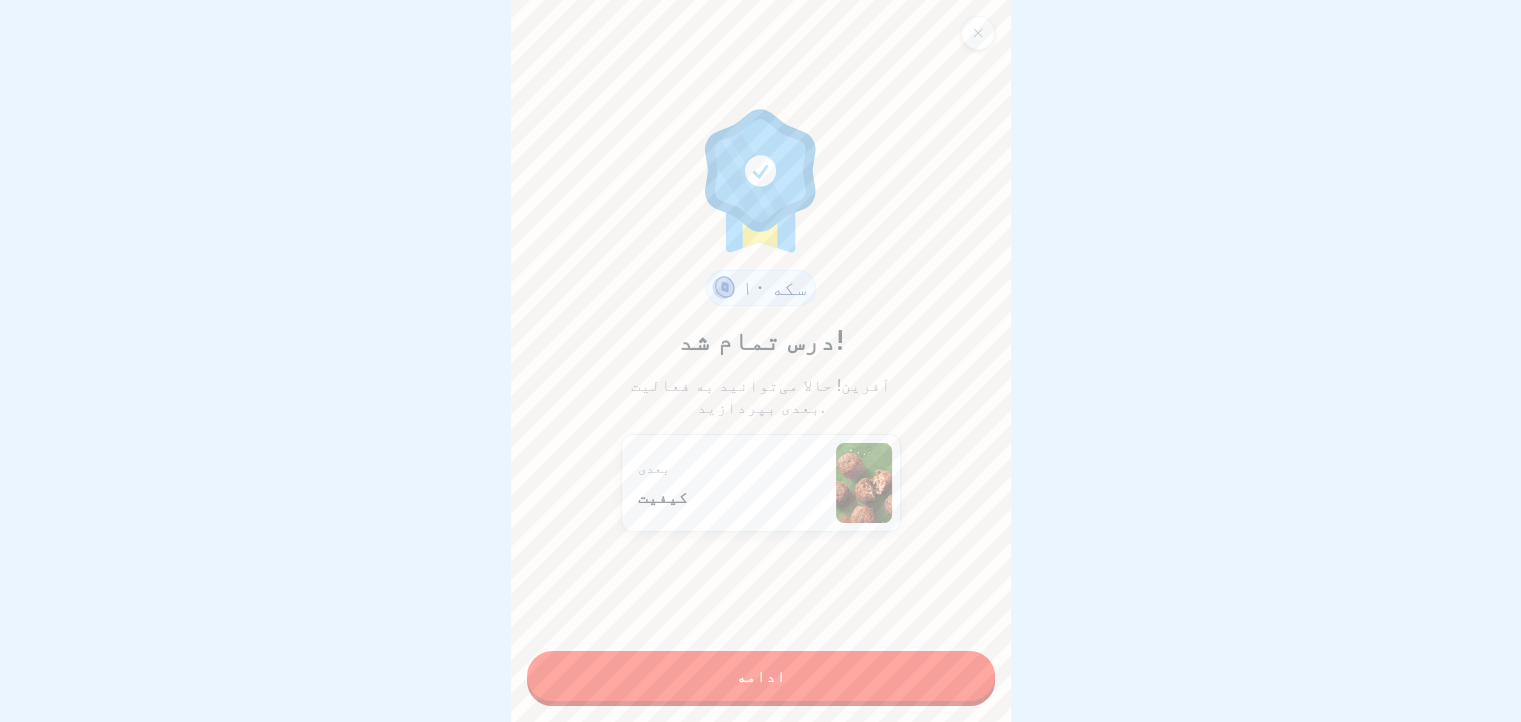 click at bounding box center (978, 33) 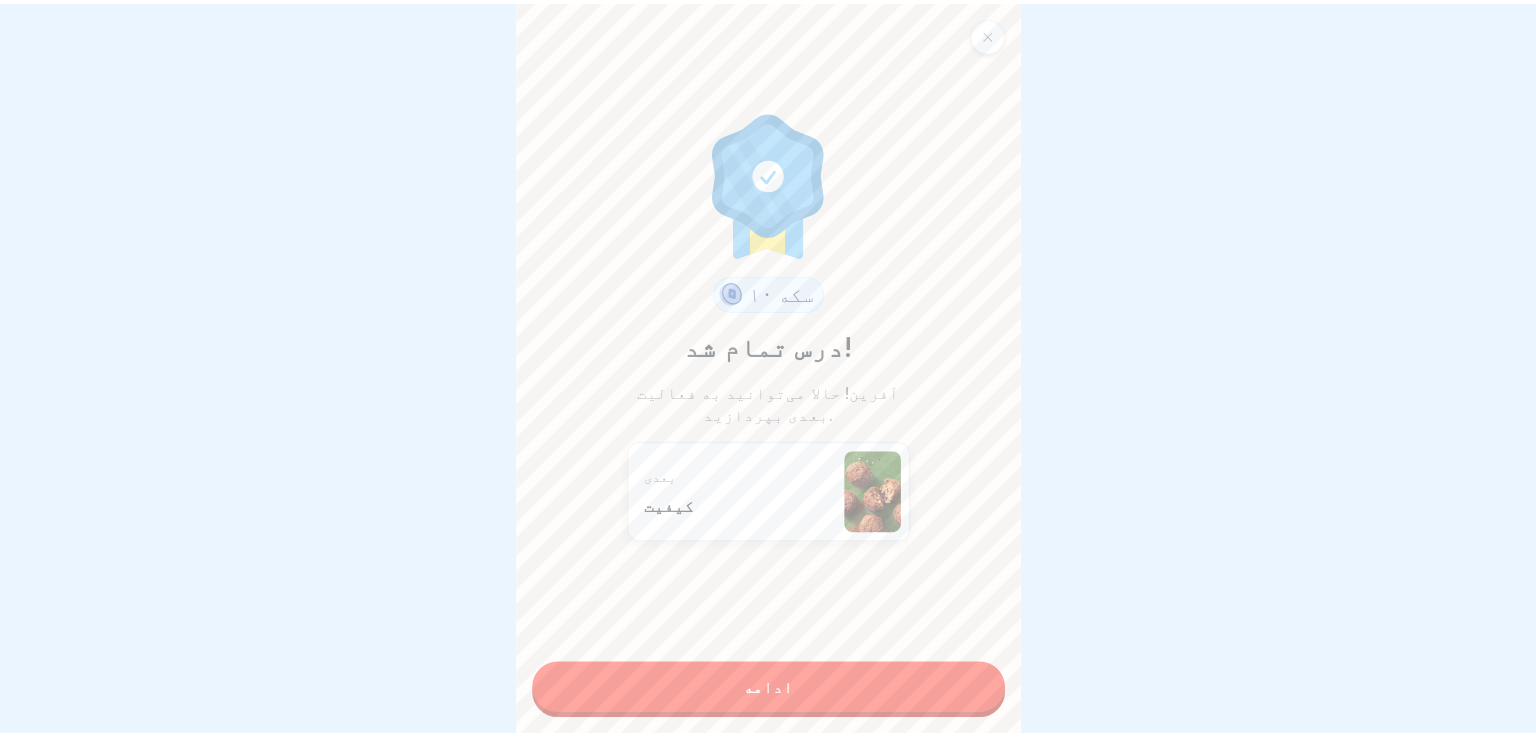 scroll, scrollTop: 0, scrollLeft: 0, axis: both 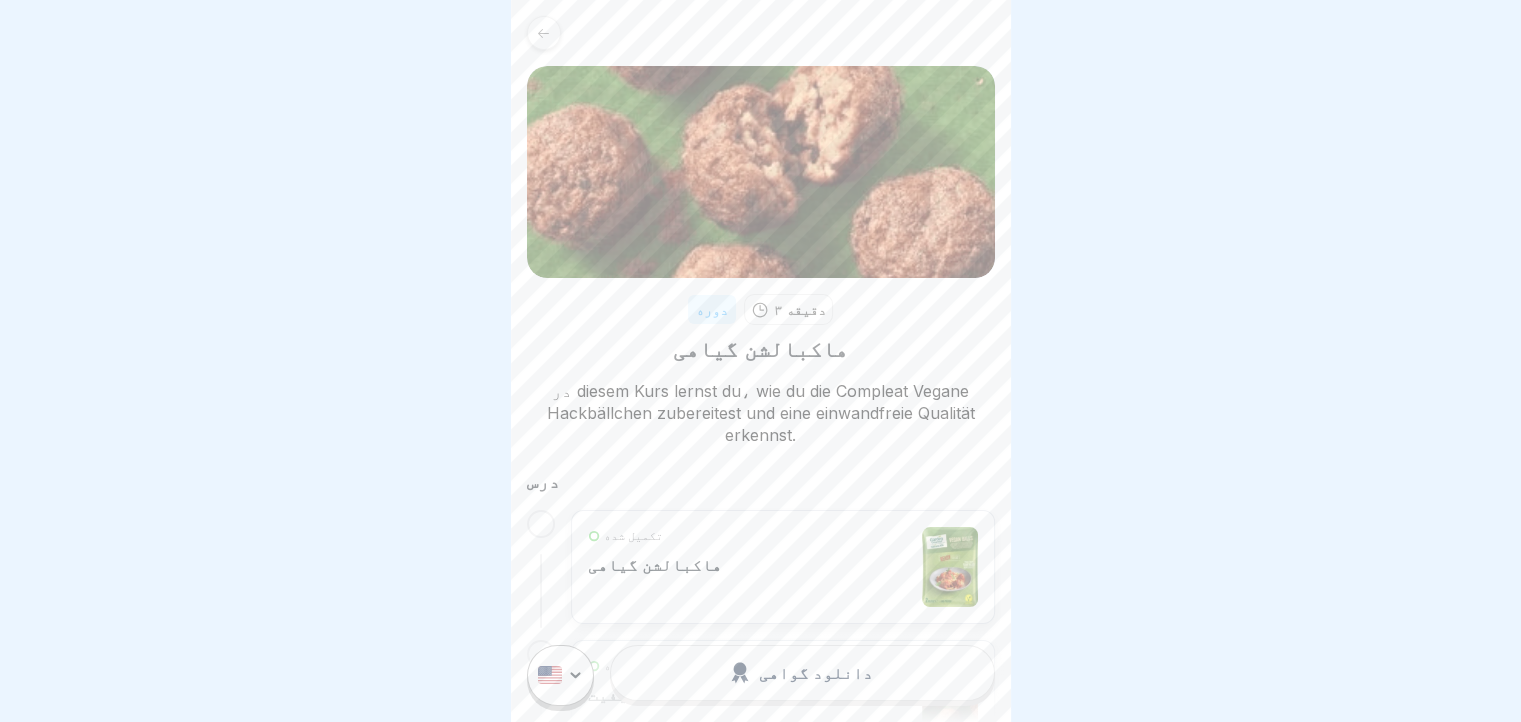 click on "دوره ۳ دقیقه هاکبالشن گیاهی در diesem Kurs lernst du، wie du die Compleat Vegane Hackbällchen zubereitest und eine einwandfreie Qualität erkennst. درس تکمیل شده هاکبالشن گیاهی تکمیل شده کیفیت دانلود گواهی Original text Rate this translation Your feedback will be used to help improve Google Translate" at bounding box center [760, 361] 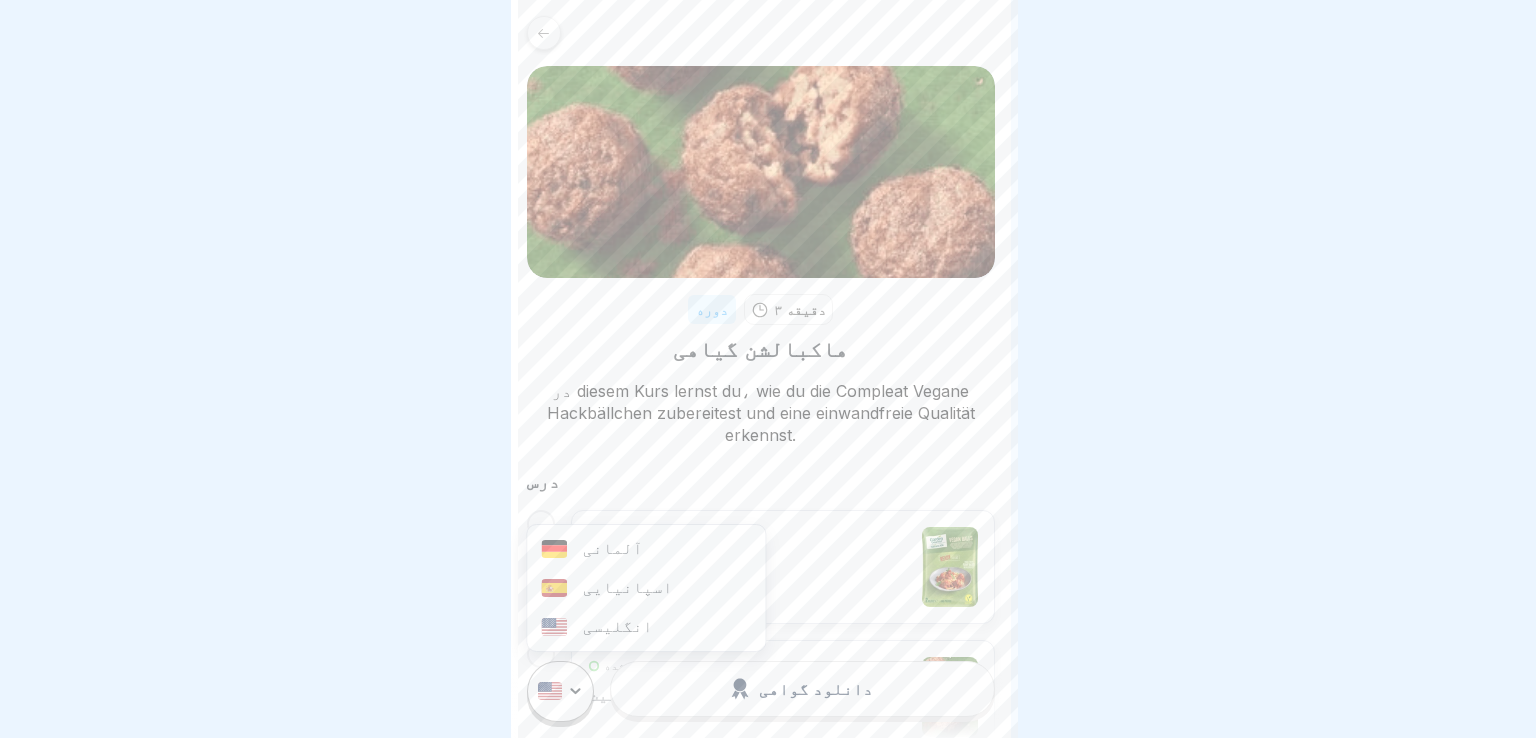 click on "انگلیسی" at bounding box center (618, 626) 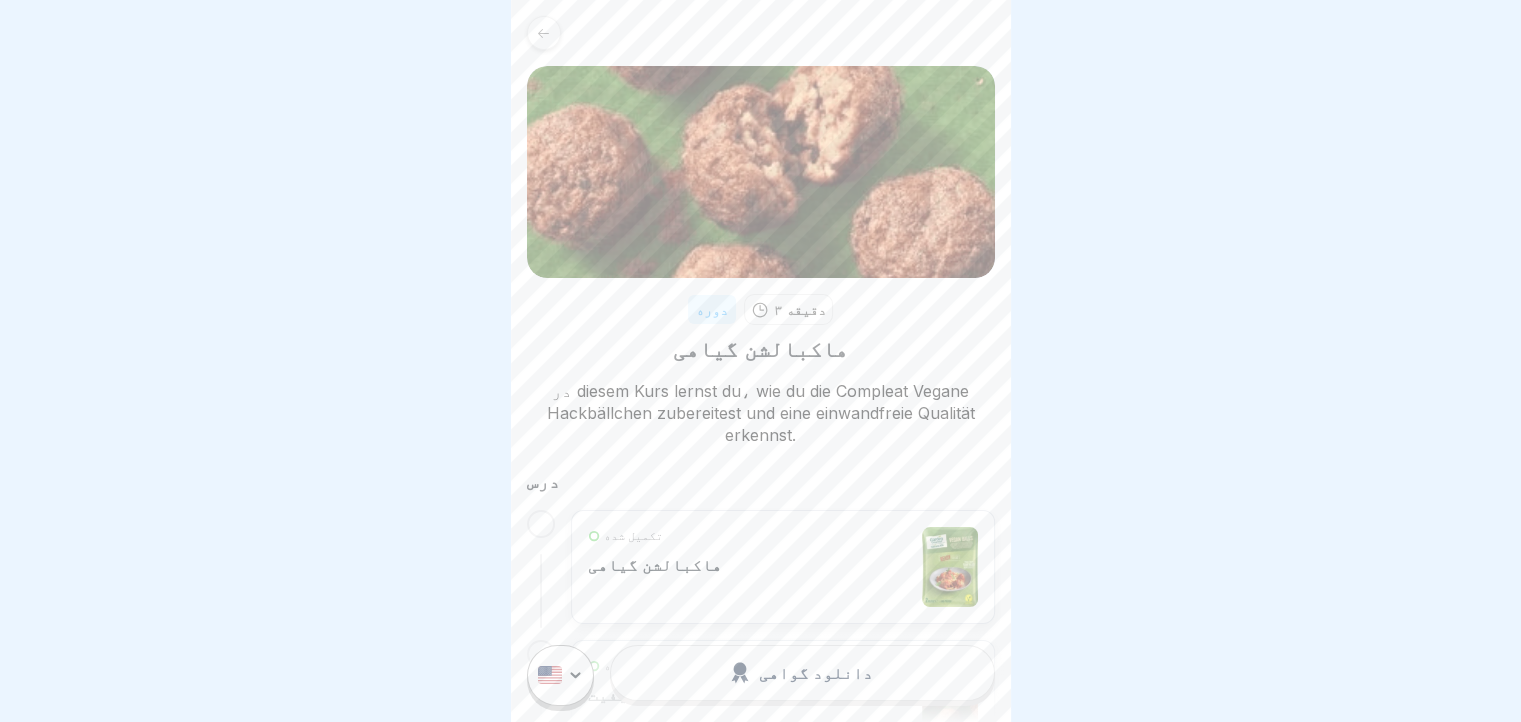 click at bounding box center (761, 33) 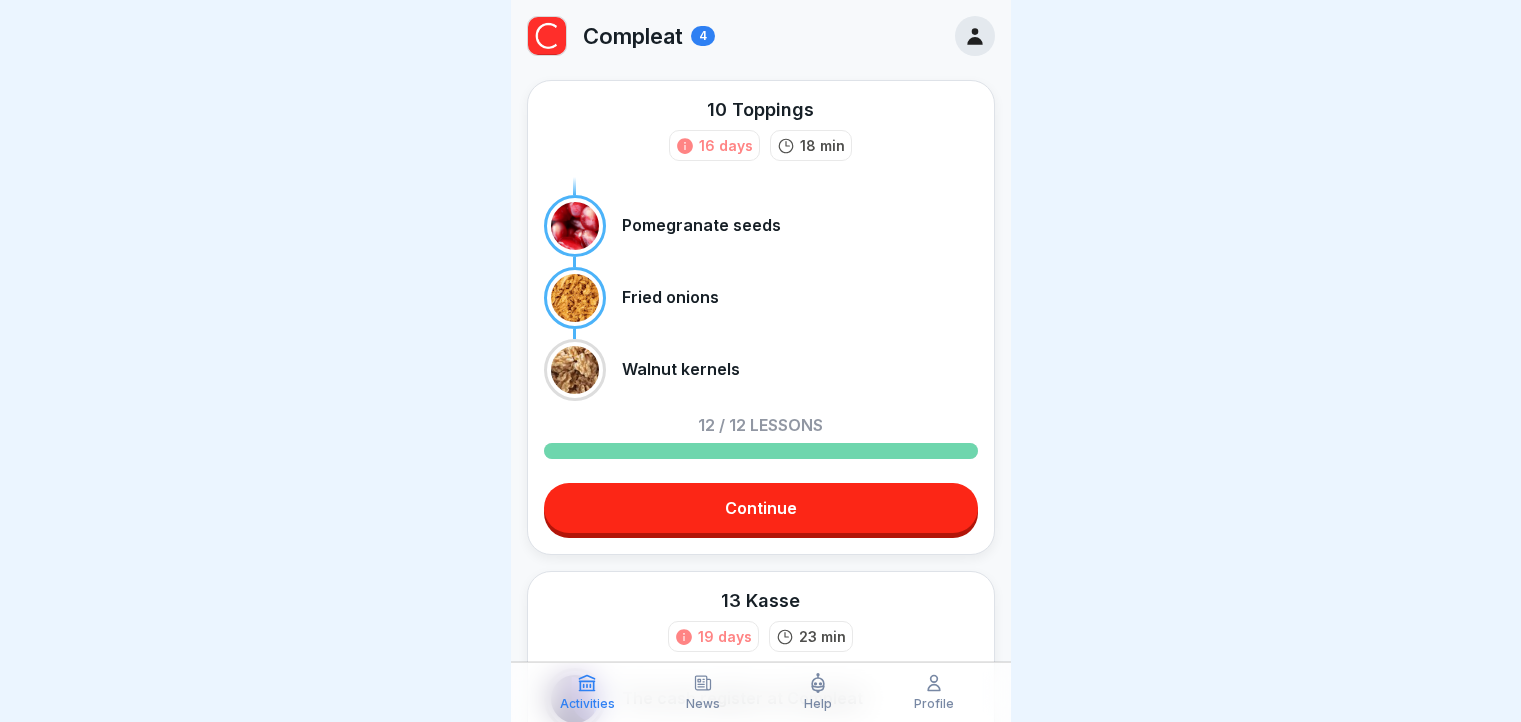 scroll, scrollTop: 0, scrollLeft: 0, axis: both 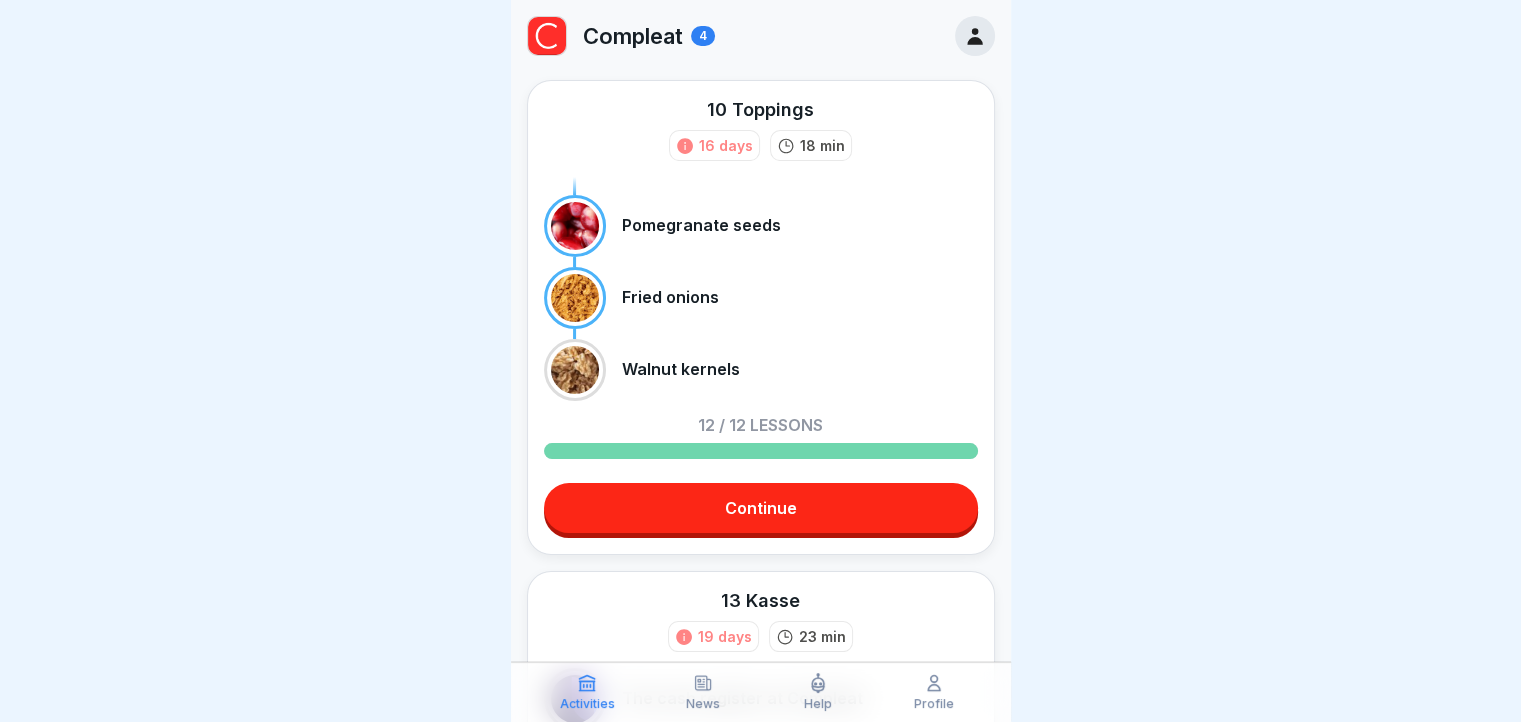 click on "Profile" at bounding box center (934, 692) 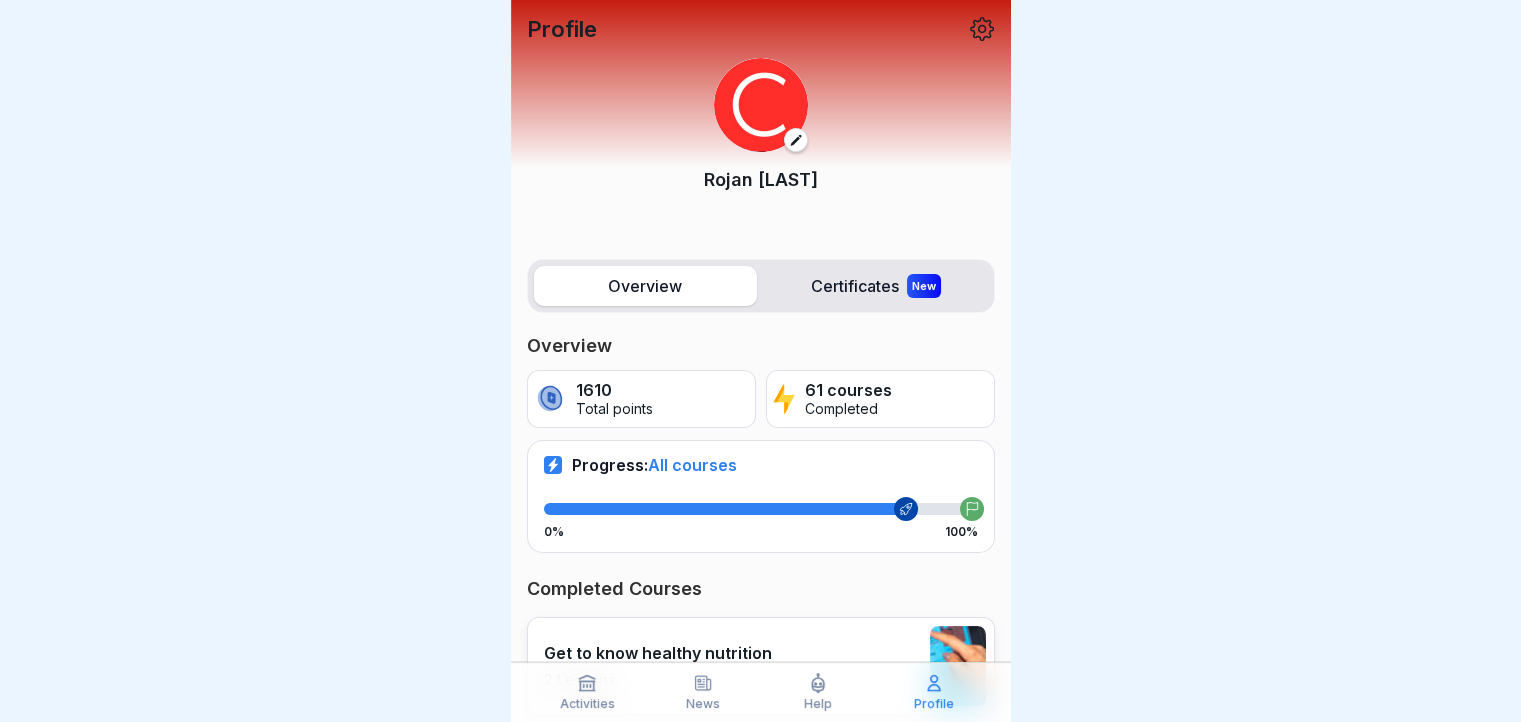 click 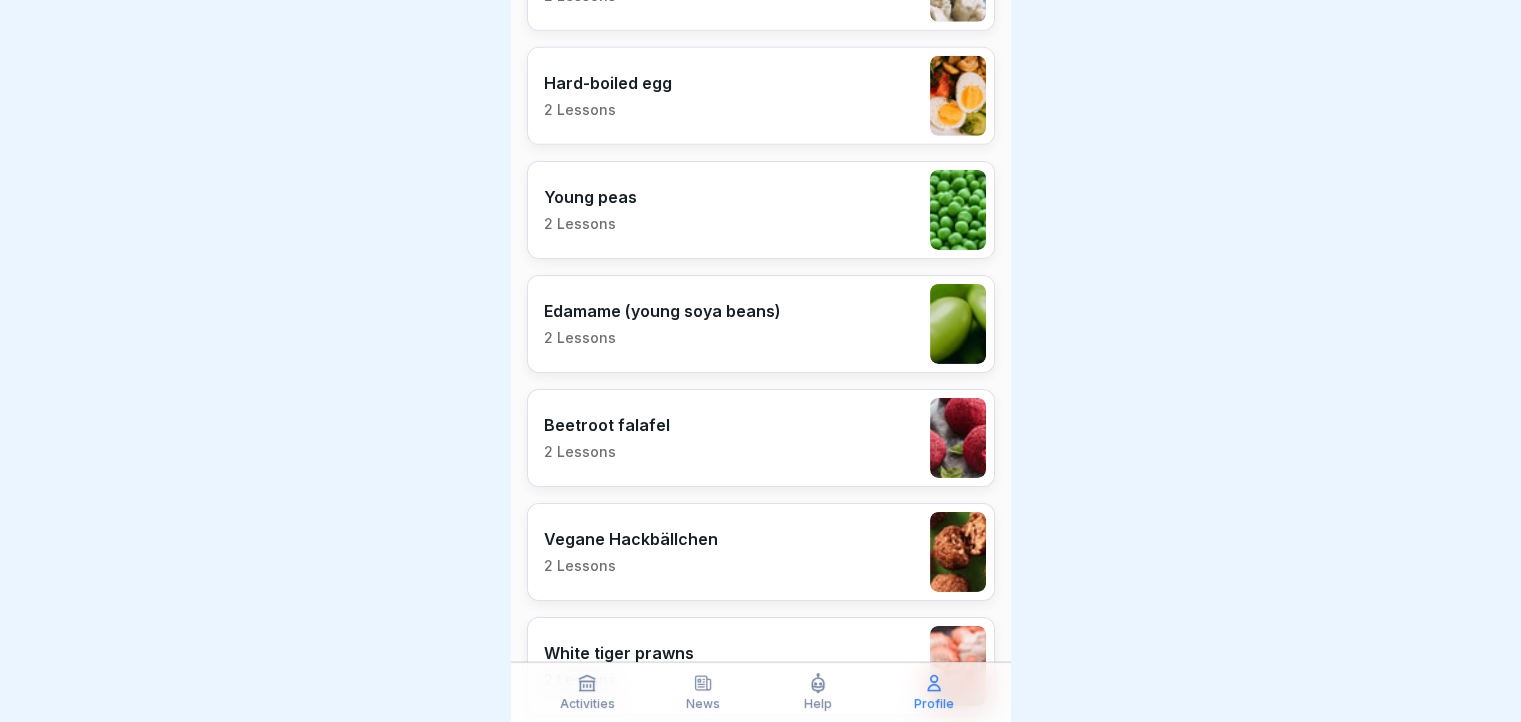 scroll, scrollTop: 6908, scrollLeft: 0, axis: vertical 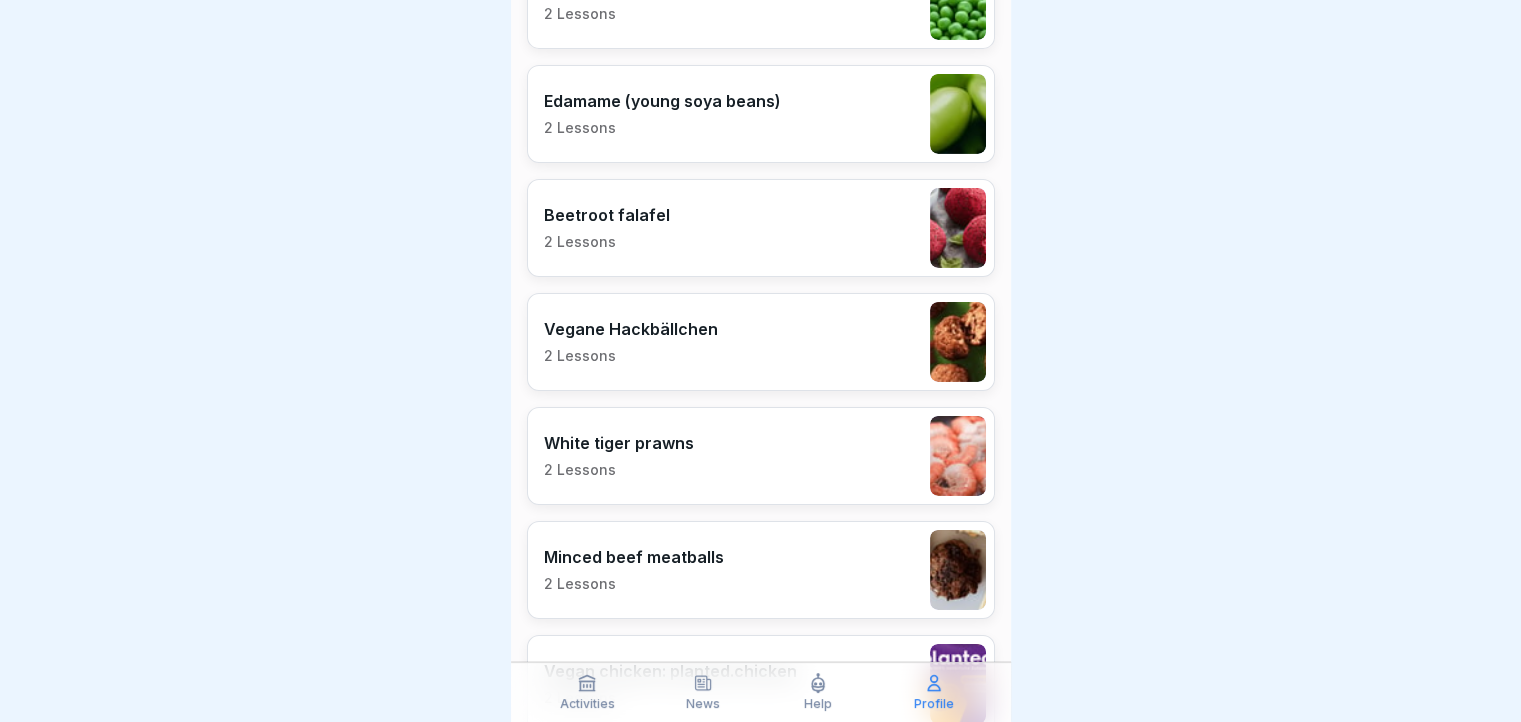 click on "White tiger prawns 2 Lessons" at bounding box center (761, 456) 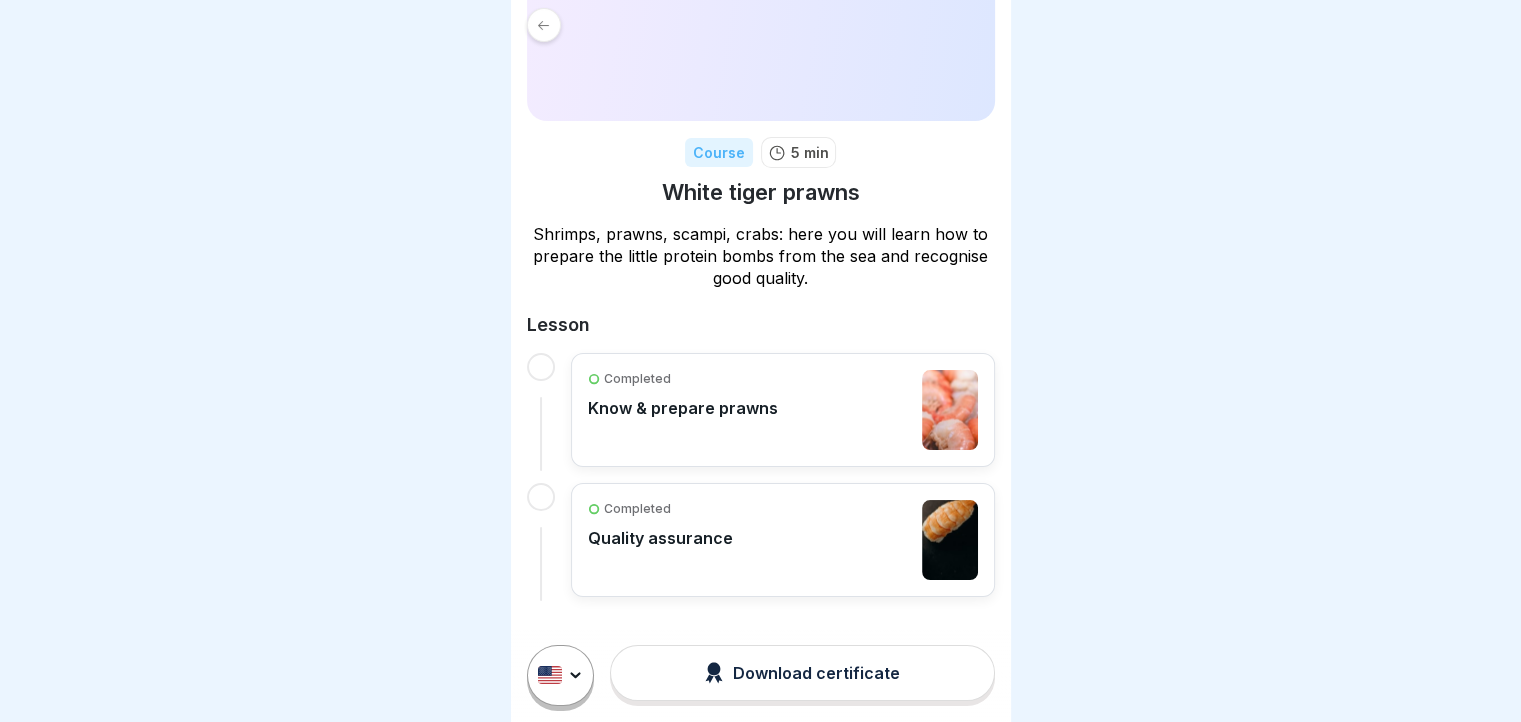 scroll, scrollTop: 0, scrollLeft: 0, axis: both 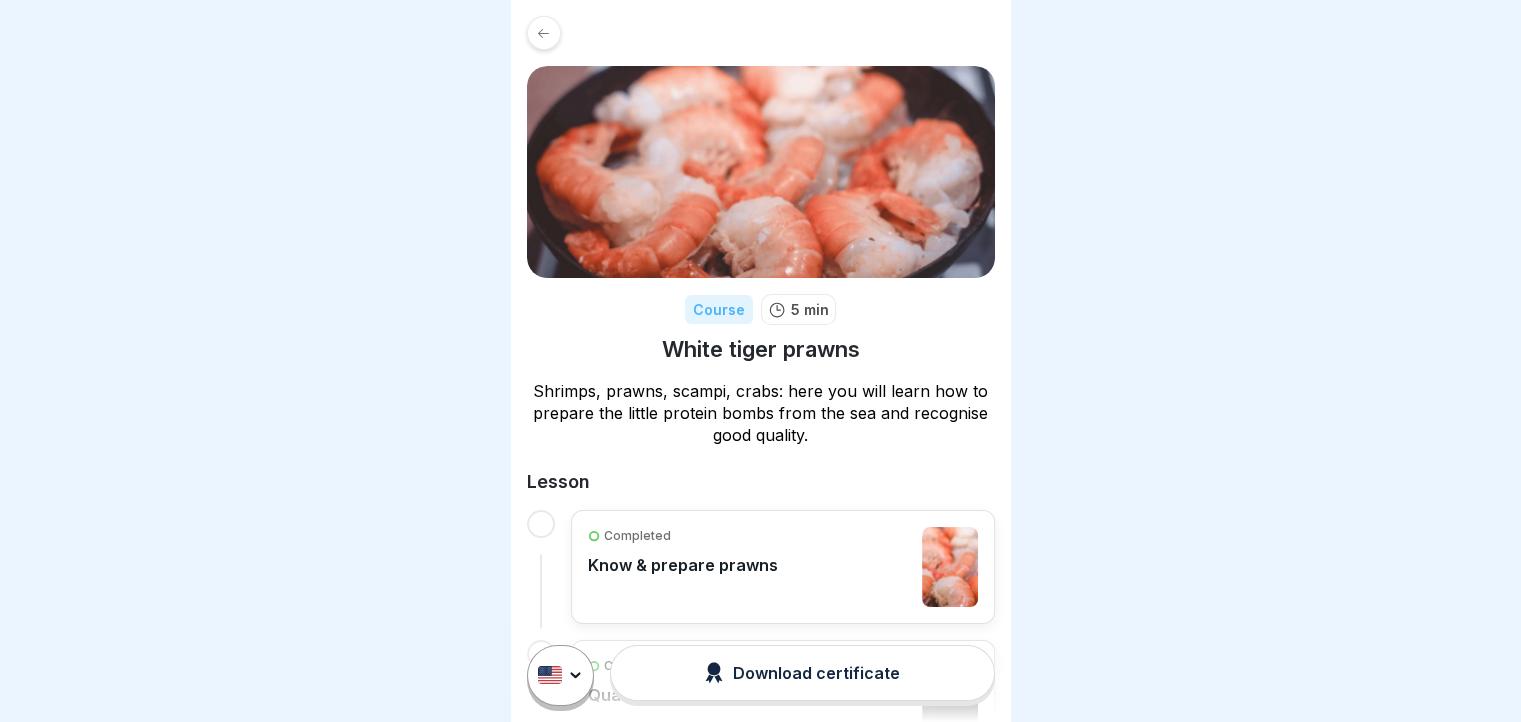 click on "Completed Know & prepare prawns" at bounding box center [783, 567] 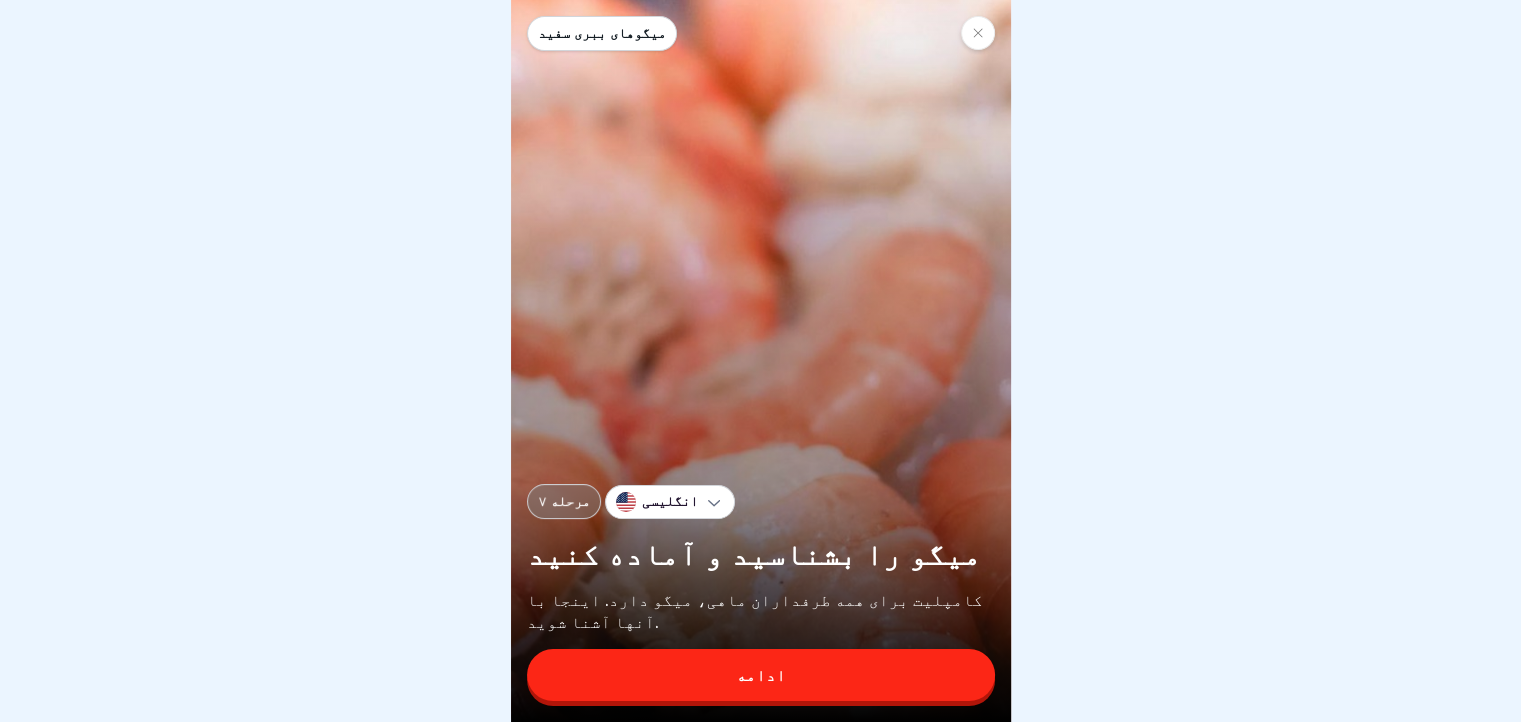 click on "ادامه" at bounding box center (761, 675) 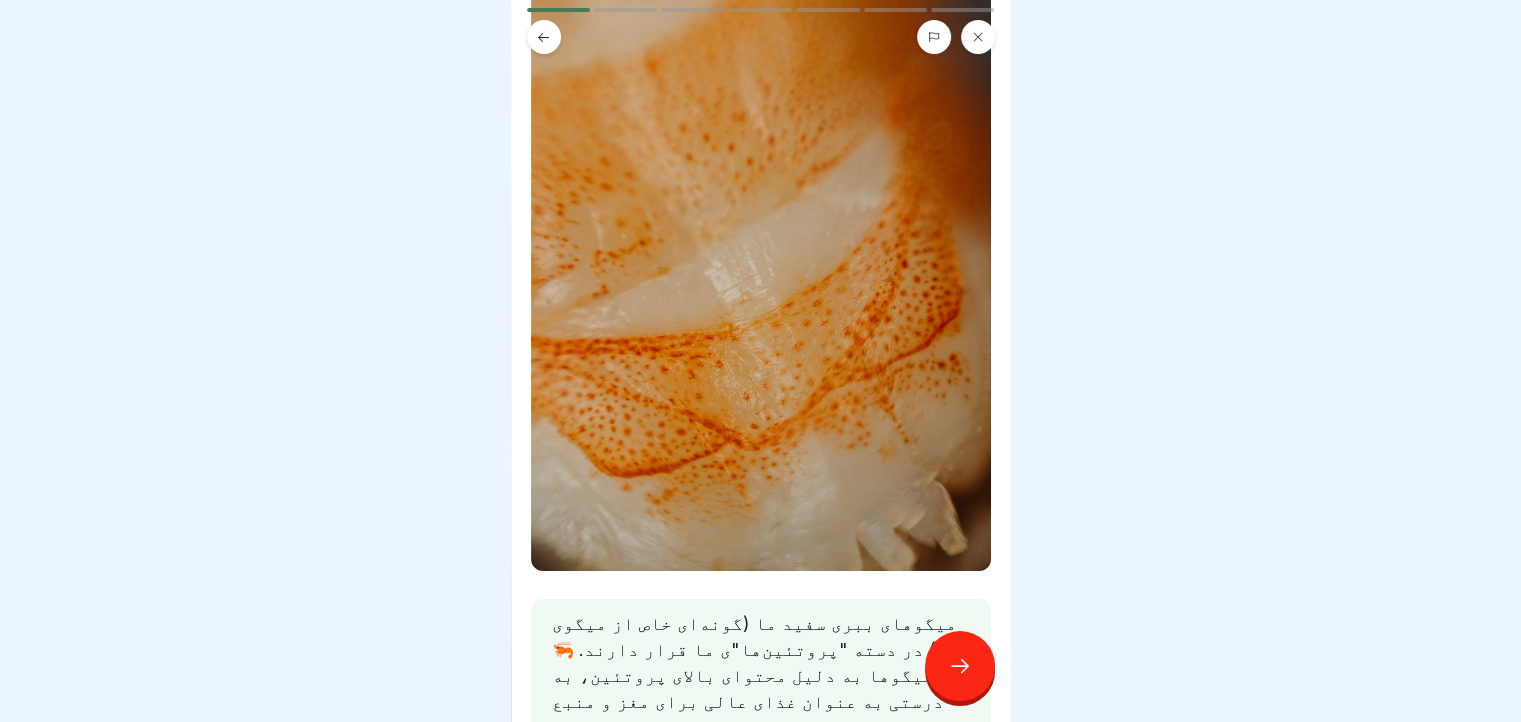 scroll, scrollTop: 300, scrollLeft: 0, axis: vertical 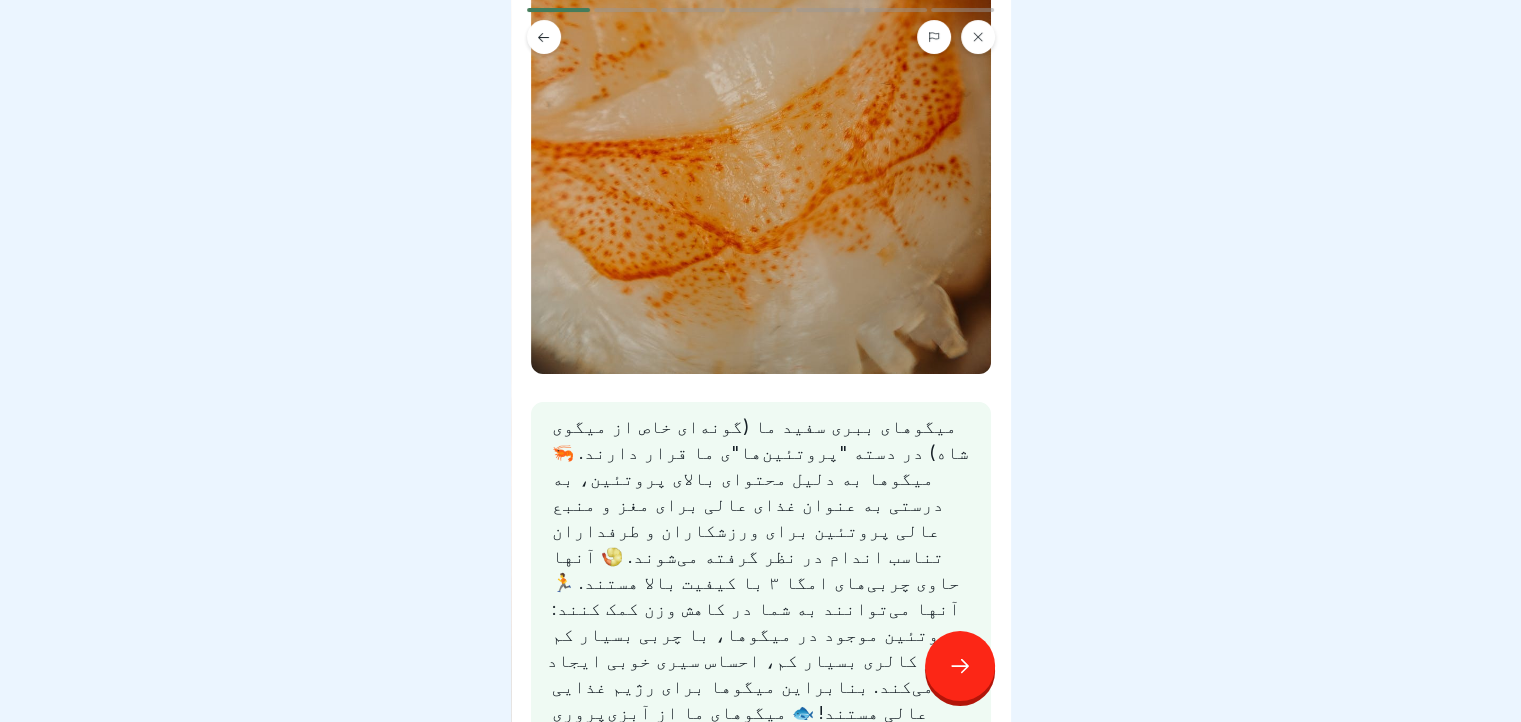 click at bounding box center [960, 666] 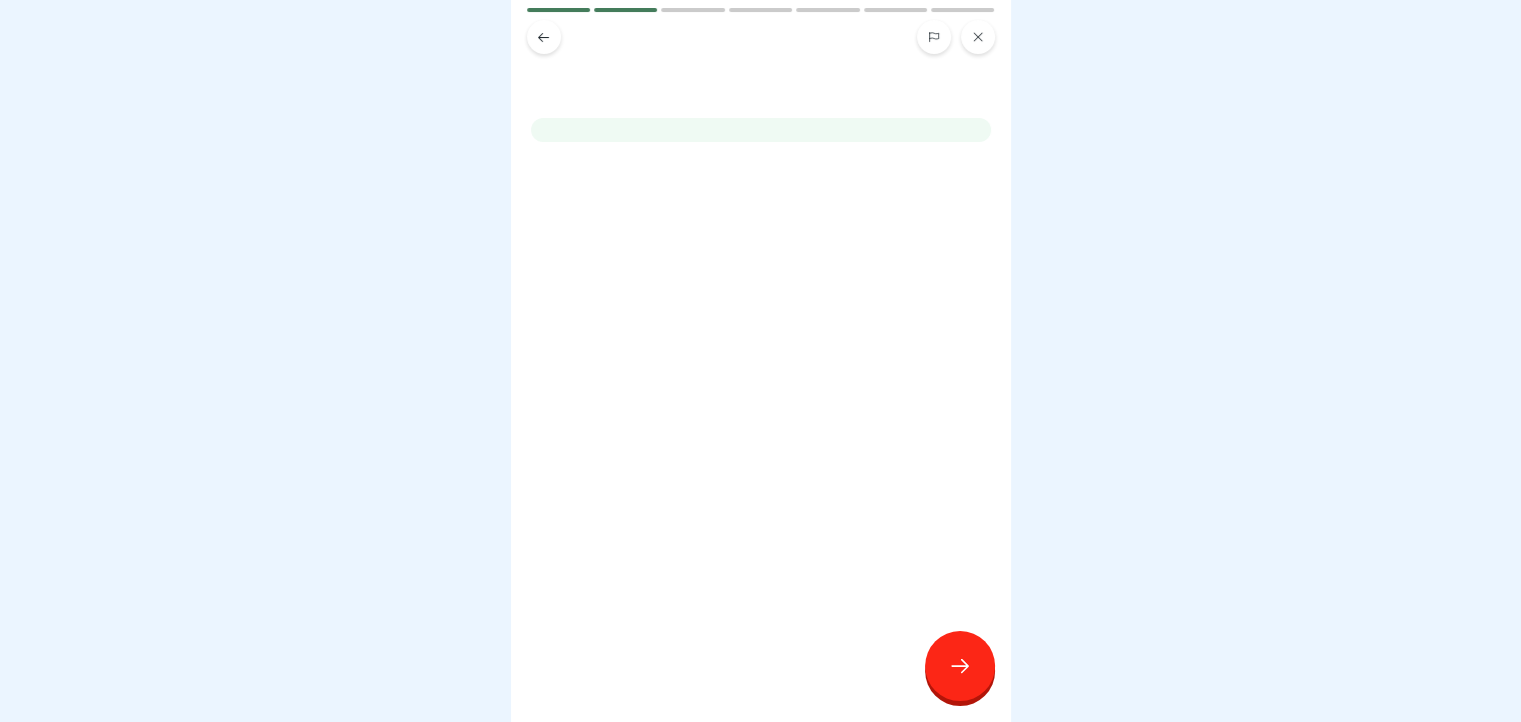 click 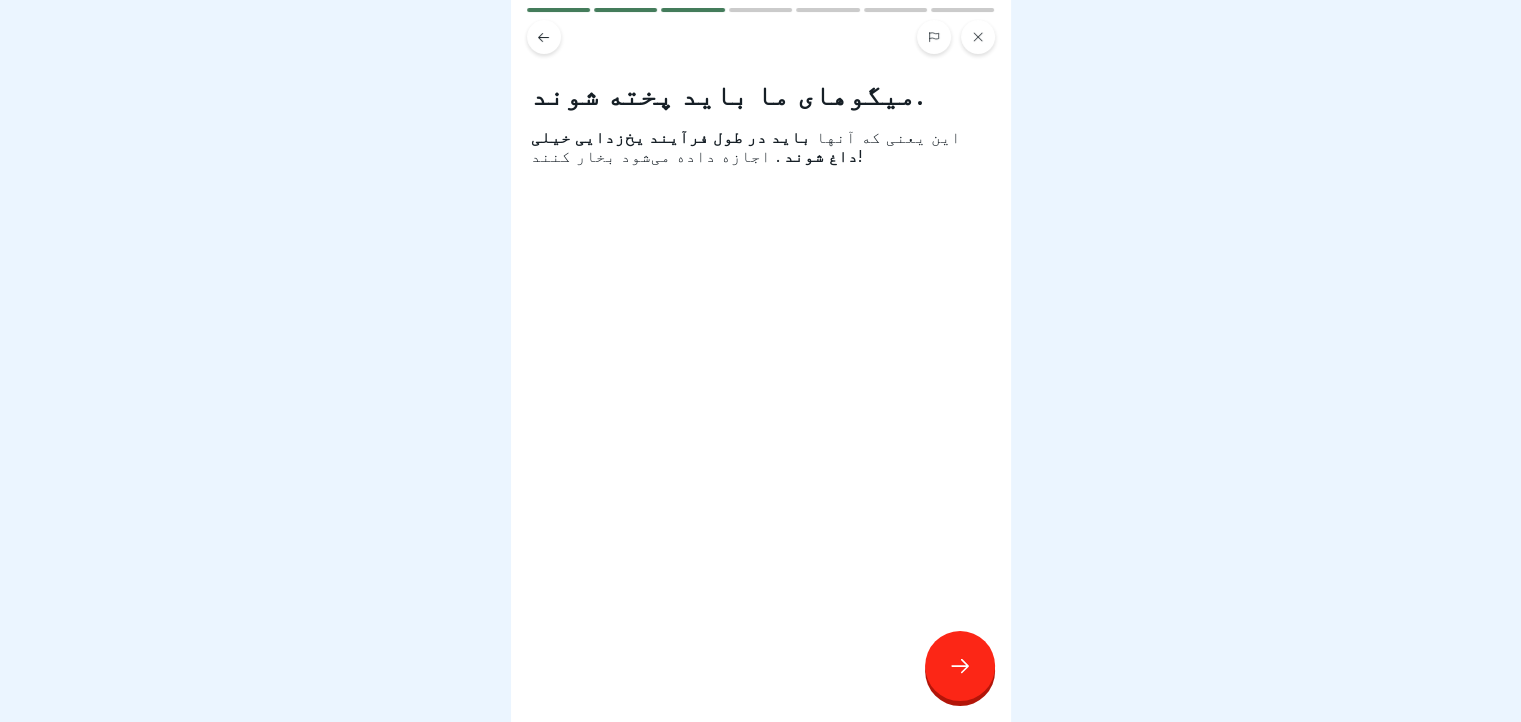 click 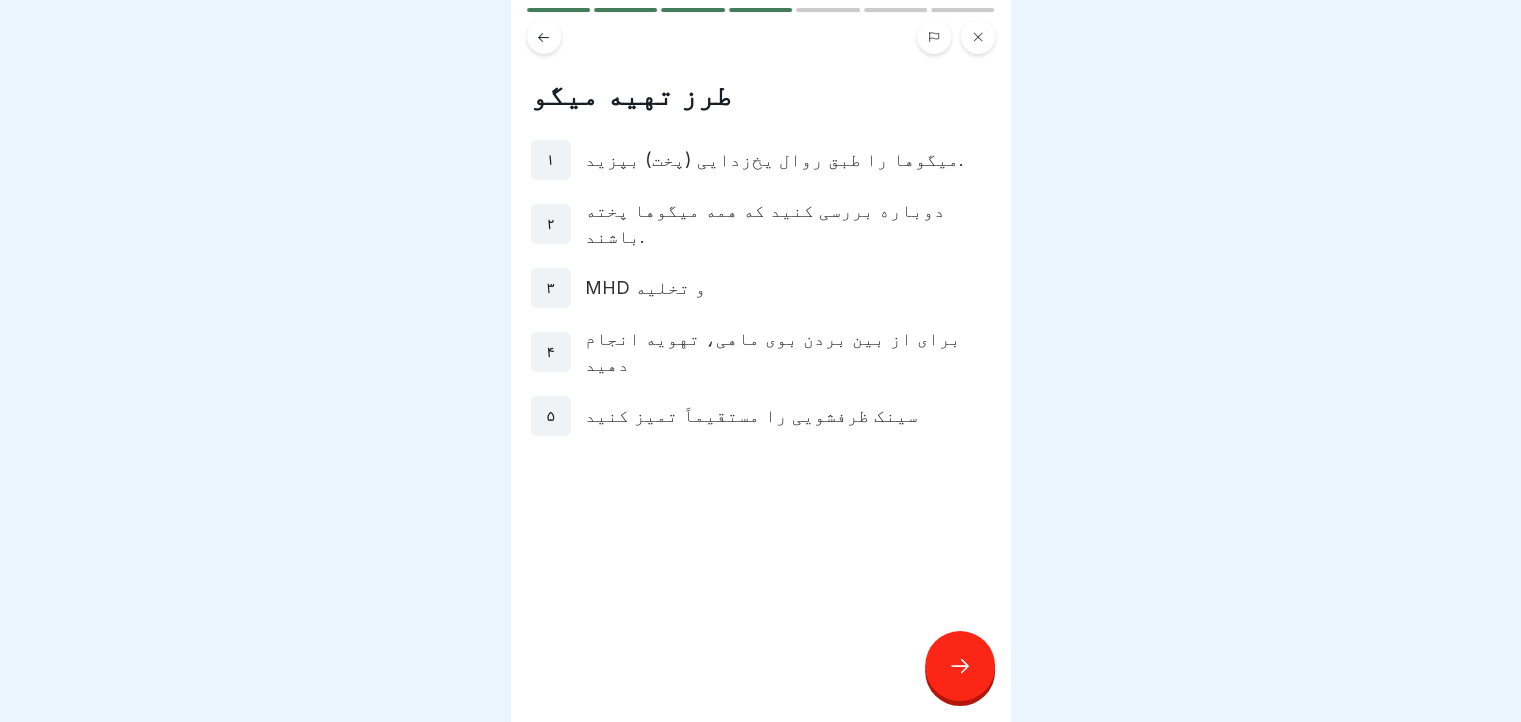 click at bounding box center [960, 666] 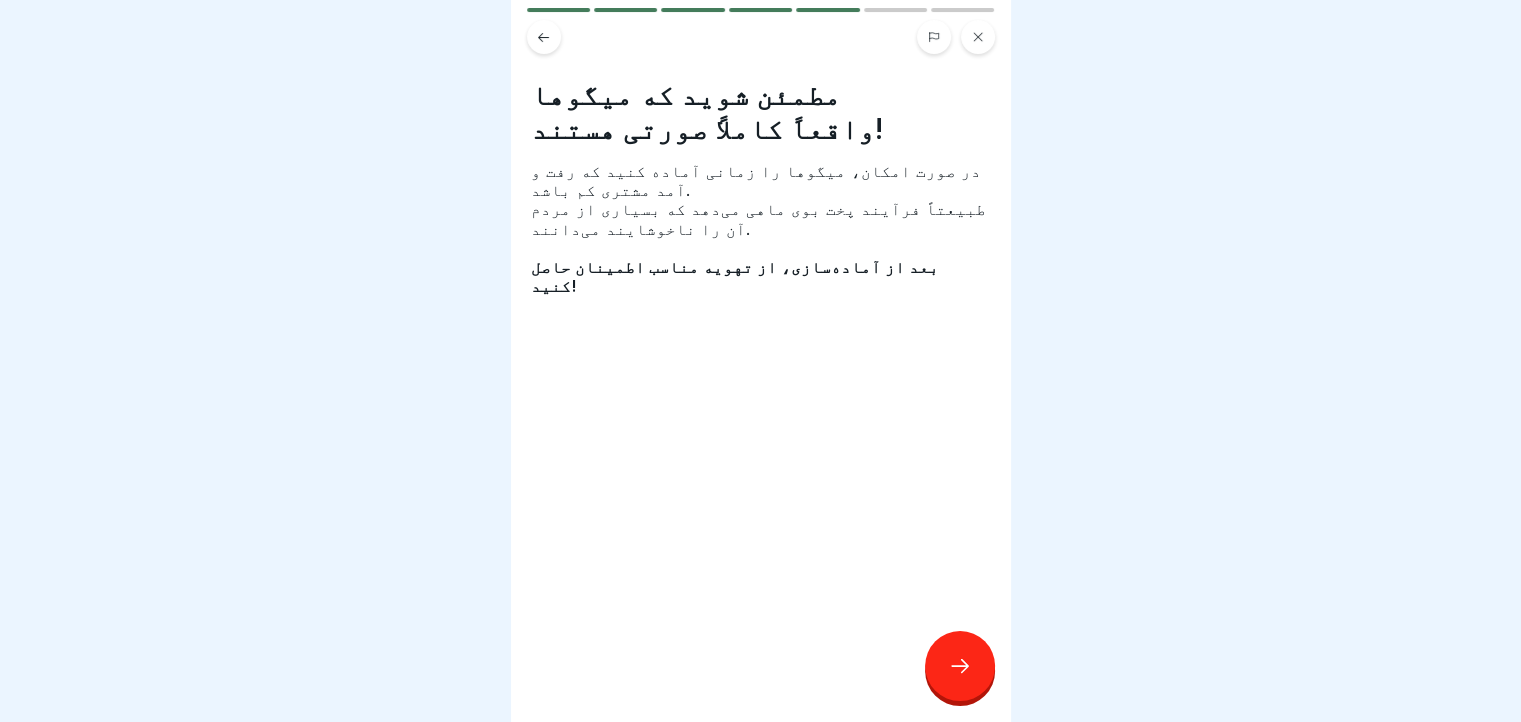 click at bounding box center (960, 666) 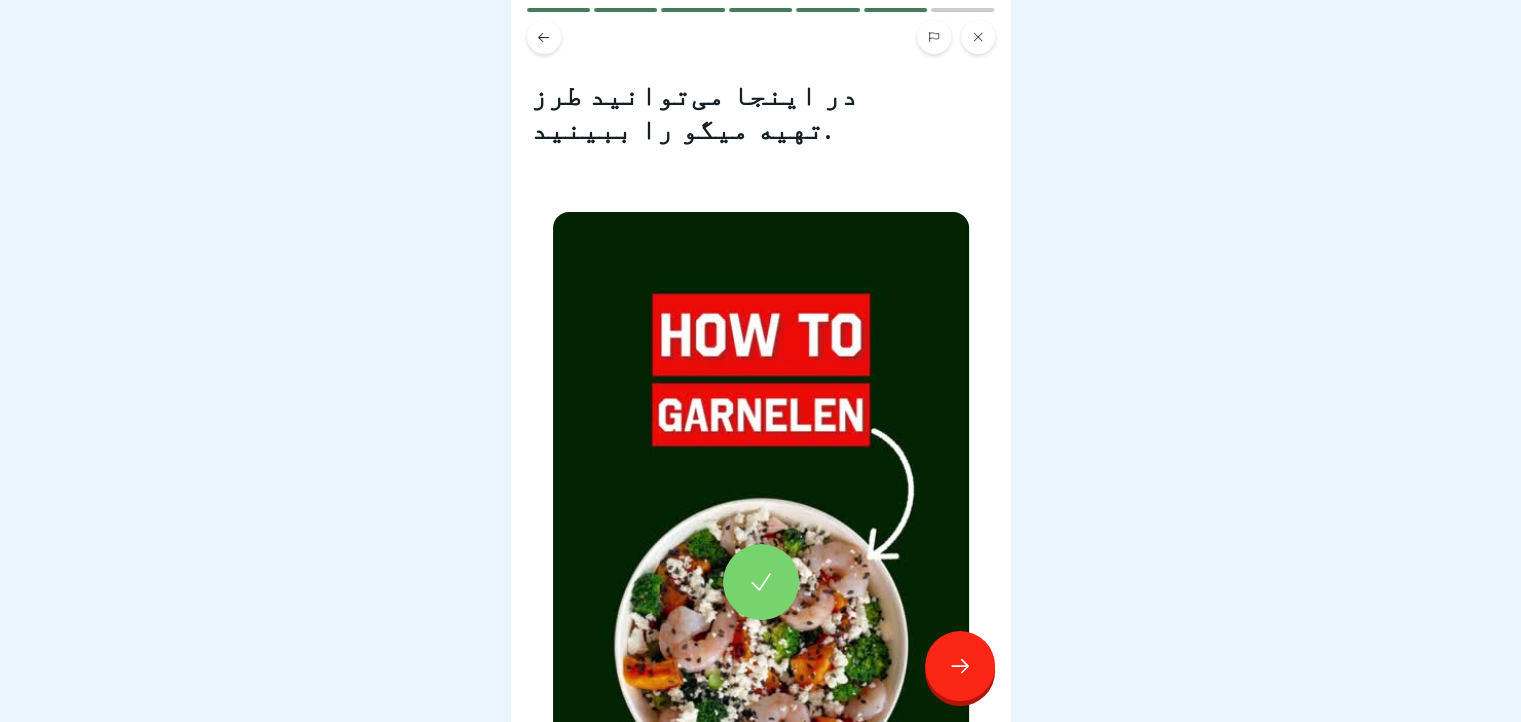 click at bounding box center (761, 582) 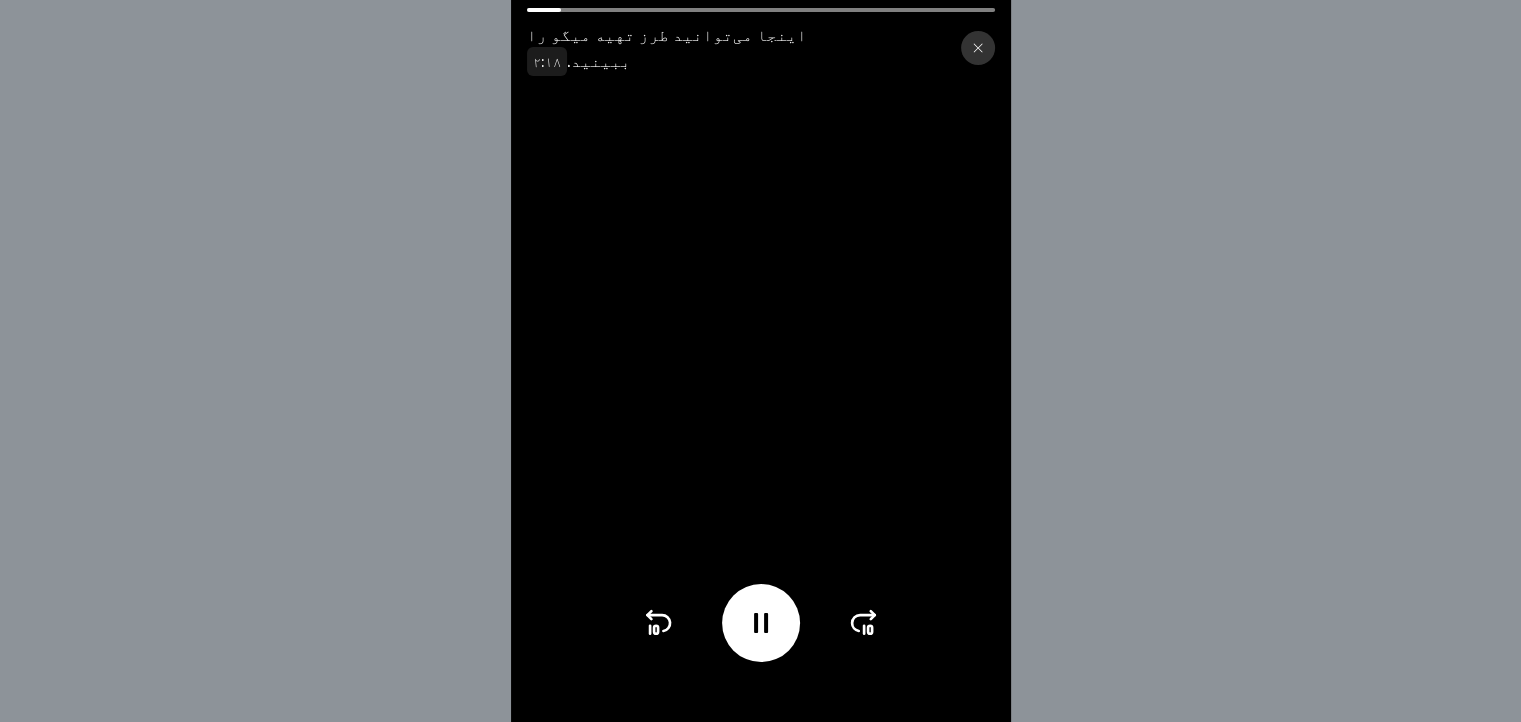 click 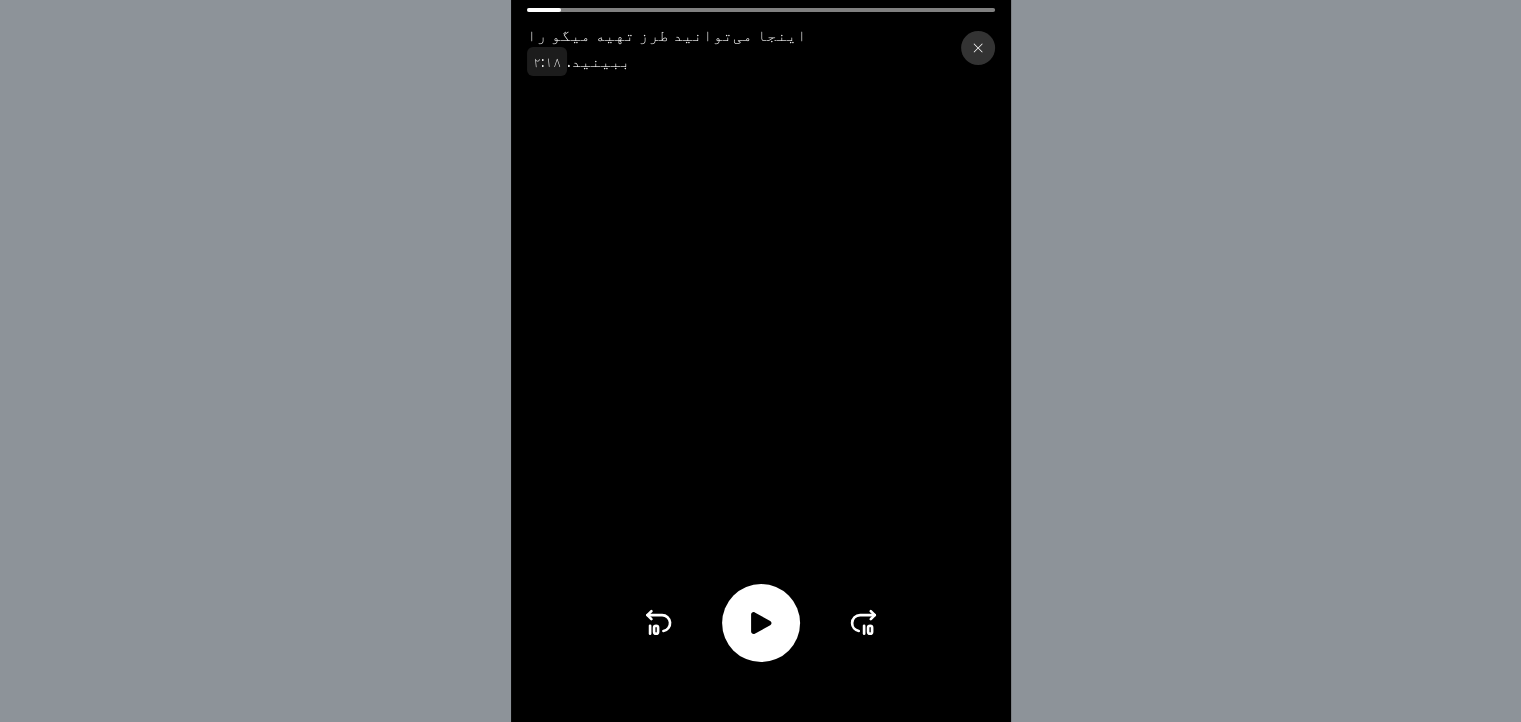 click 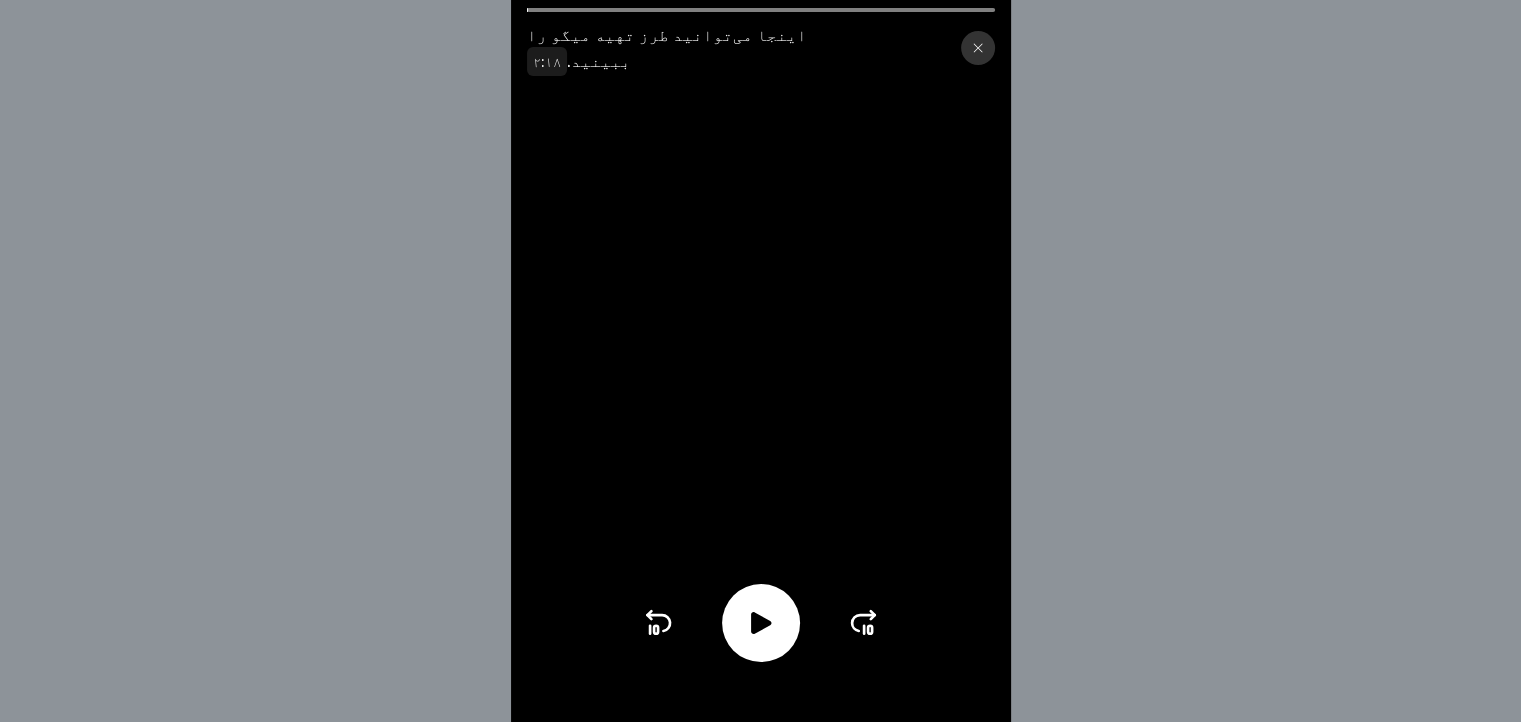 click 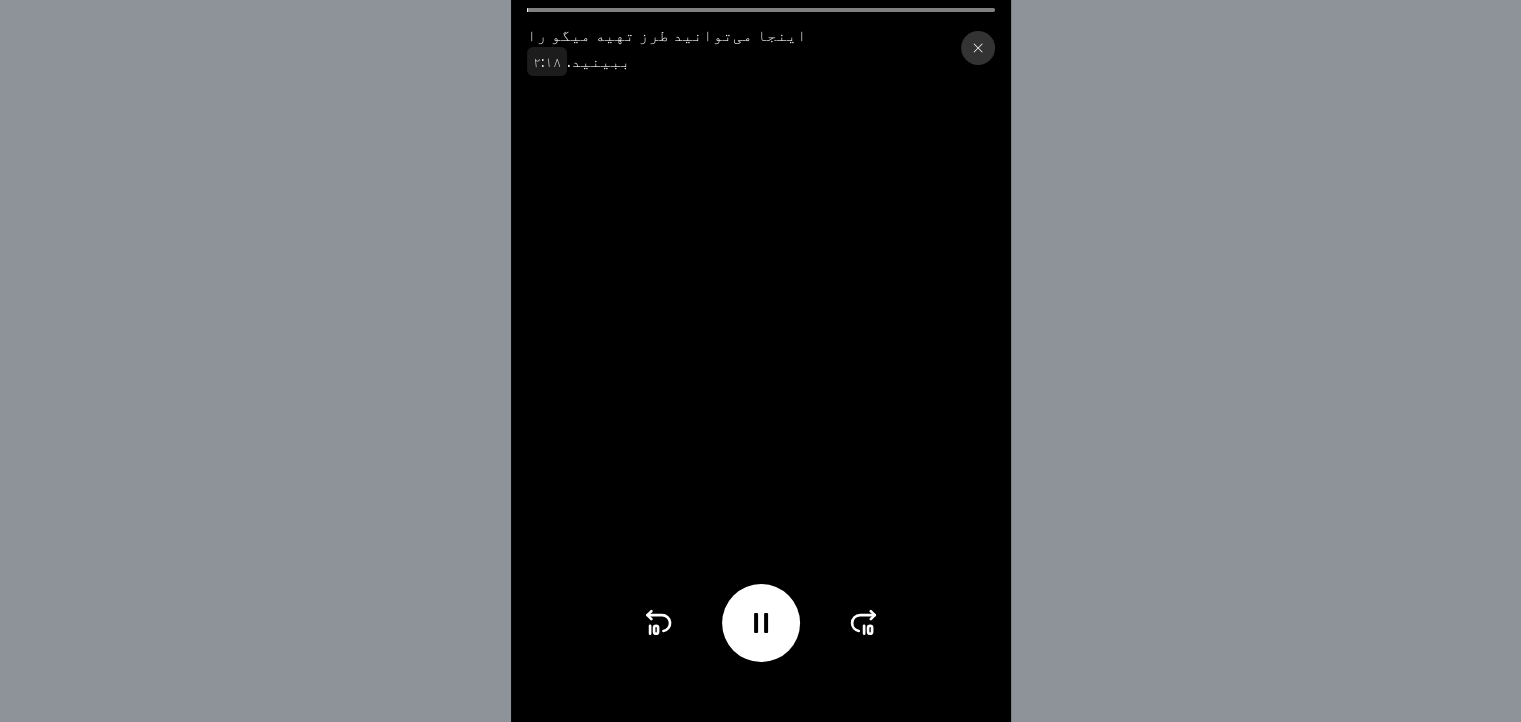 click 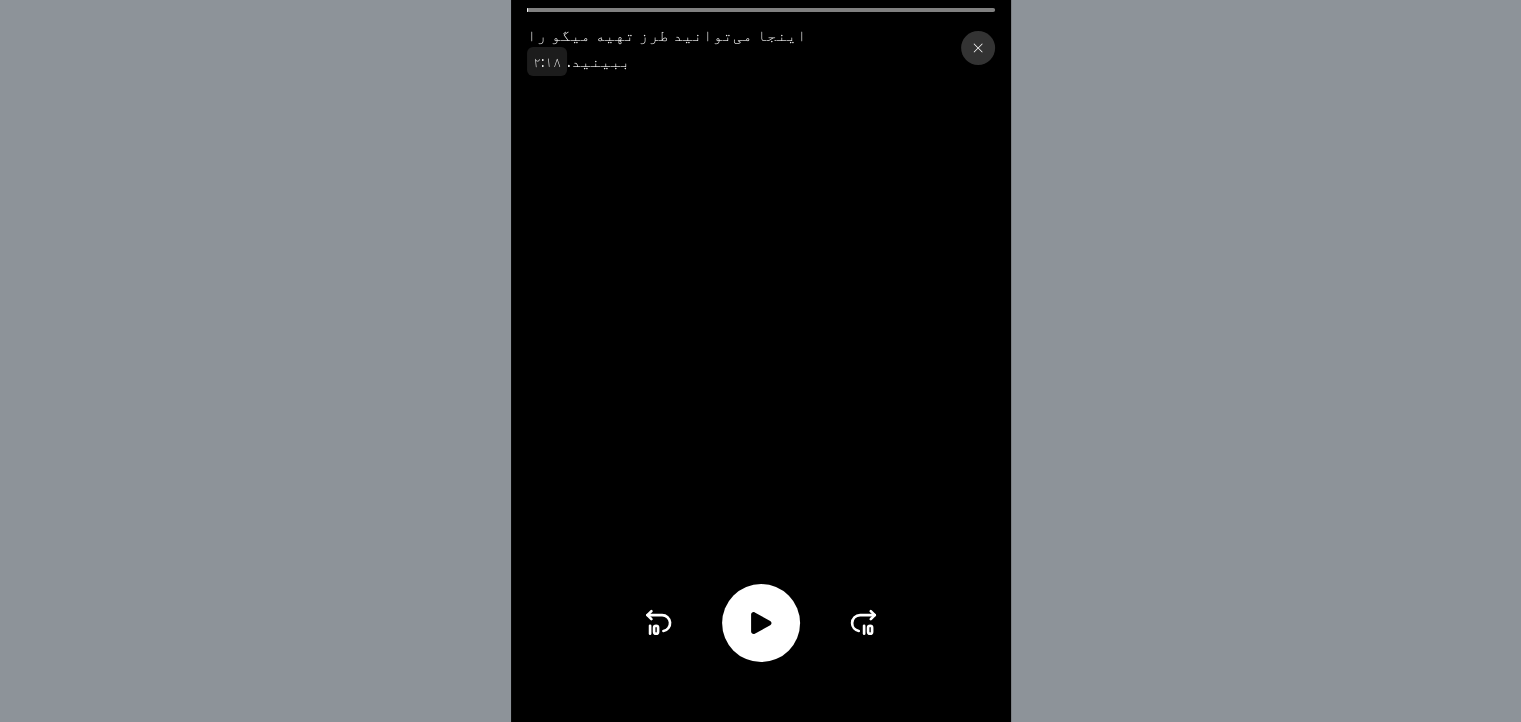 click 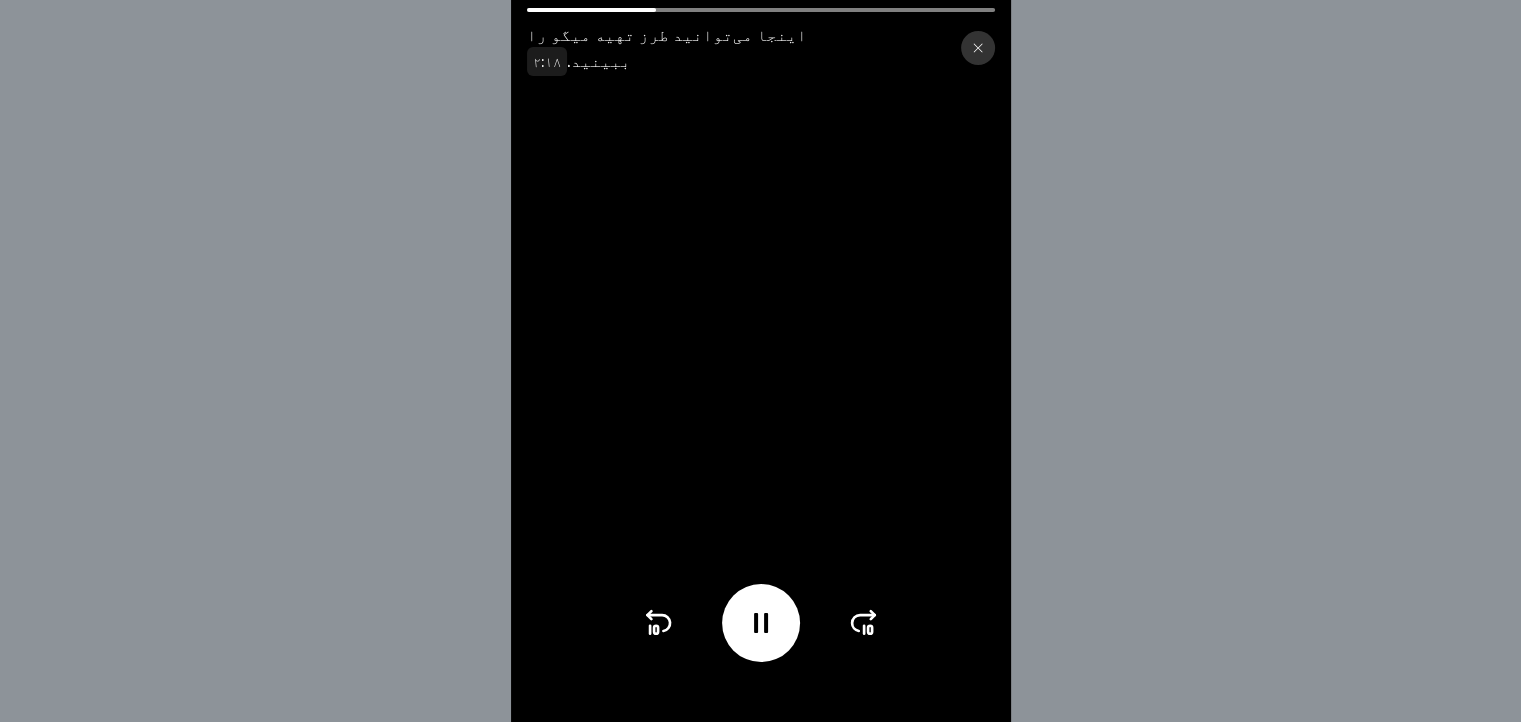 click 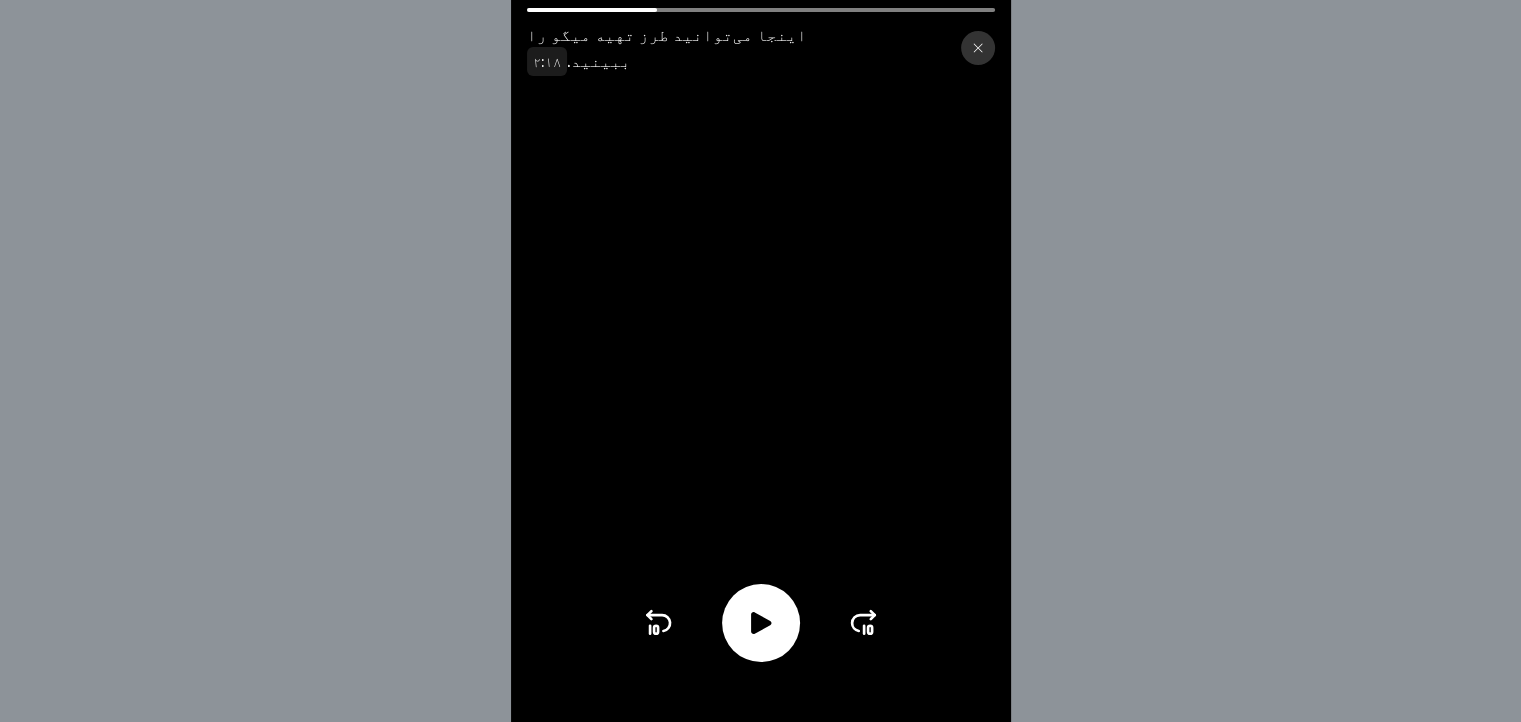 click at bounding box center (761, 623) 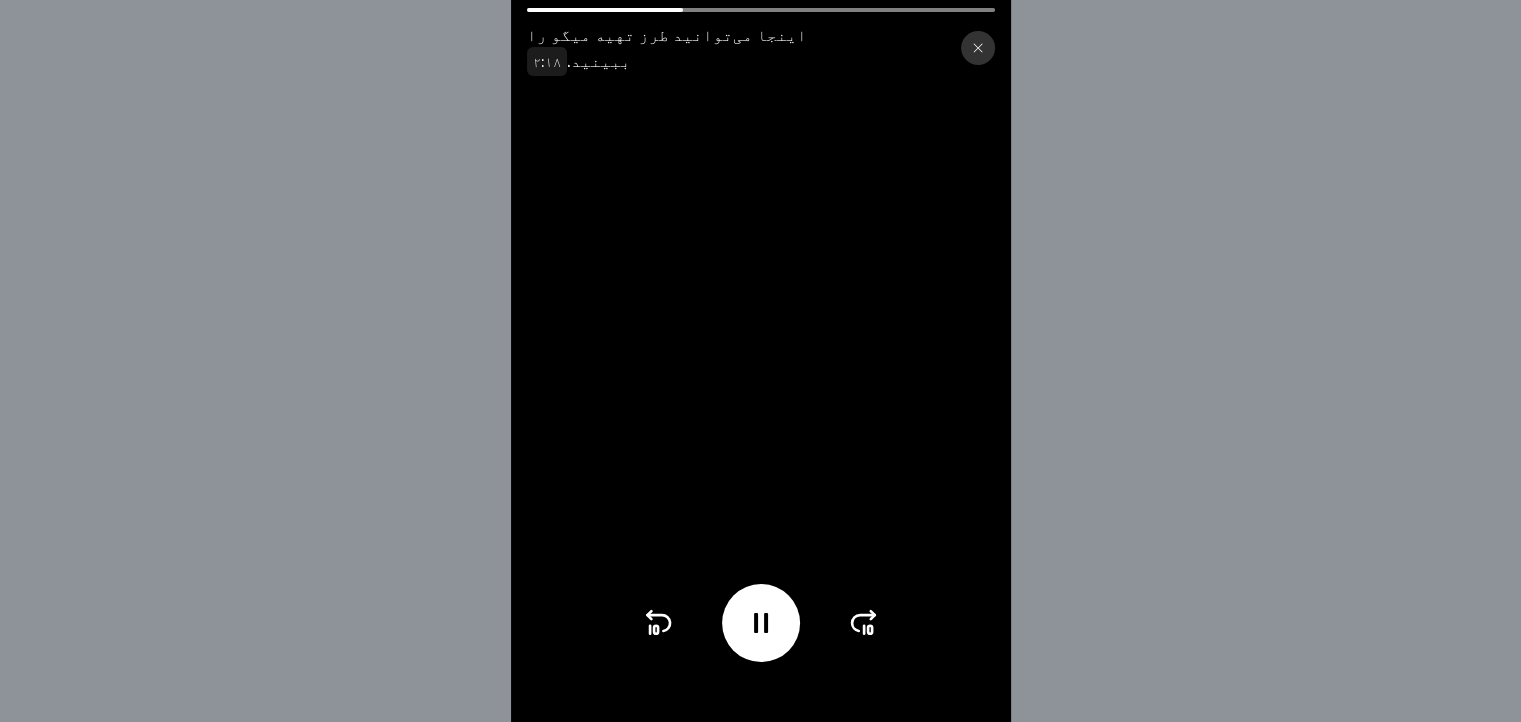 click 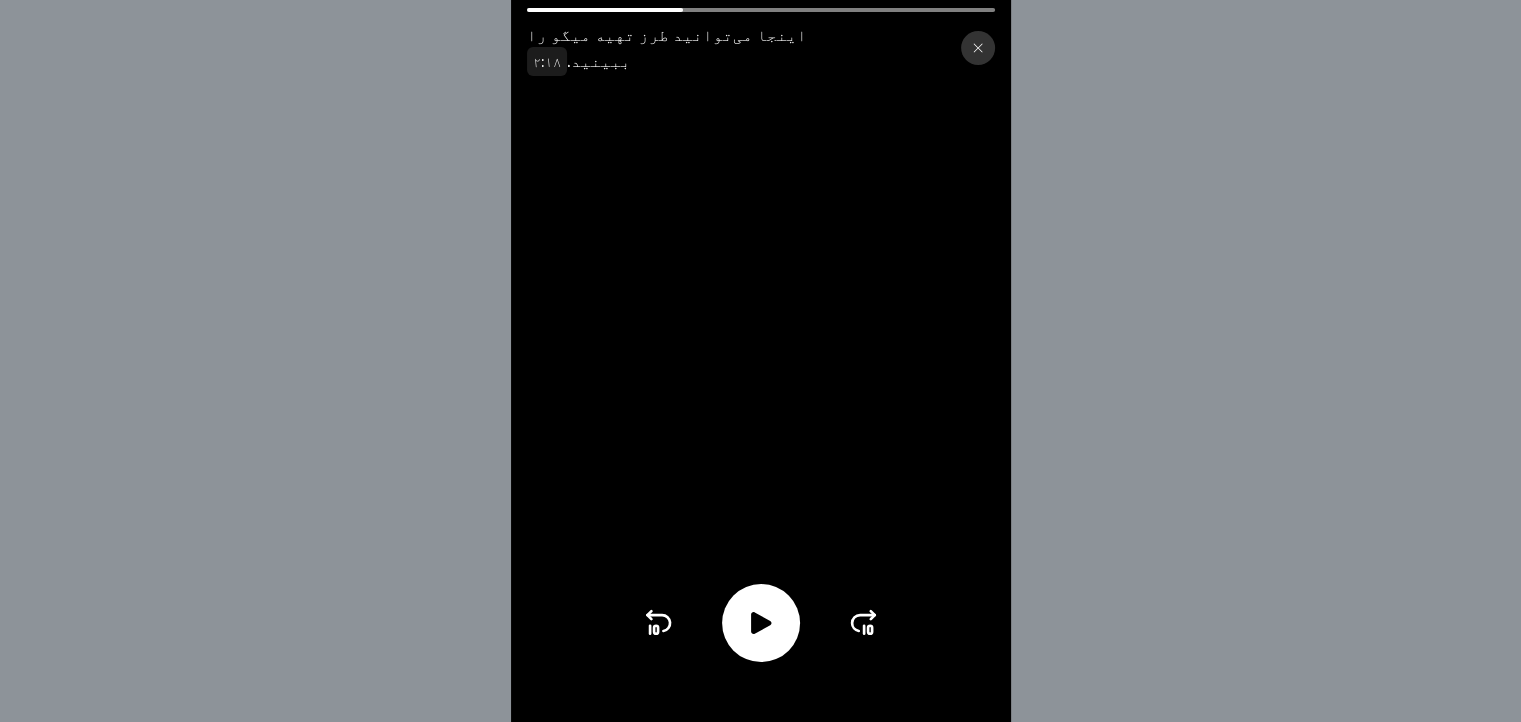 click at bounding box center (761, 623) 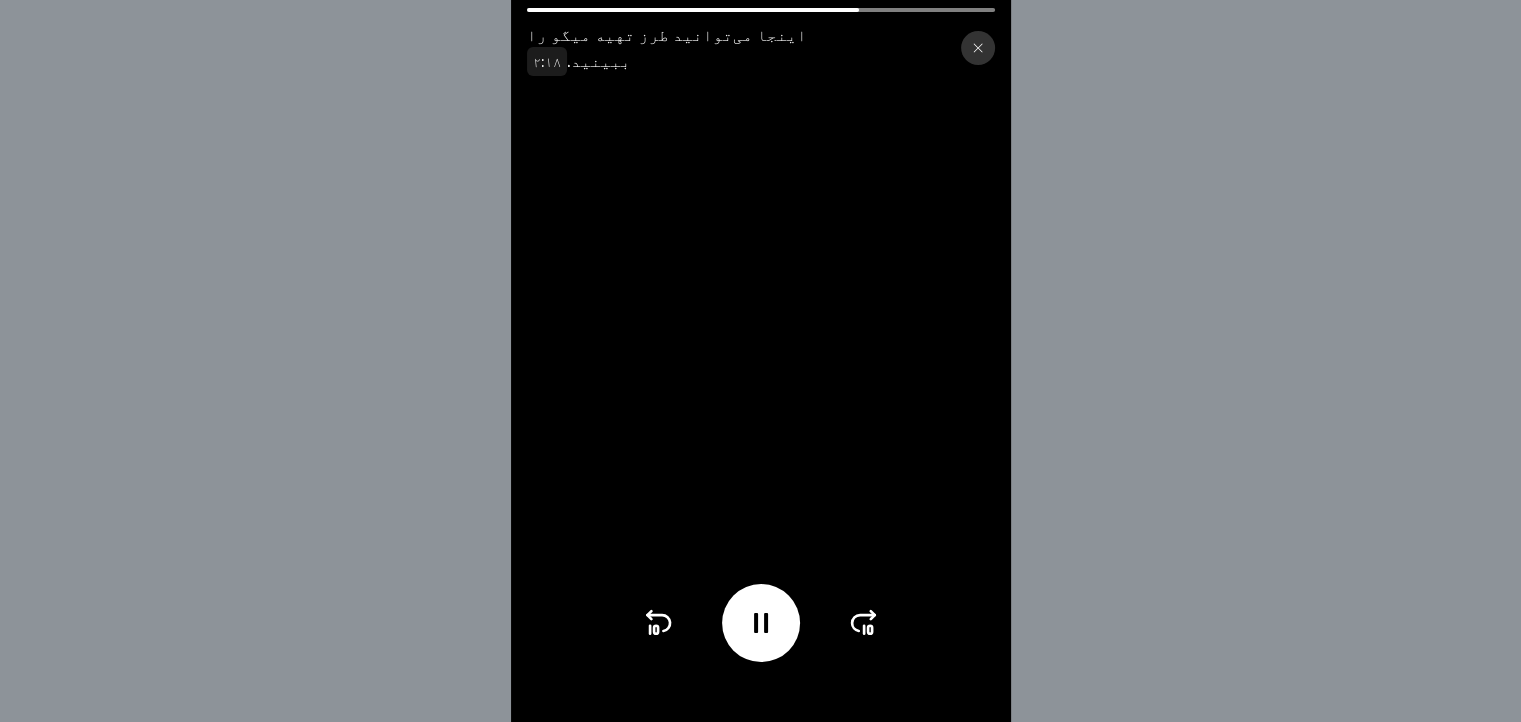 click at bounding box center (761, 623) 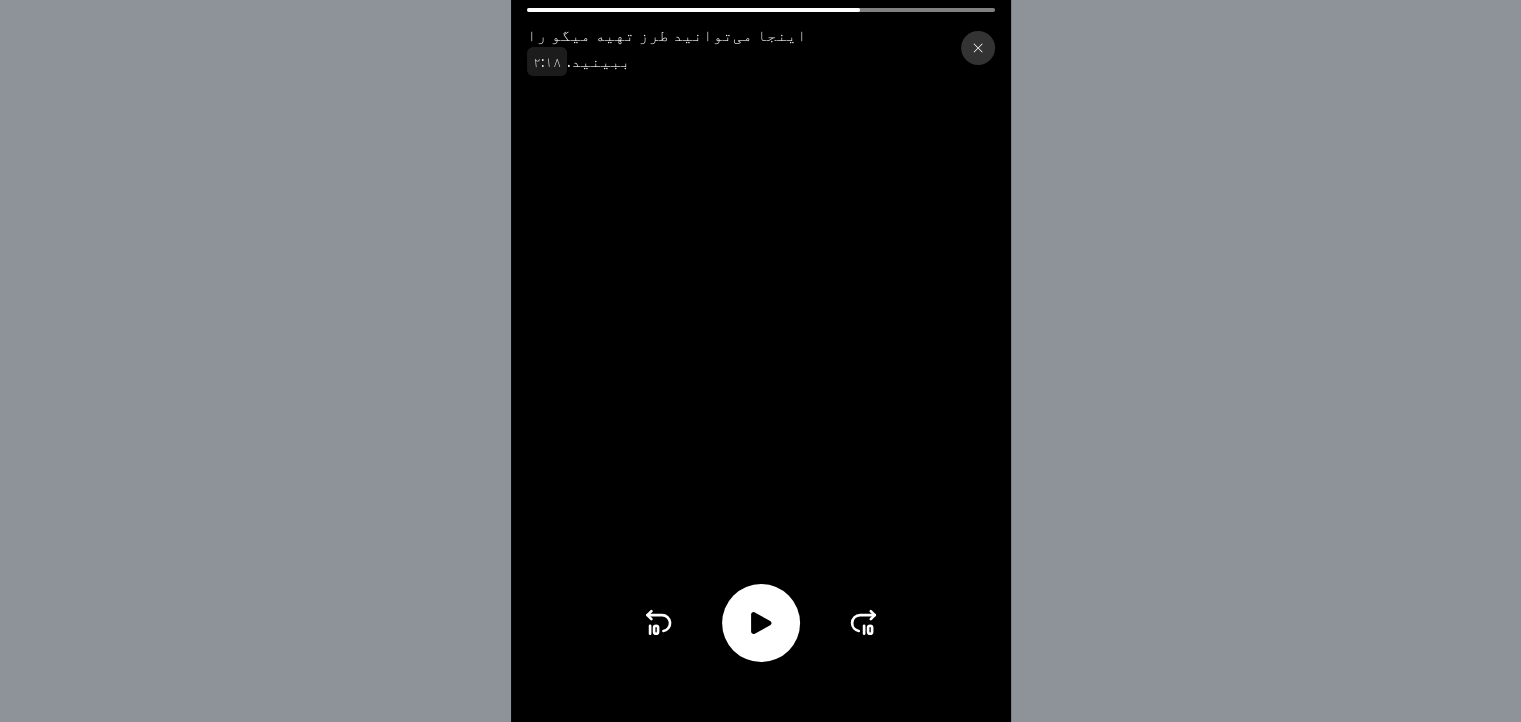 click at bounding box center (761, 623) 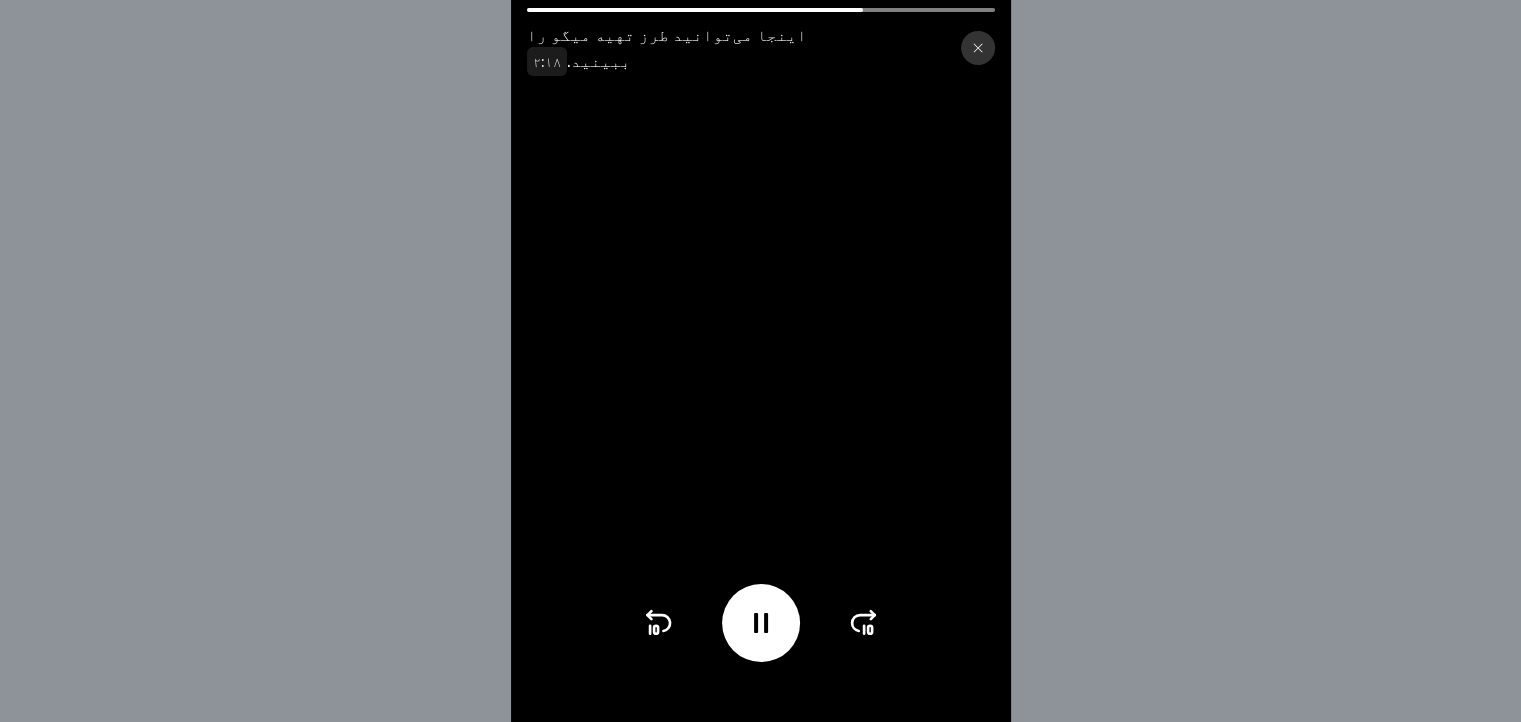 click 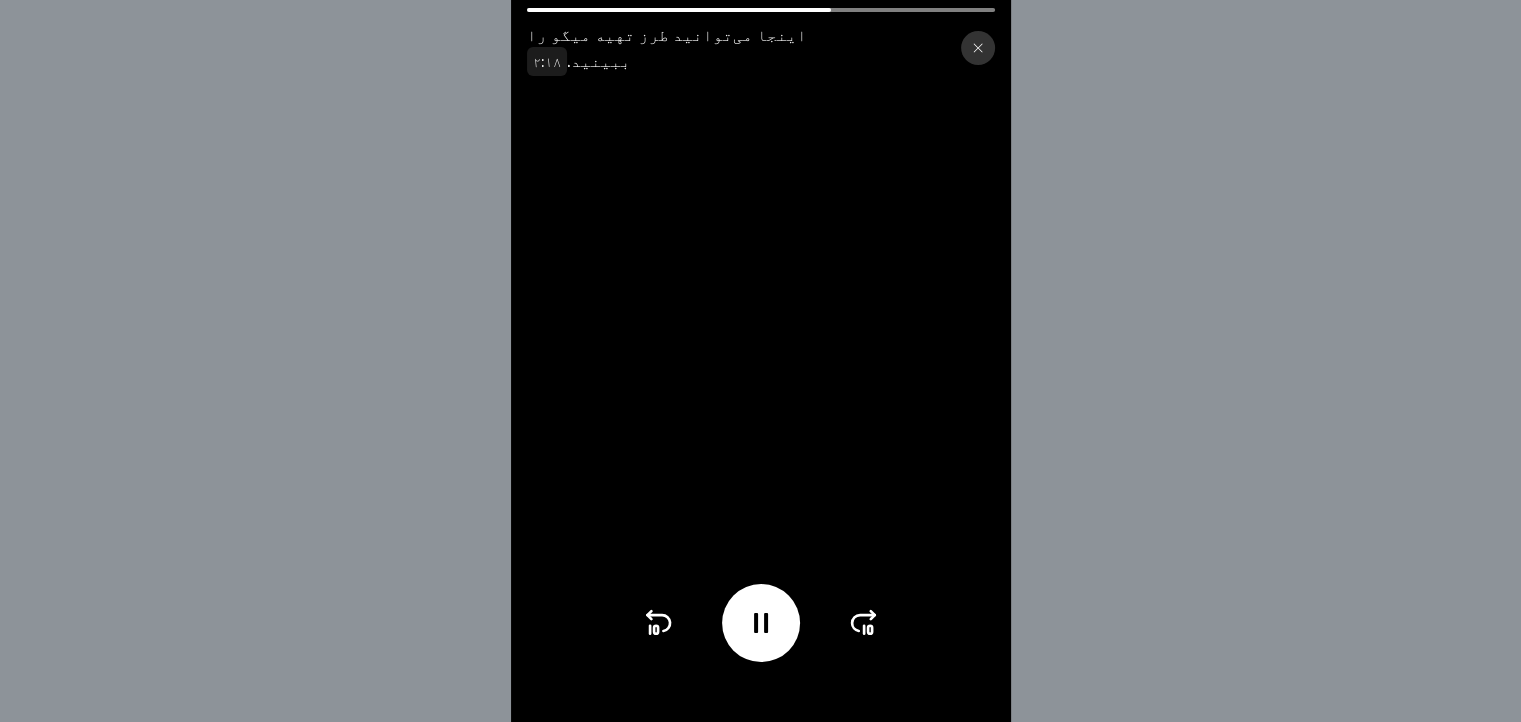 click 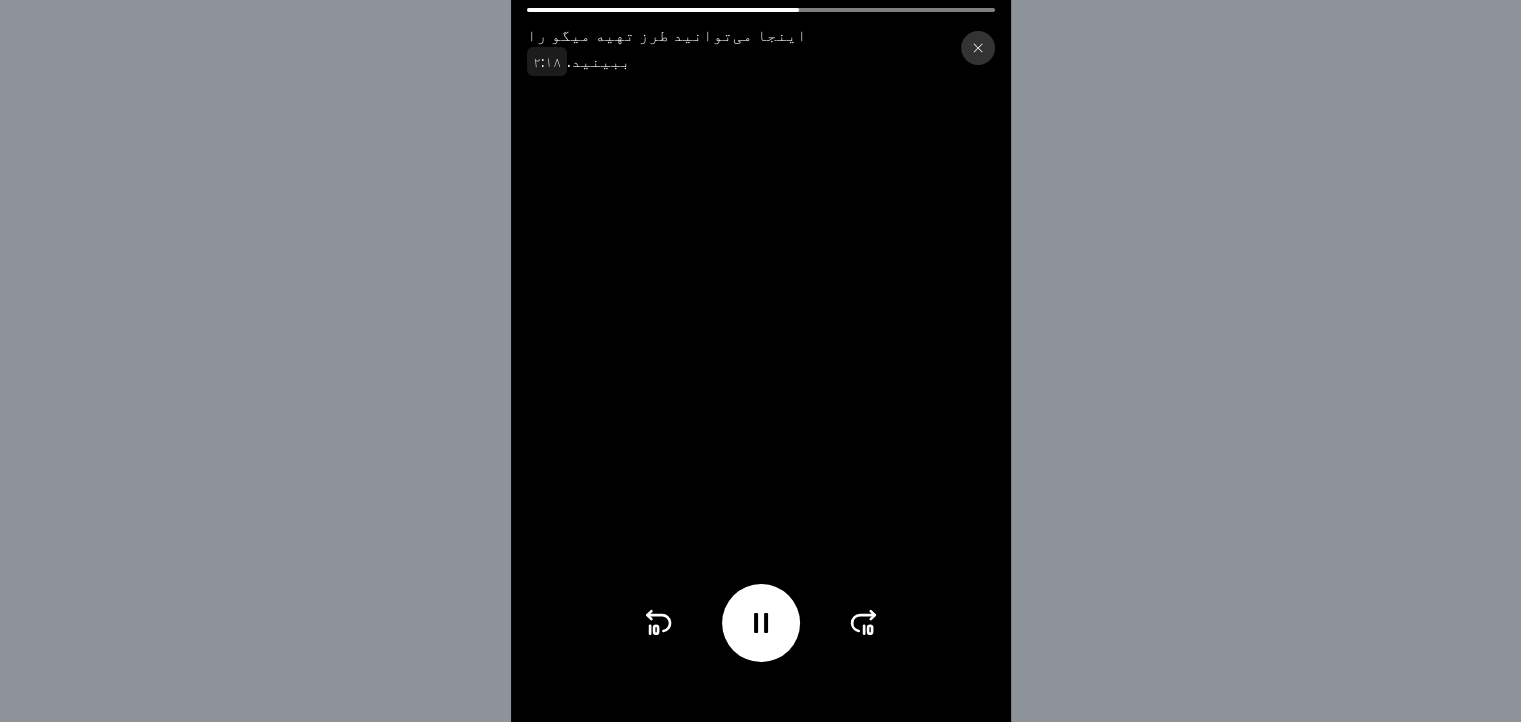 click 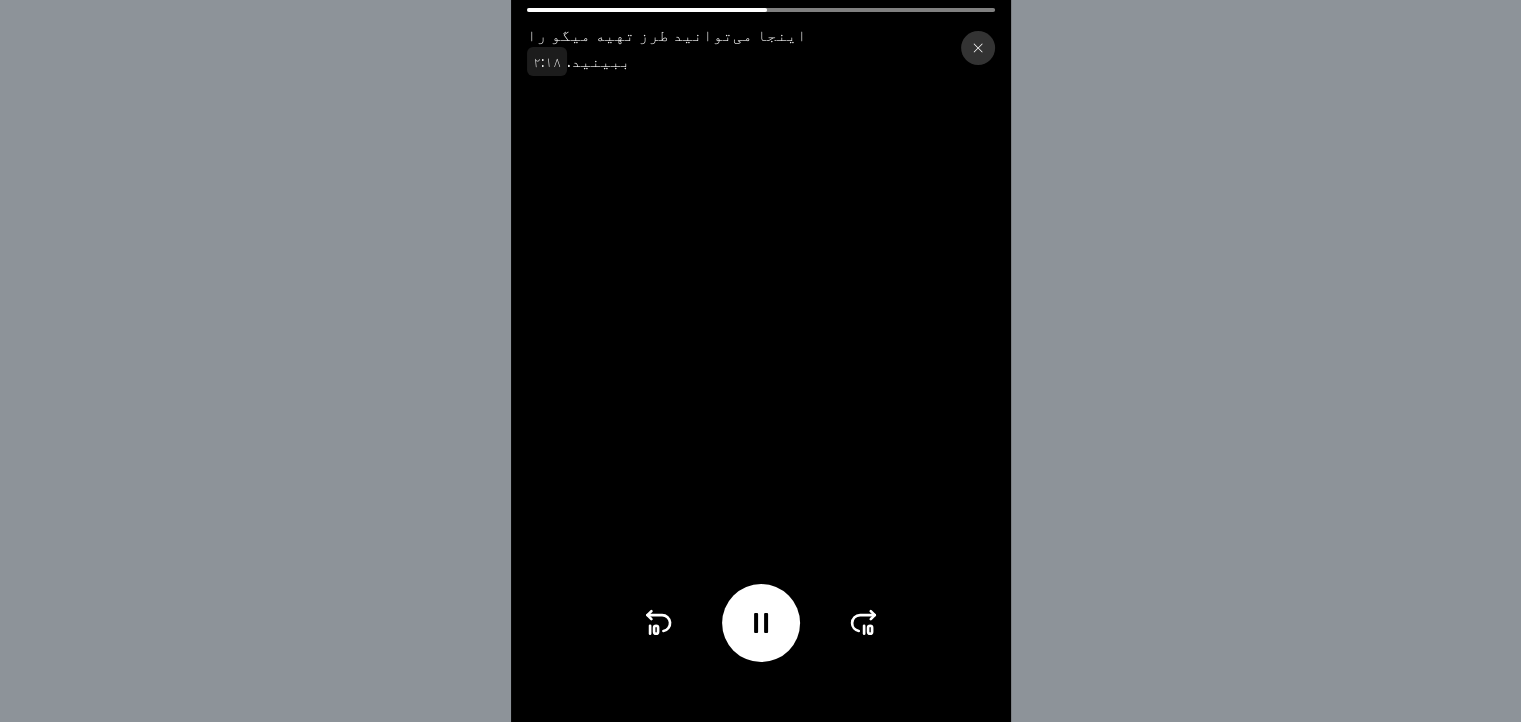 click 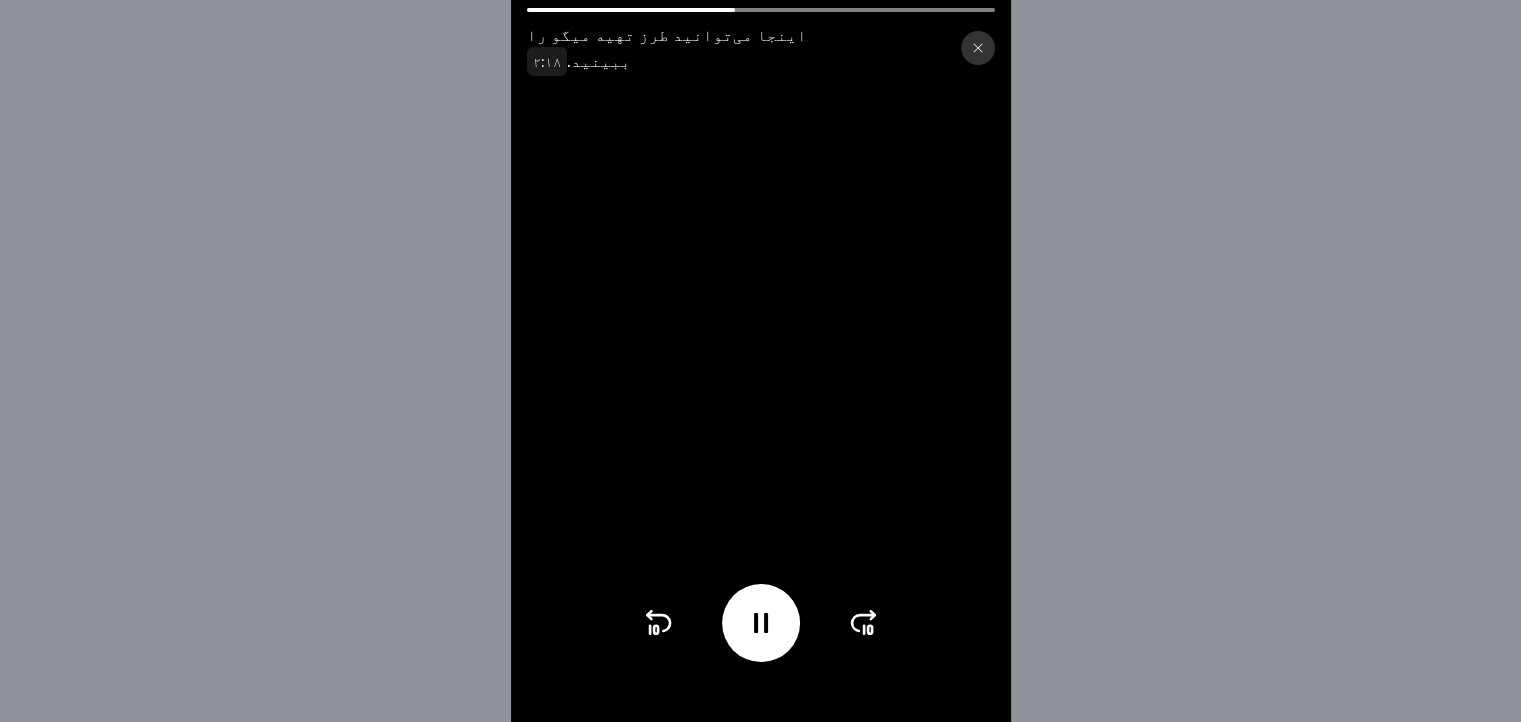click 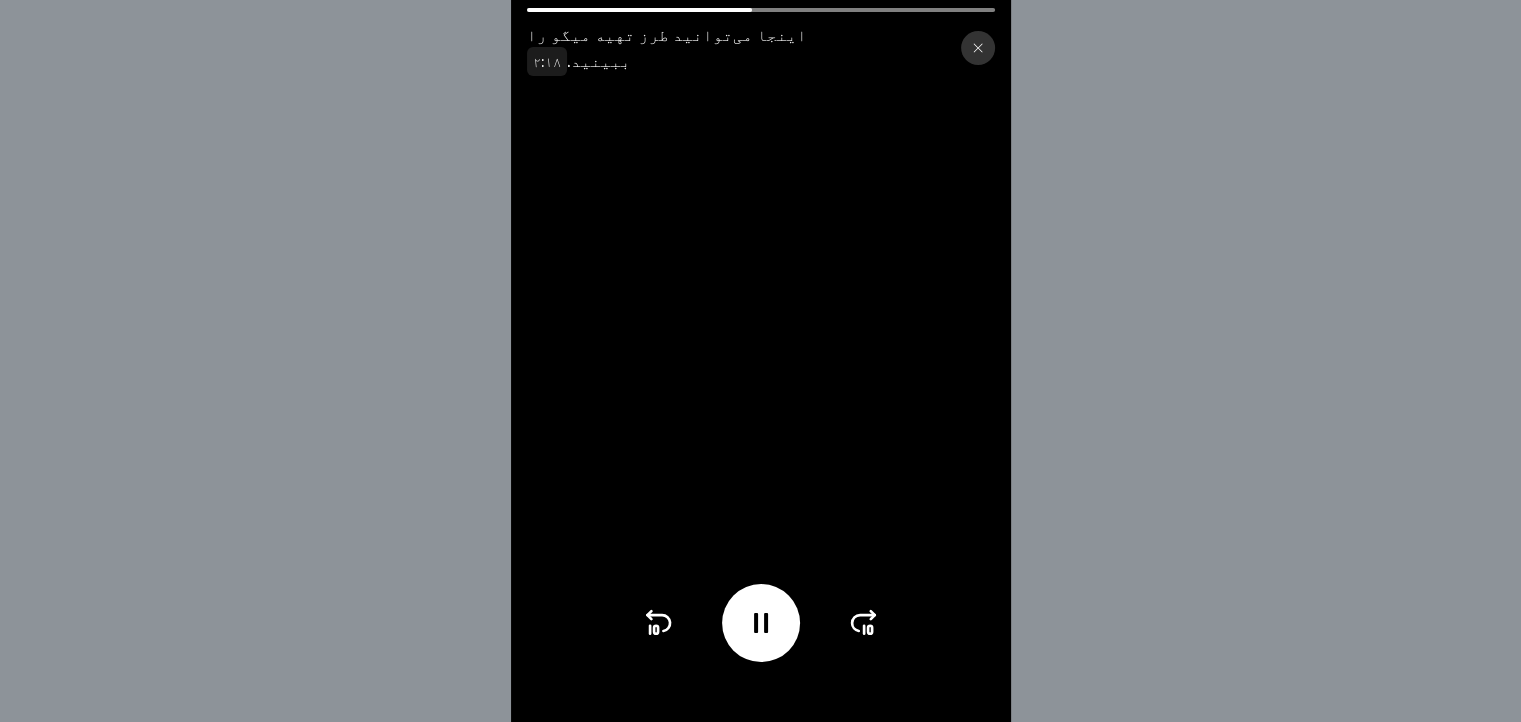 click 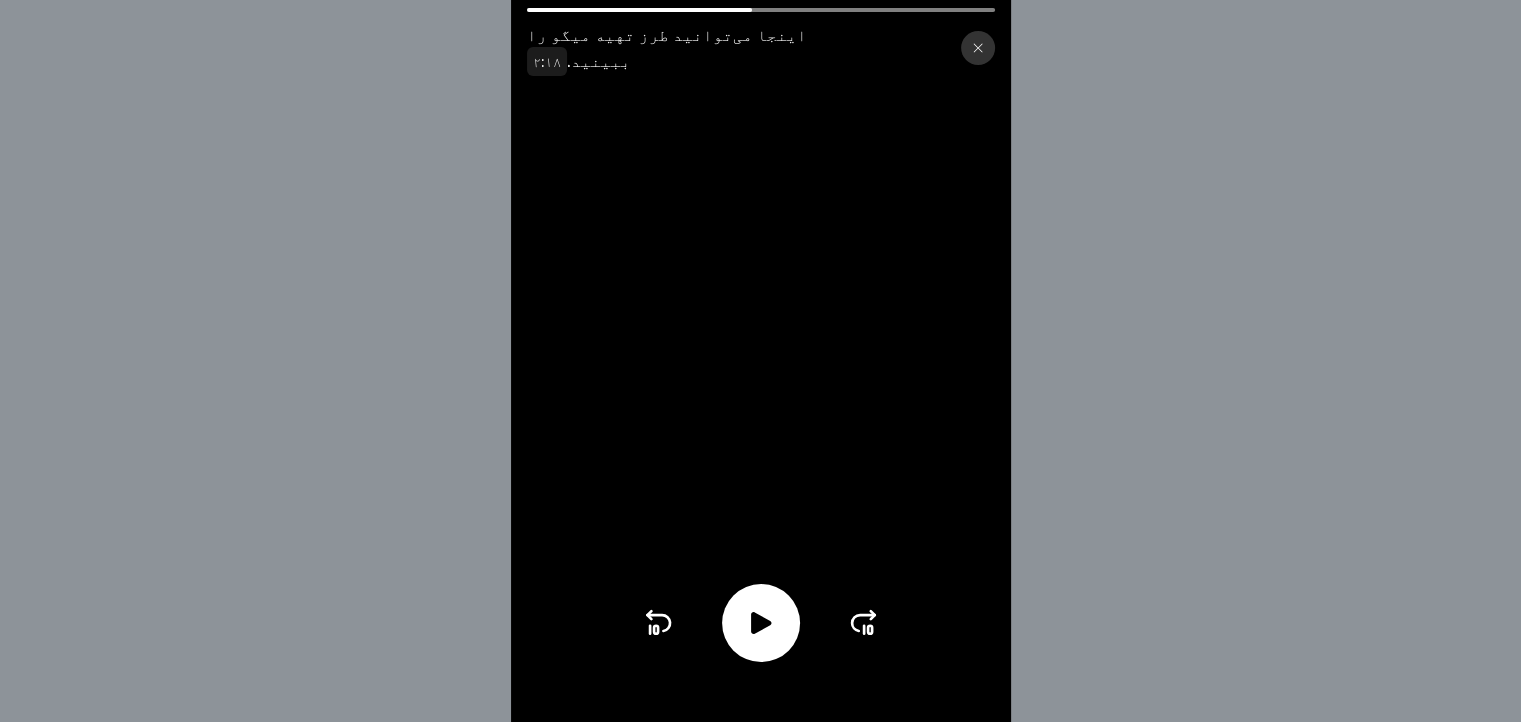 click 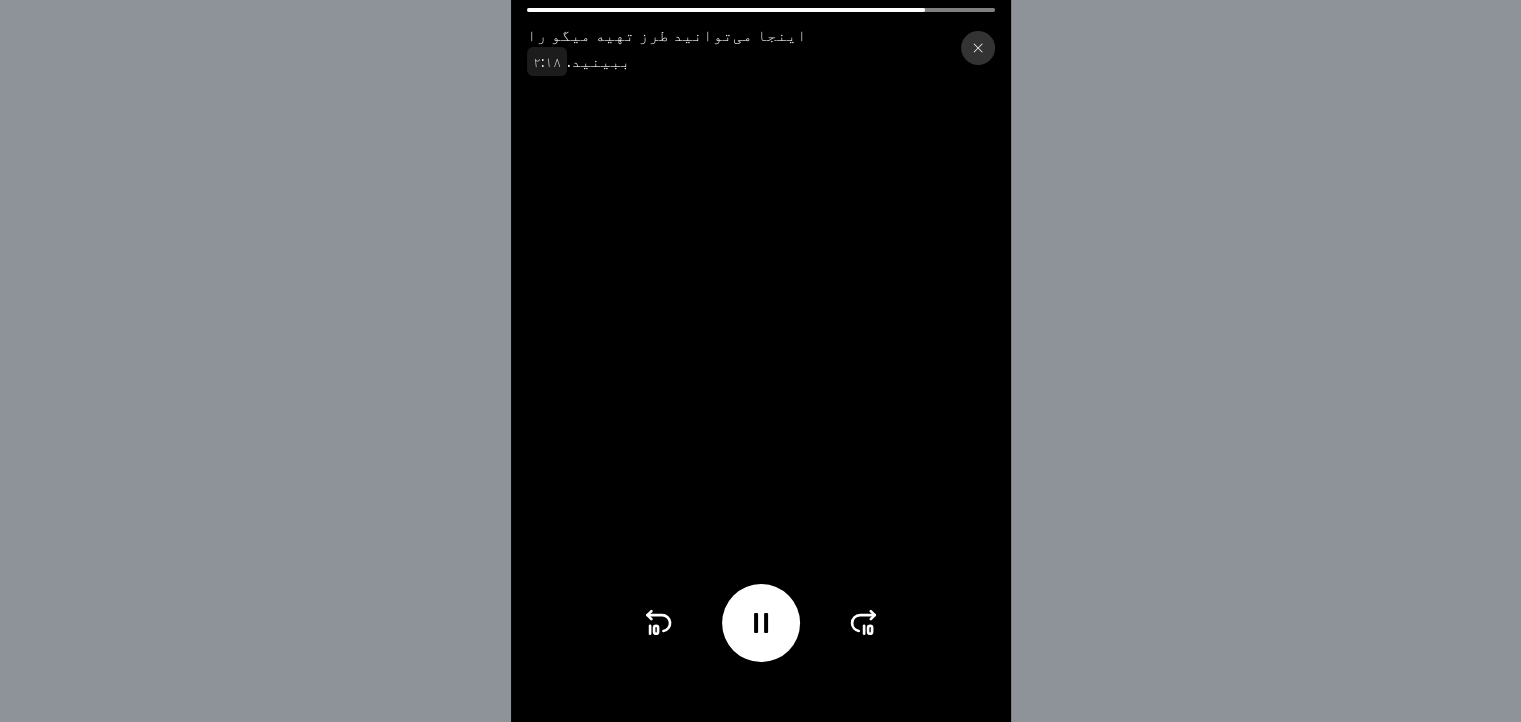click at bounding box center [978, 48] 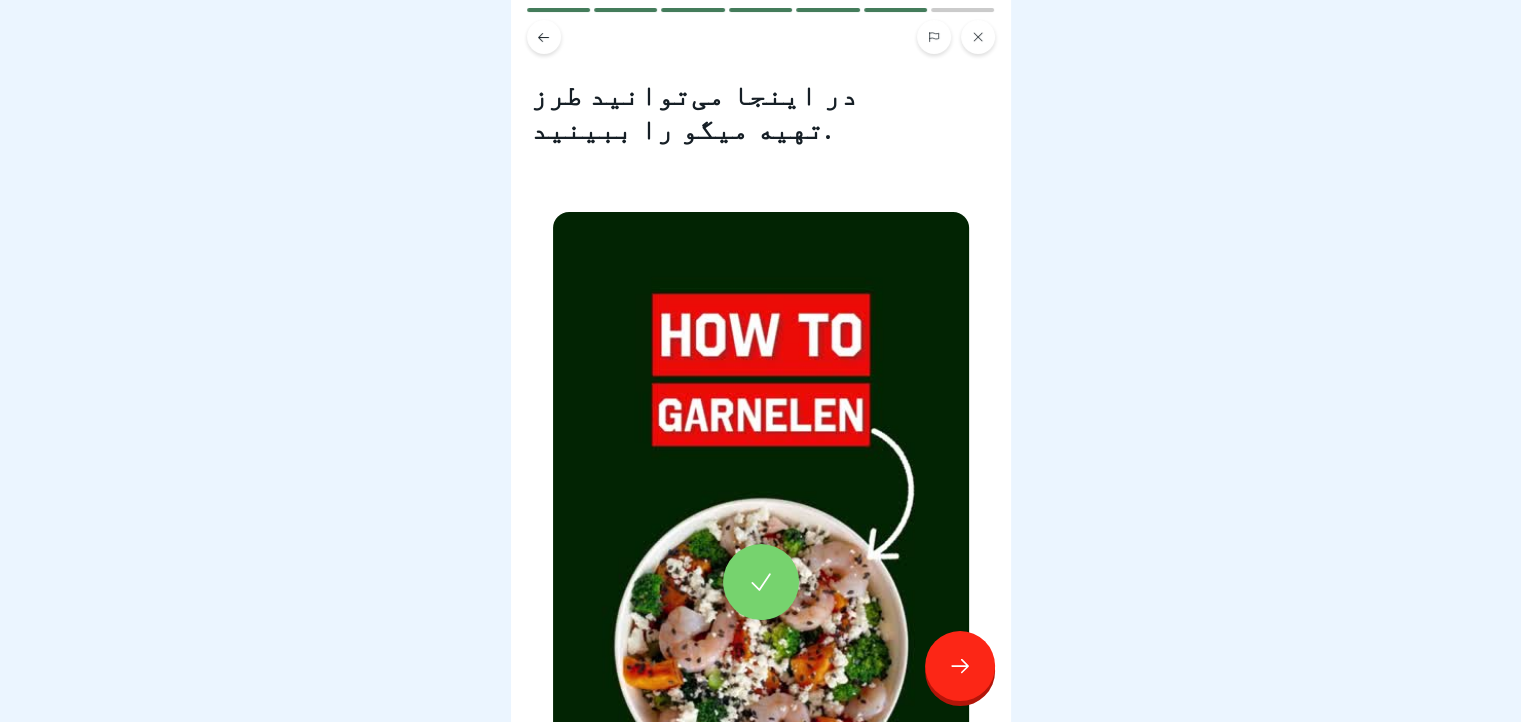 click 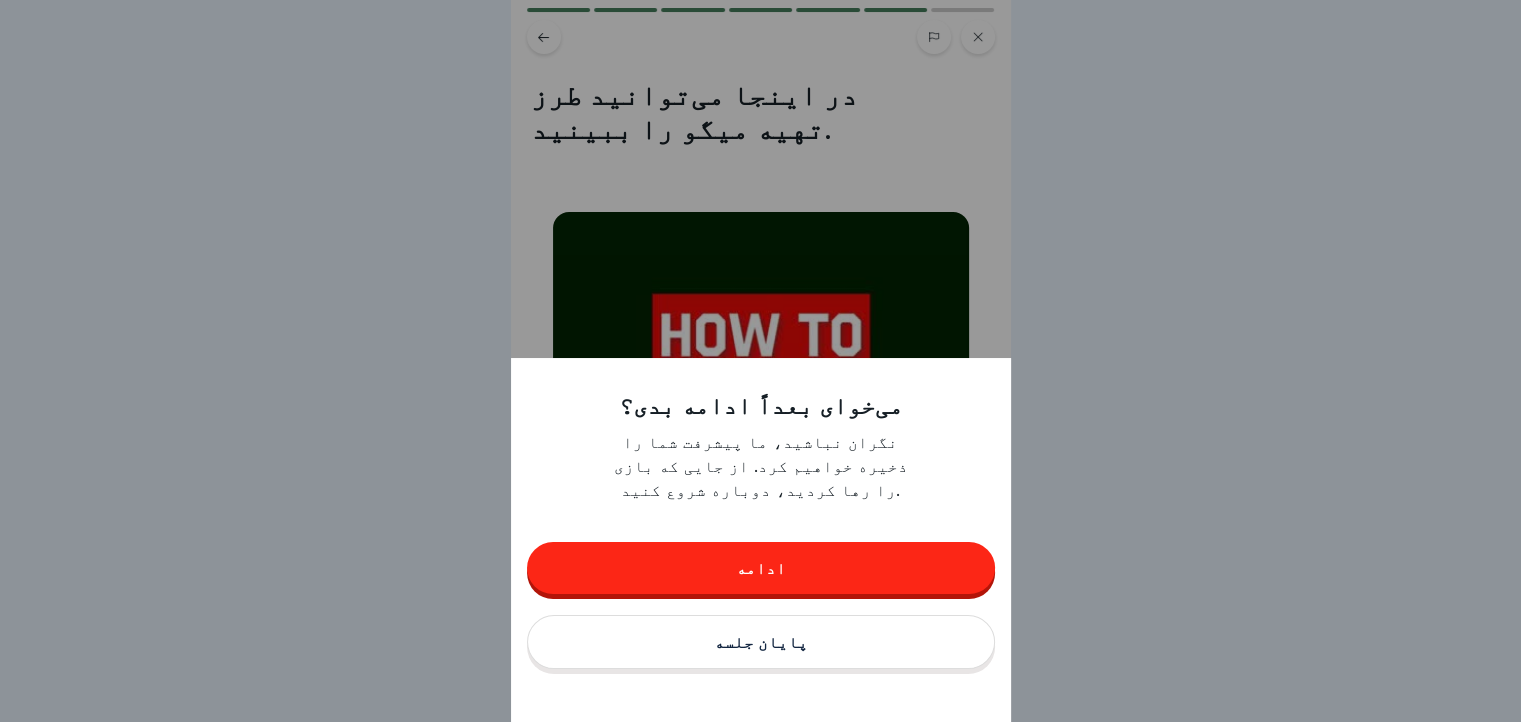 click on "پایان جلسه" at bounding box center (761, 642) 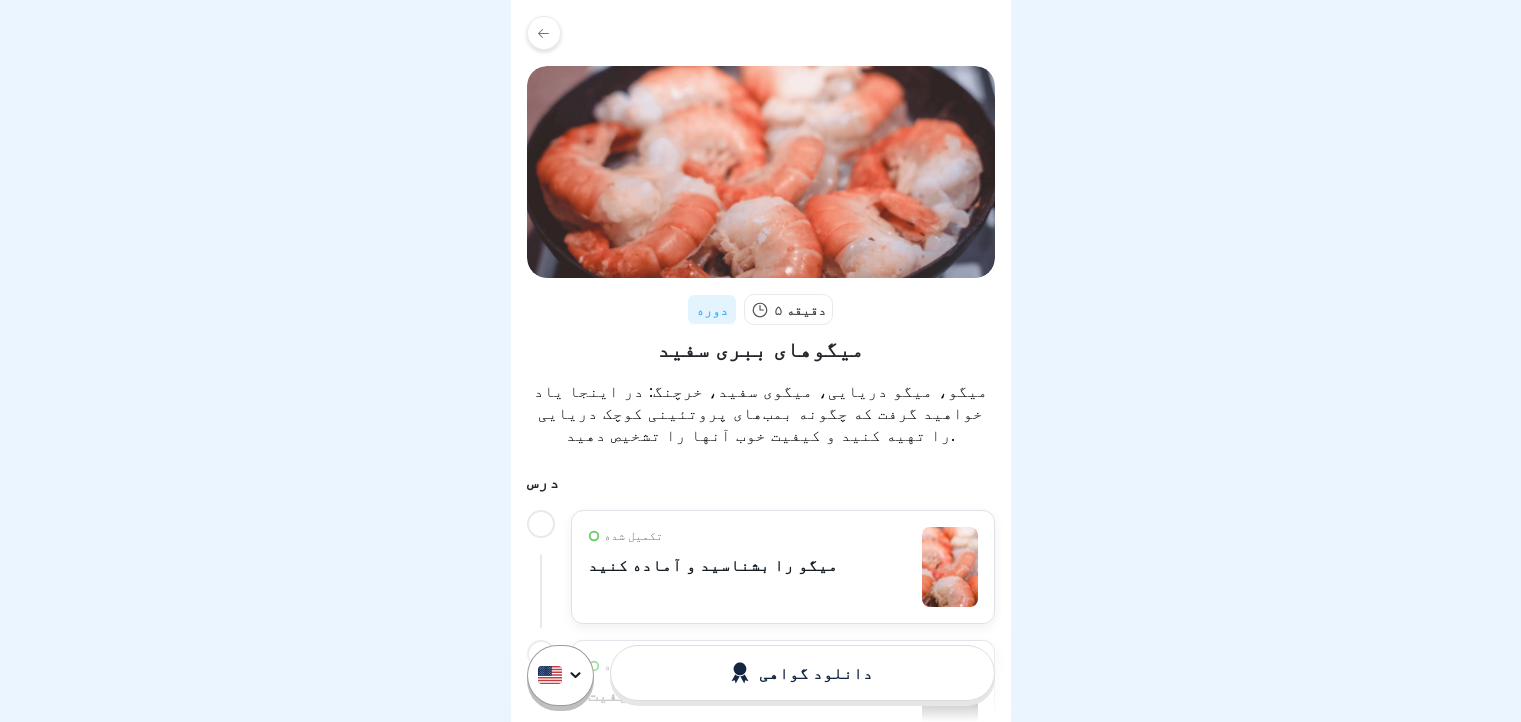 scroll, scrollTop: 0, scrollLeft: 0, axis: both 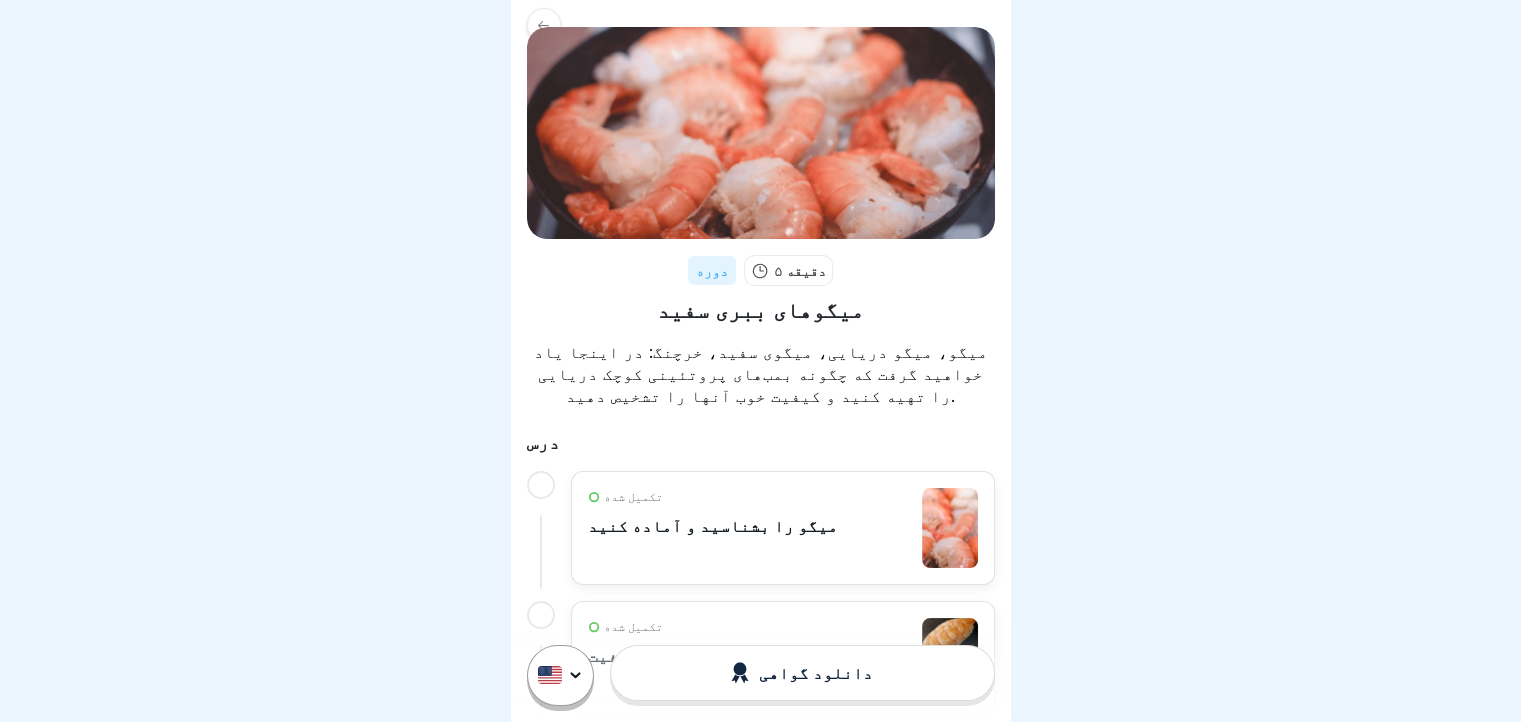 click at bounding box center [761, 133] 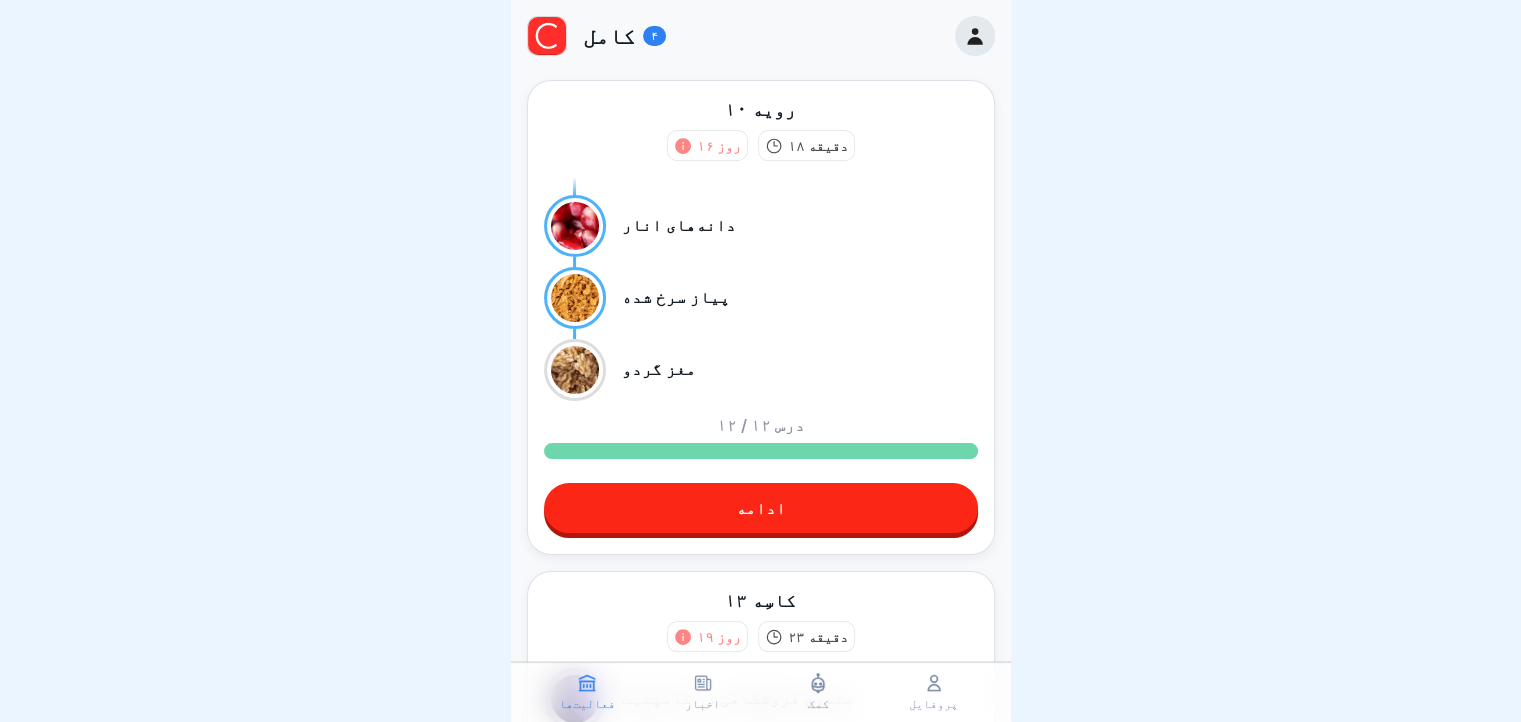 click 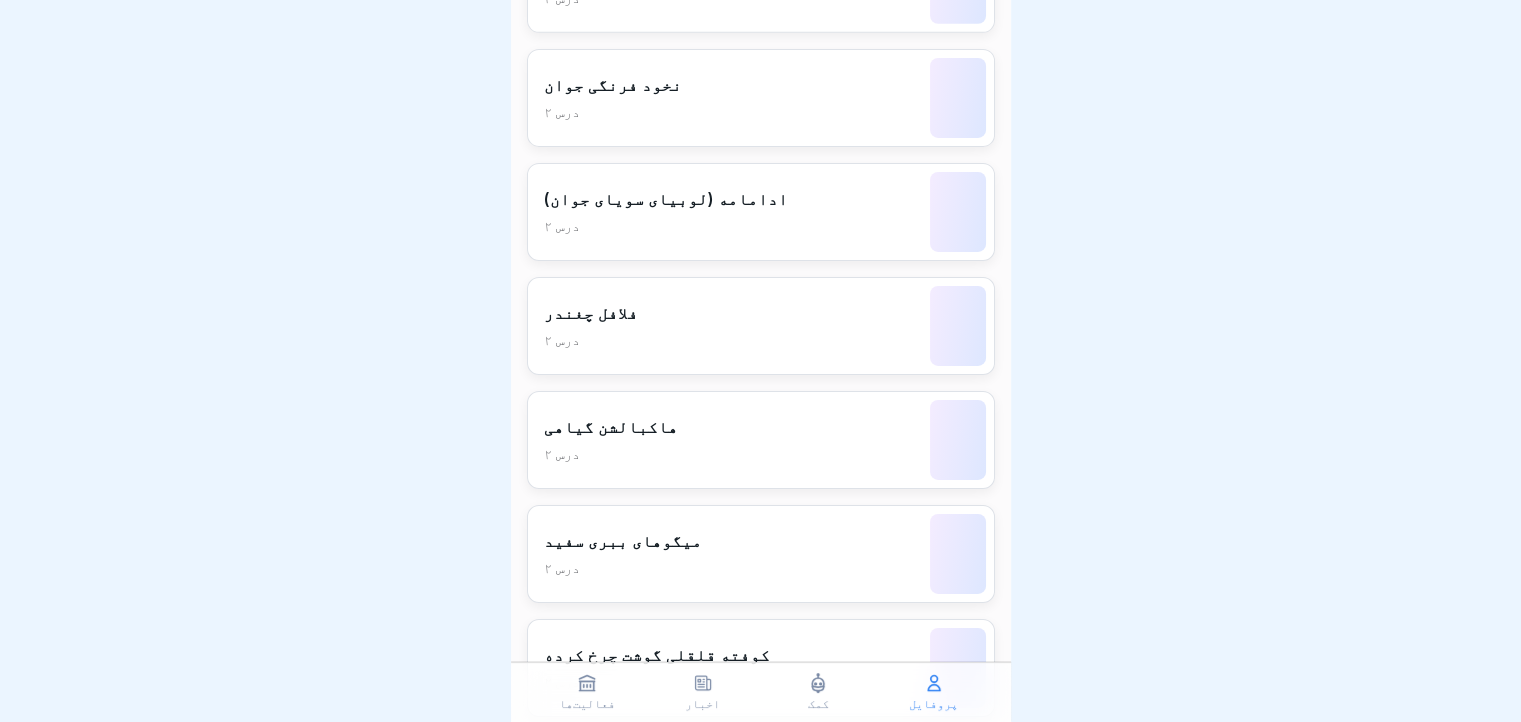 scroll, scrollTop: 6600, scrollLeft: 0, axis: vertical 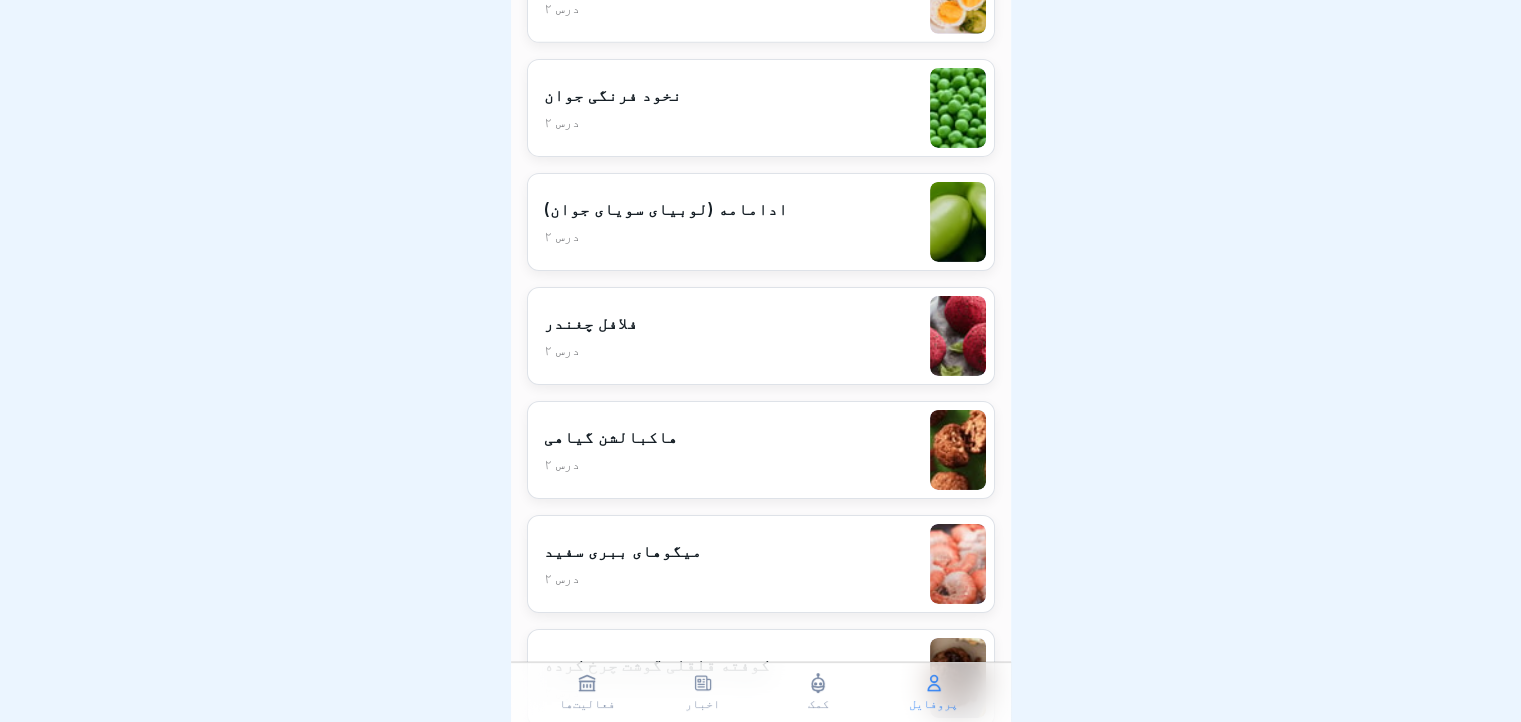 click on "فلافل چغندر ۲ درس" at bounding box center (761, 336) 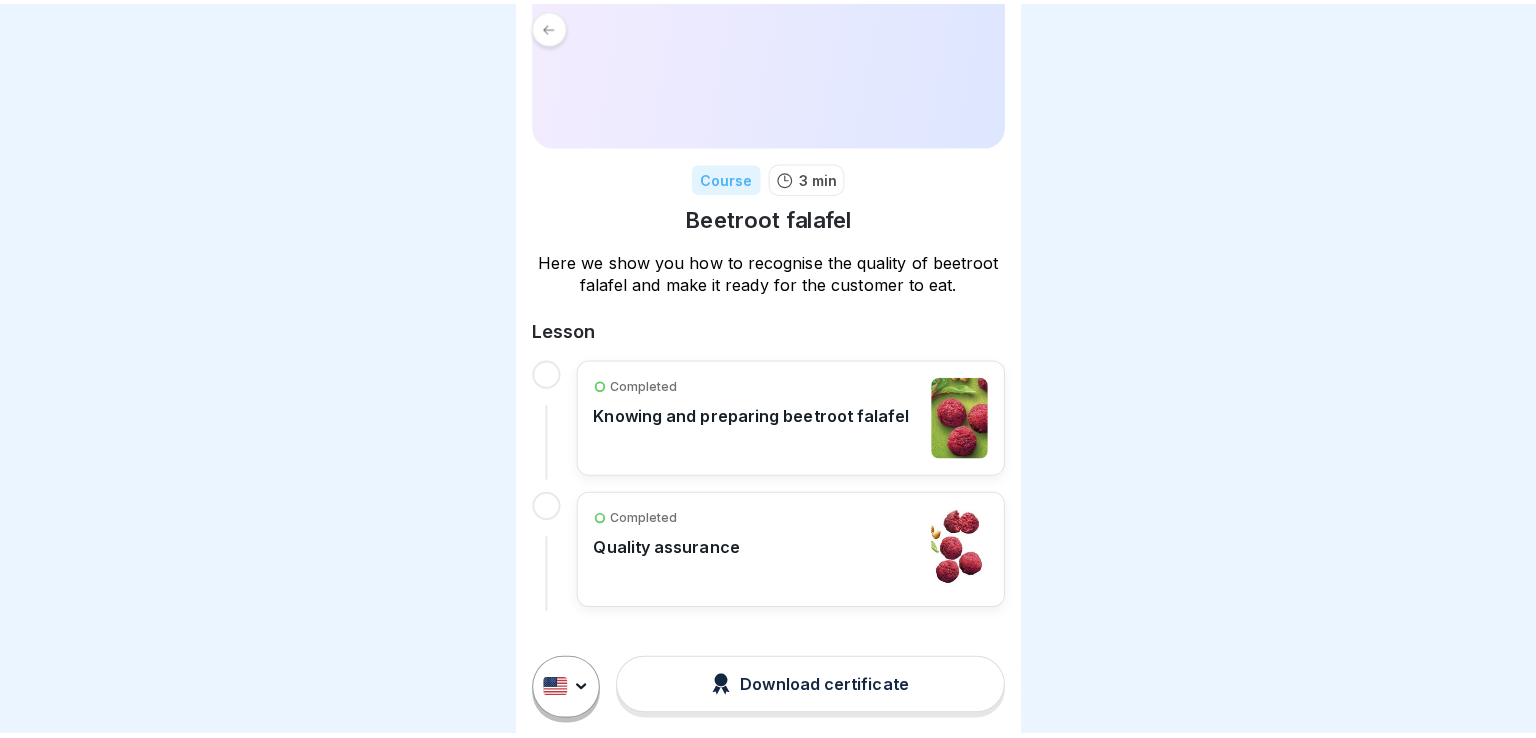 scroll, scrollTop: 0, scrollLeft: 0, axis: both 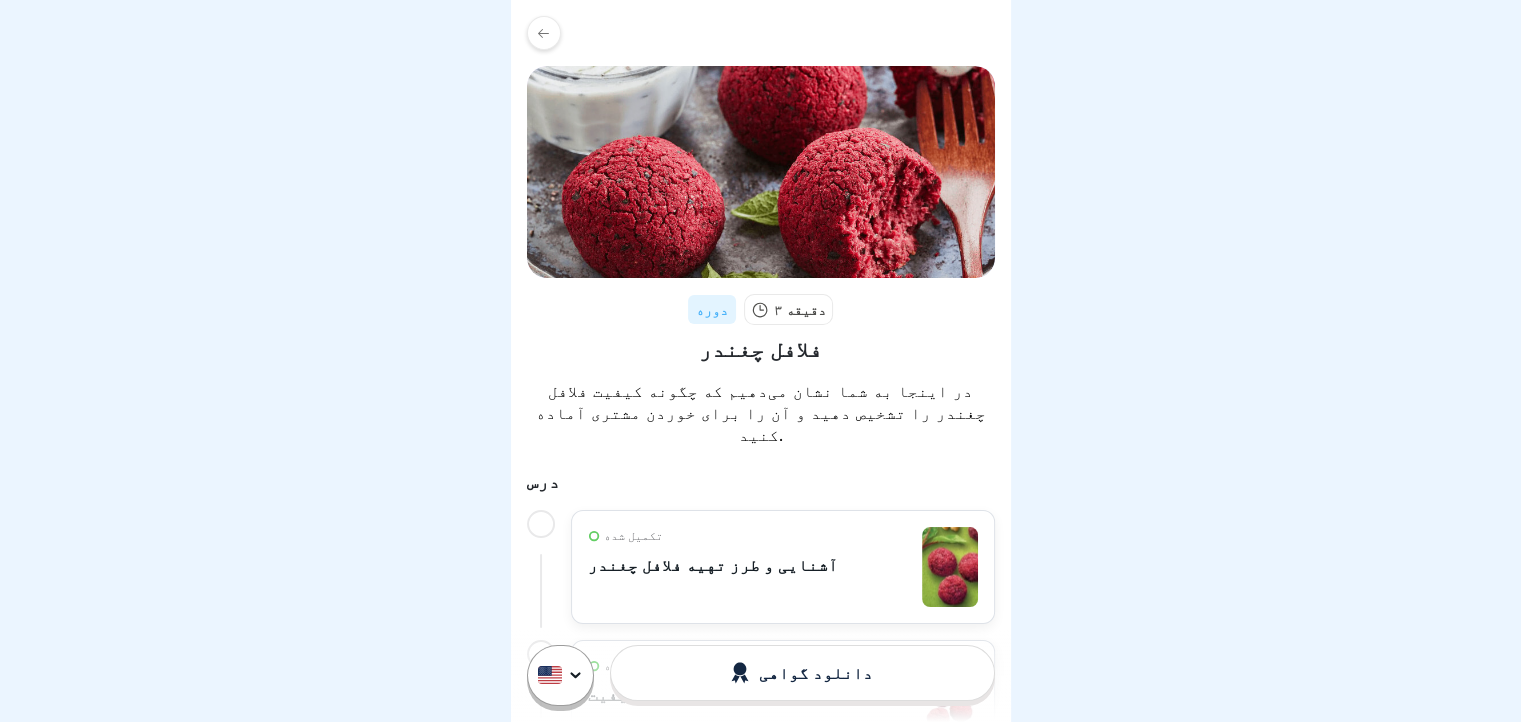 click on "تکمیل شده آشنایی و طرز تهیه فلافل چغندر" at bounding box center (783, 567) 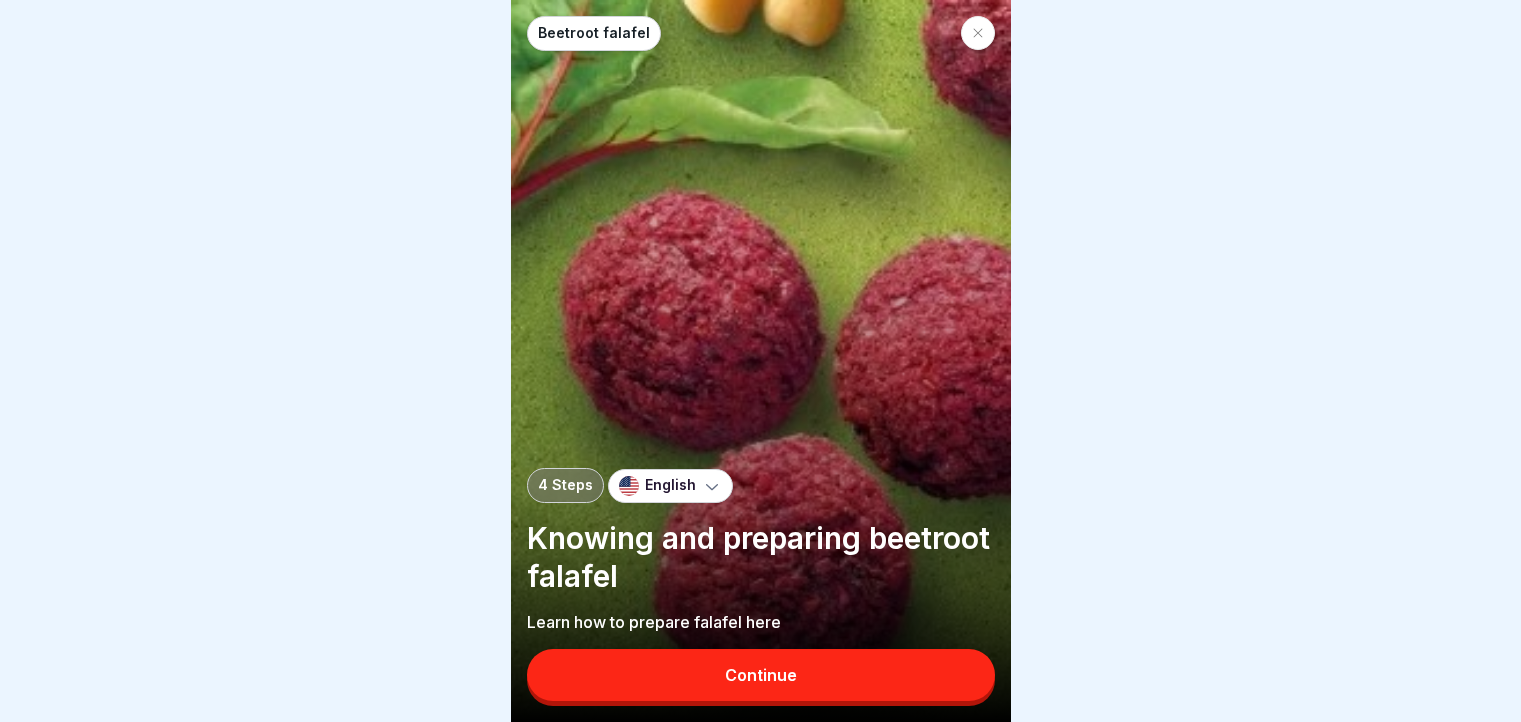 scroll, scrollTop: 0, scrollLeft: 0, axis: both 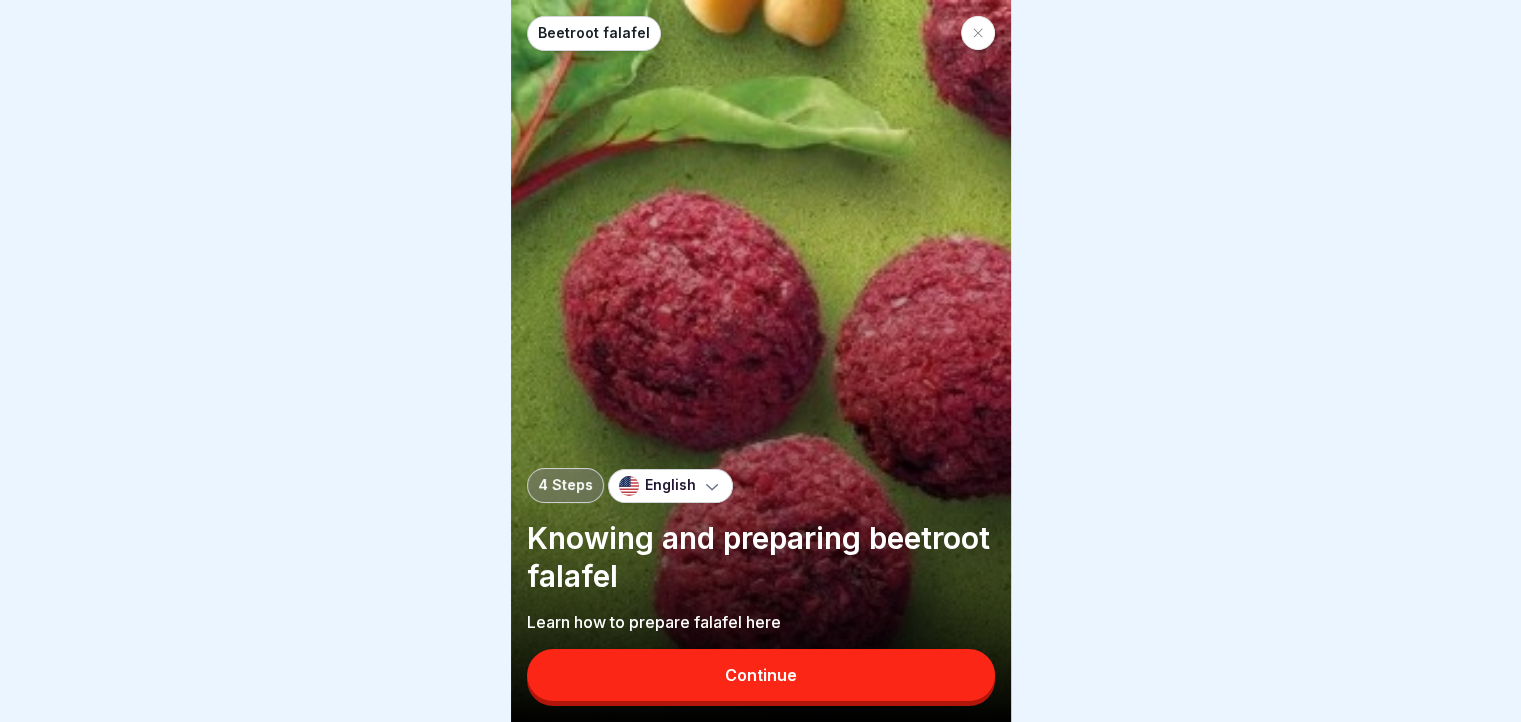 click on "Continue" at bounding box center (761, 675) 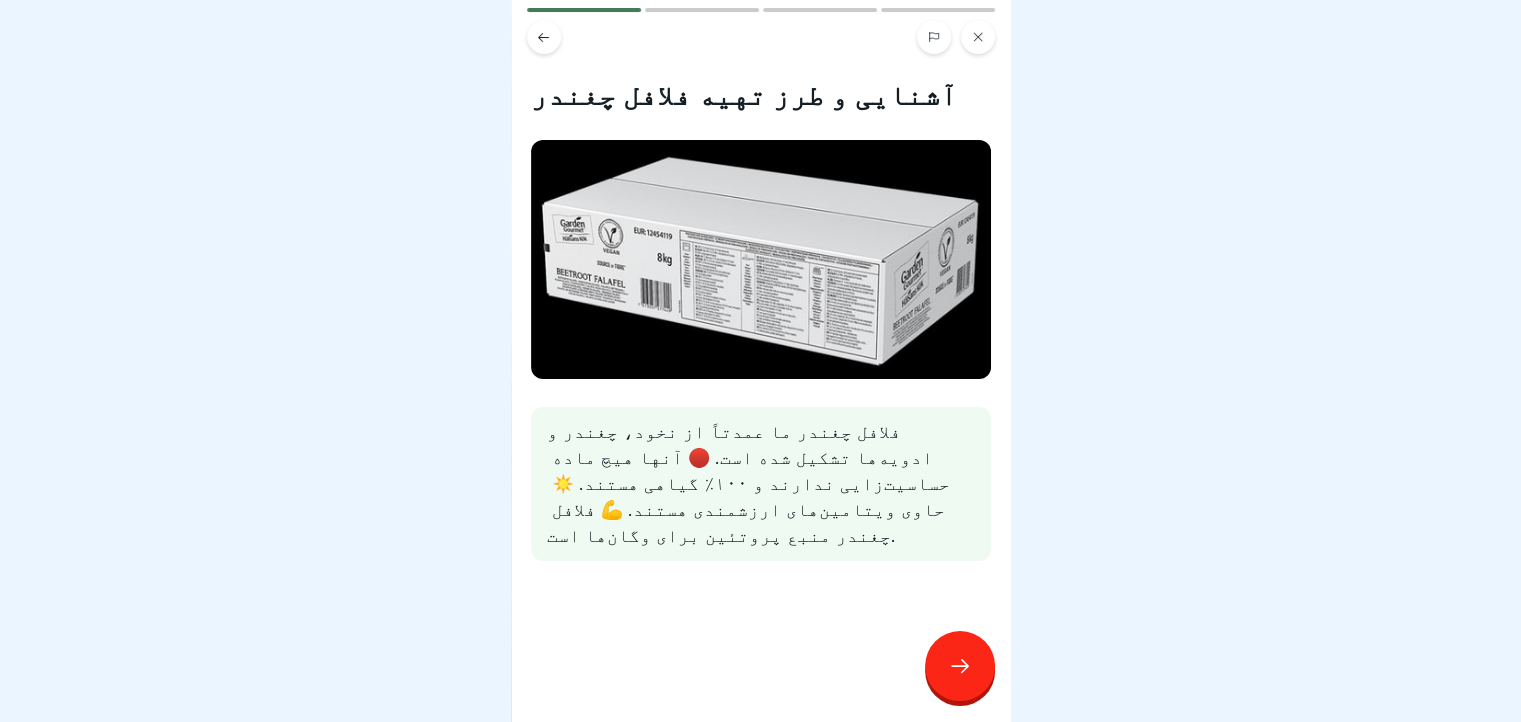 click at bounding box center [960, 666] 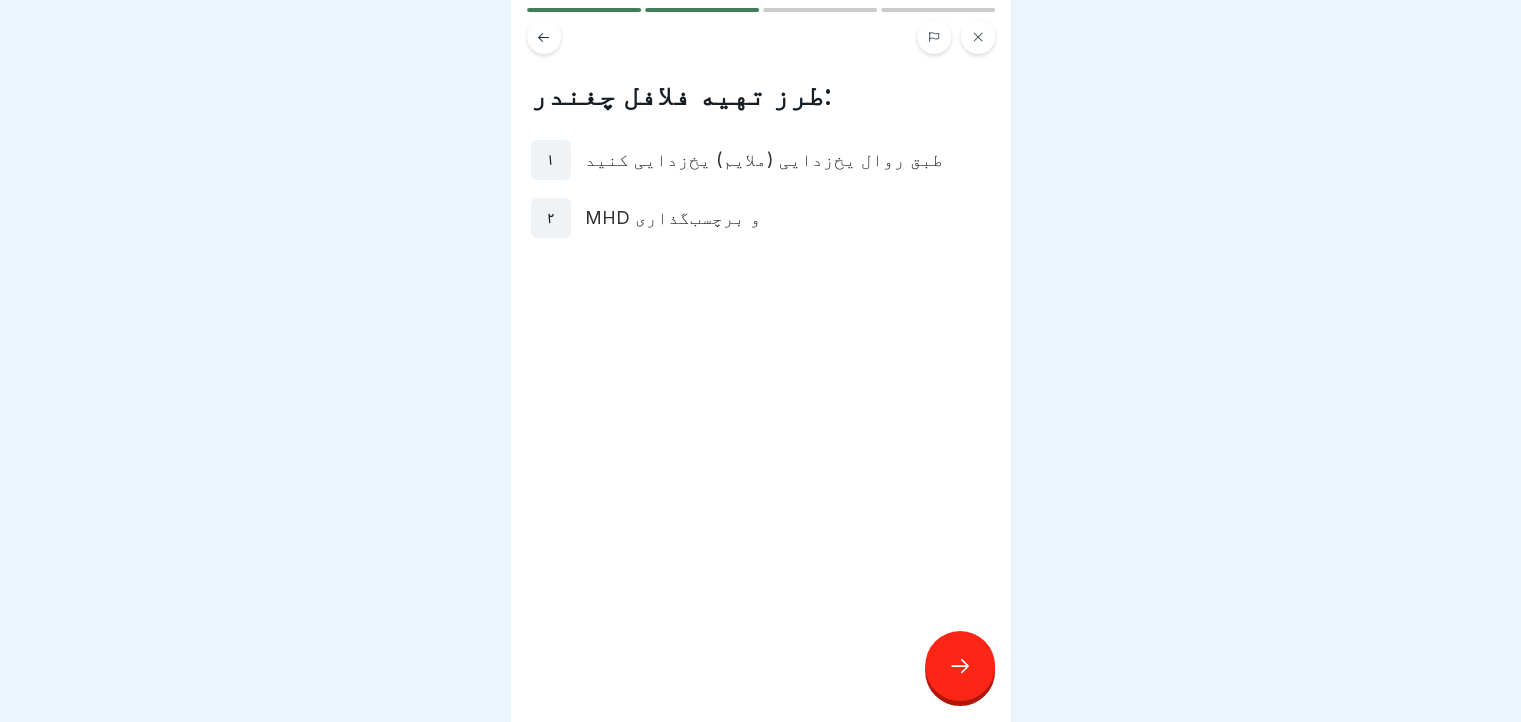 click at bounding box center (960, 666) 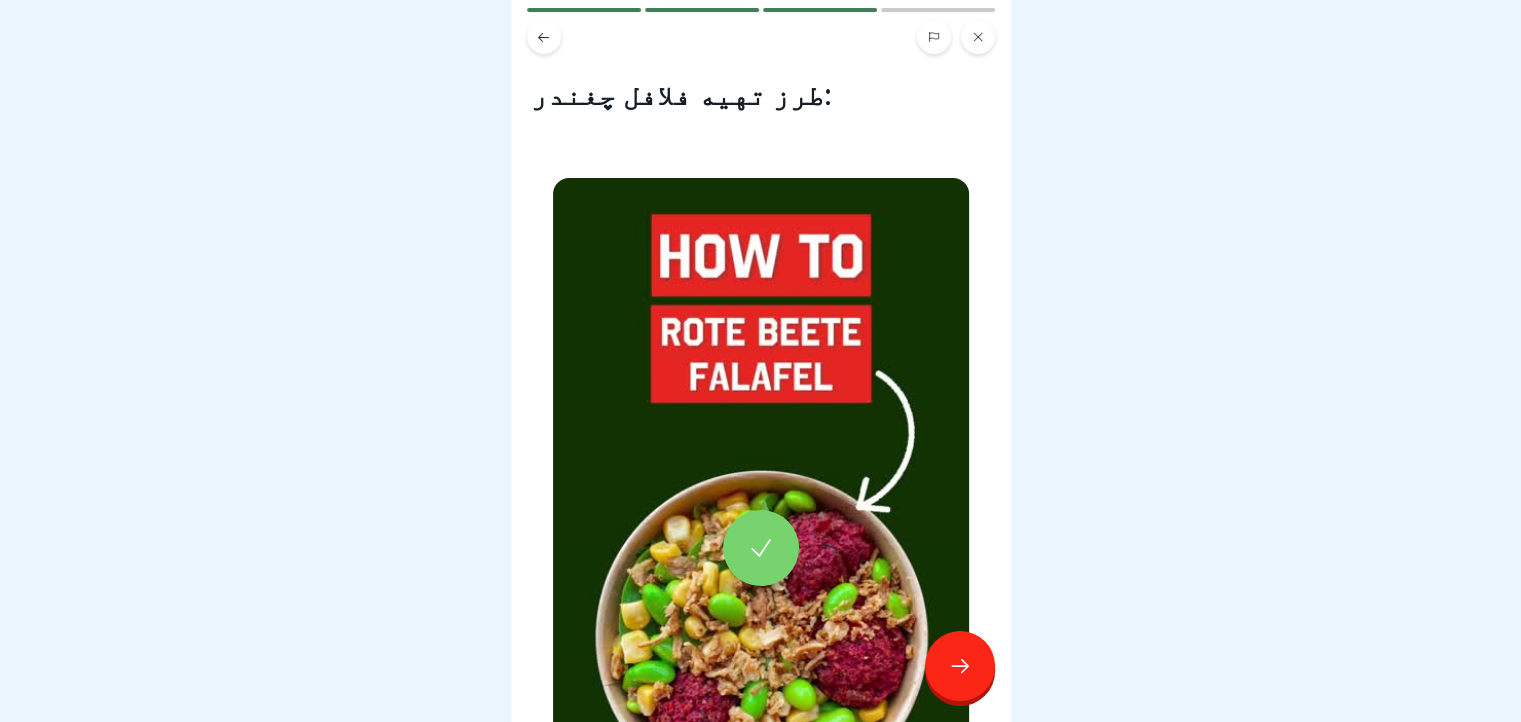 click 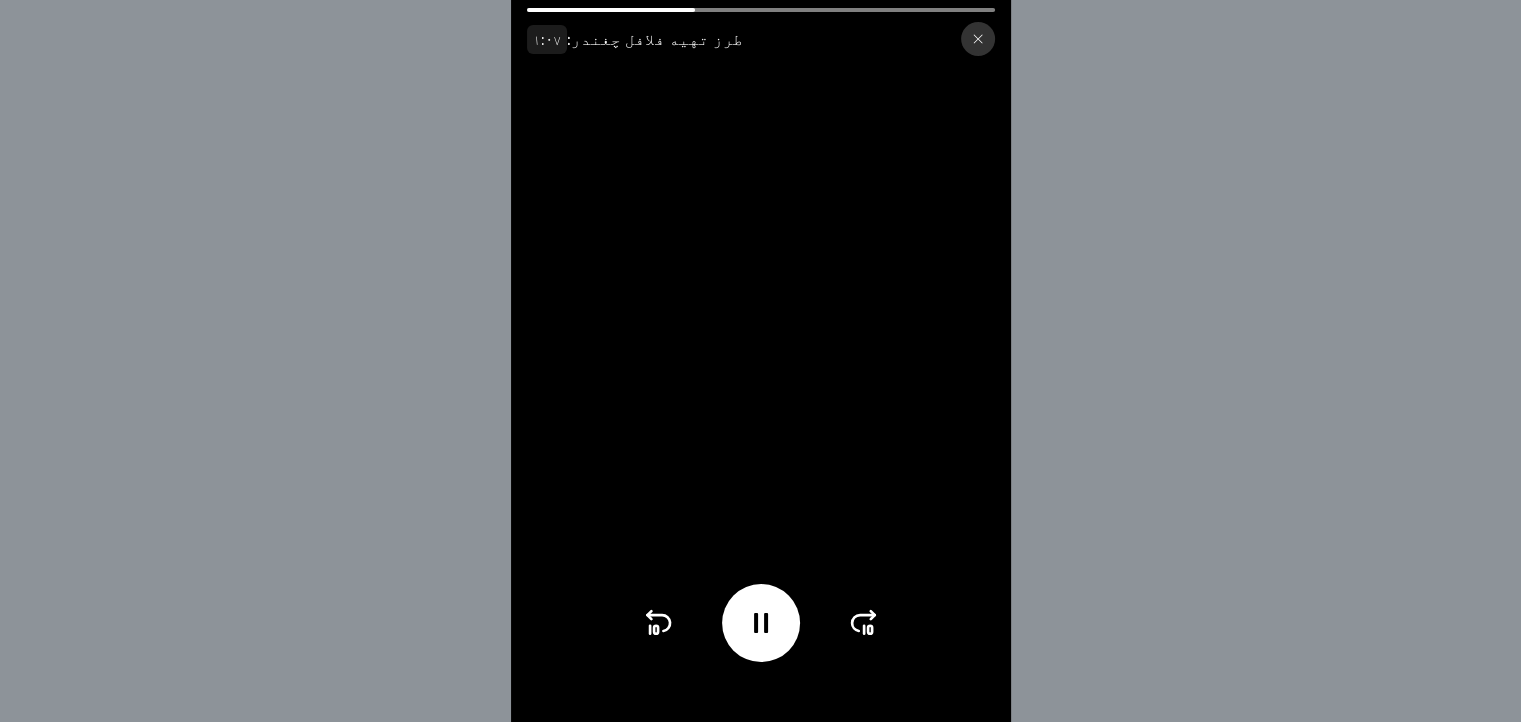 click 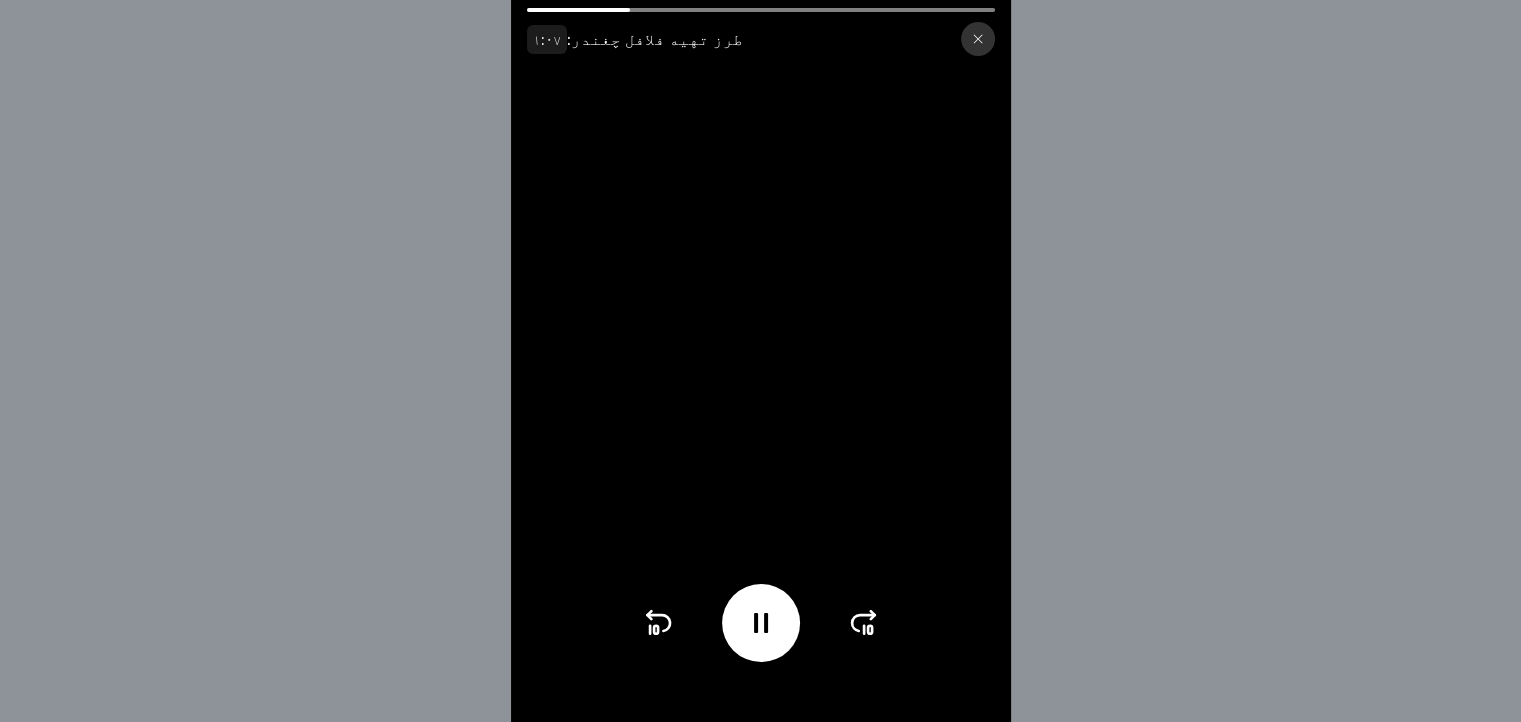 click 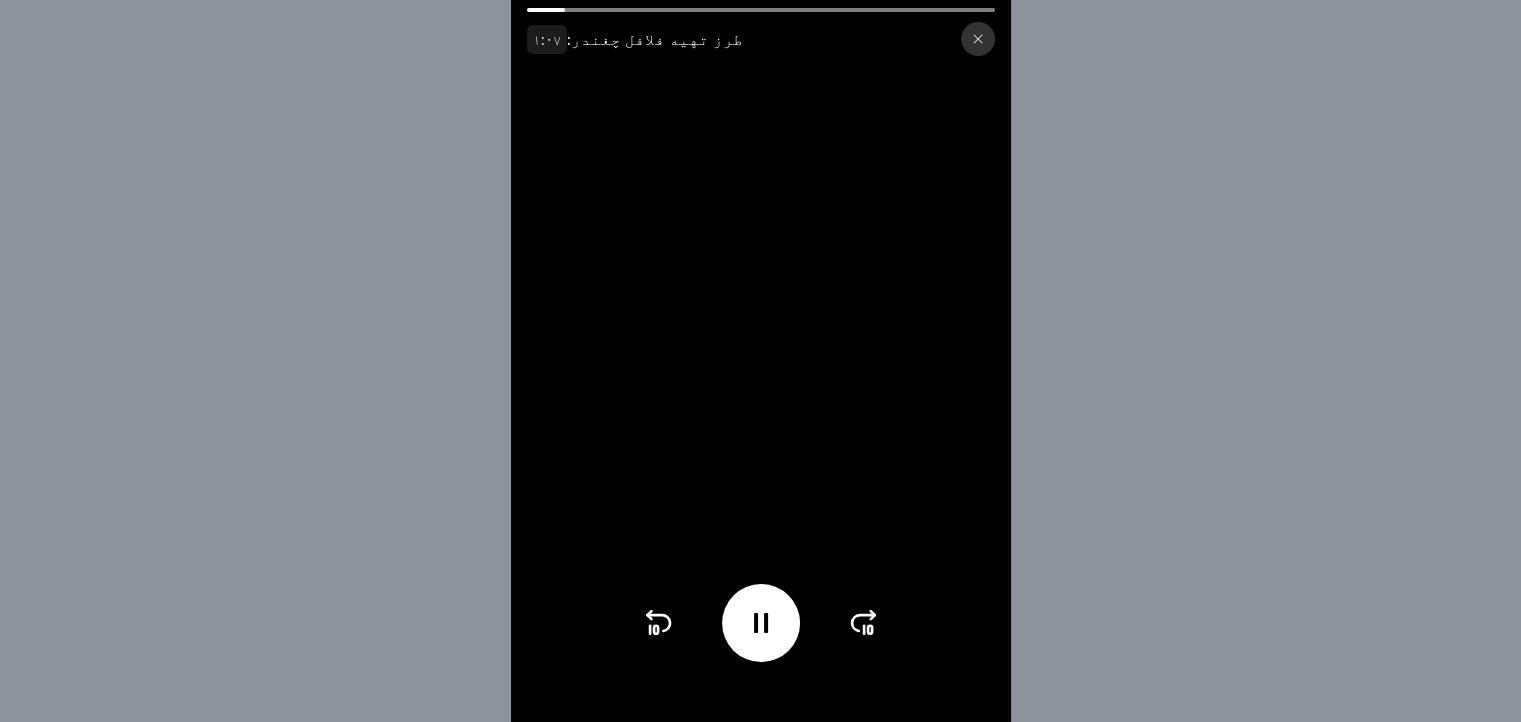 drag, startPoint x: 768, startPoint y: 629, endPoint x: 723, endPoint y: 636, distance: 45.54119 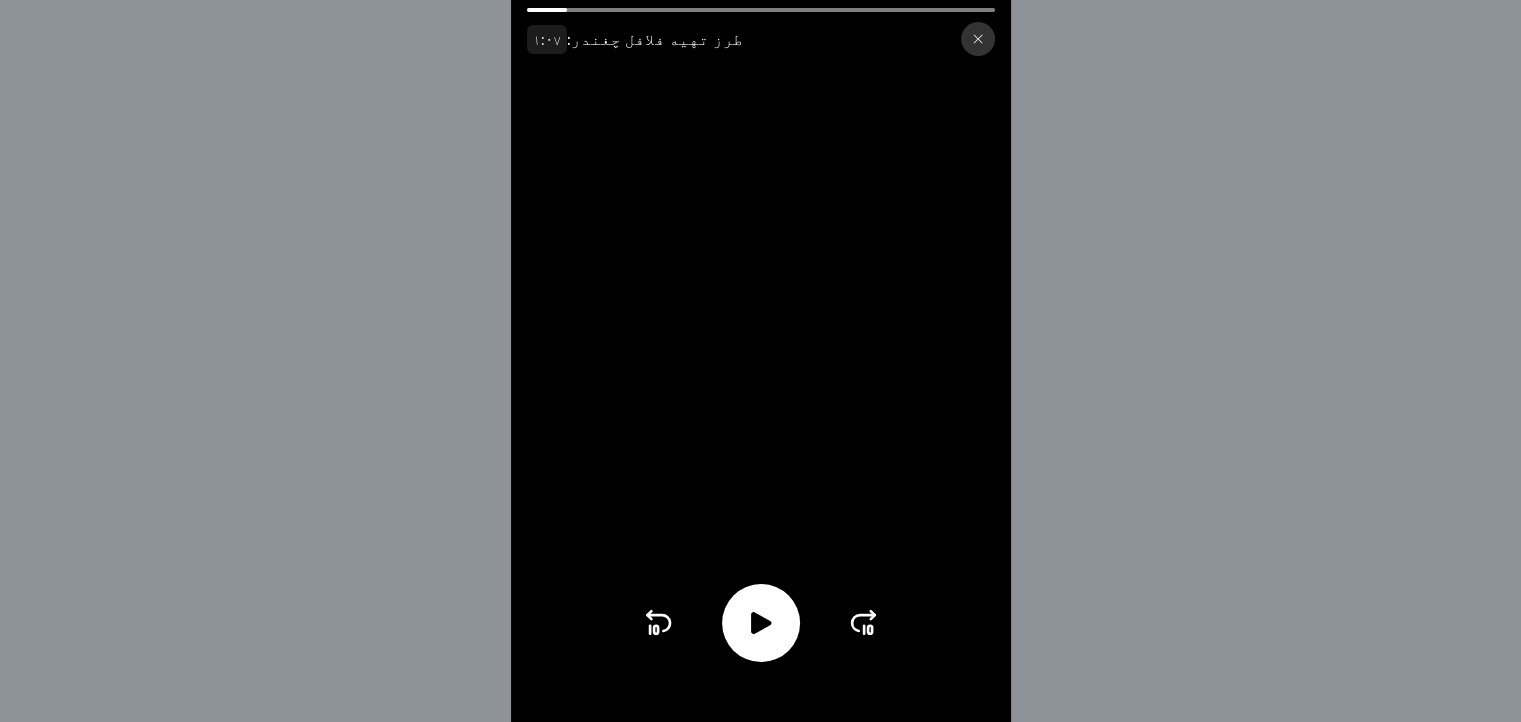 click at bounding box center [761, 623] 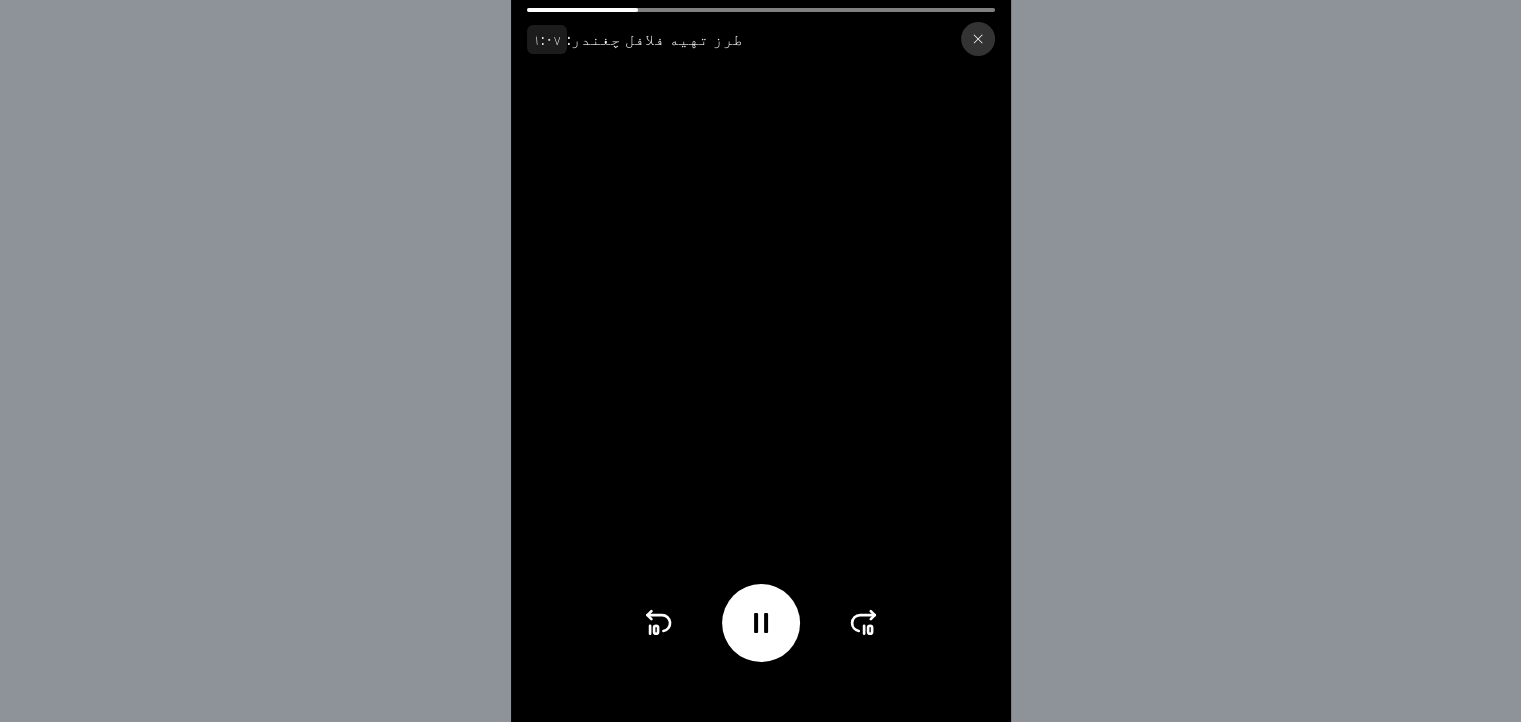 click 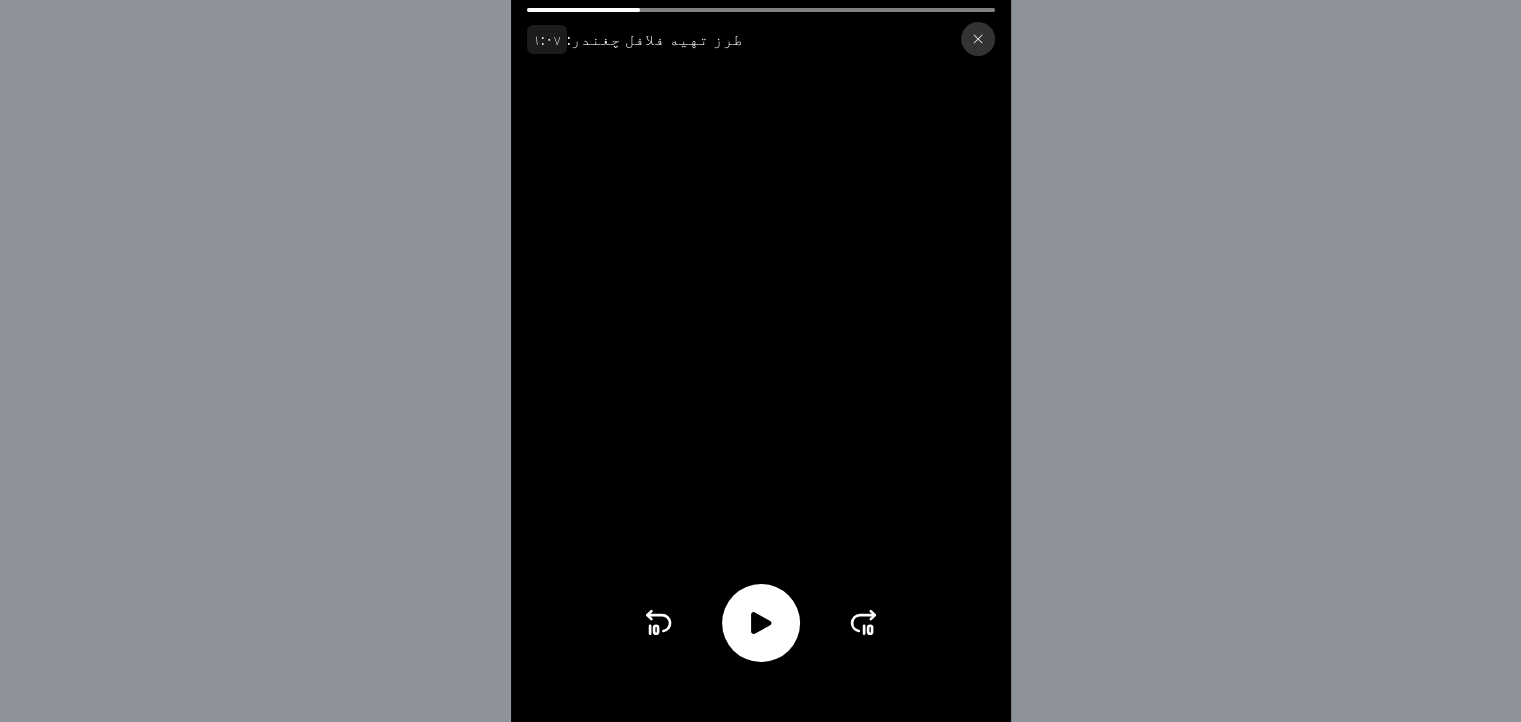click 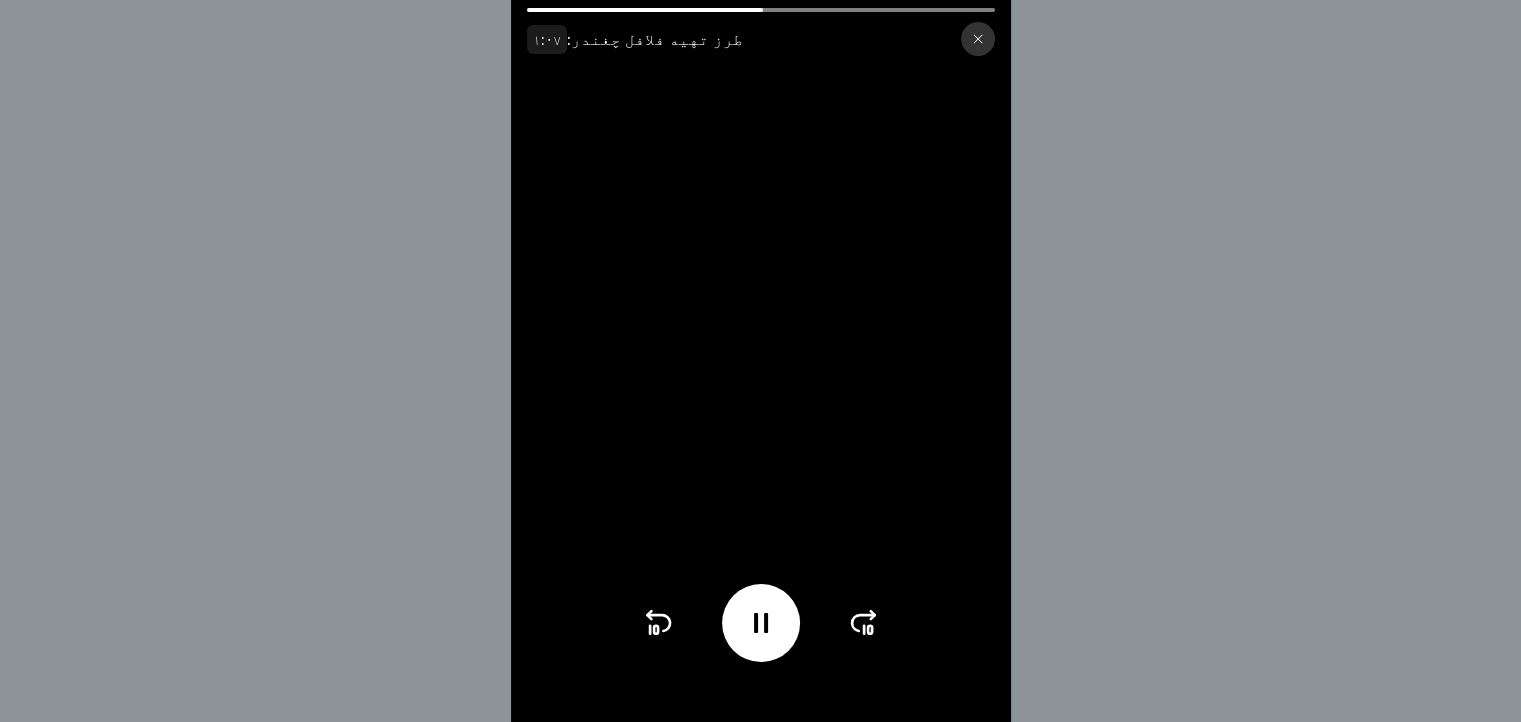 click 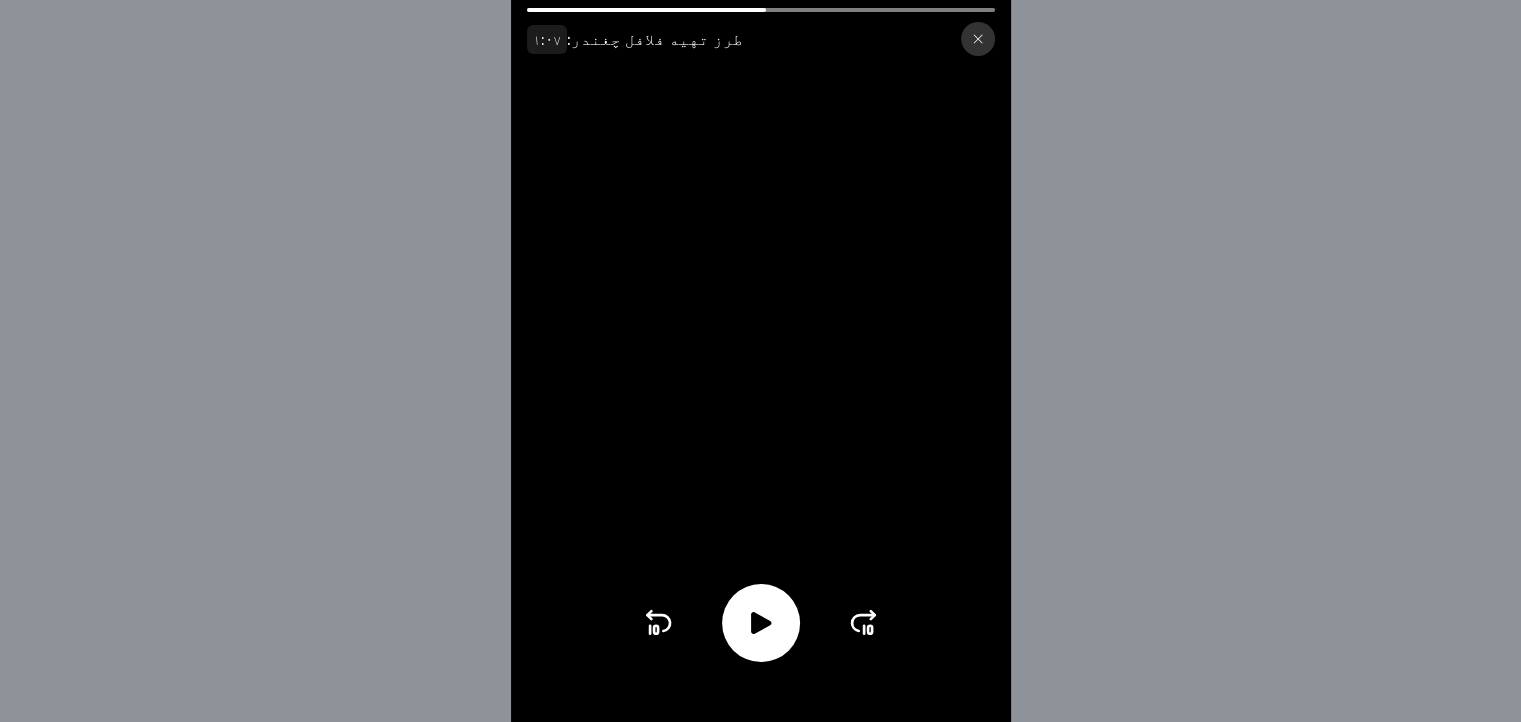 click 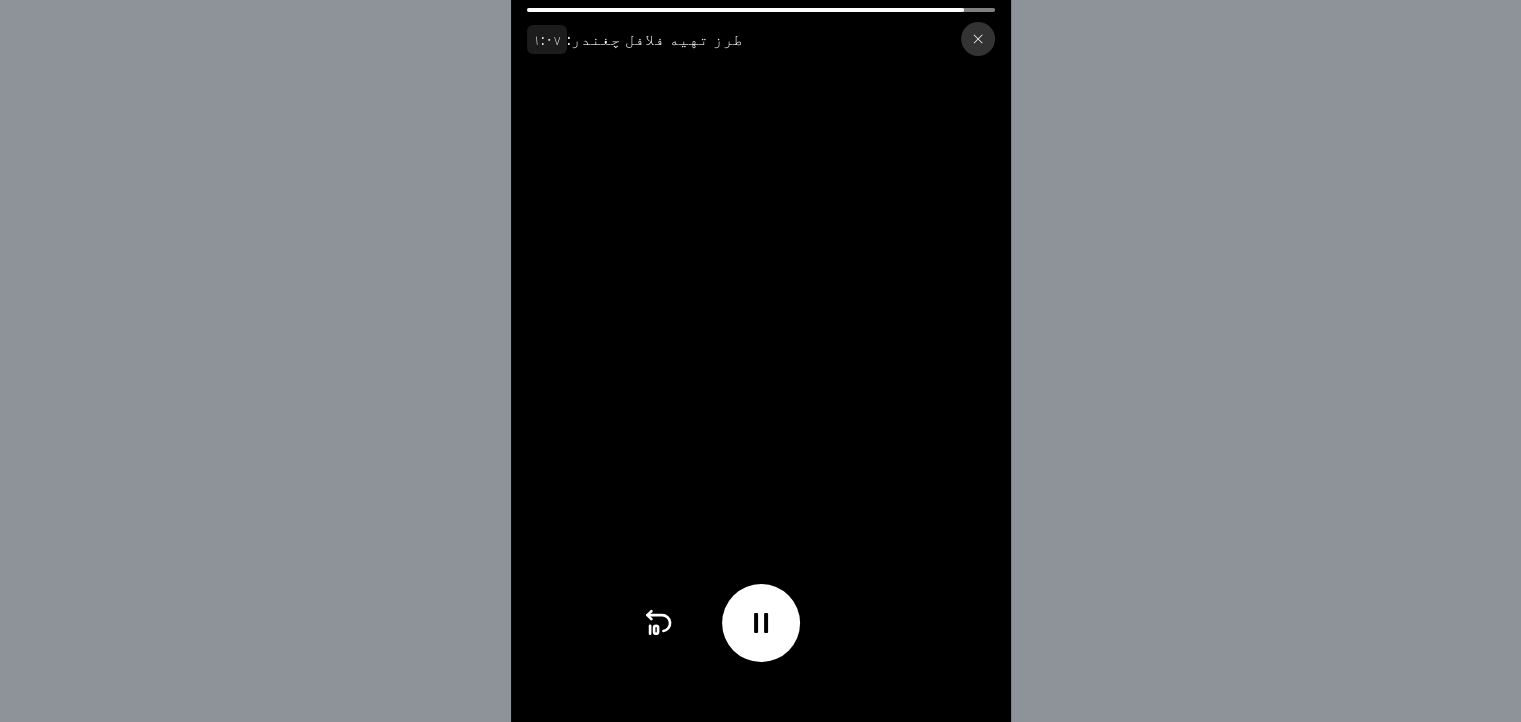 click 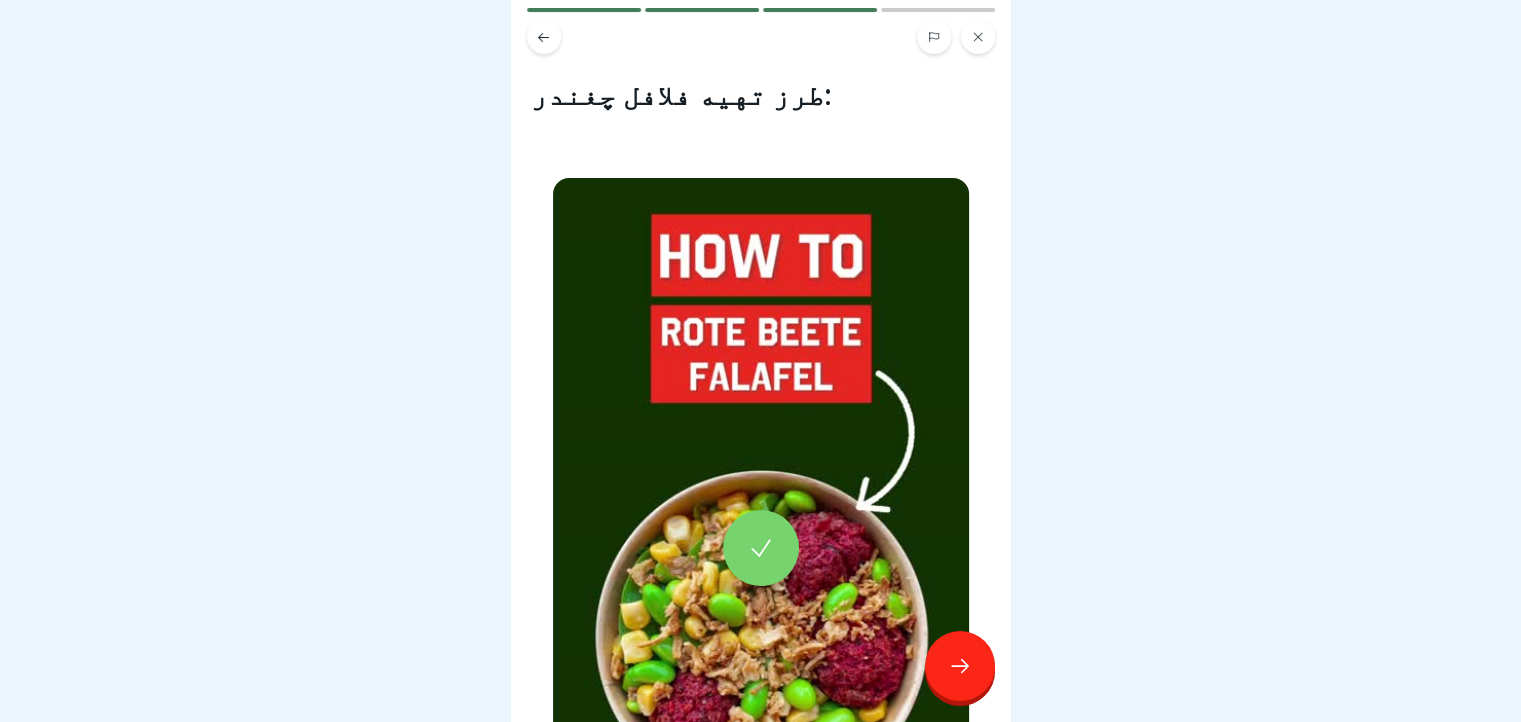 click 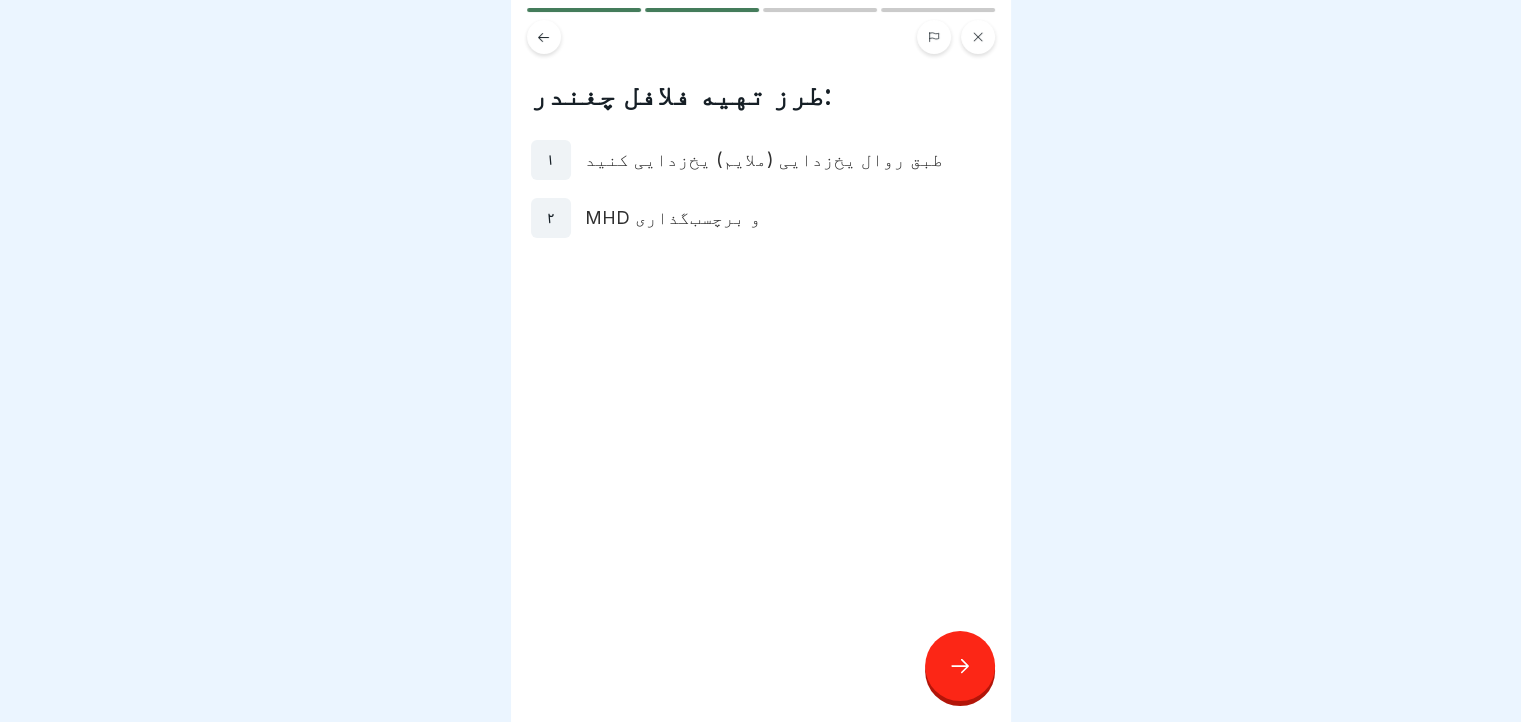 click at bounding box center (978, 37) 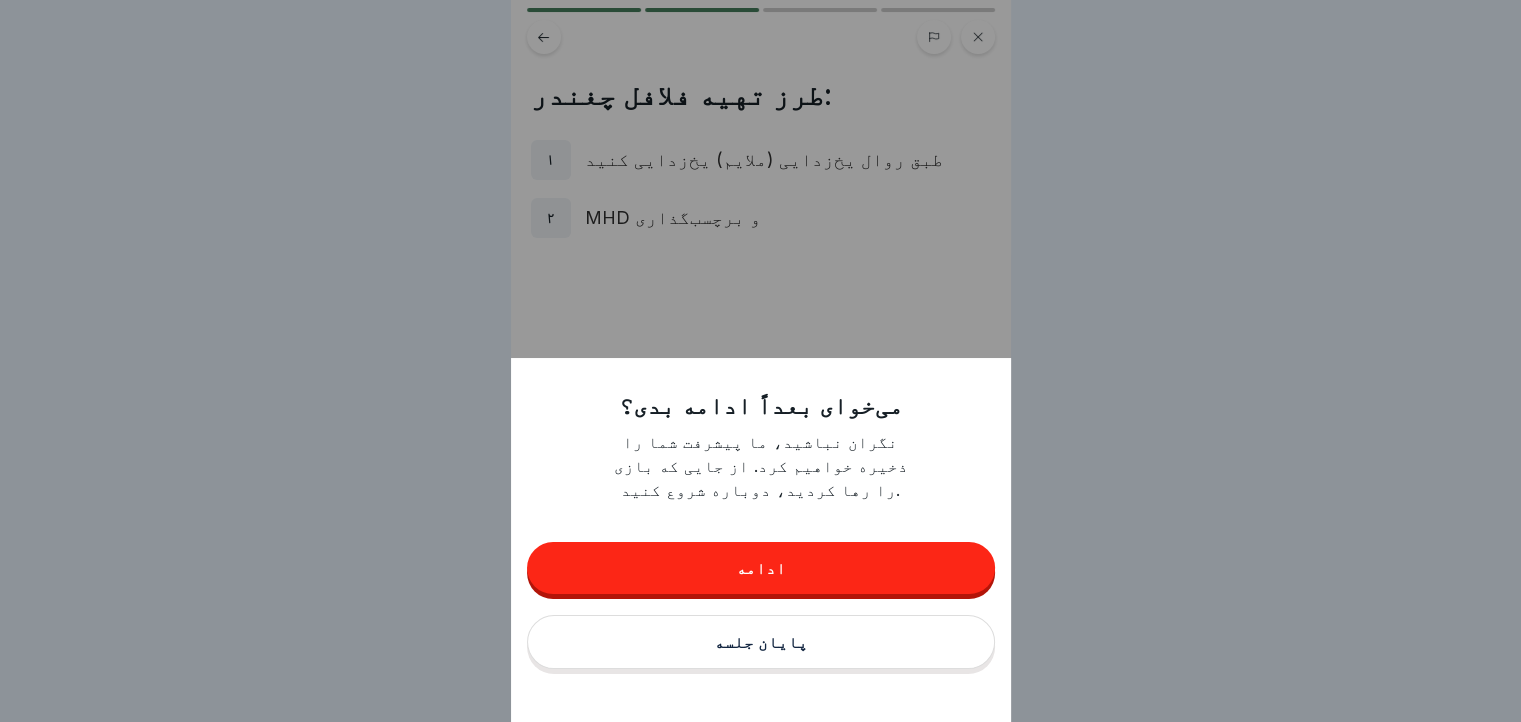 click on "ادامه" at bounding box center (761, 568) 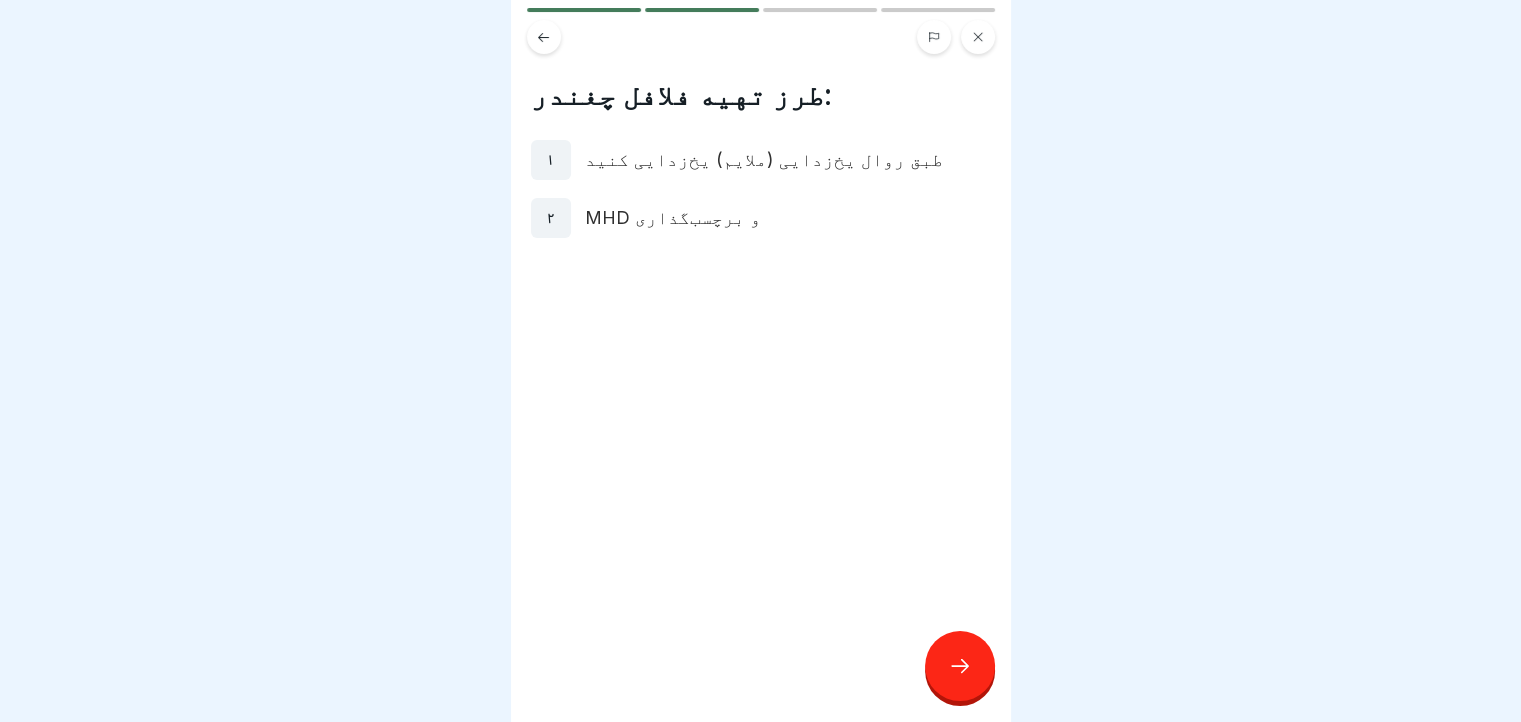 click at bounding box center [978, 37] 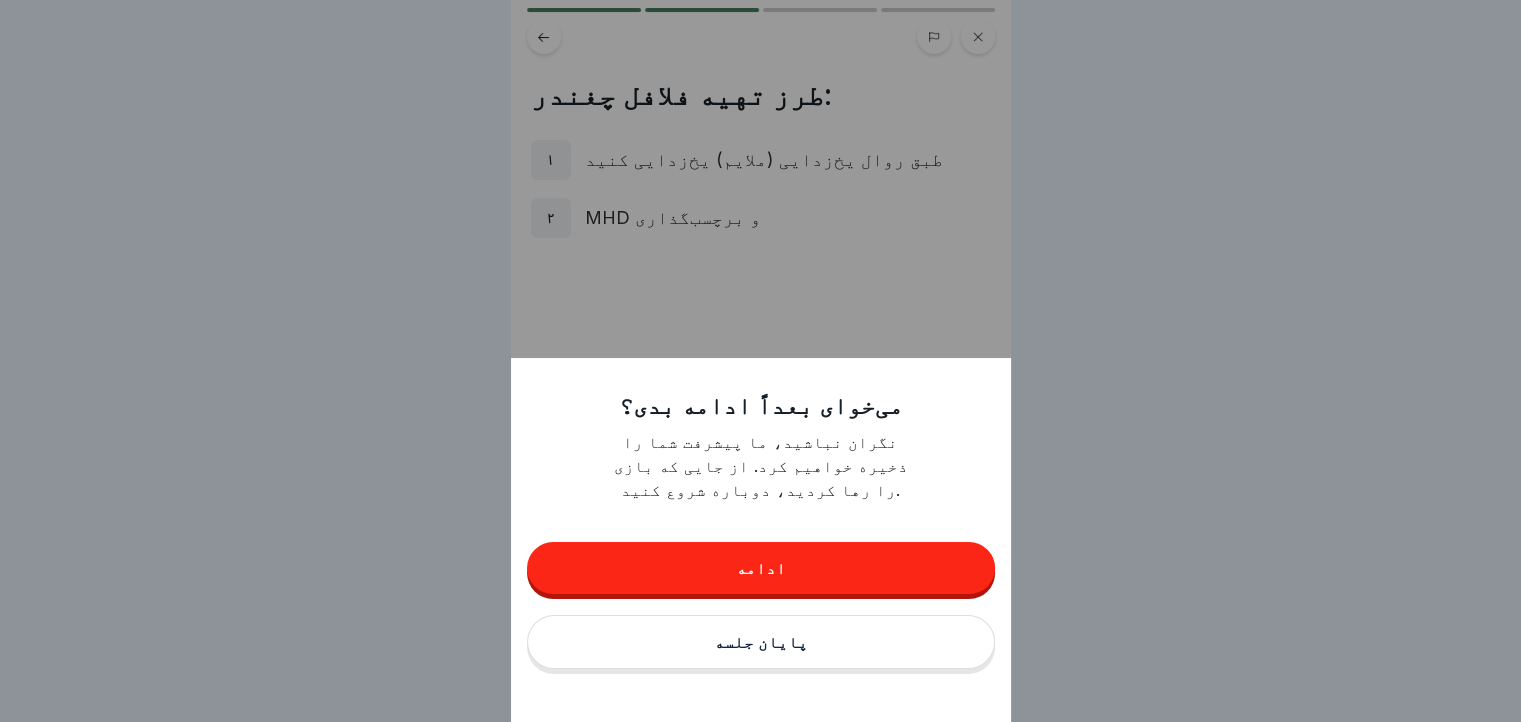 click on "پایان جلسه" at bounding box center [761, 642] 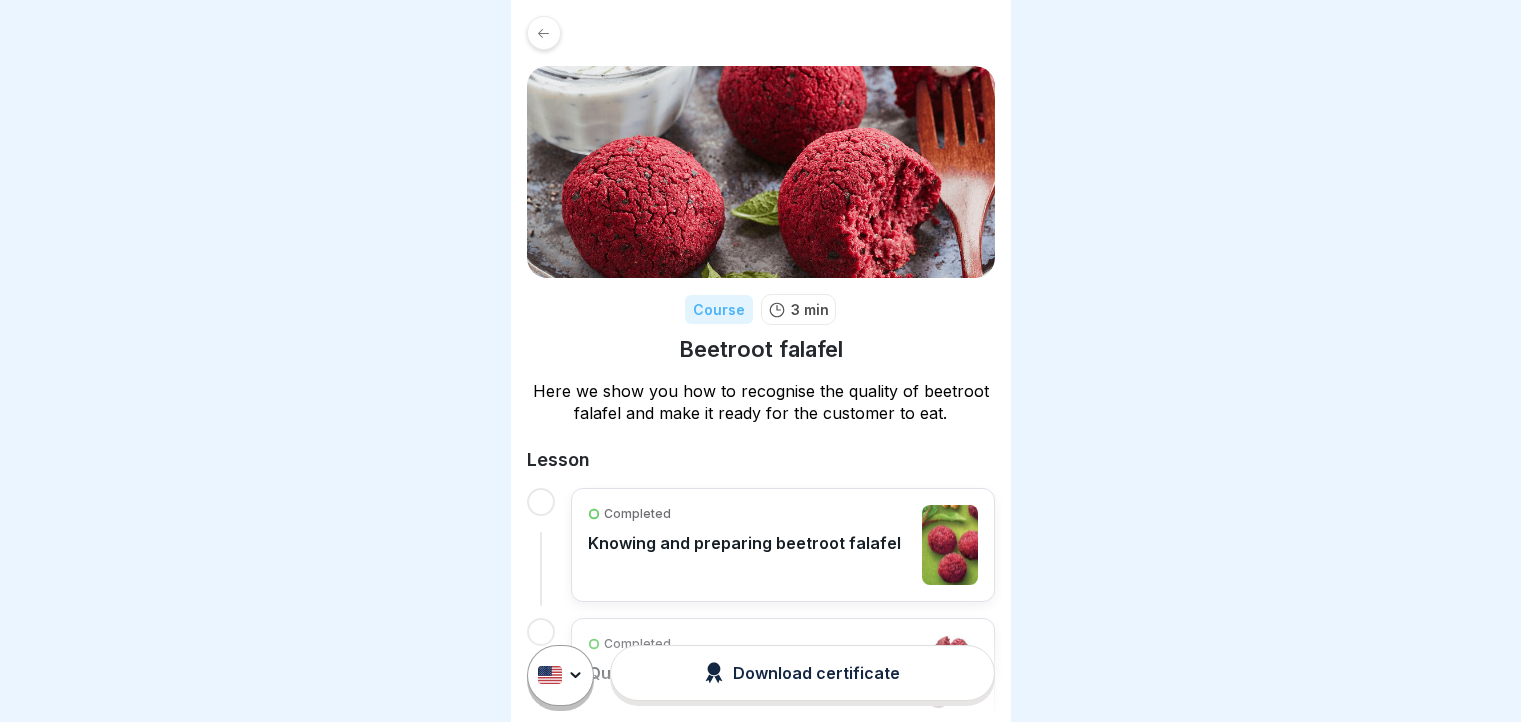 scroll, scrollTop: 0, scrollLeft: 0, axis: both 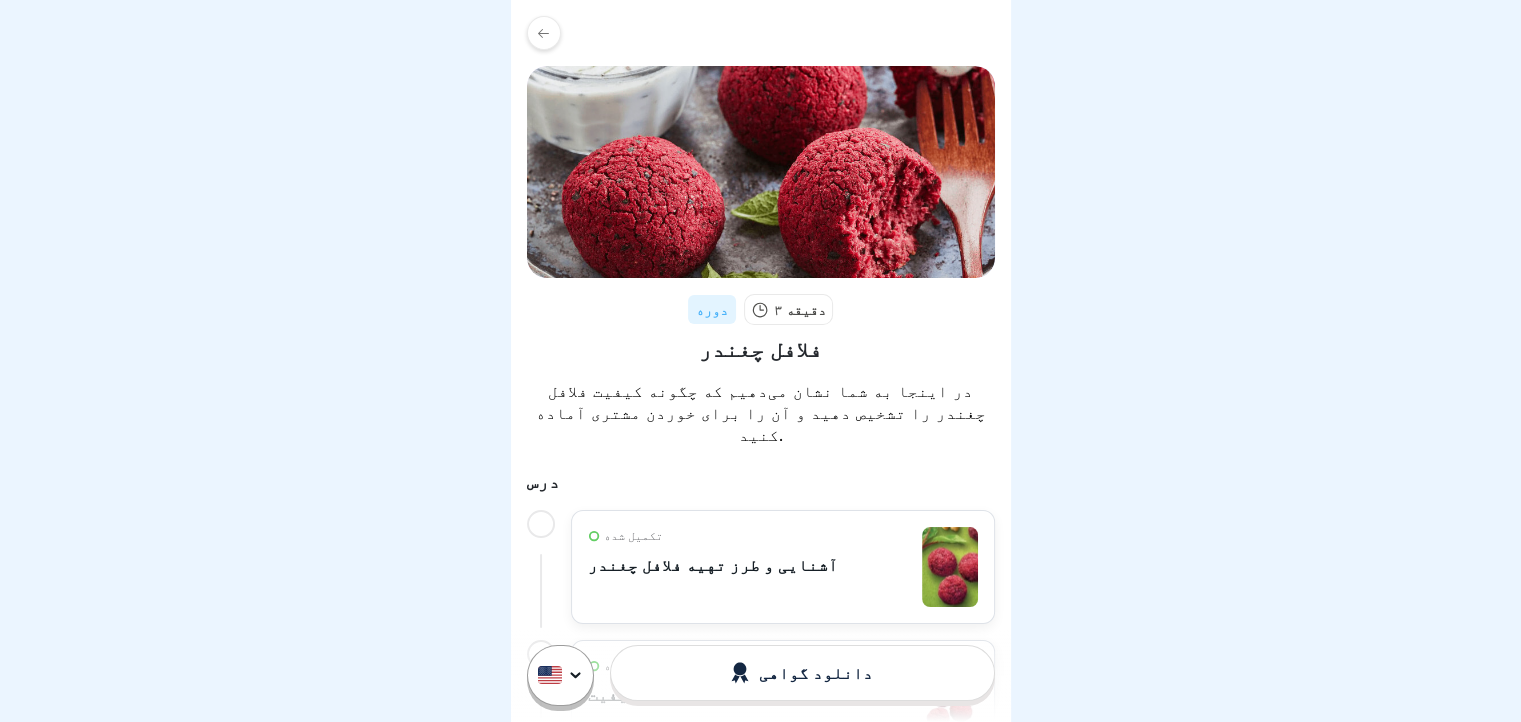 click 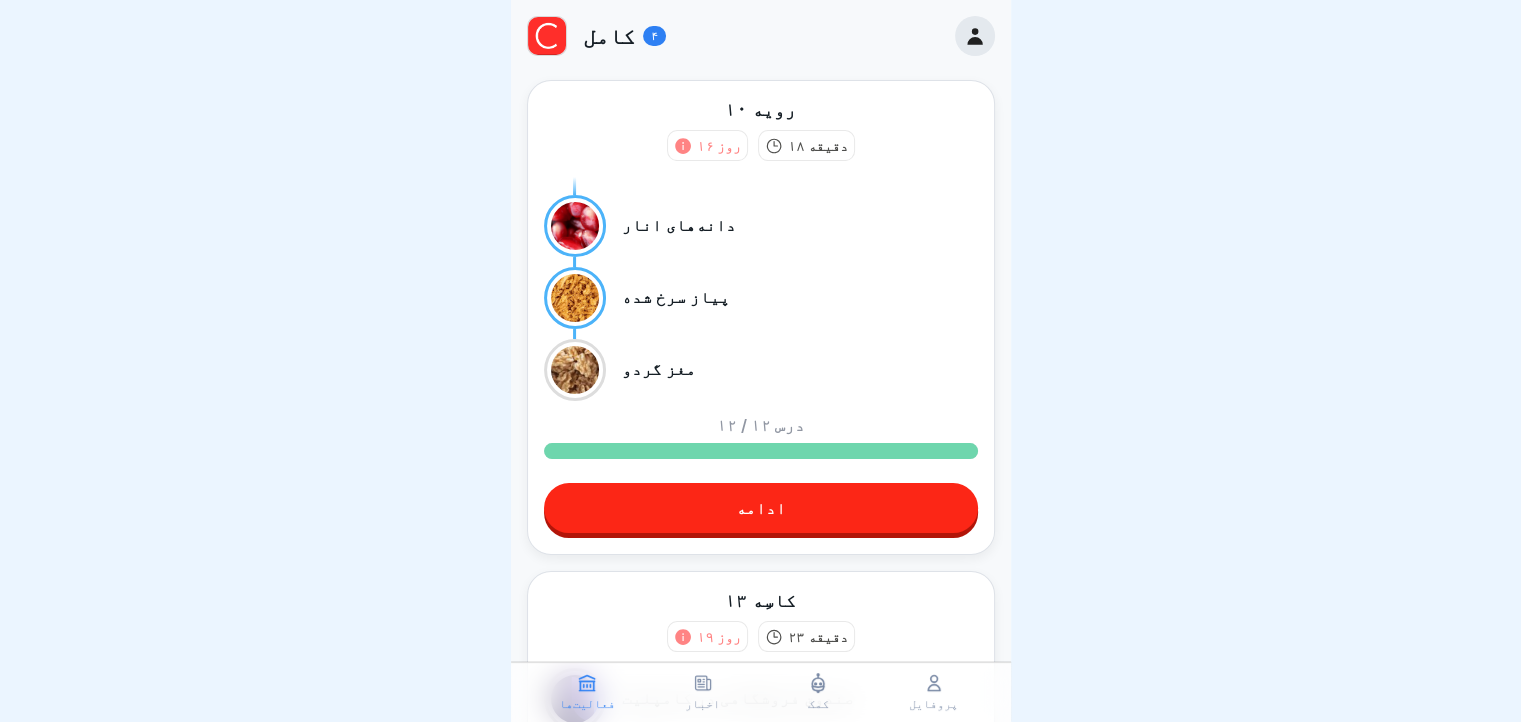 click on "فعالیت‌ها اخبار کمک پروفایل" at bounding box center (761, 692) 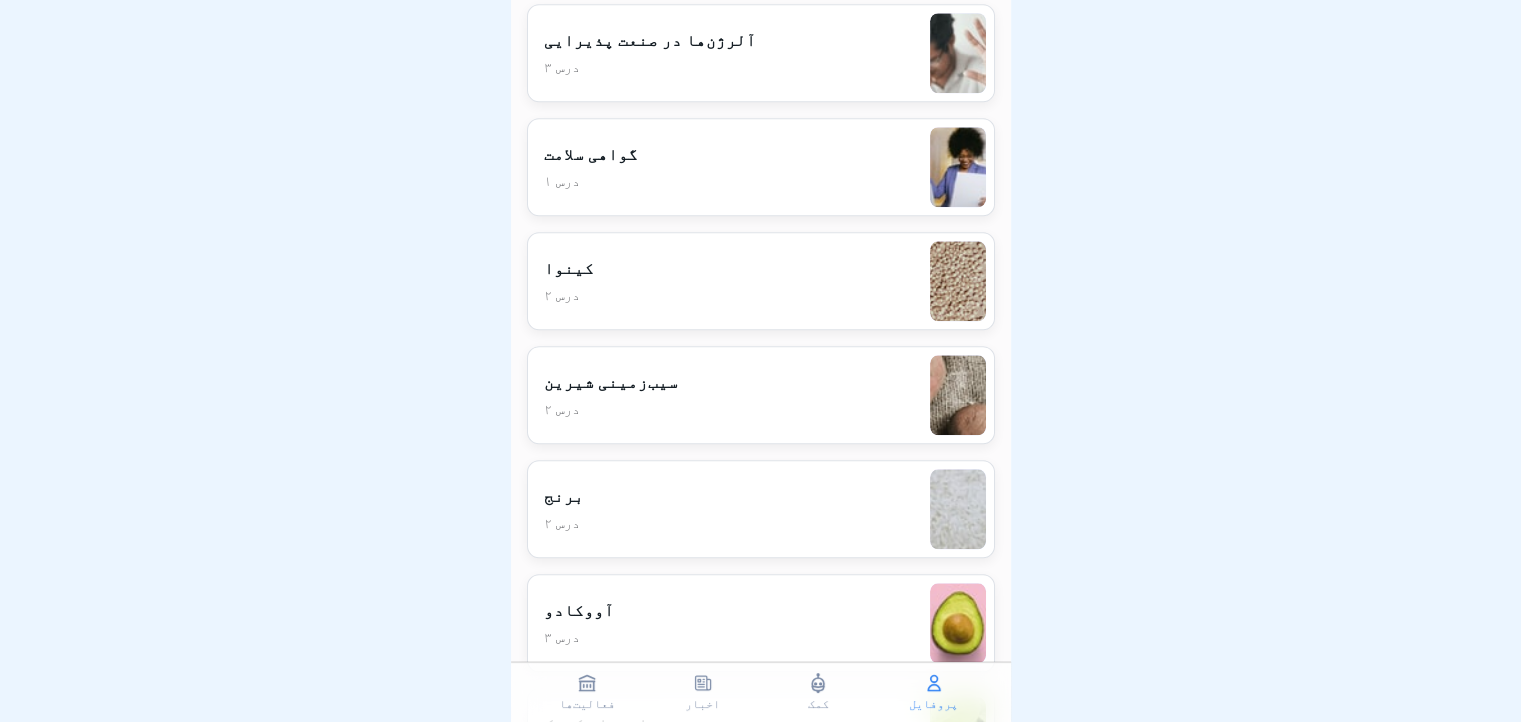 scroll, scrollTop: 1800, scrollLeft: 0, axis: vertical 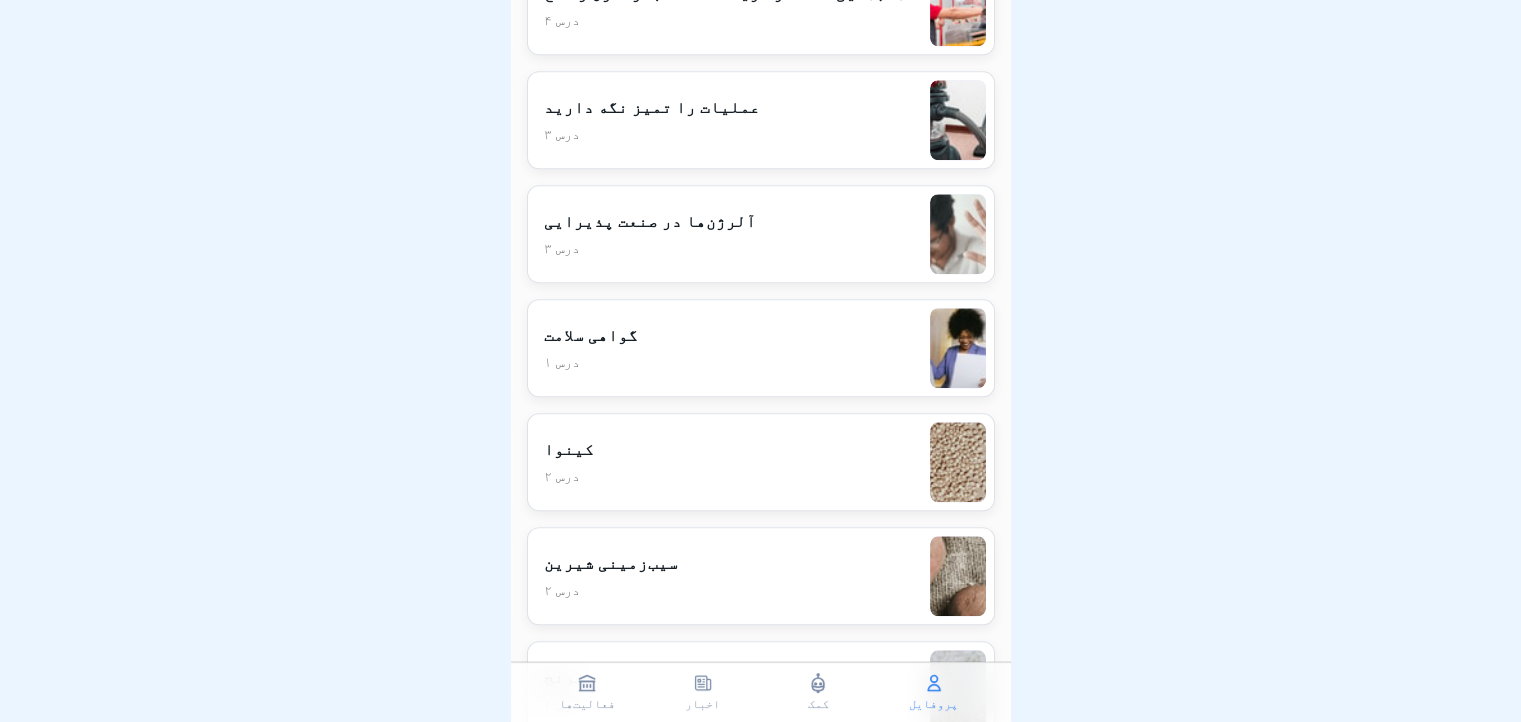 click on "سیب‌زمینی شیرین ۲ درس" at bounding box center (761, 576) 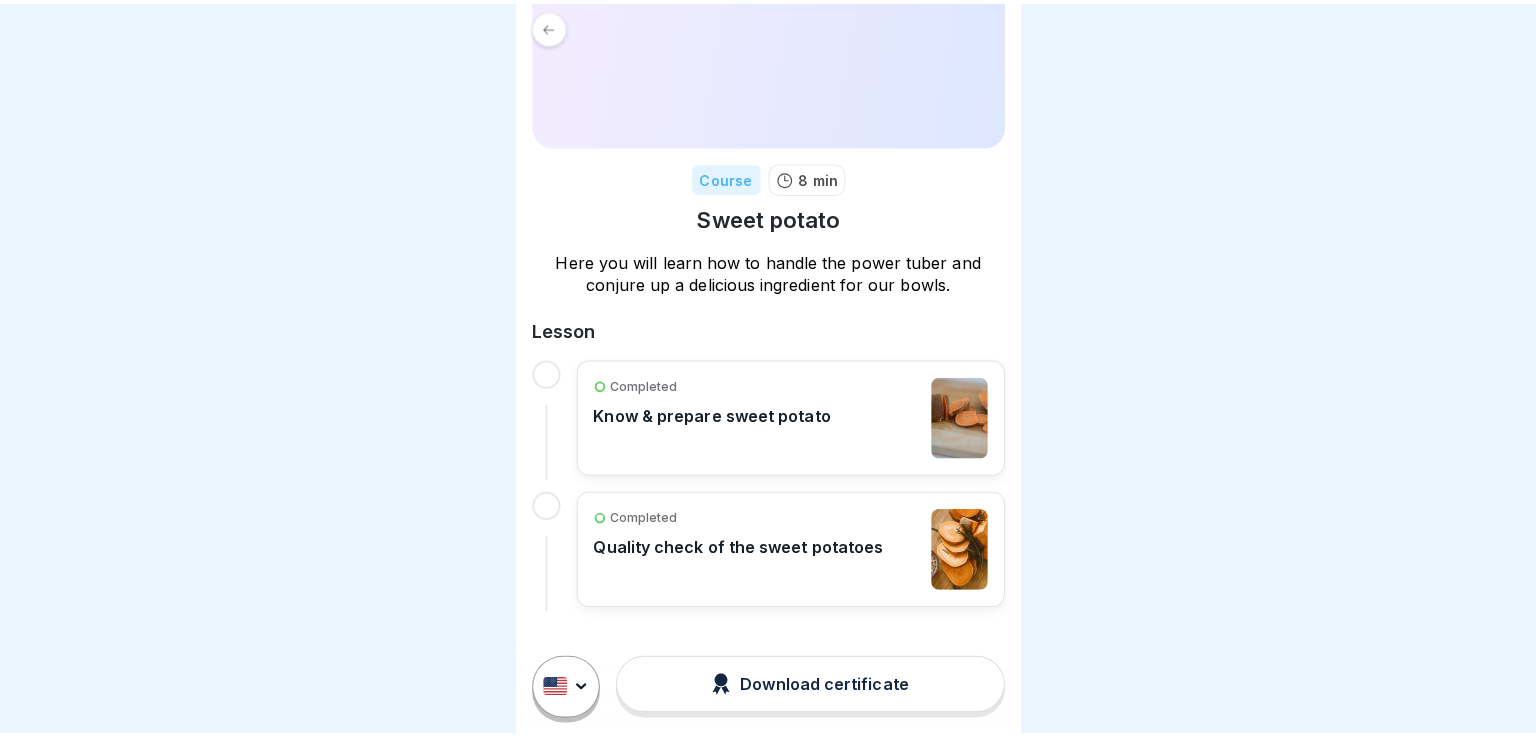 scroll, scrollTop: 0, scrollLeft: 0, axis: both 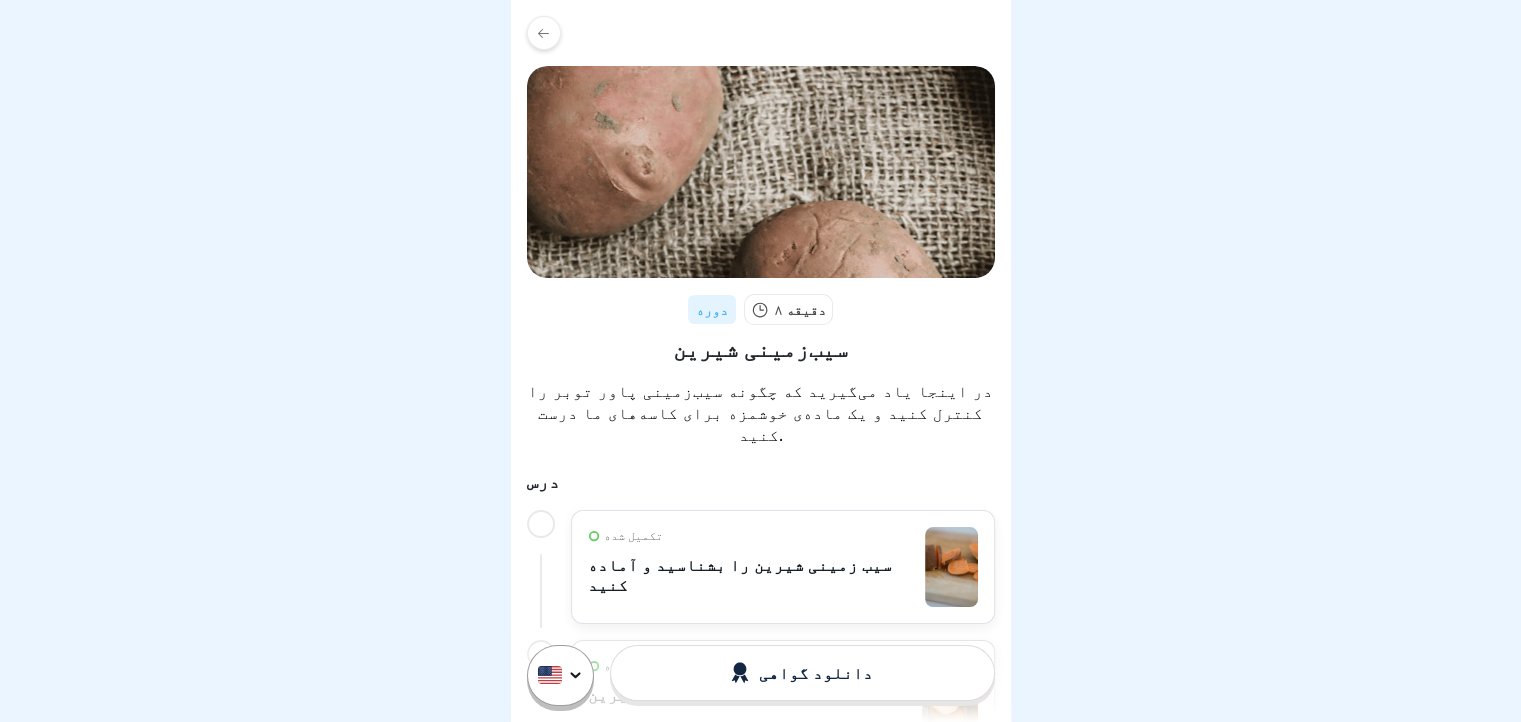 click on "تکمیل شده سیب زمینی شیرین را بشناسید و آماده کنید" at bounding box center [783, 567] 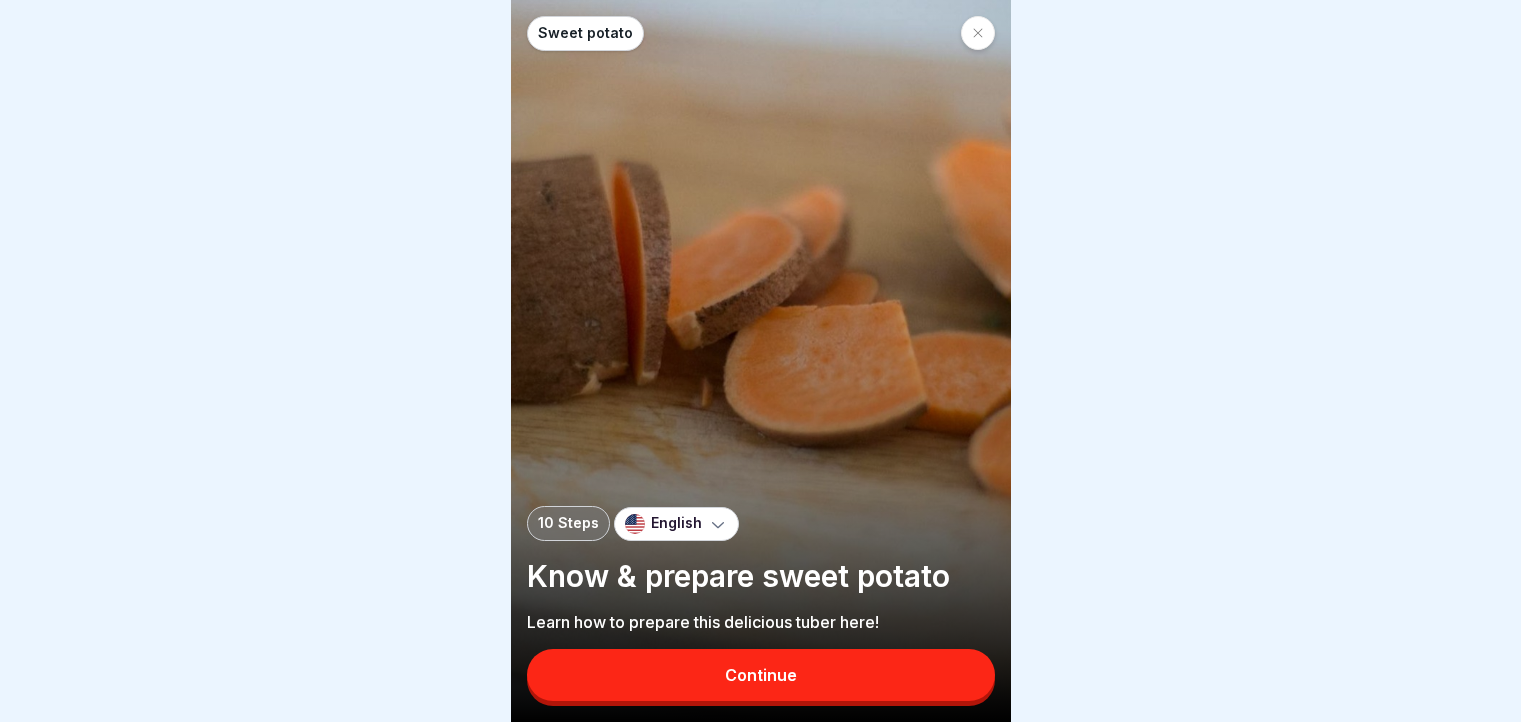 scroll, scrollTop: 0, scrollLeft: 0, axis: both 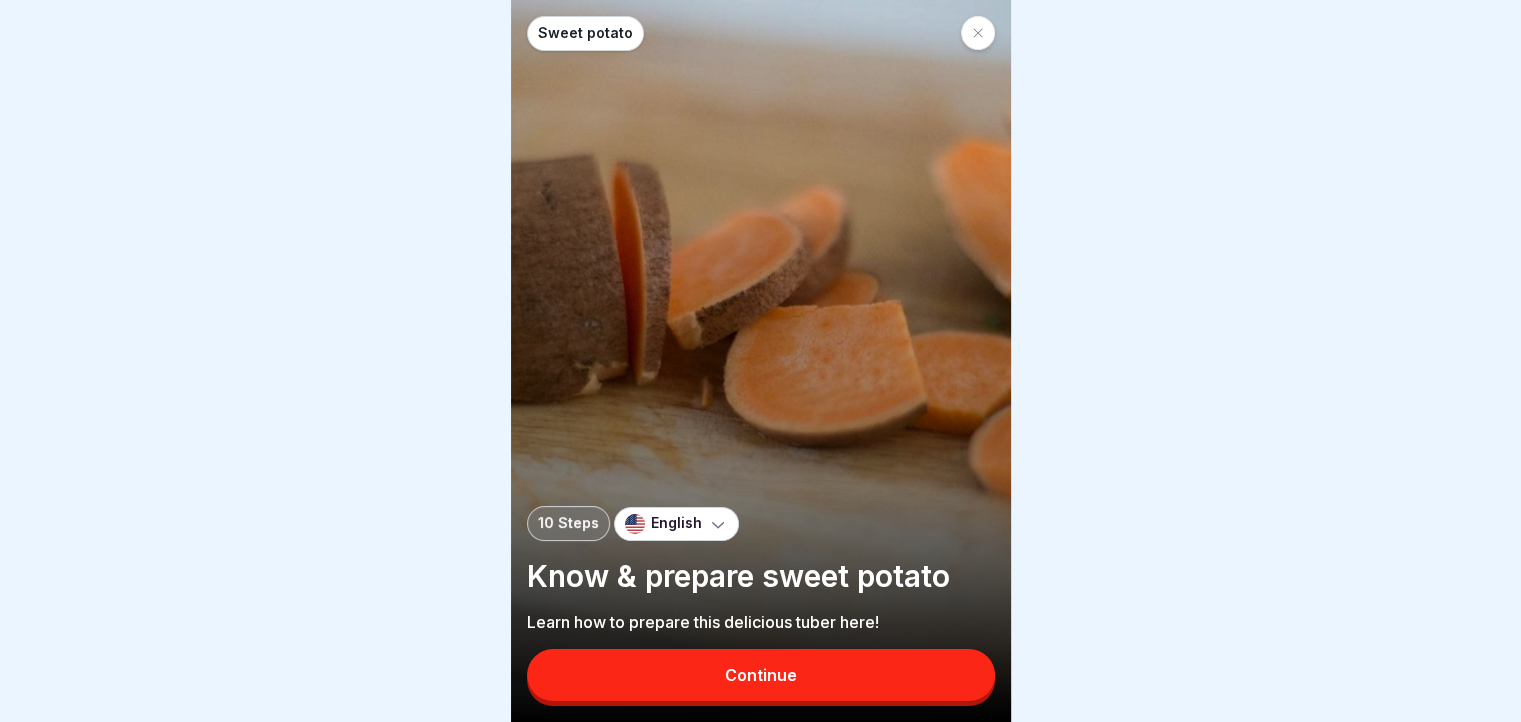 click on "Sweet potato 10 Steps English Know & prepare sweet potato Learn how to prepare this delicious tuber here! Continue" at bounding box center [761, 361] 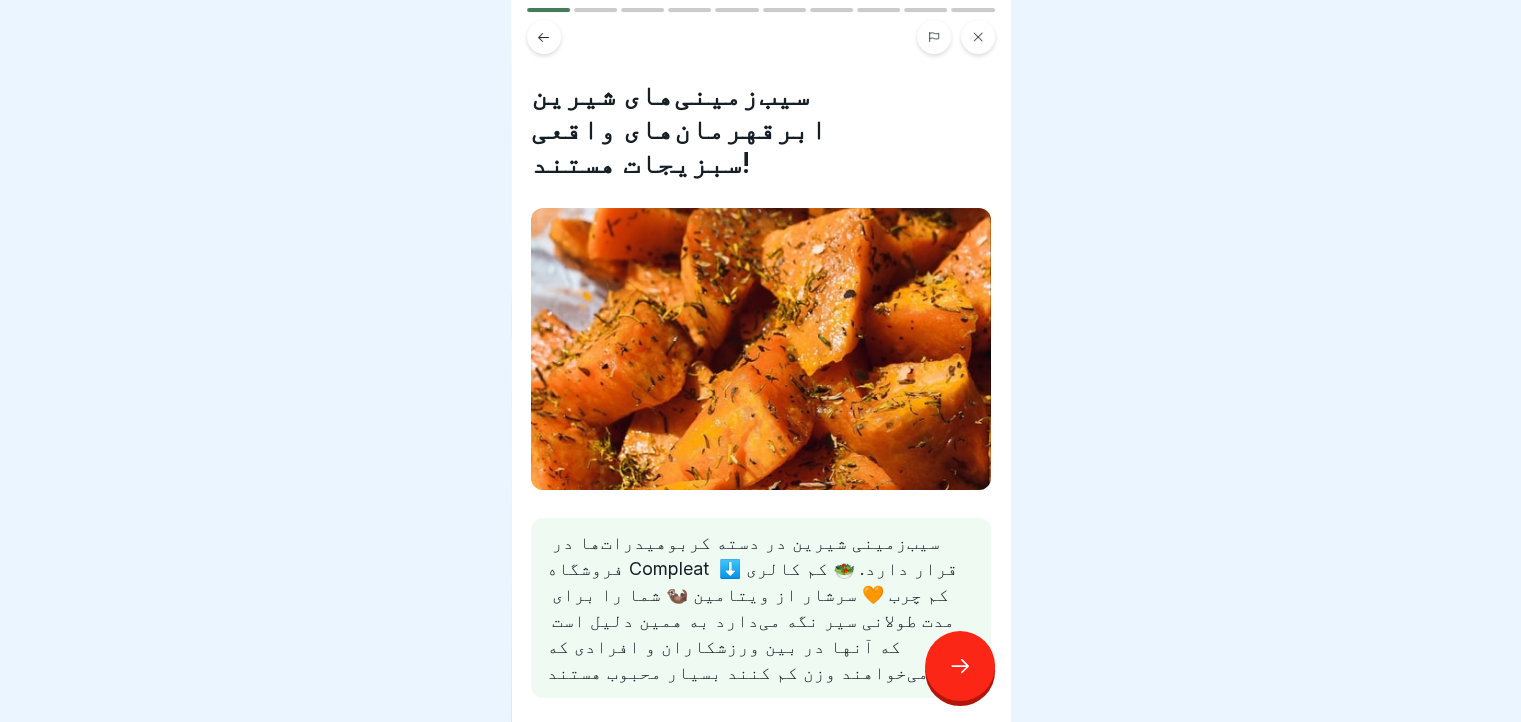 click 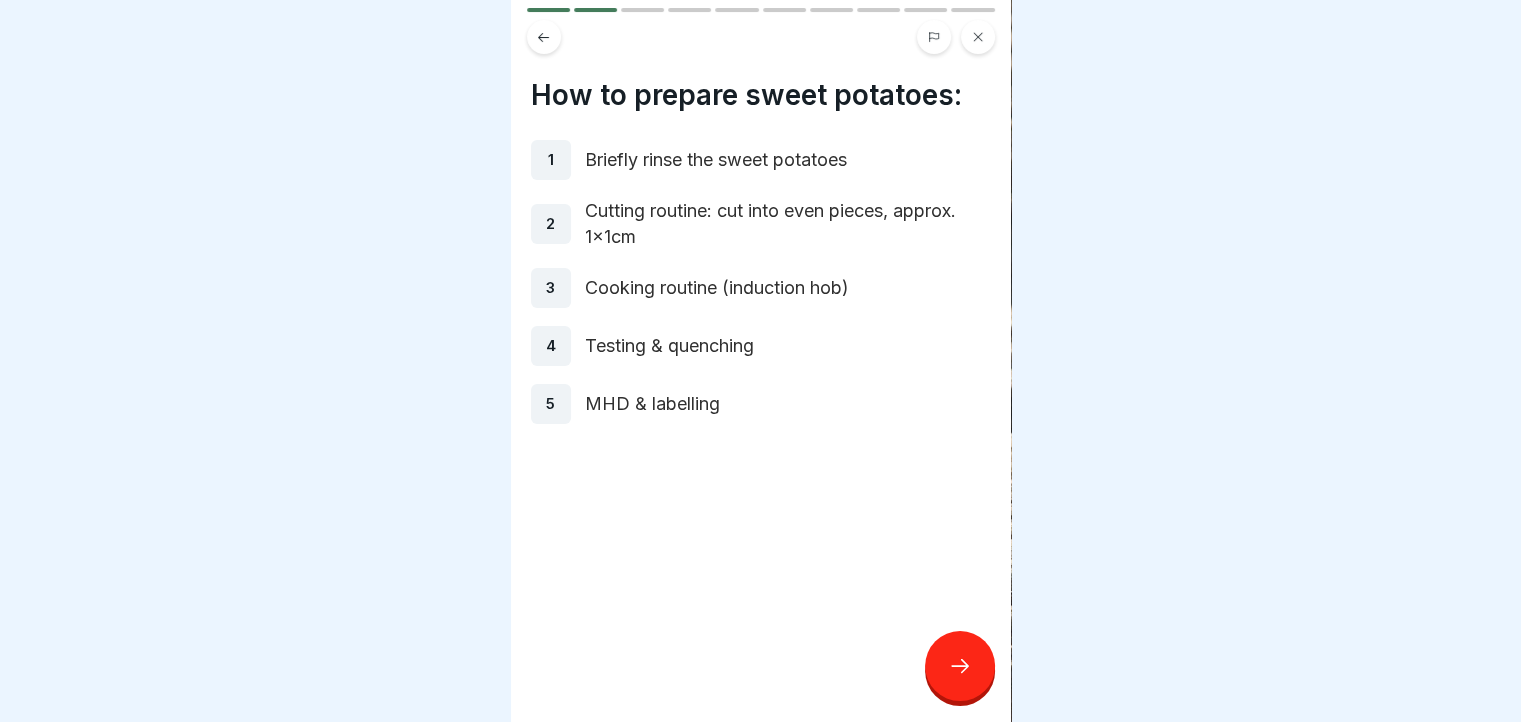 click at bounding box center [960, 666] 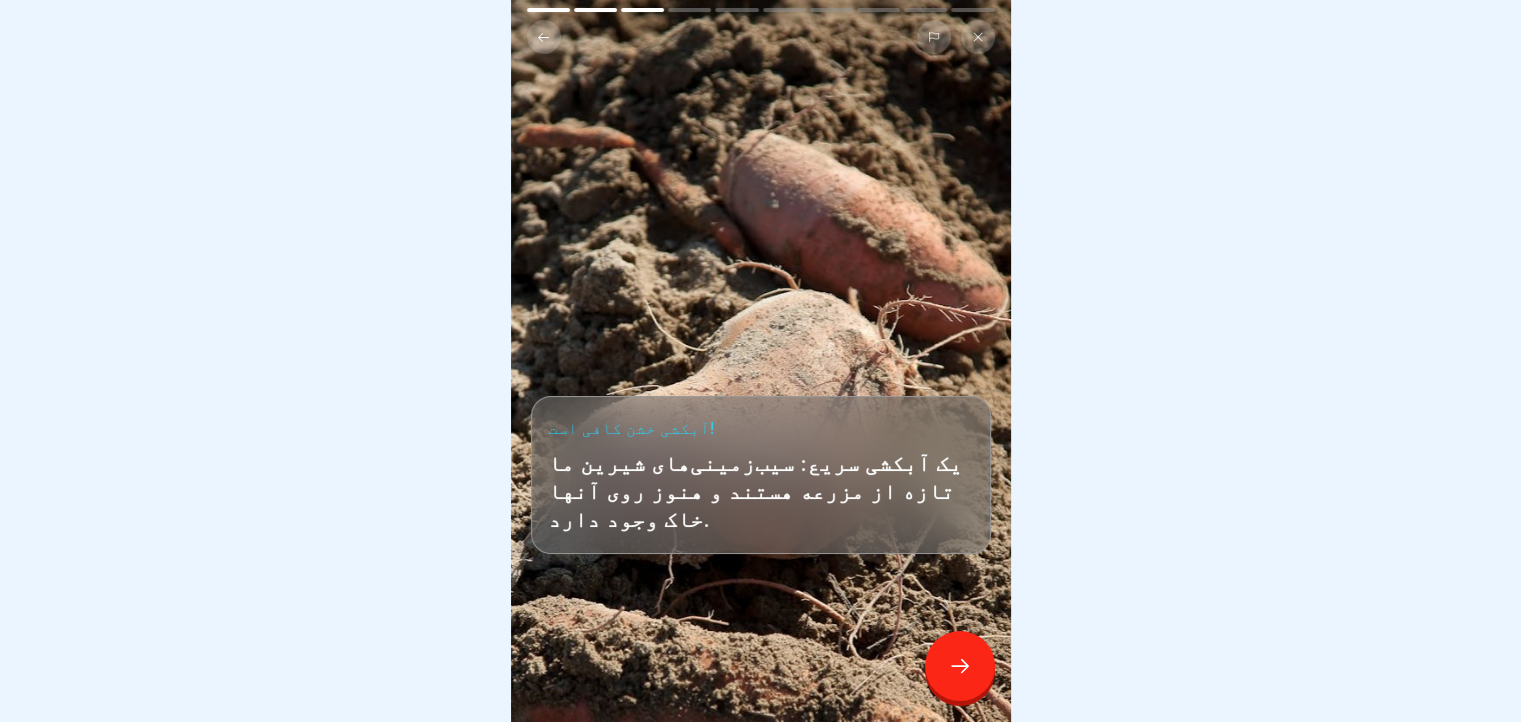 click 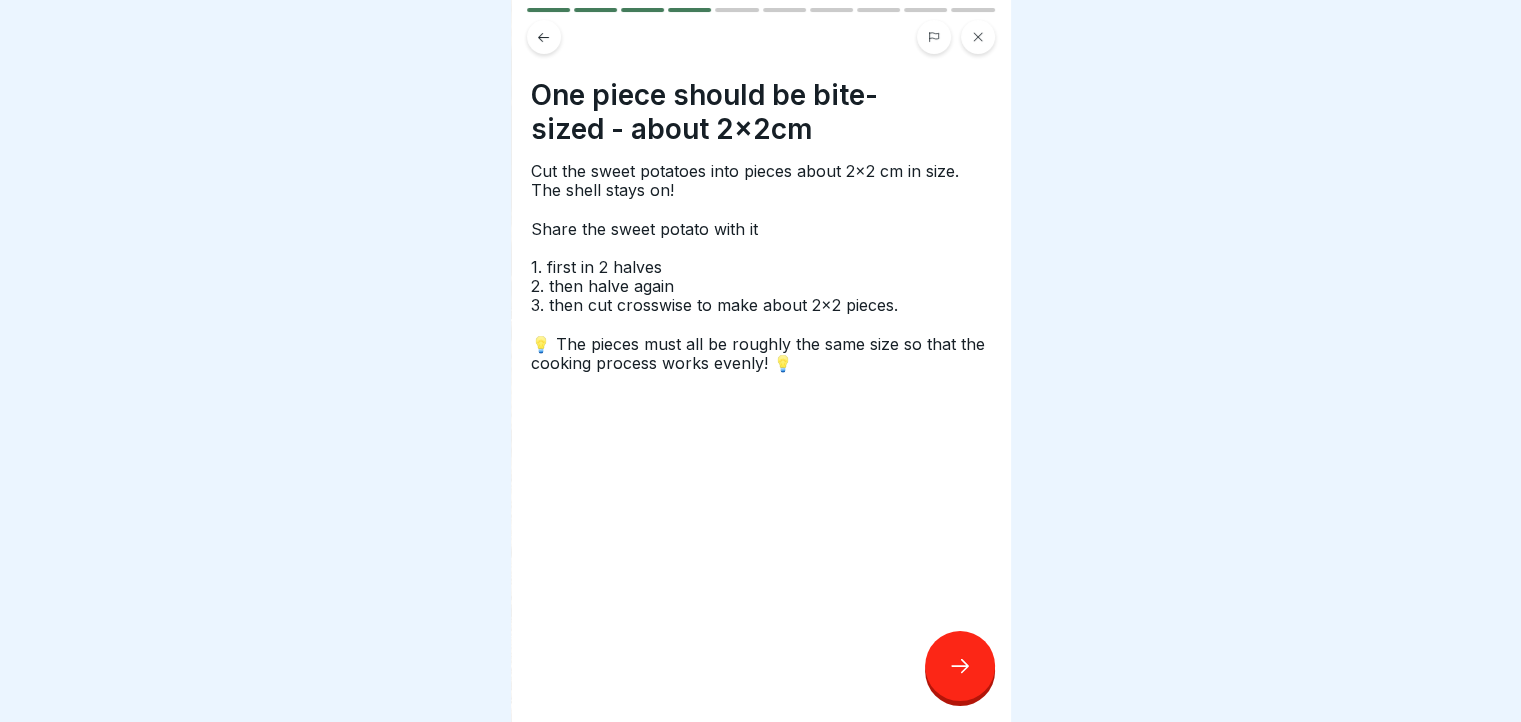click at bounding box center (960, 666) 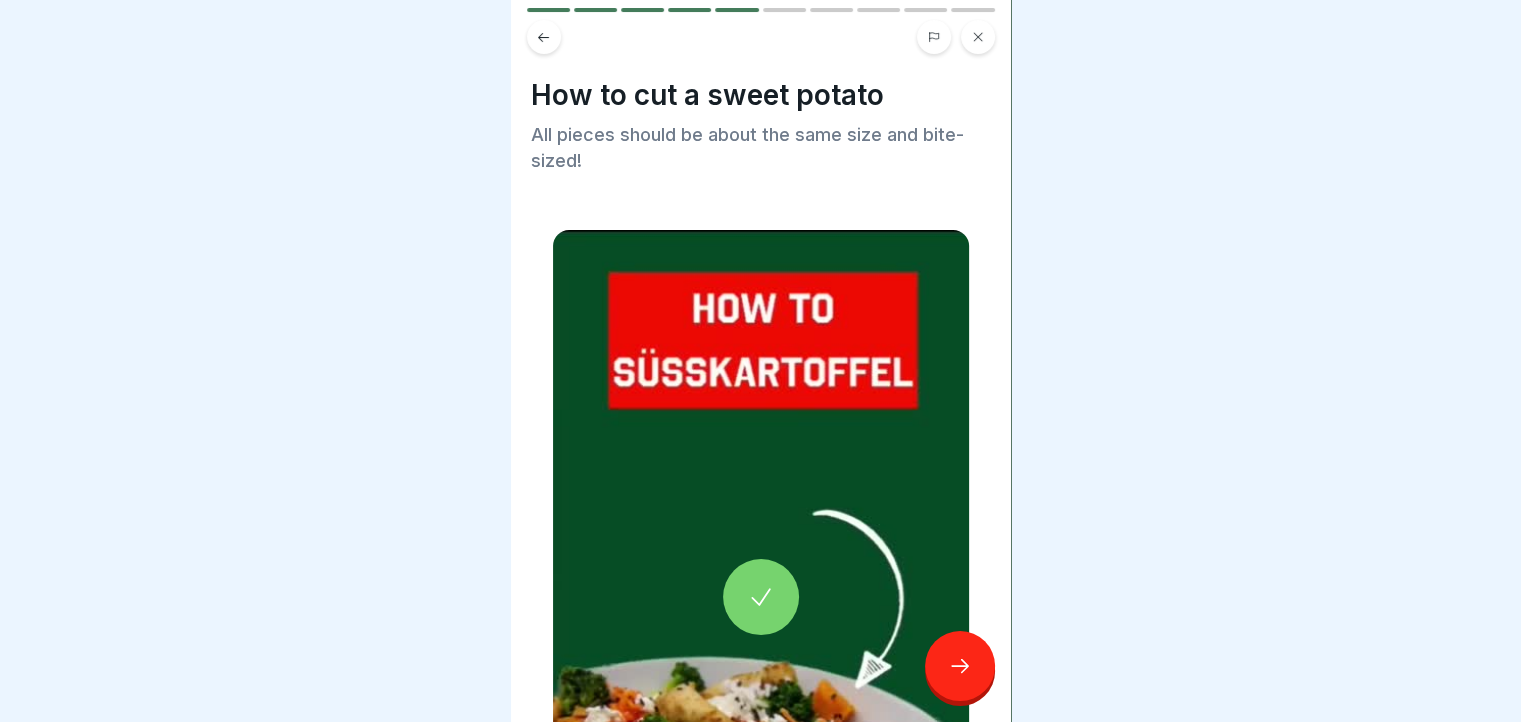 click at bounding box center [761, 597] 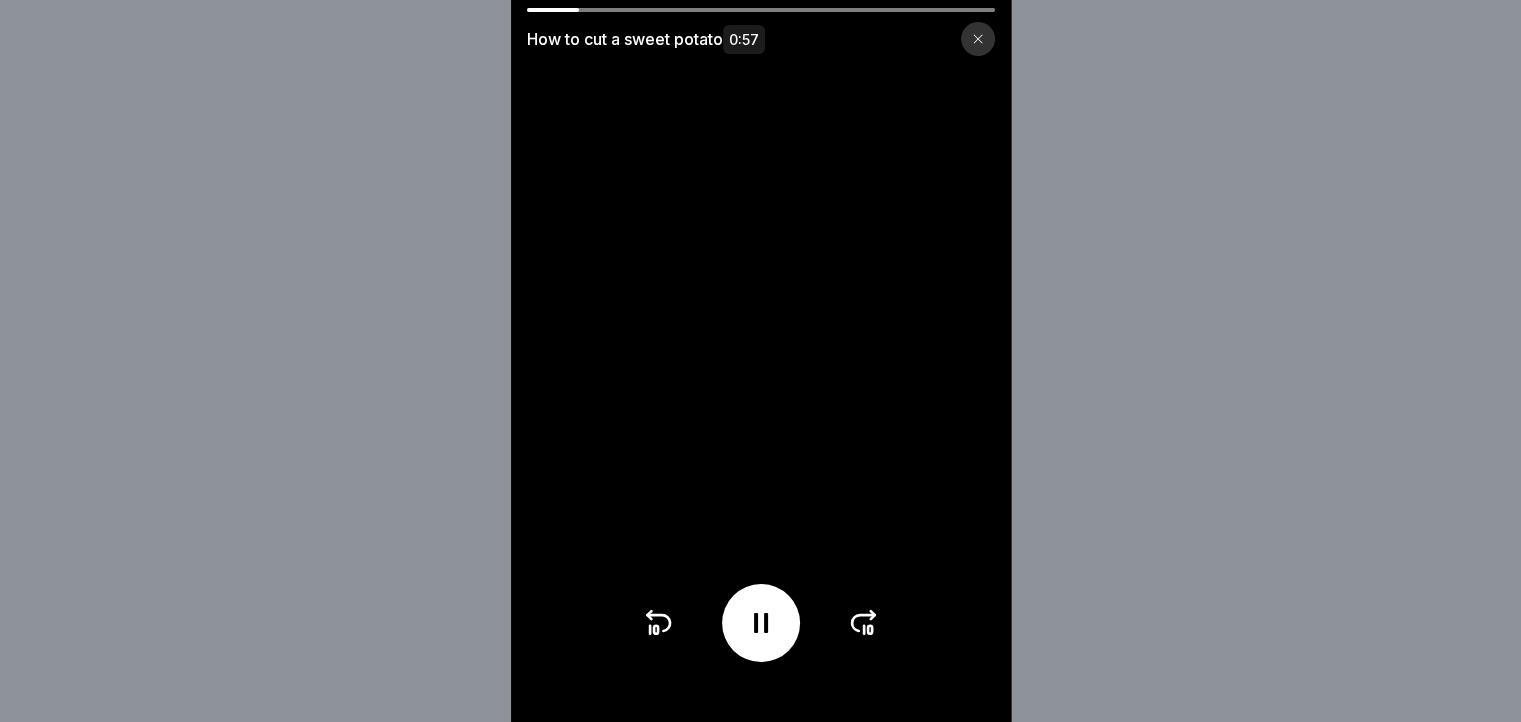 click at bounding box center (761, 623) 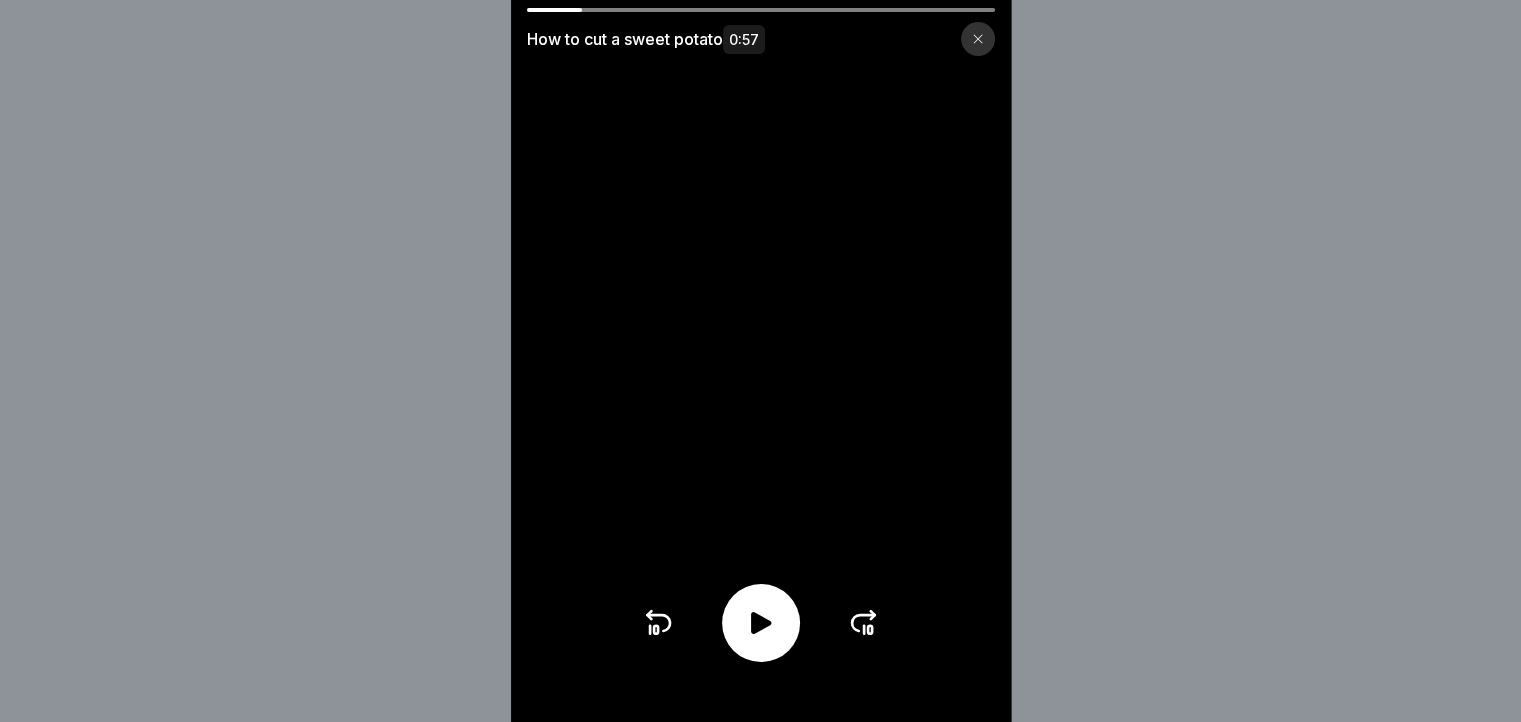 click 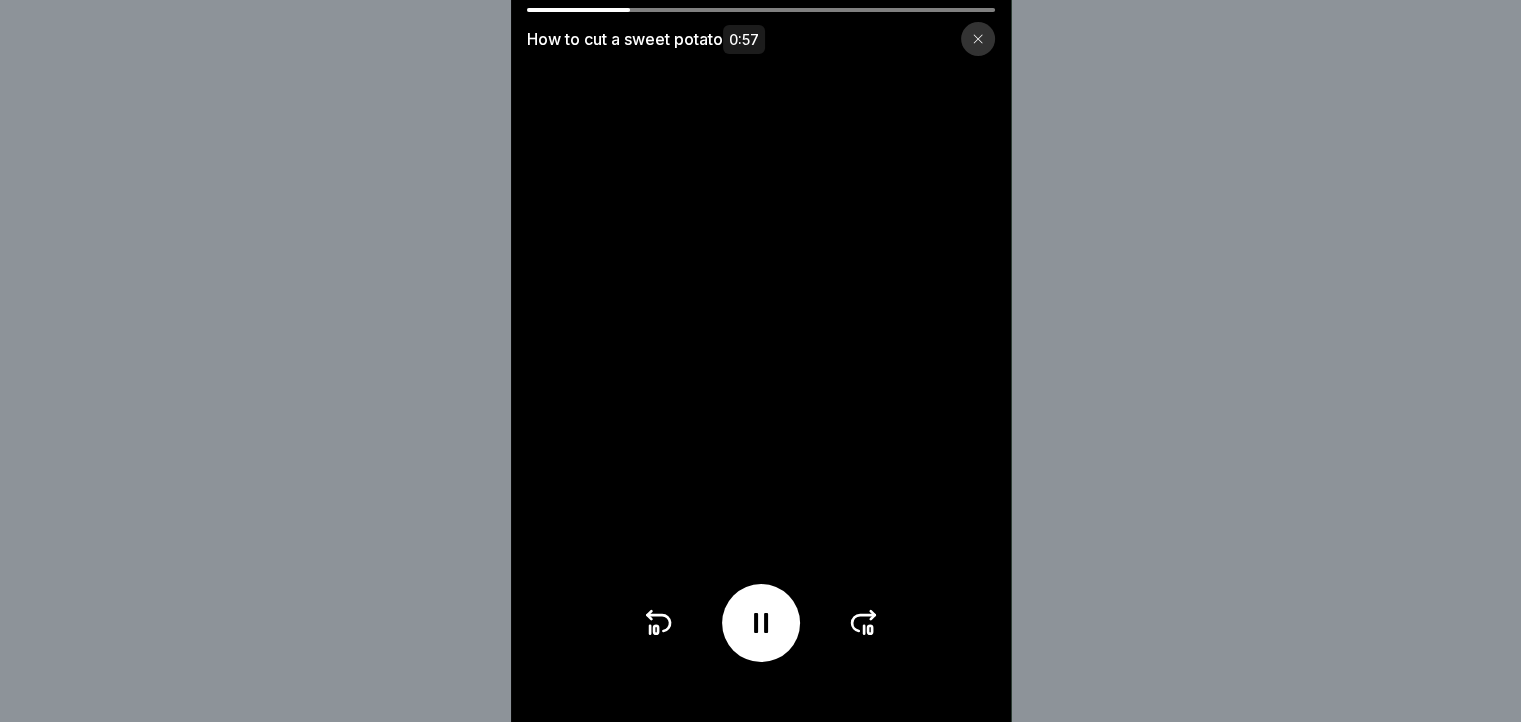 click 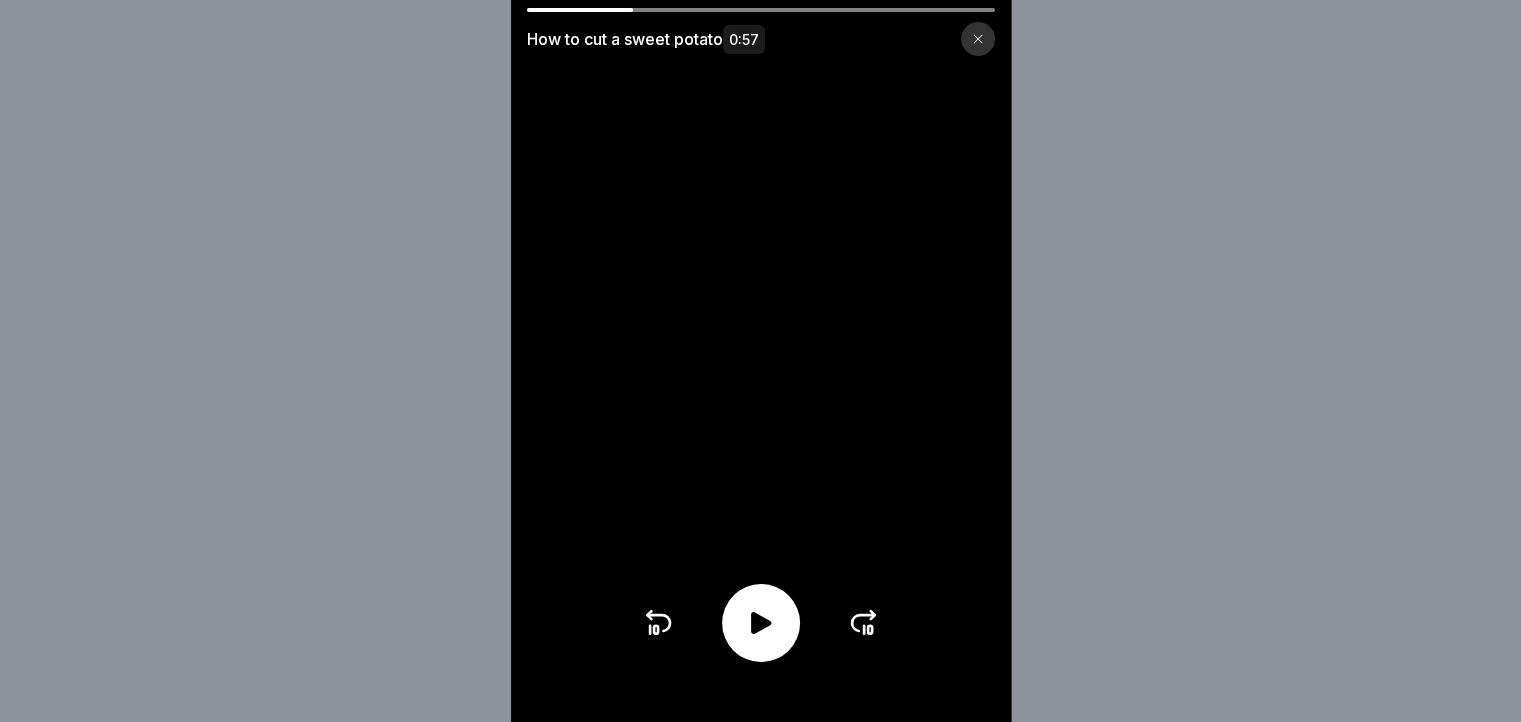 click 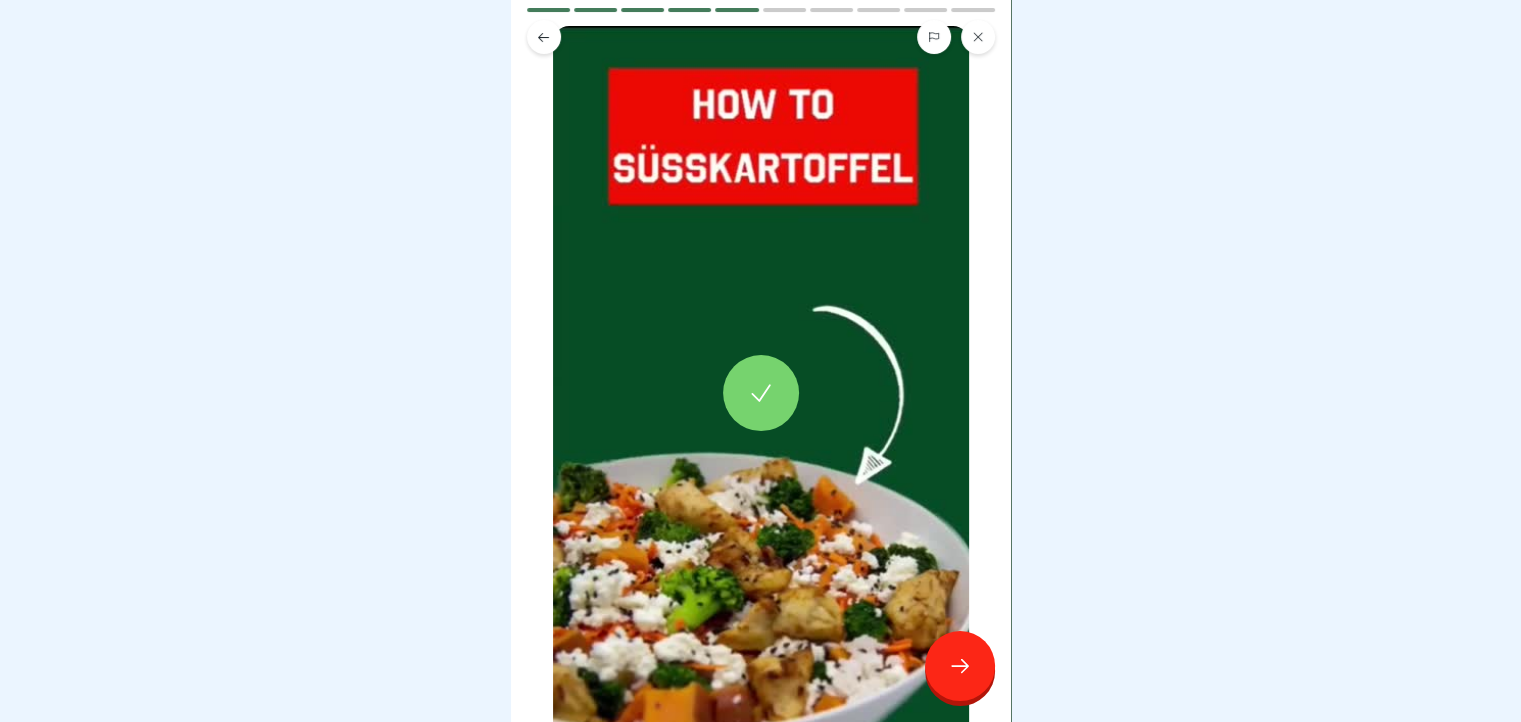 scroll, scrollTop: 300, scrollLeft: 0, axis: vertical 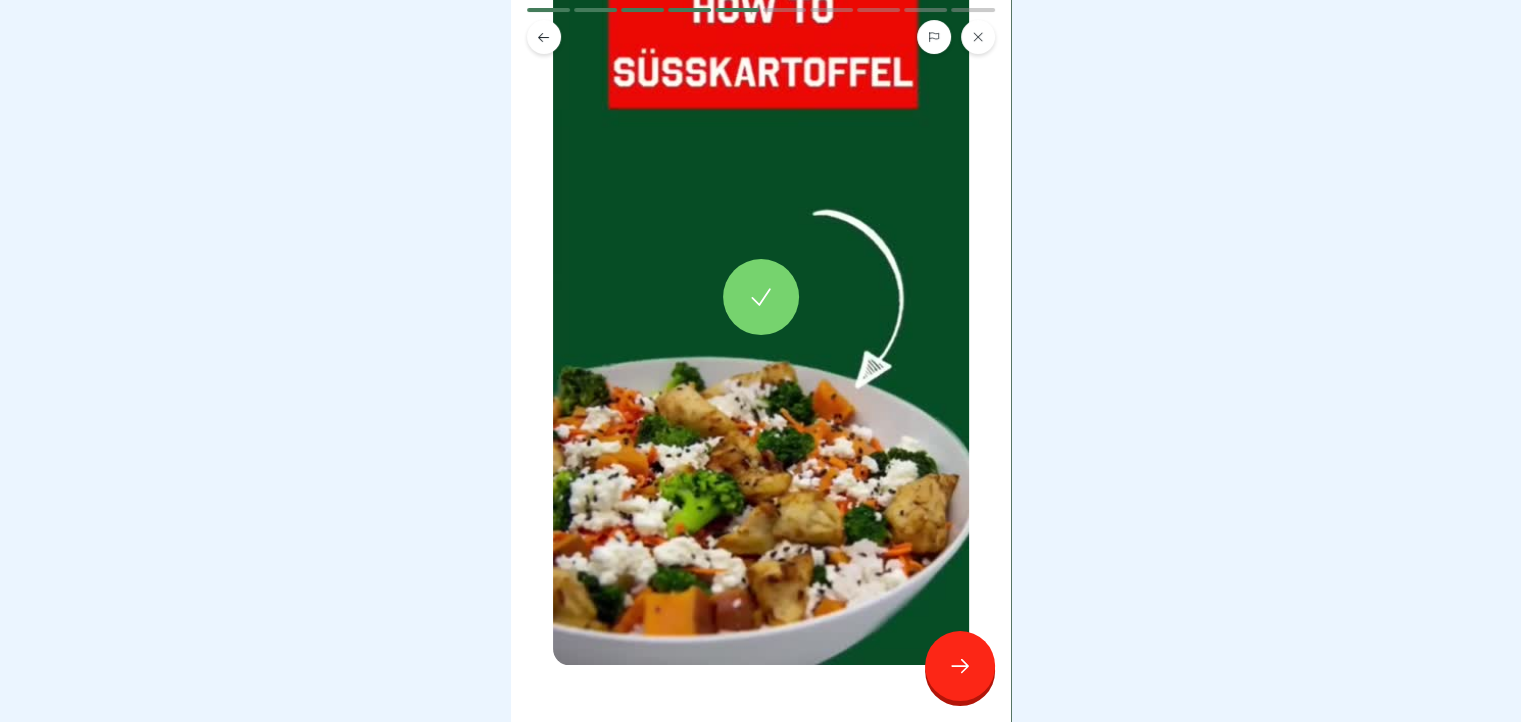 click 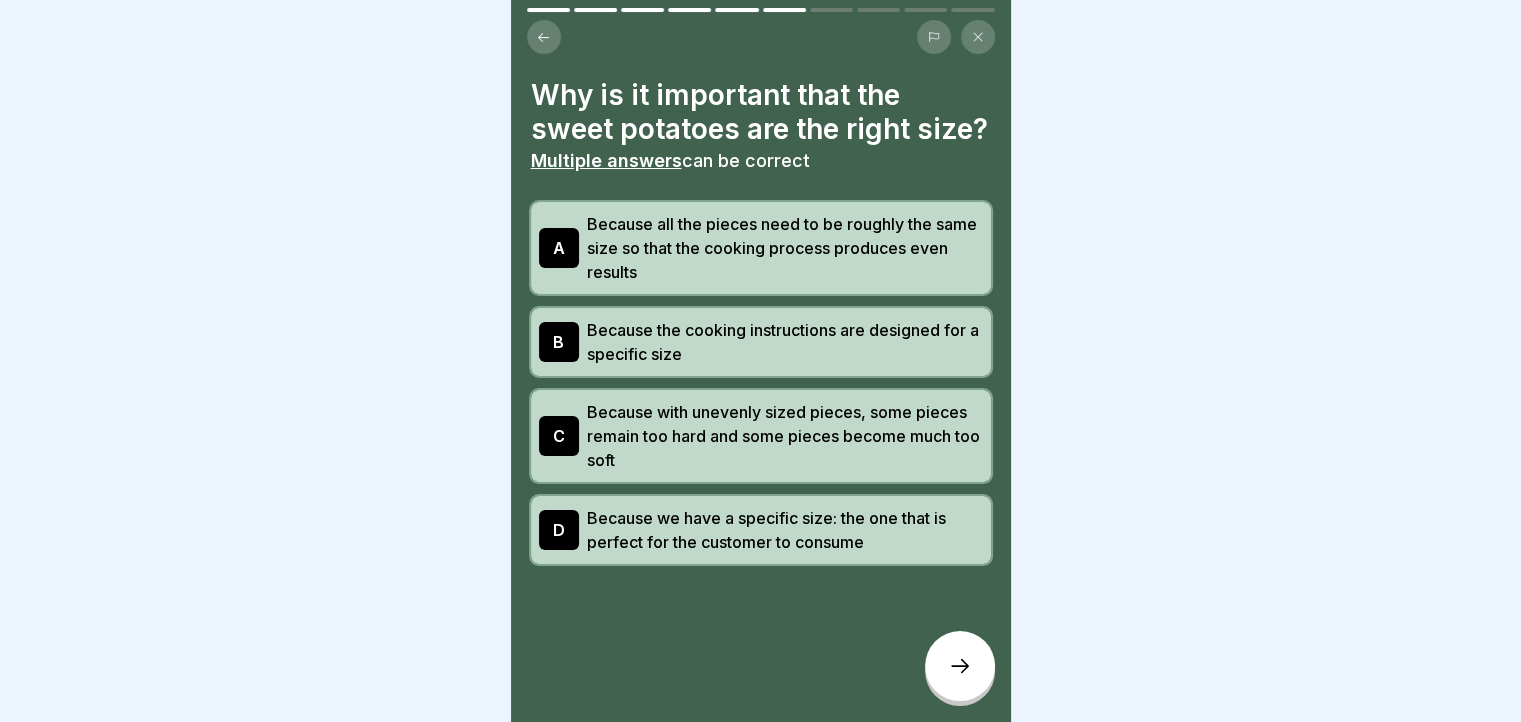 click 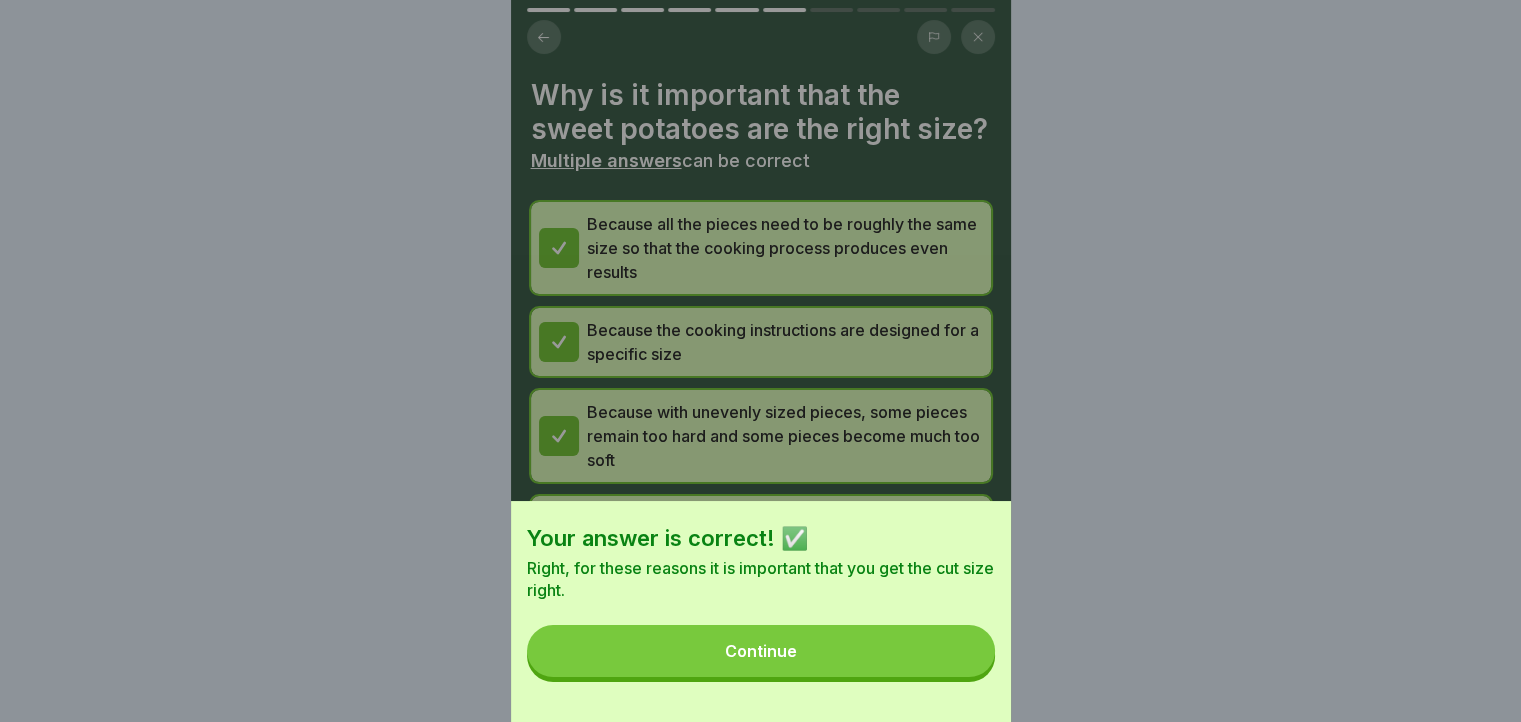 click on "Continue" at bounding box center (761, 651) 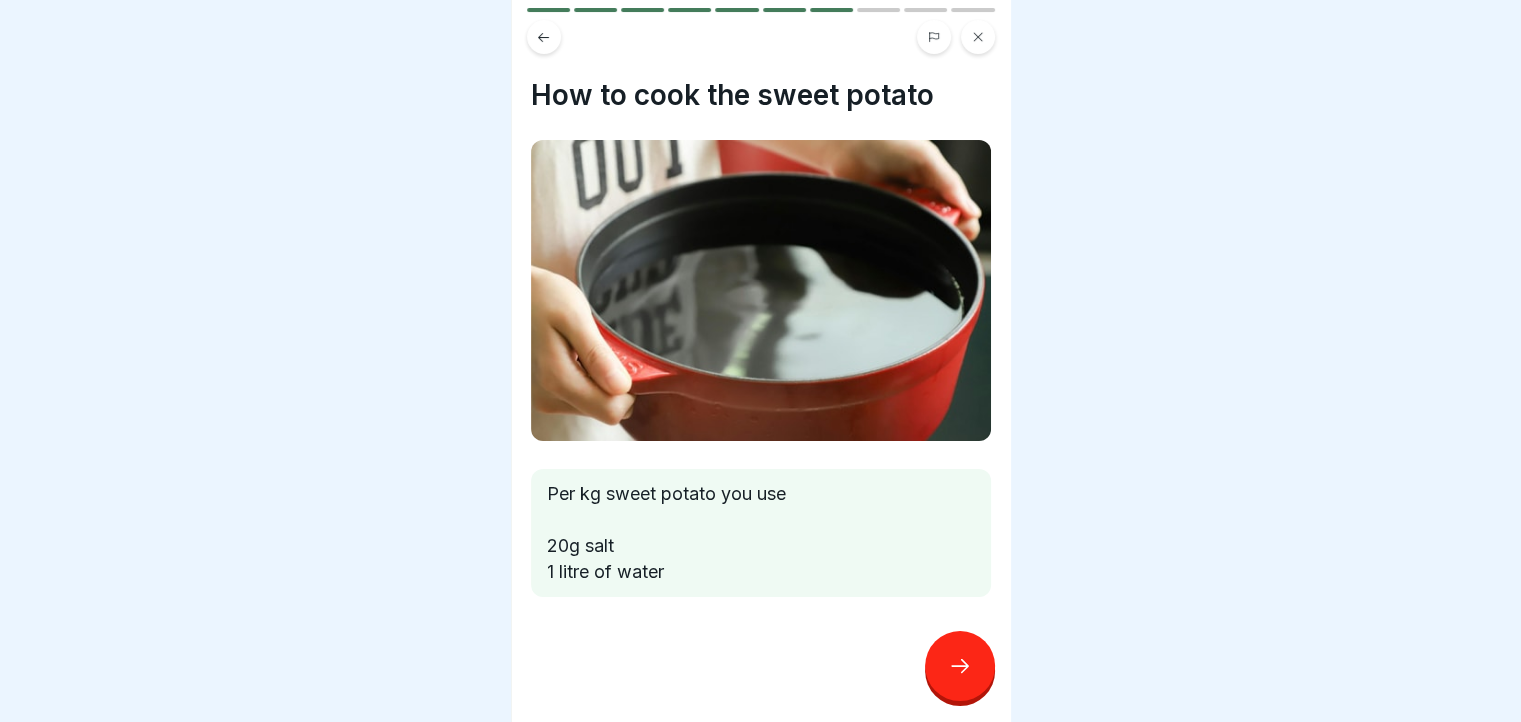 click 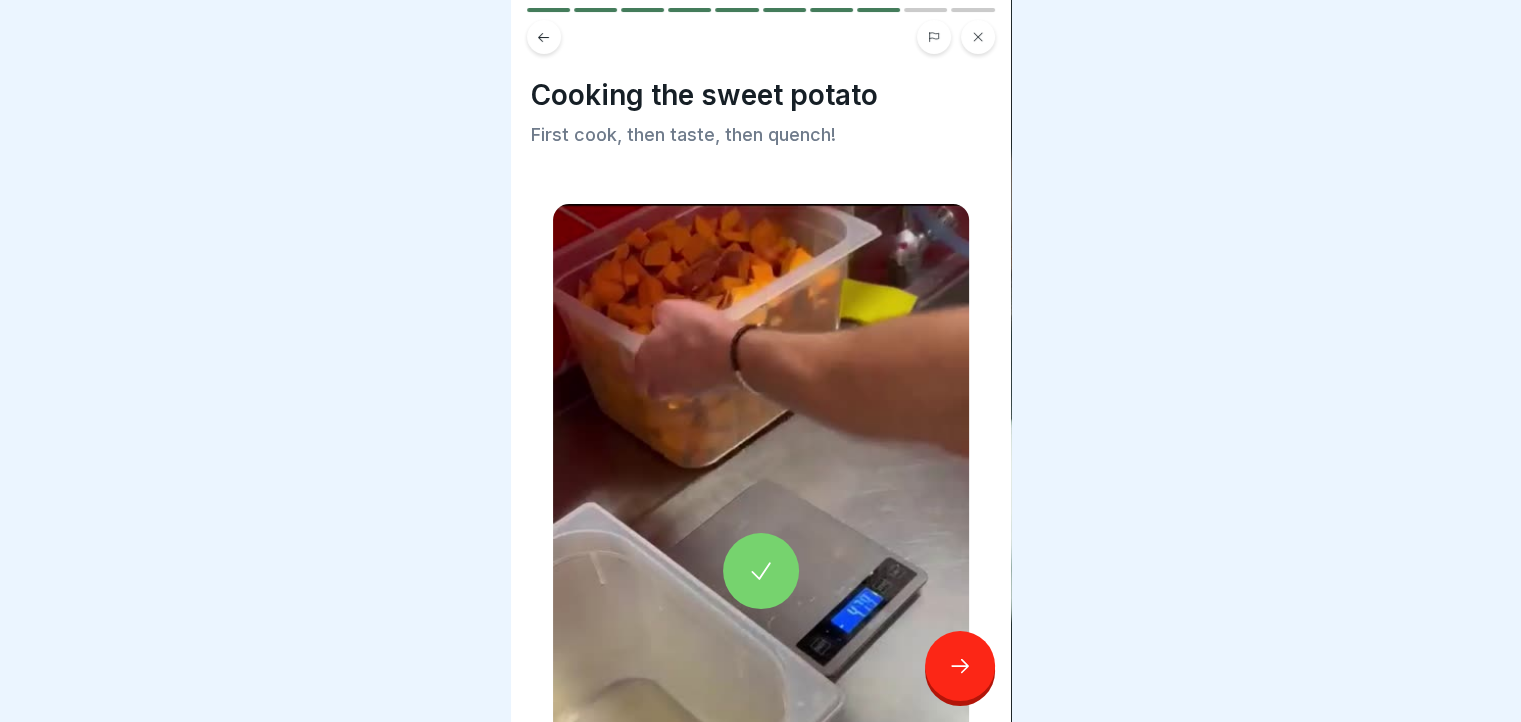 click 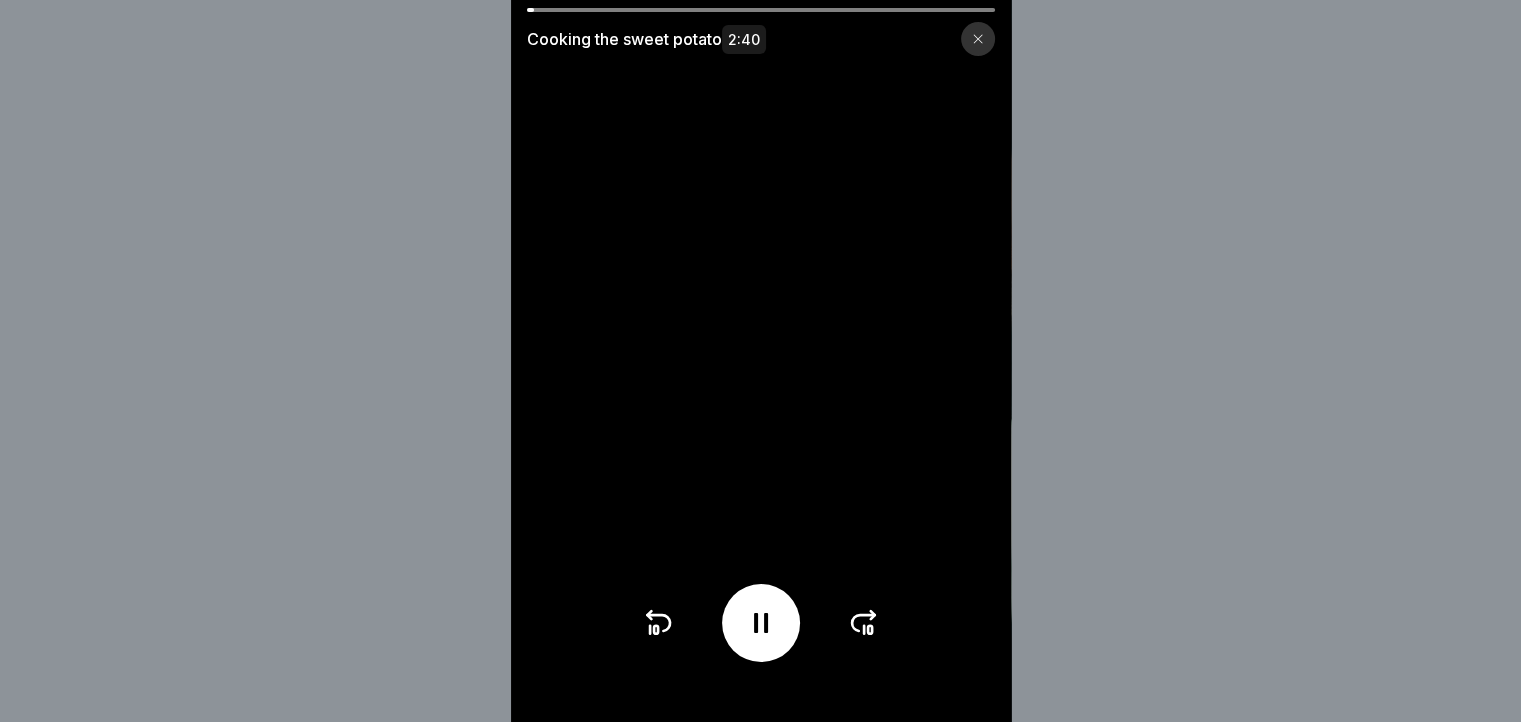 scroll, scrollTop: 15, scrollLeft: 0, axis: vertical 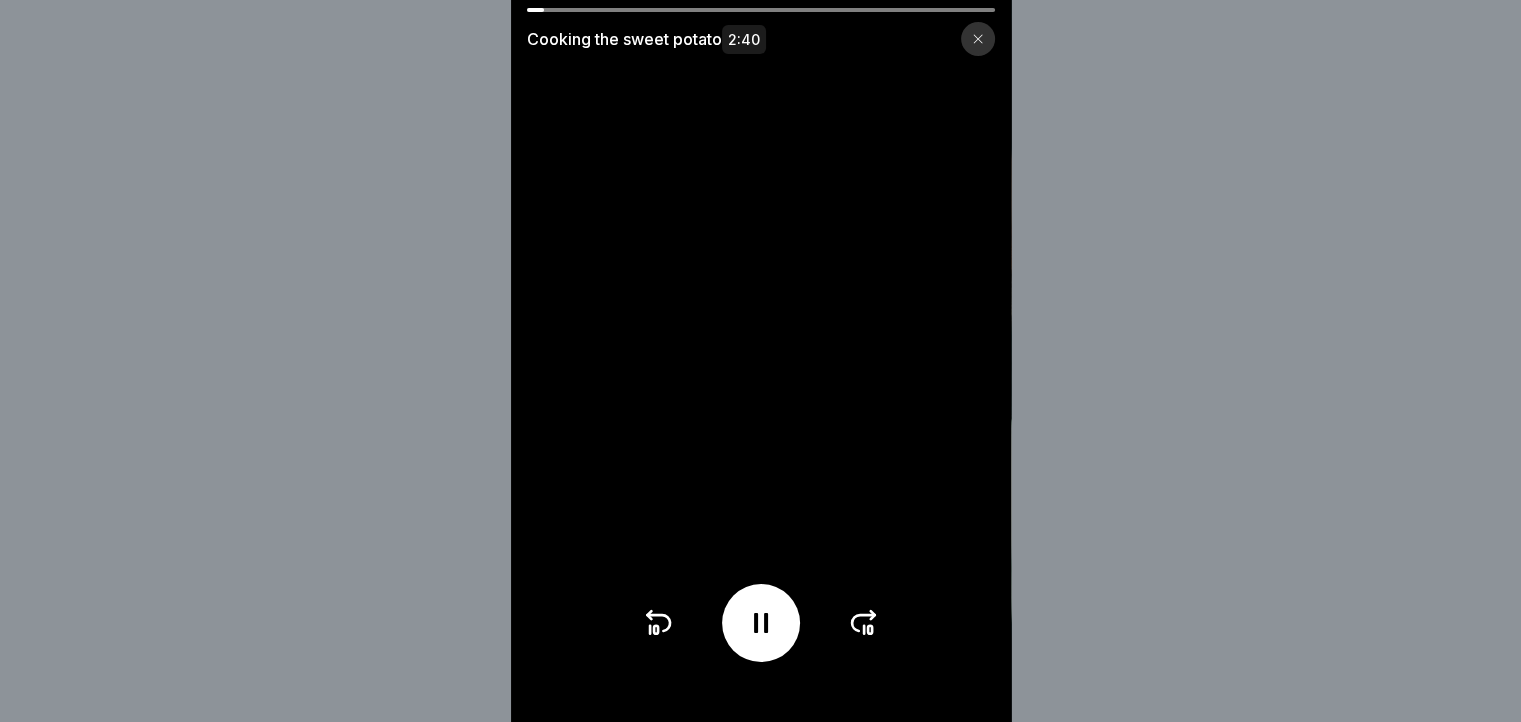 drag, startPoint x: 805, startPoint y: 641, endPoint x: 794, endPoint y: 639, distance: 11.18034 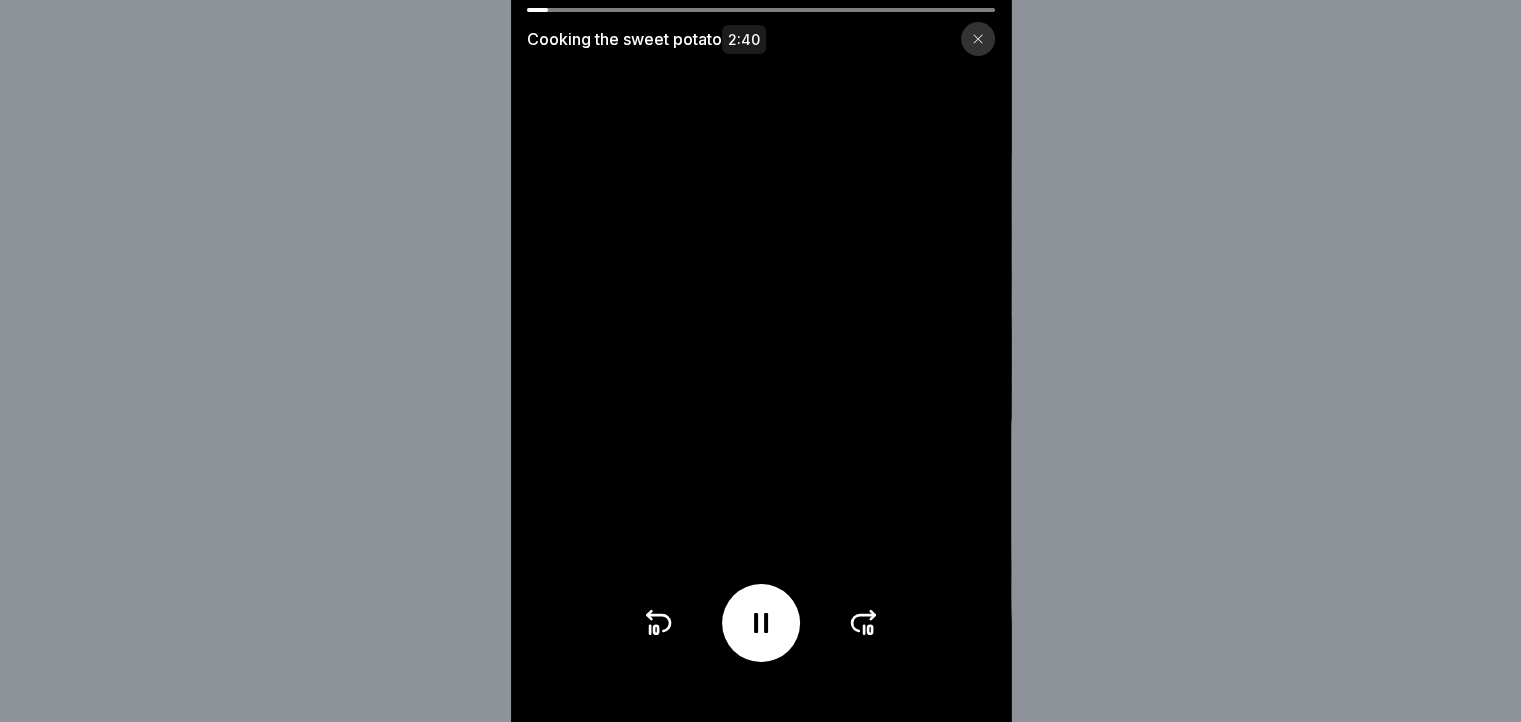 click 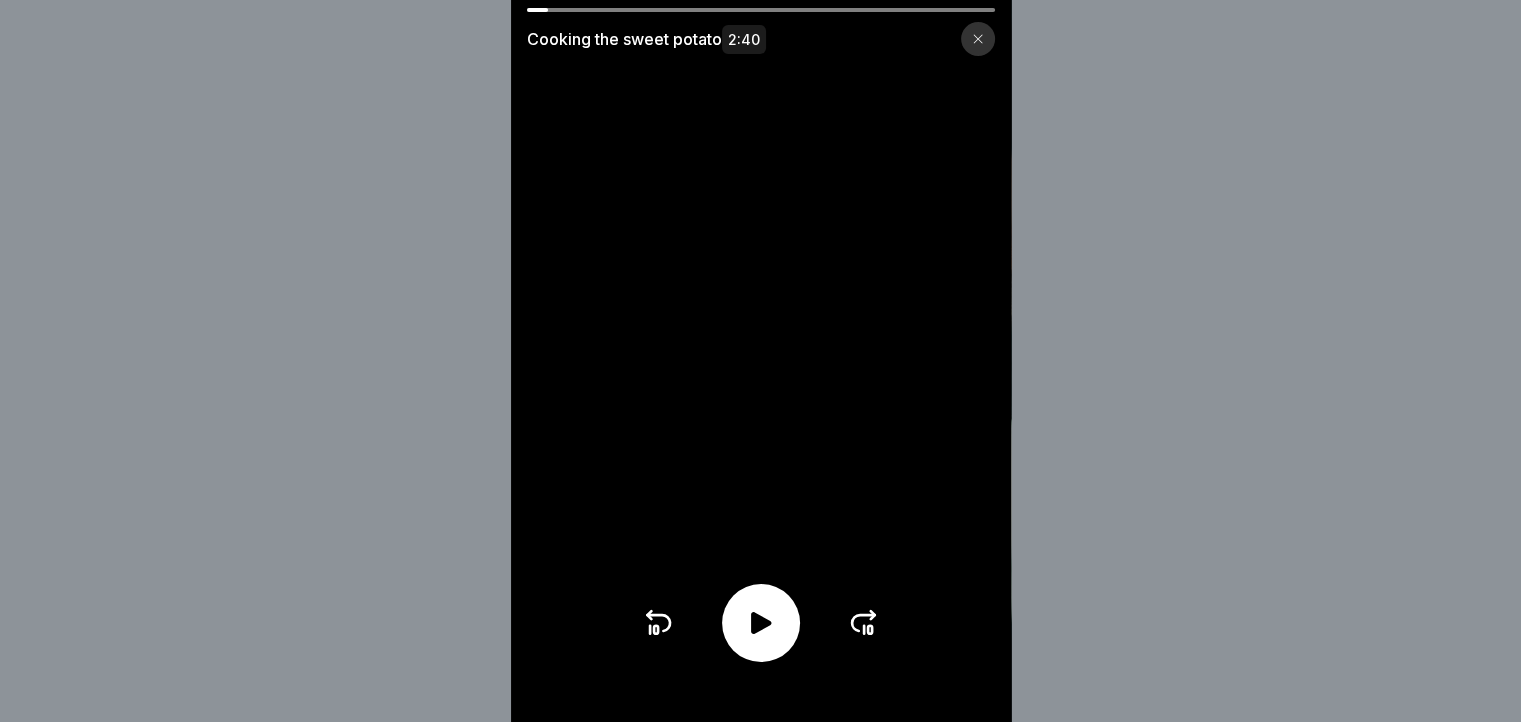 click at bounding box center [761, 361] 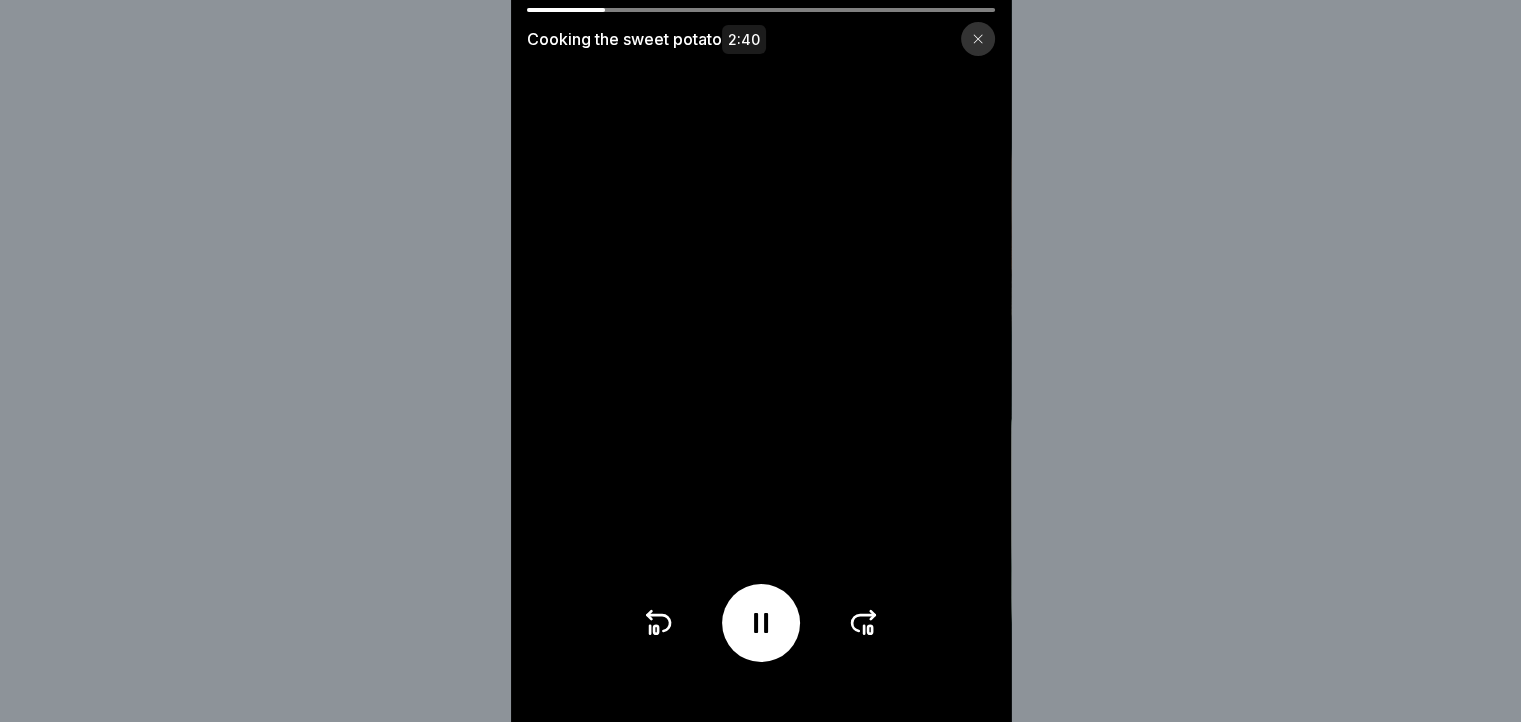 click 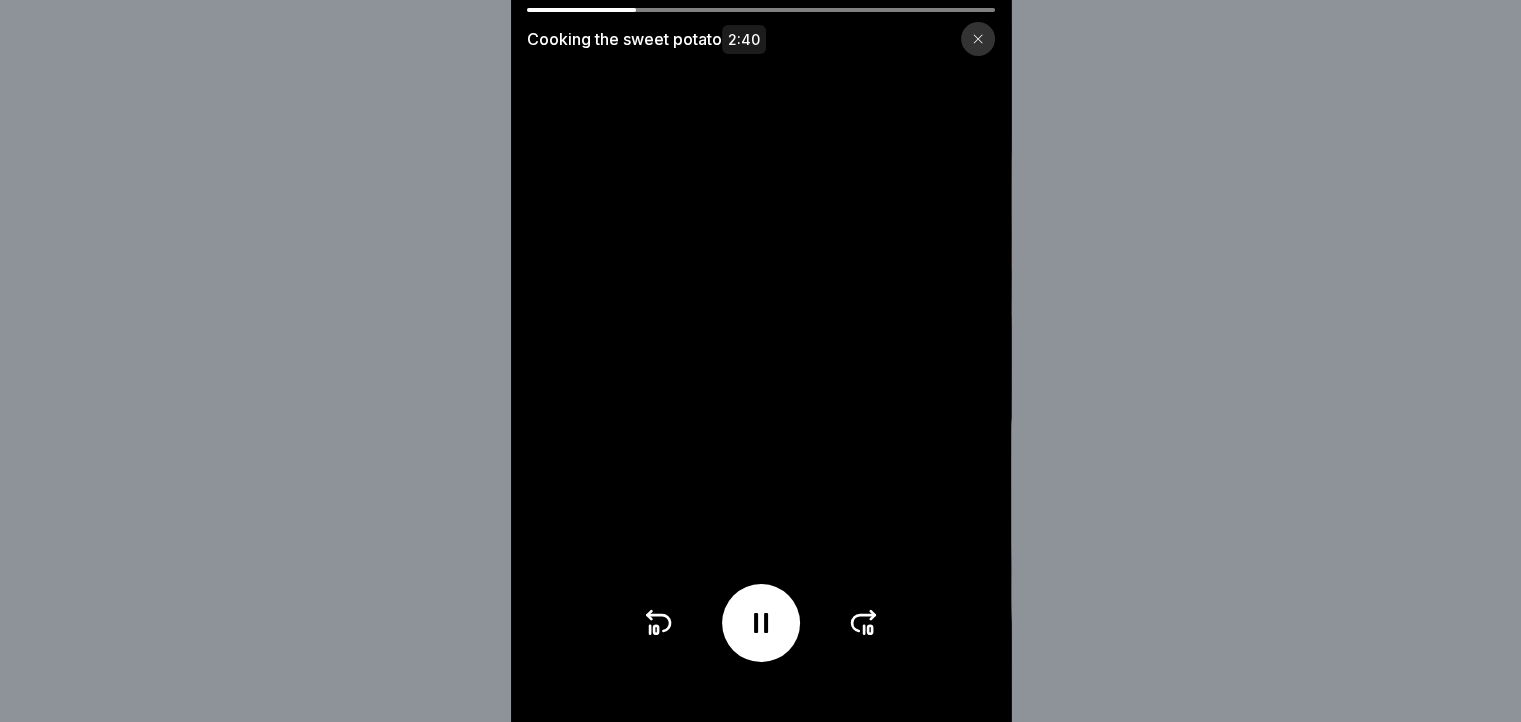 click 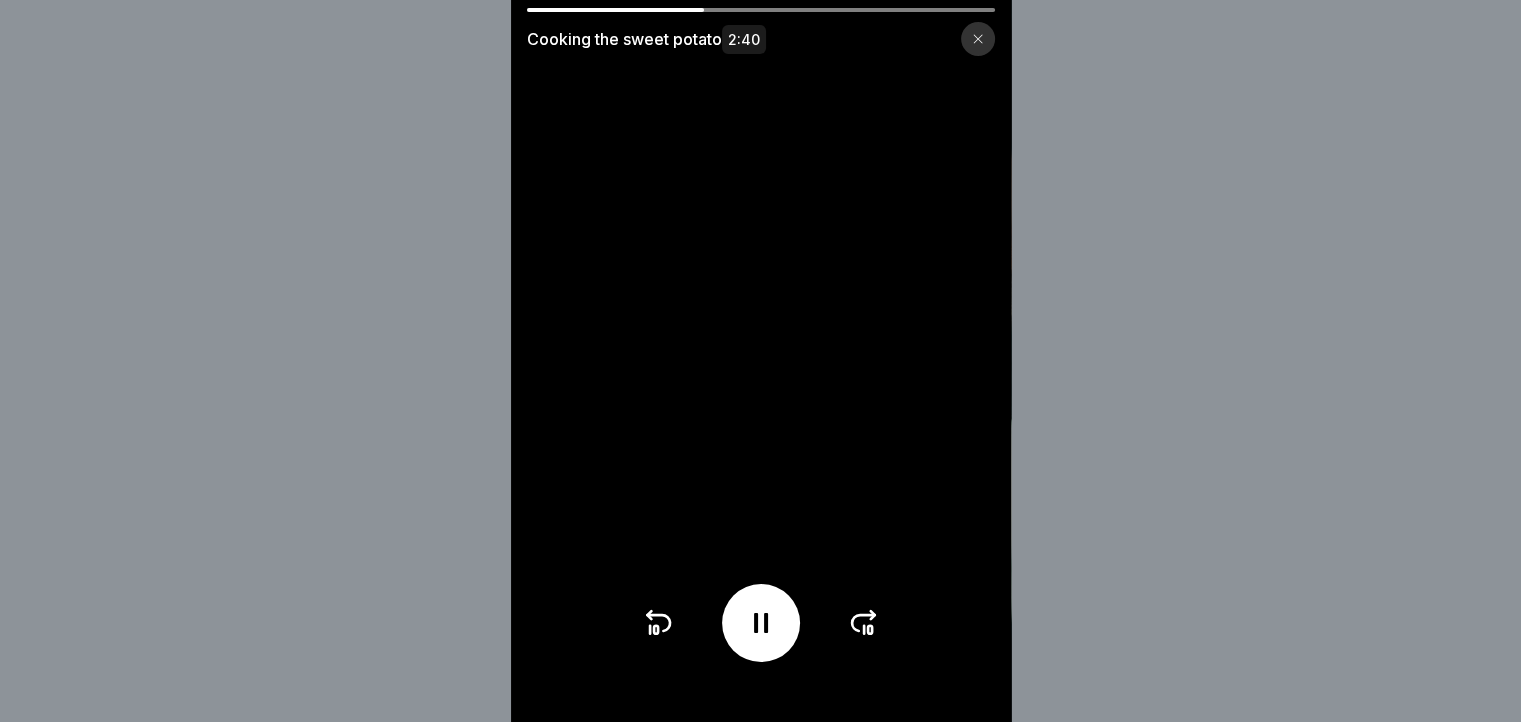 click at bounding box center (761, 361) 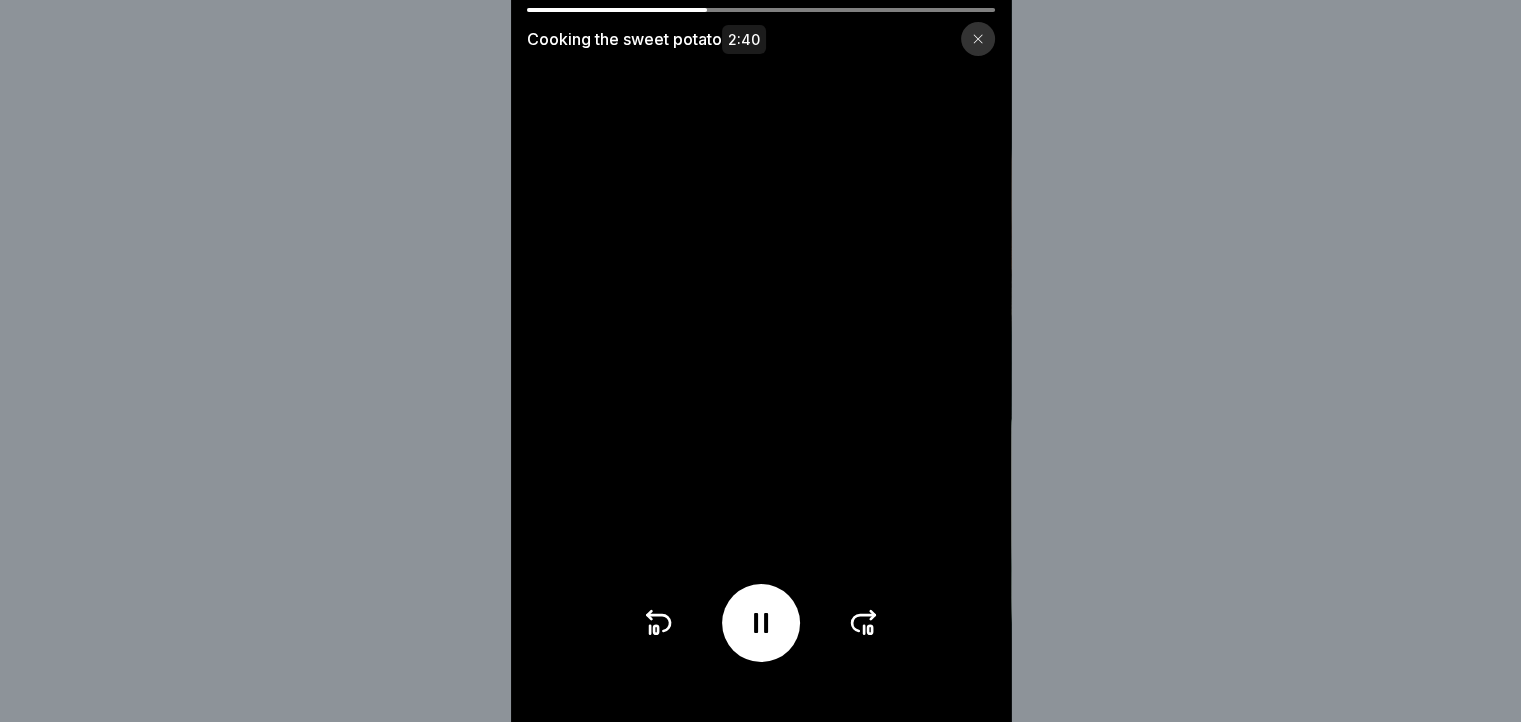 click 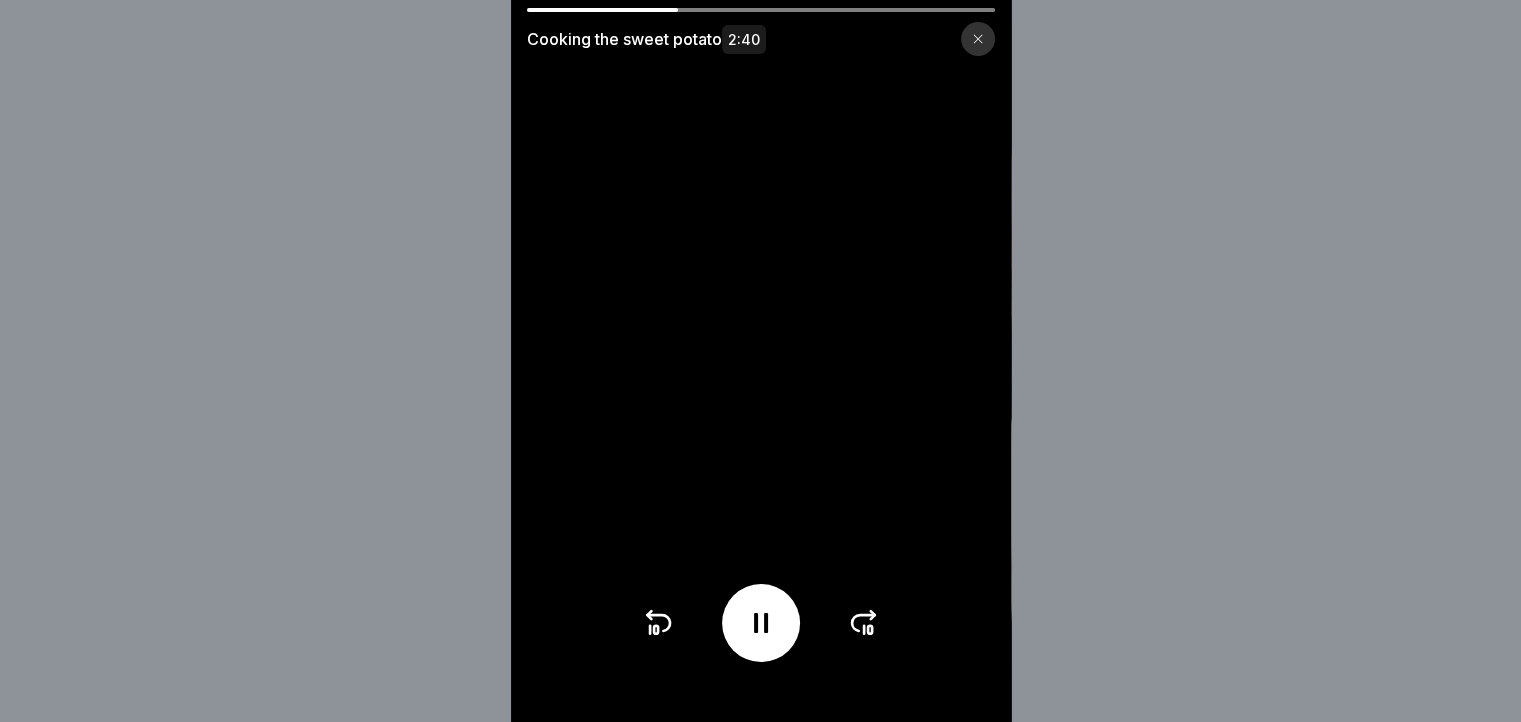 click 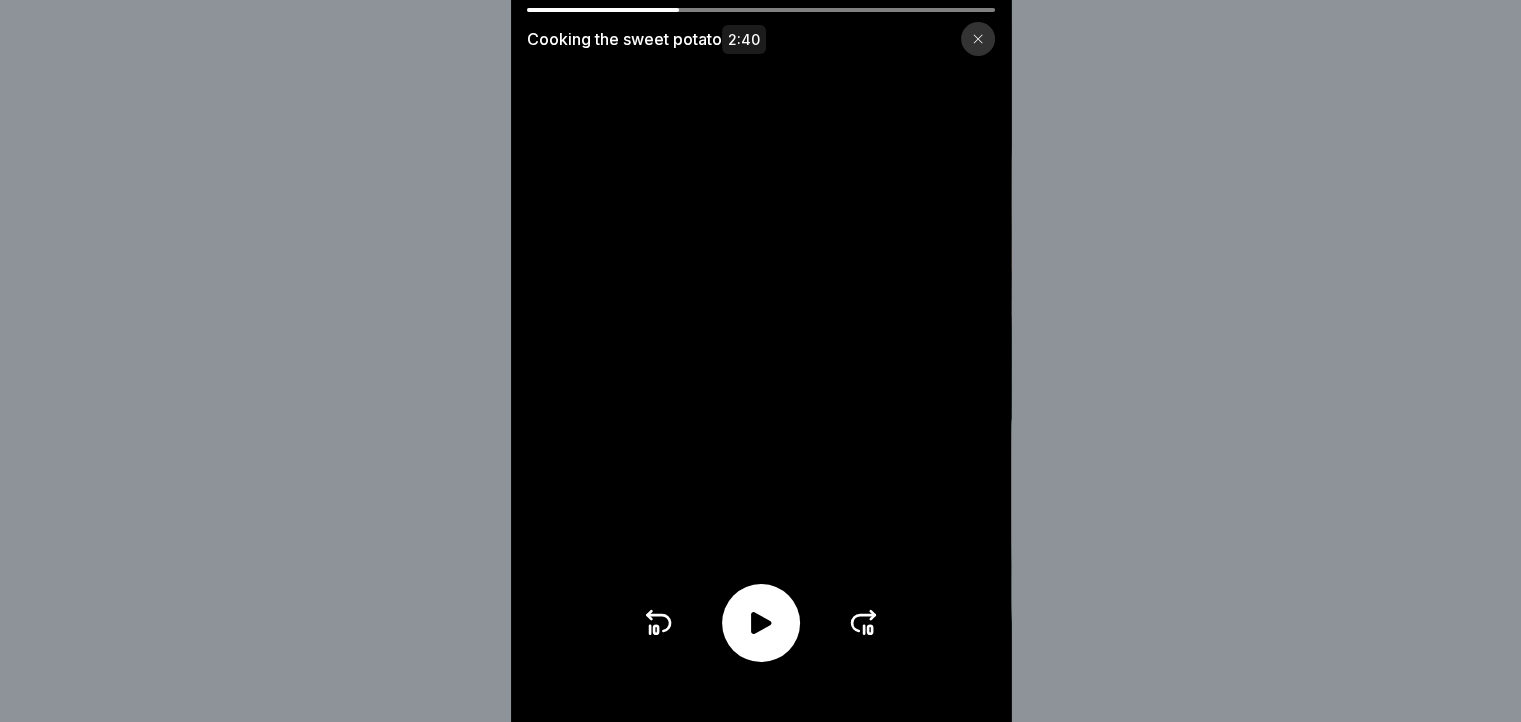 click at bounding box center [978, 39] 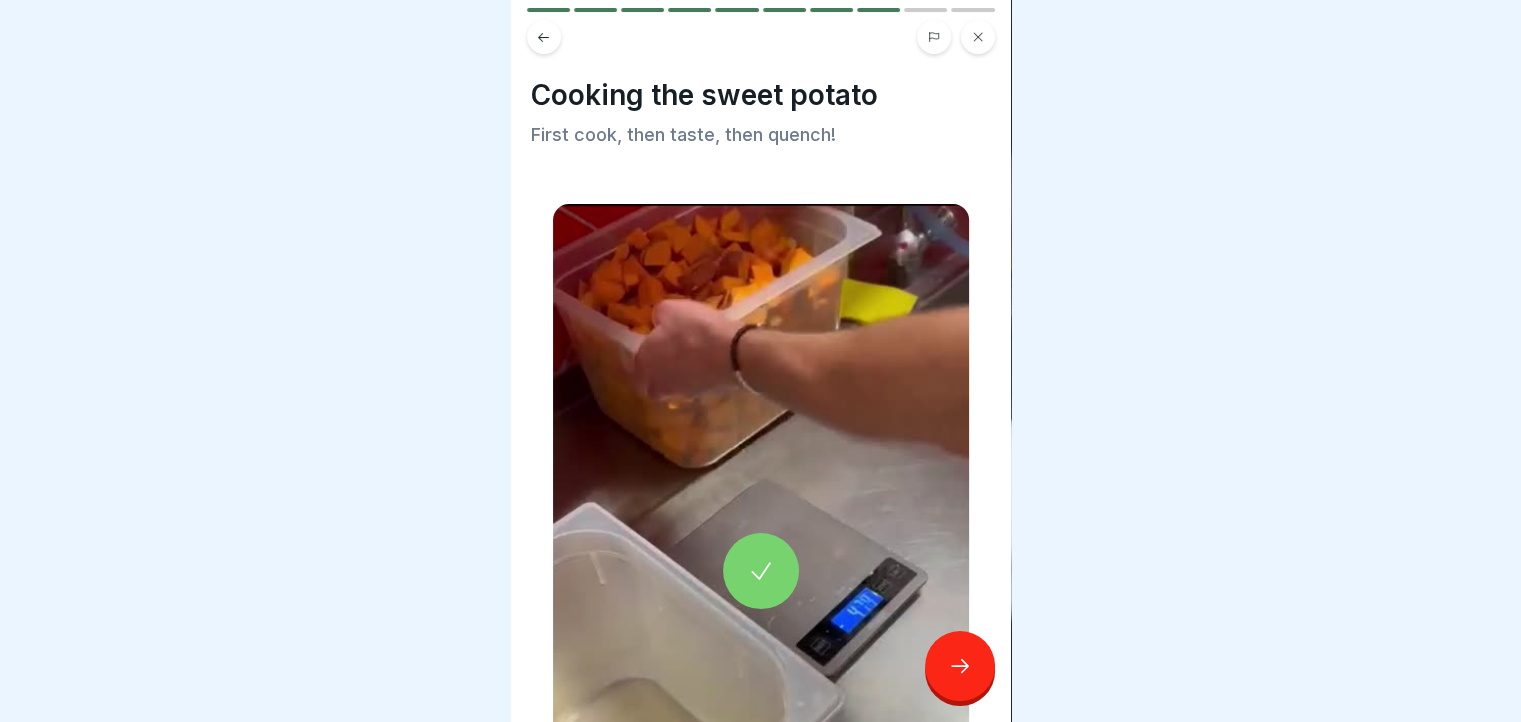 click 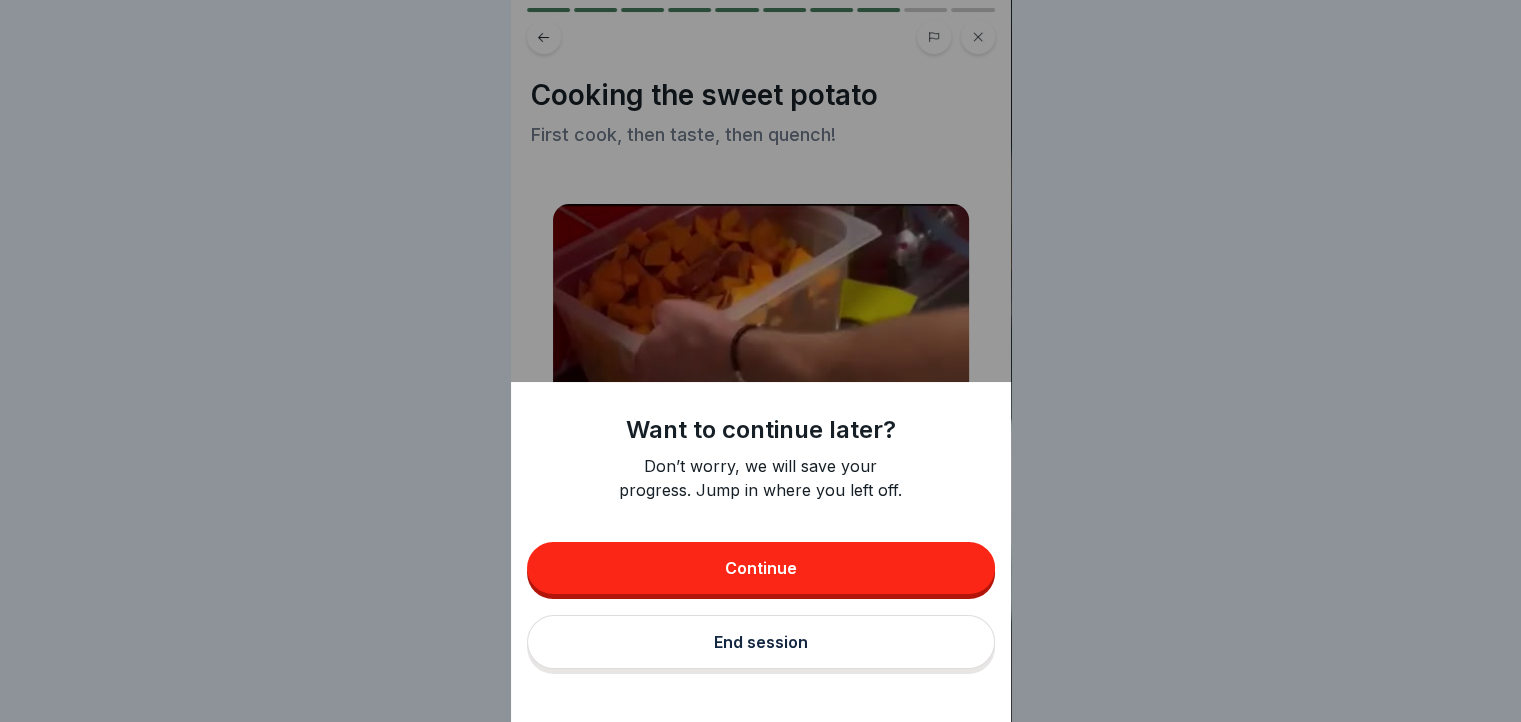 click on "End session" at bounding box center [761, 642] 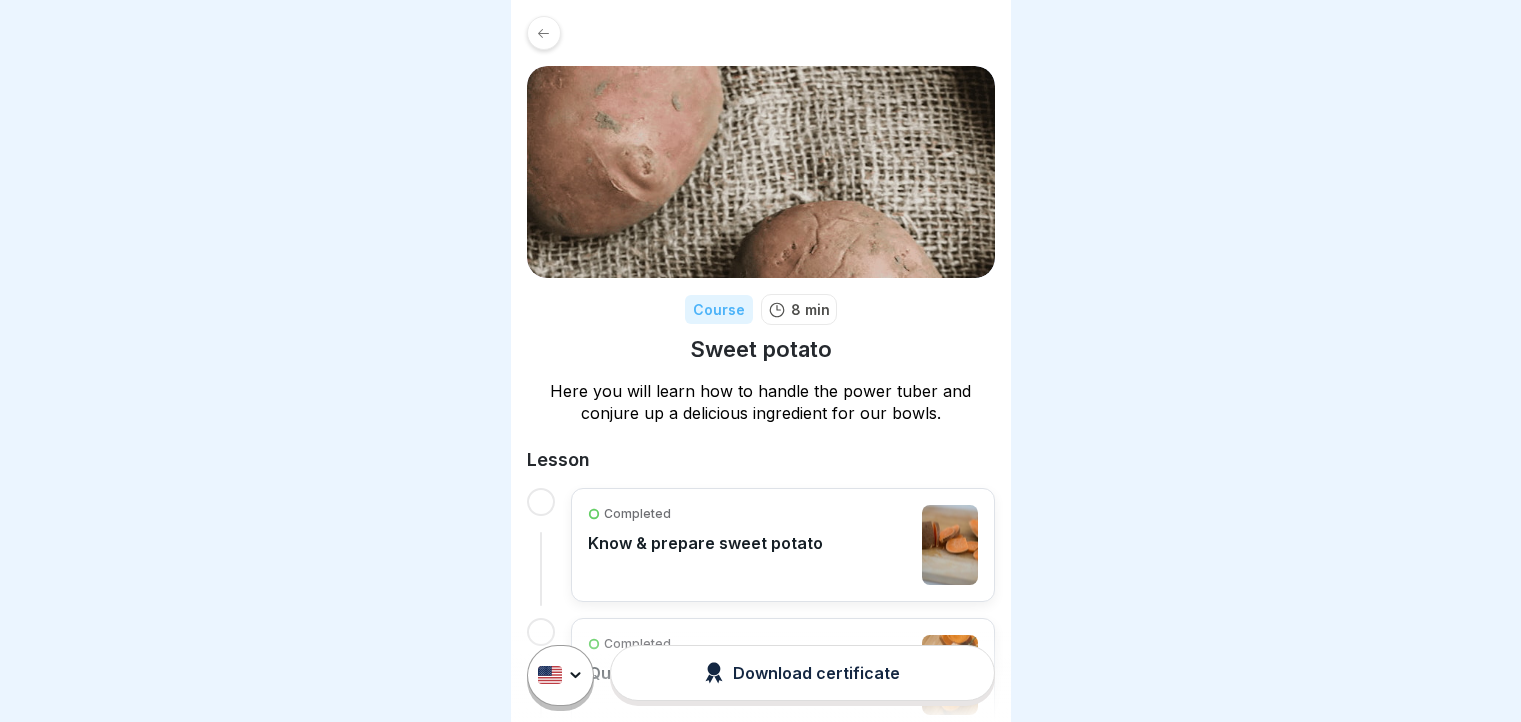 scroll, scrollTop: 0, scrollLeft: 0, axis: both 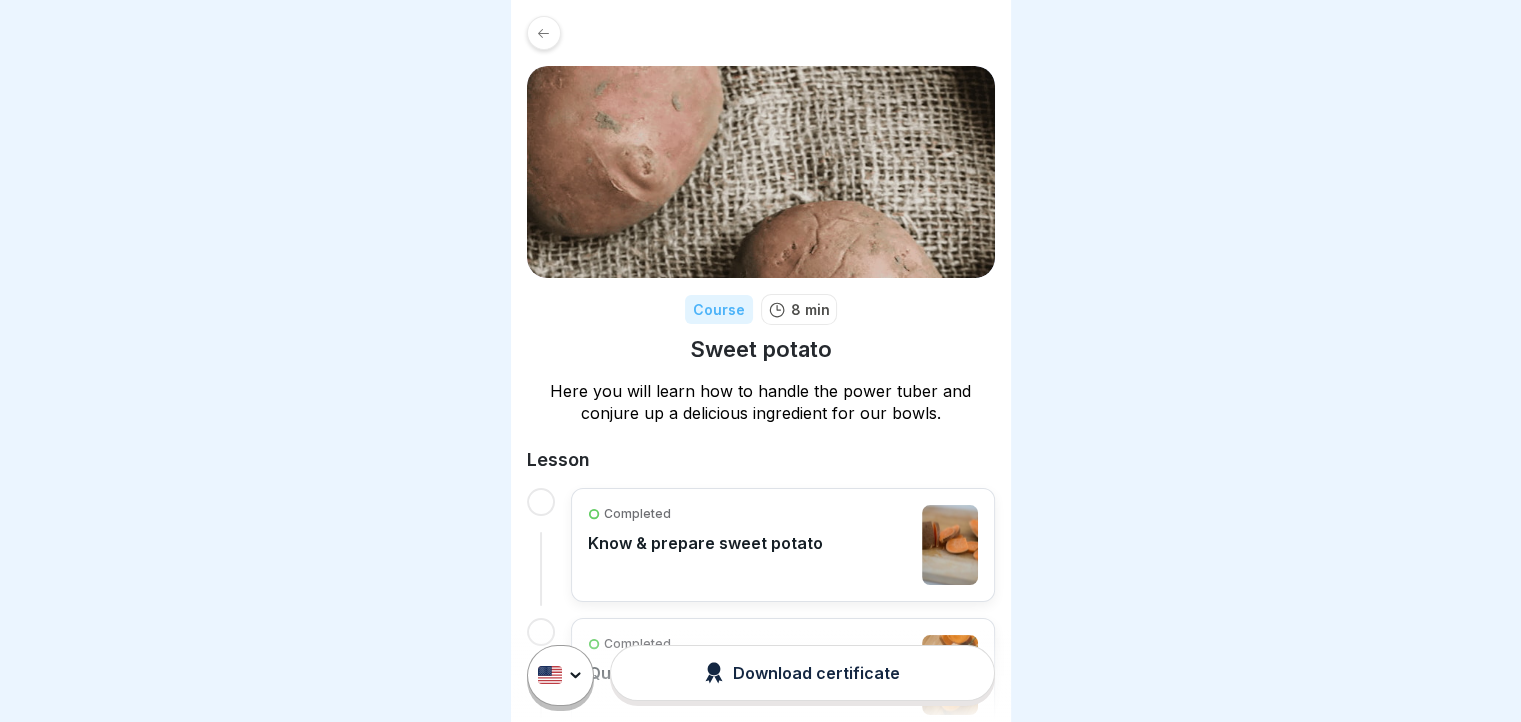 click at bounding box center (544, 33) 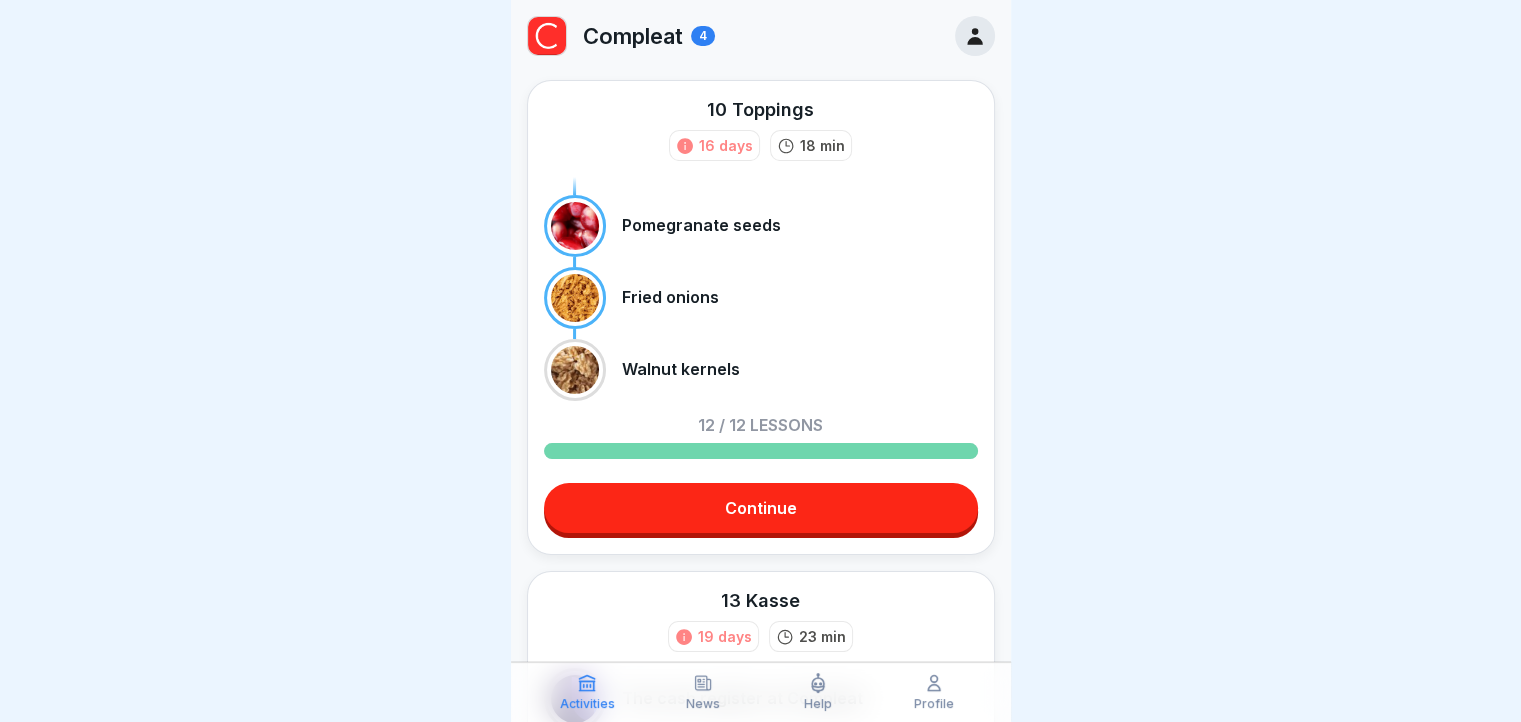 click on "Profile" at bounding box center (934, 704) 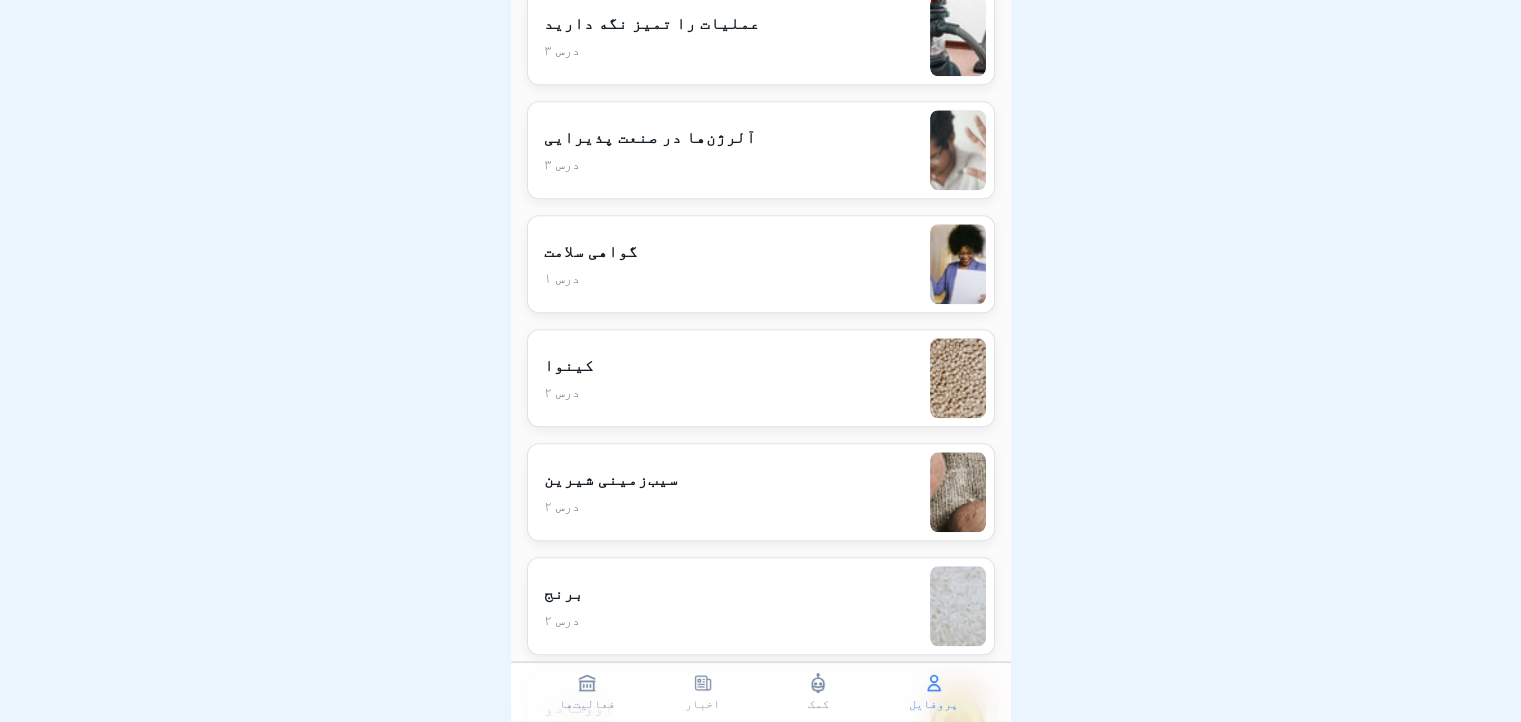 scroll, scrollTop: 2000, scrollLeft: 0, axis: vertical 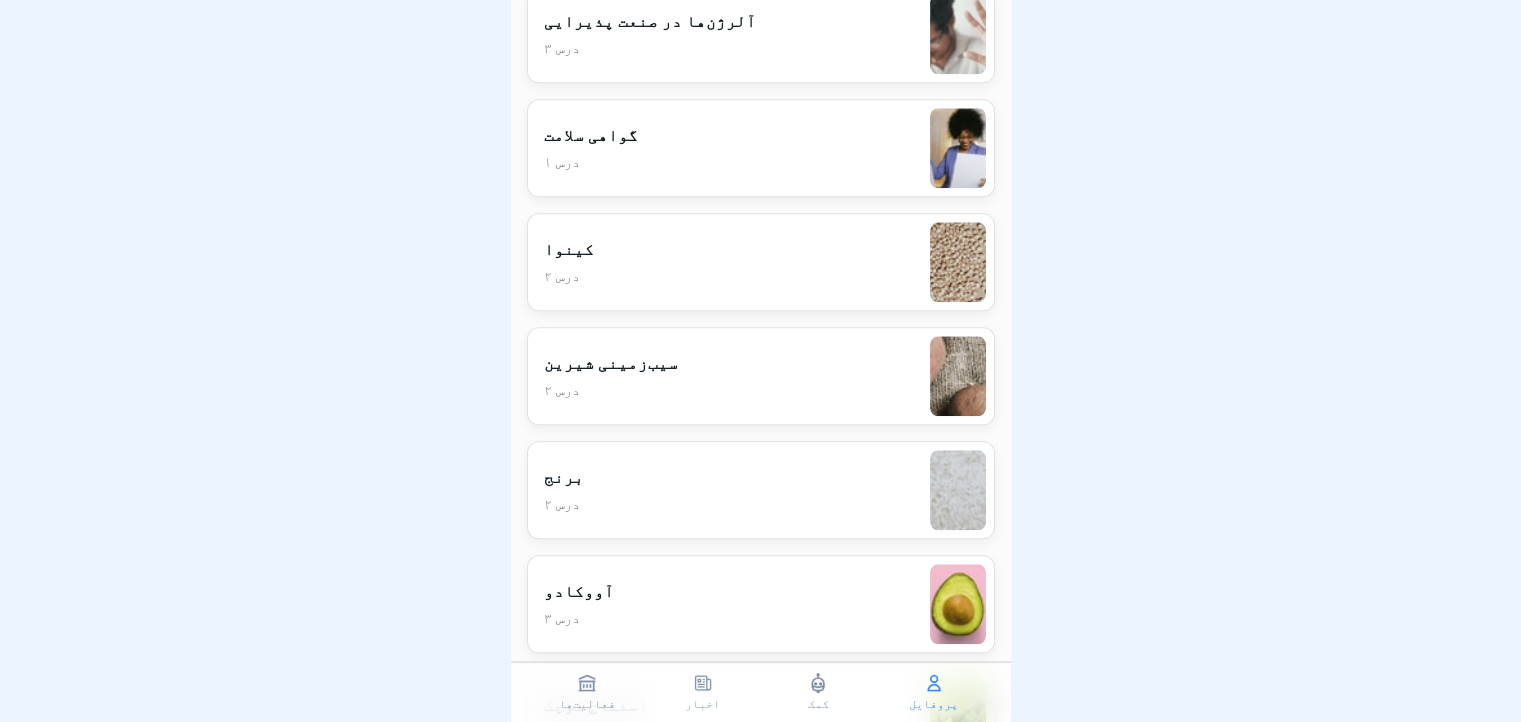 click on "برنج ۲ درس" at bounding box center (761, 490) 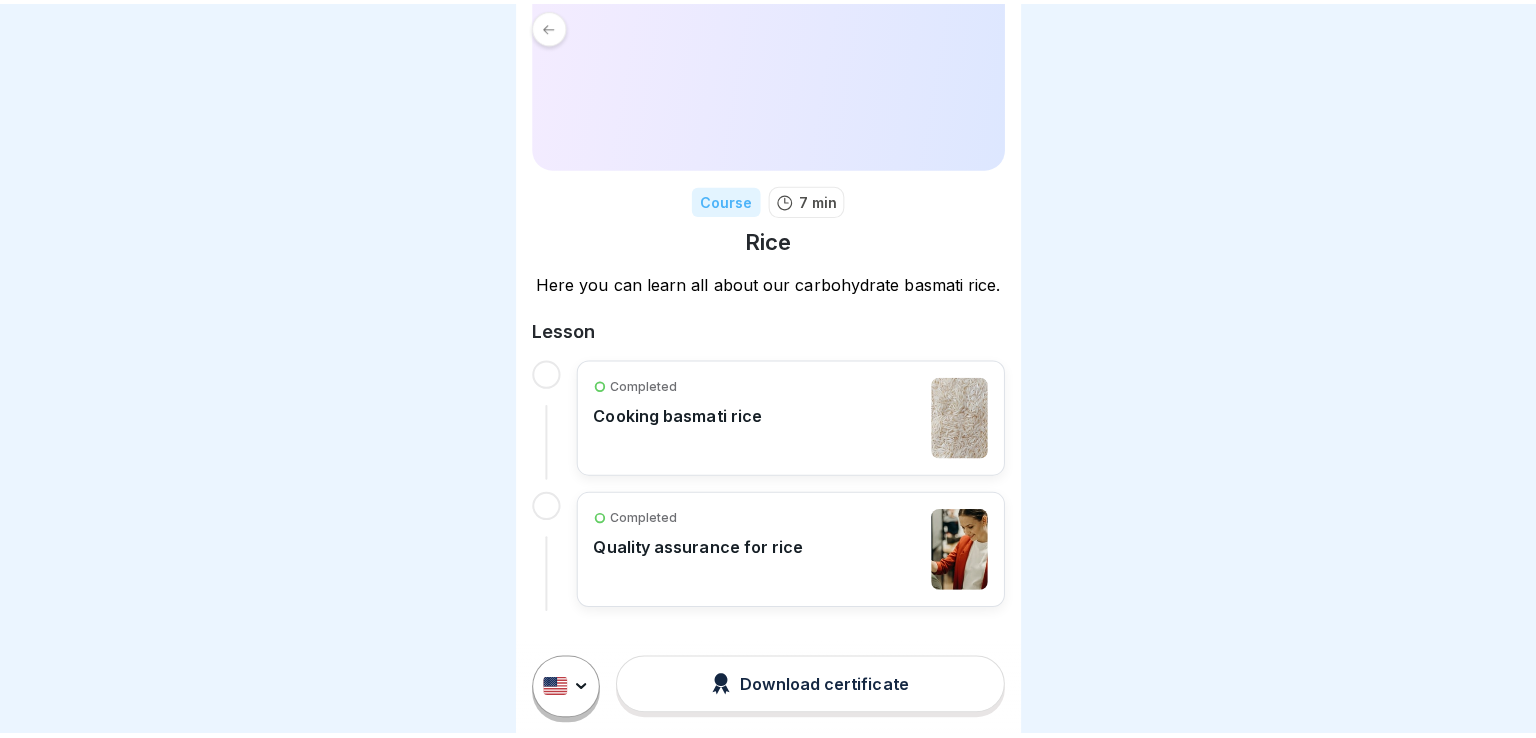 scroll, scrollTop: 0, scrollLeft: 0, axis: both 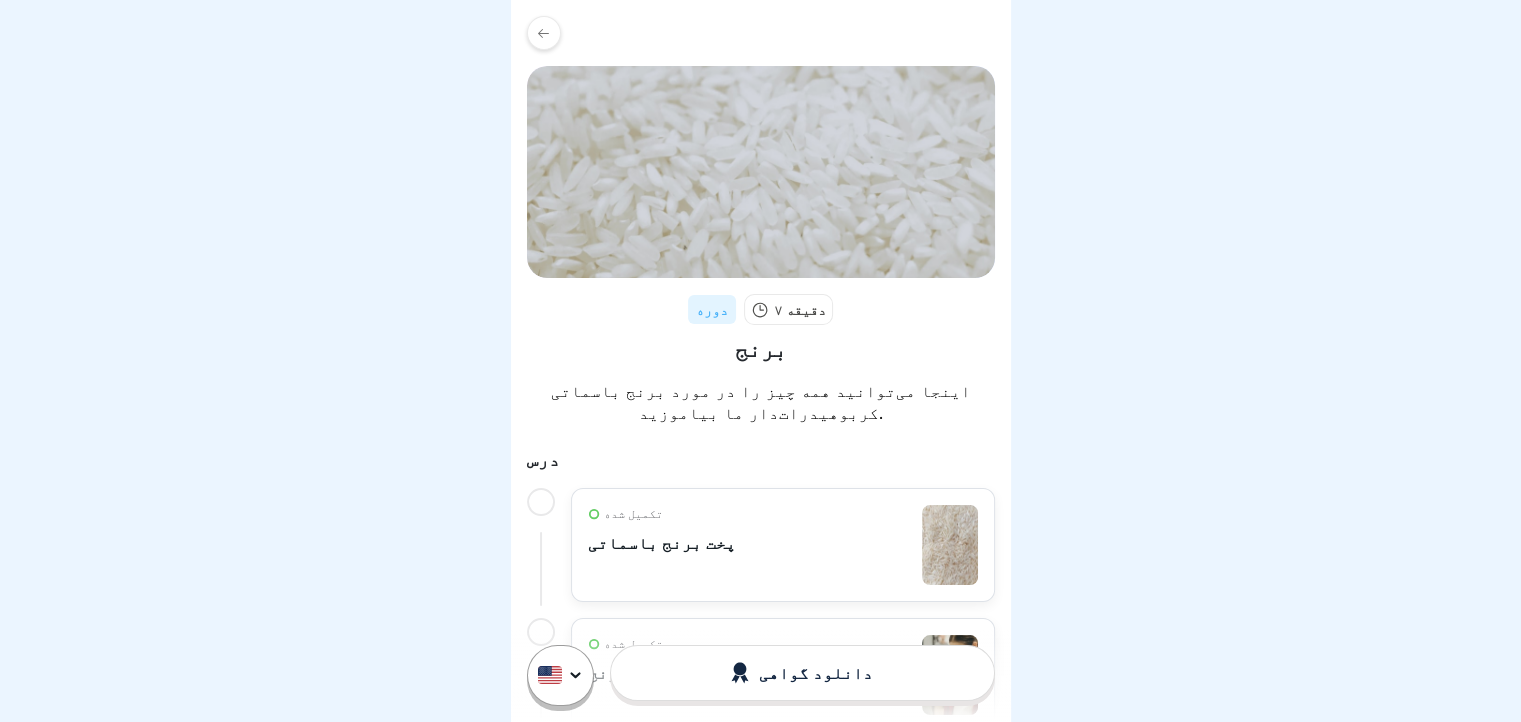 click on "تکمیل شده پخت برنج باسماتی" at bounding box center [783, 545] 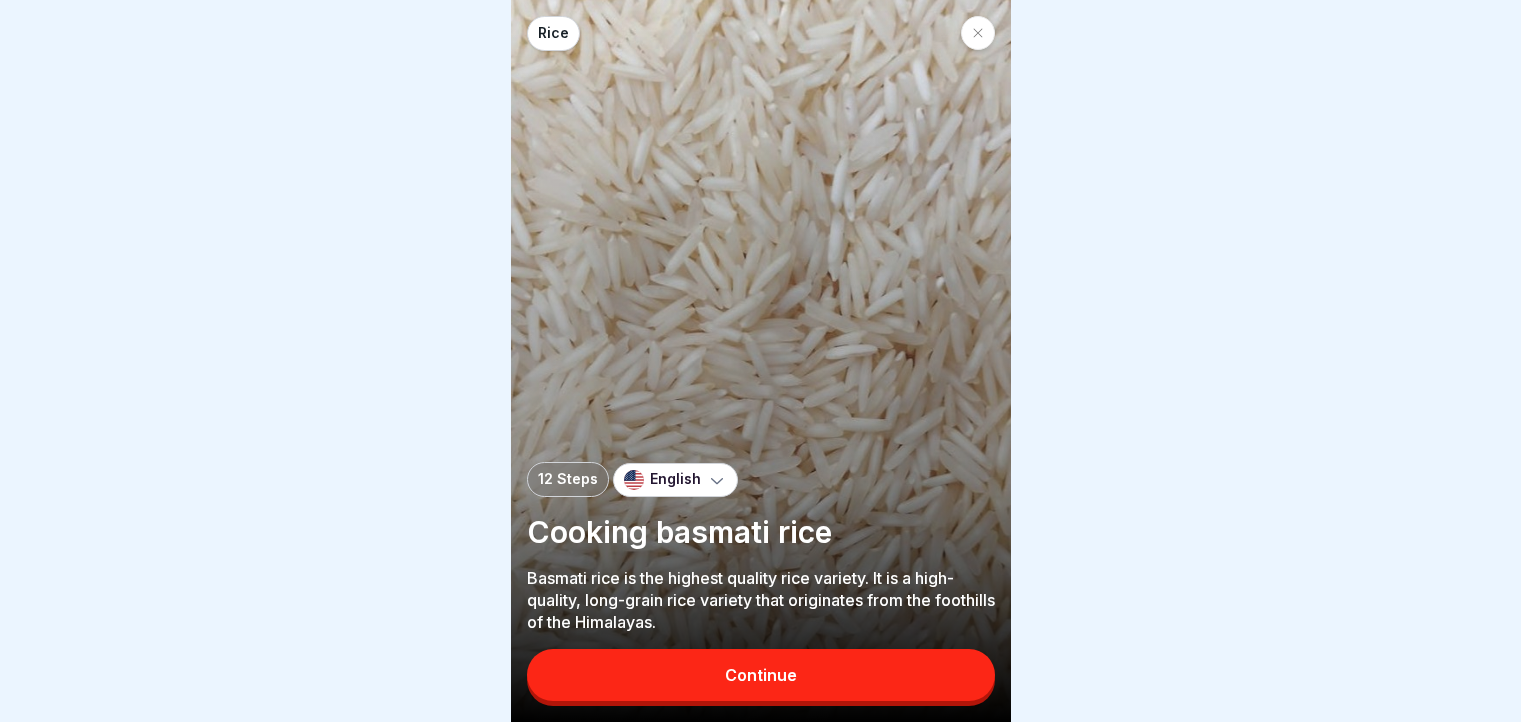 scroll, scrollTop: 0, scrollLeft: 0, axis: both 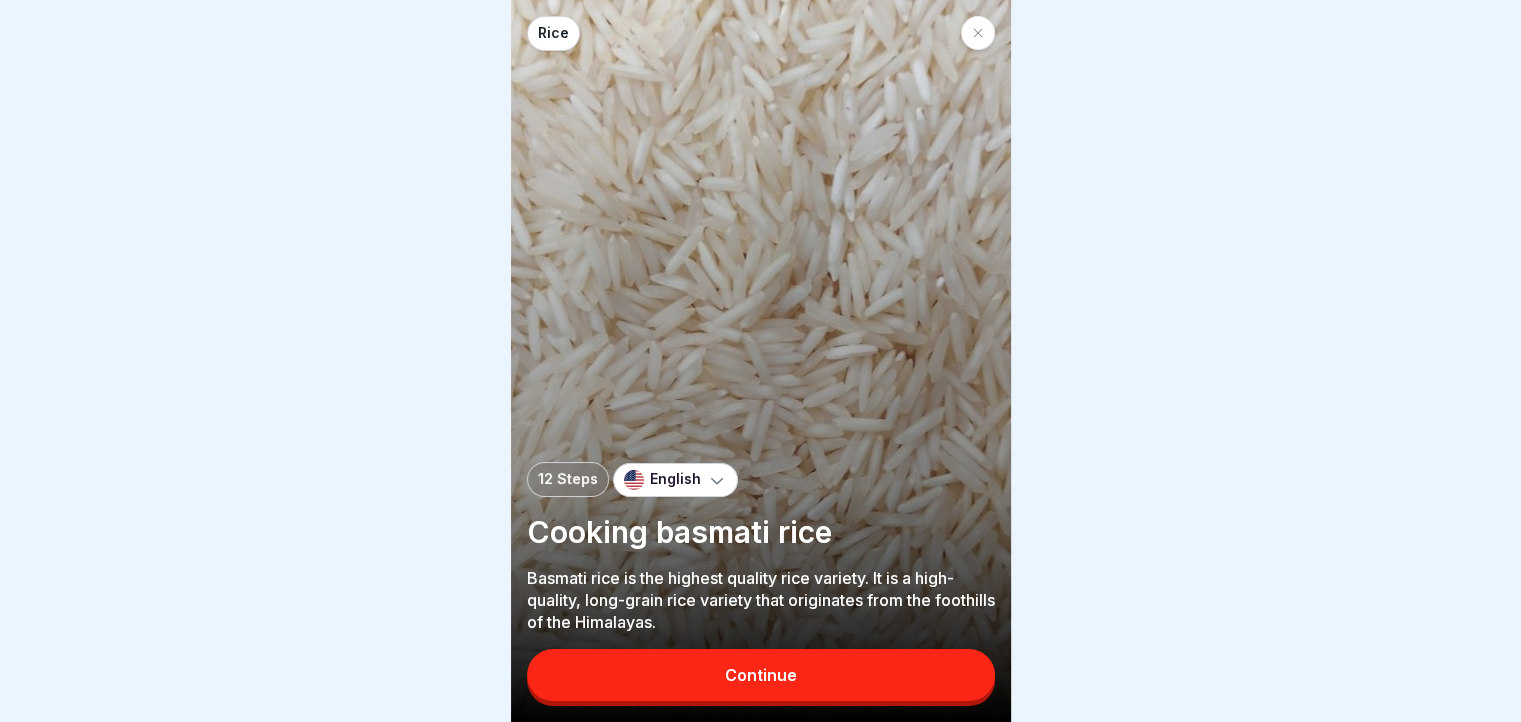 click on "Continue" at bounding box center (761, 675) 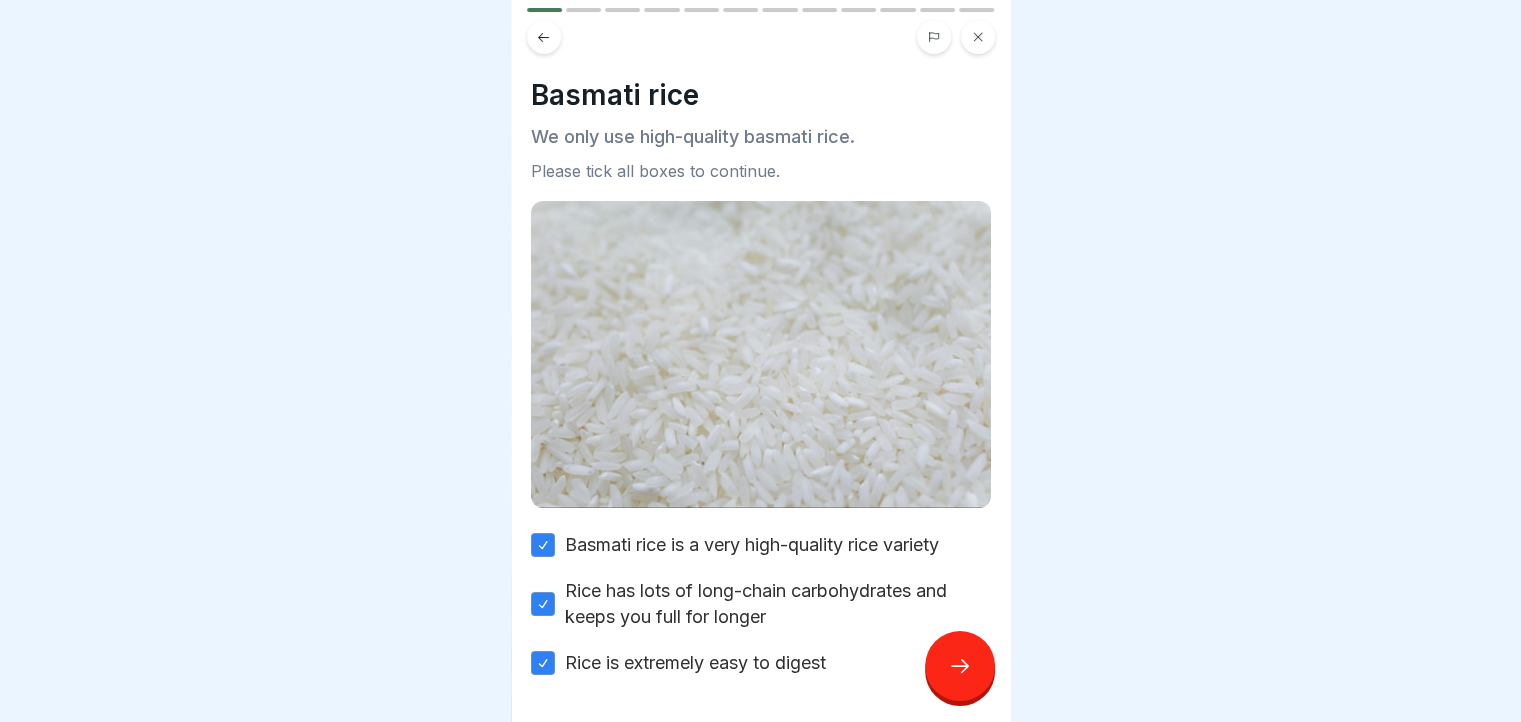 click at bounding box center [960, 666] 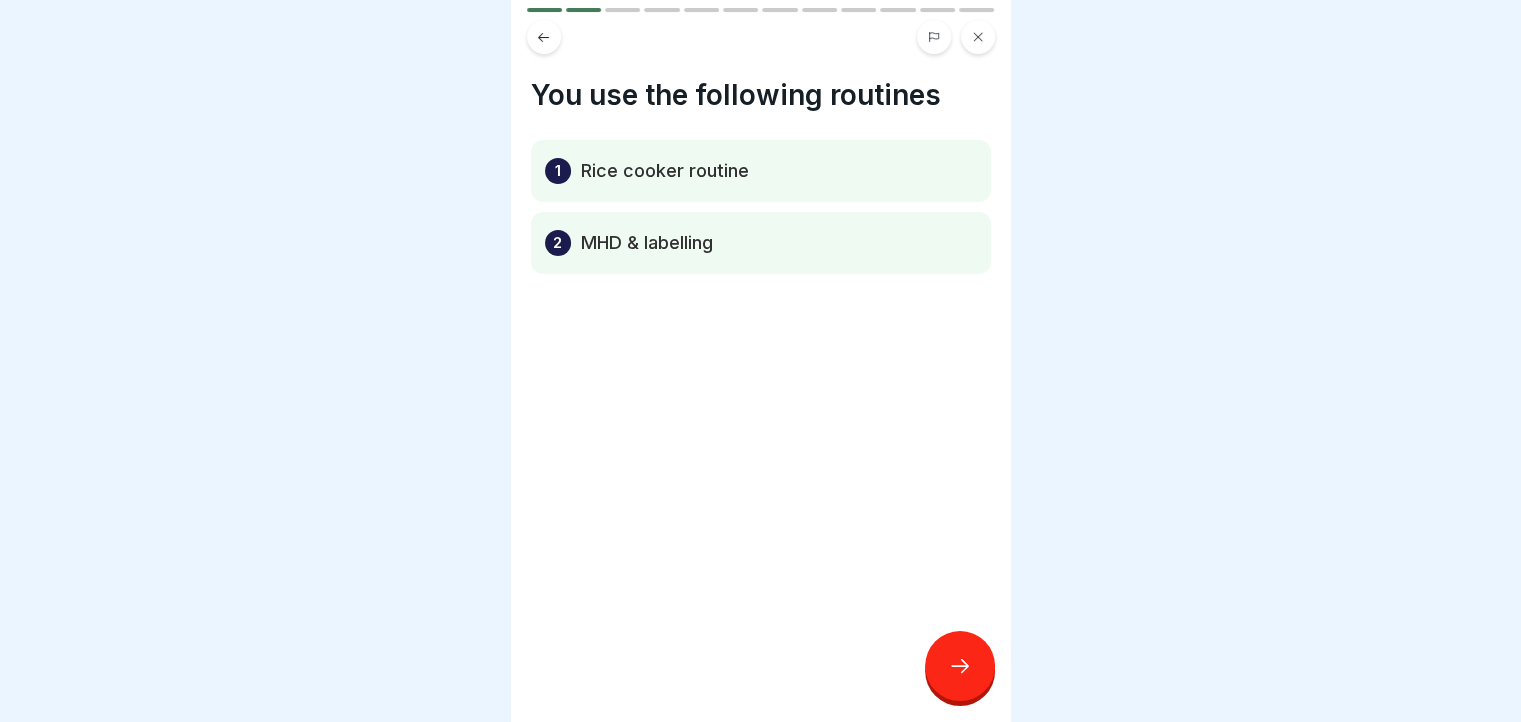 click at bounding box center (960, 666) 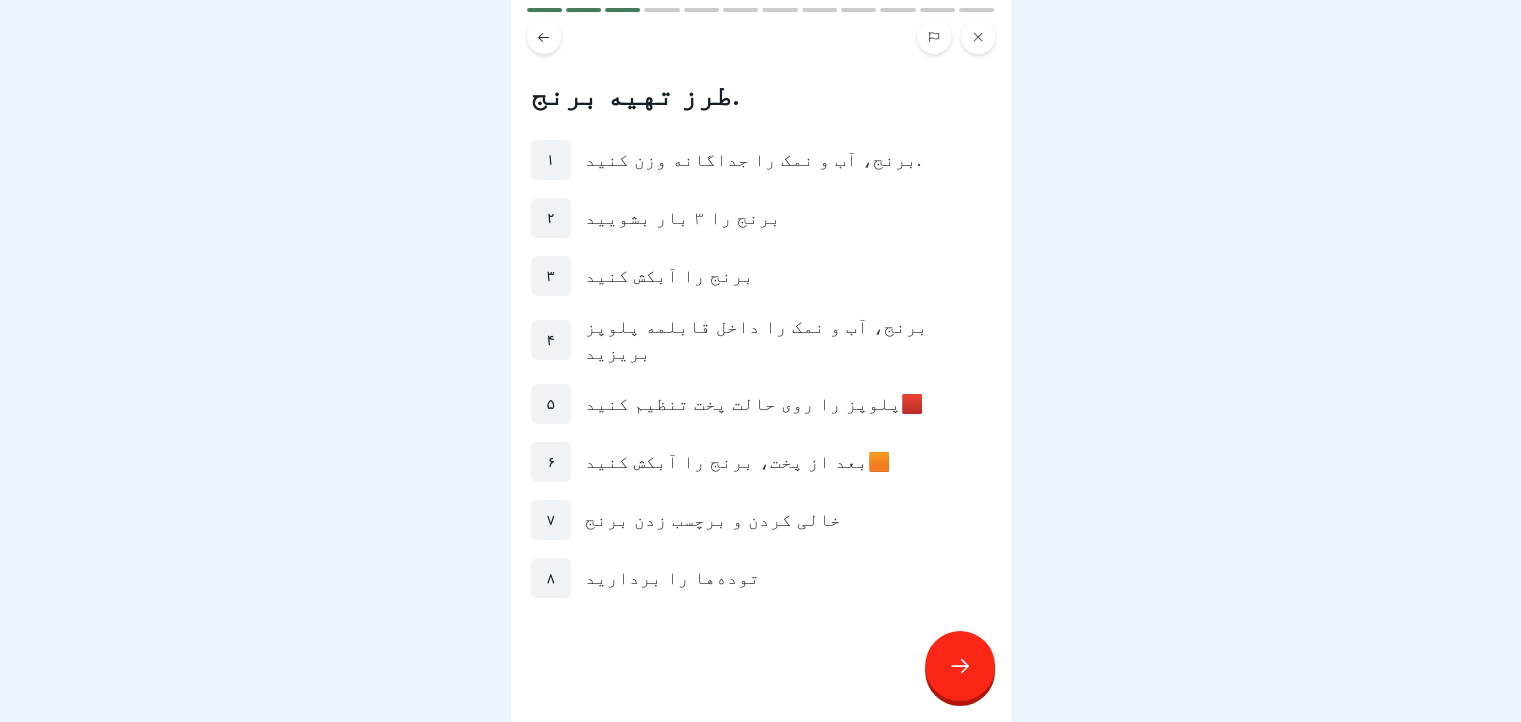 click at bounding box center (960, 666) 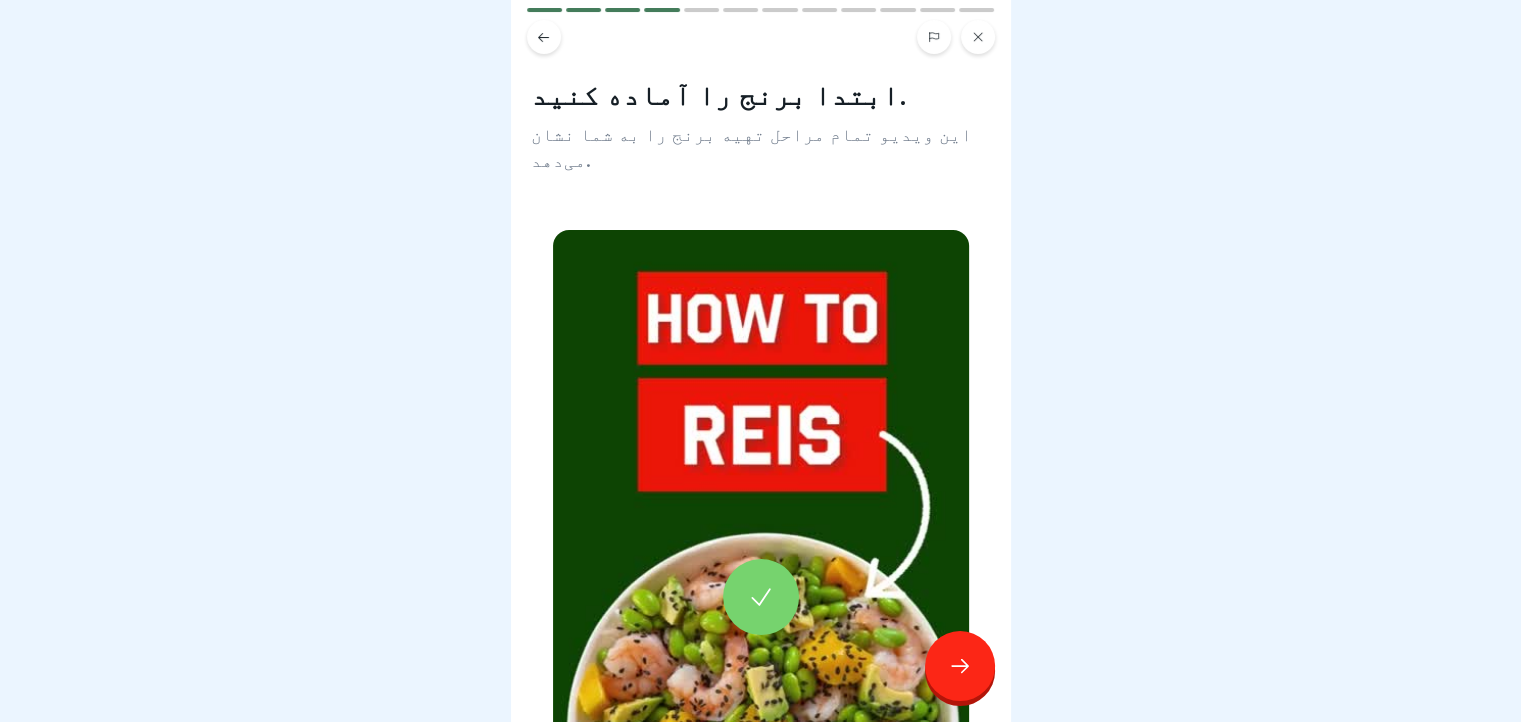 click at bounding box center [761, 597] 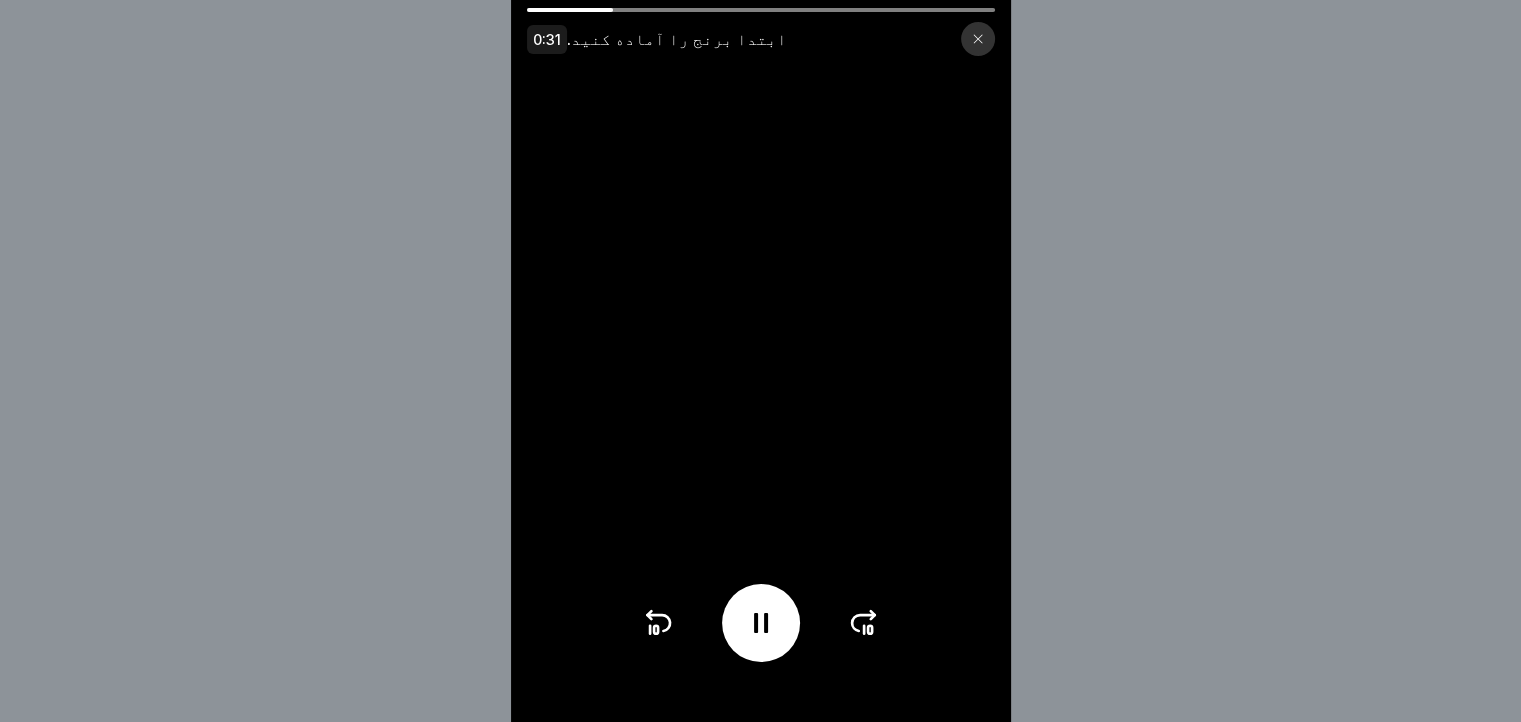 click 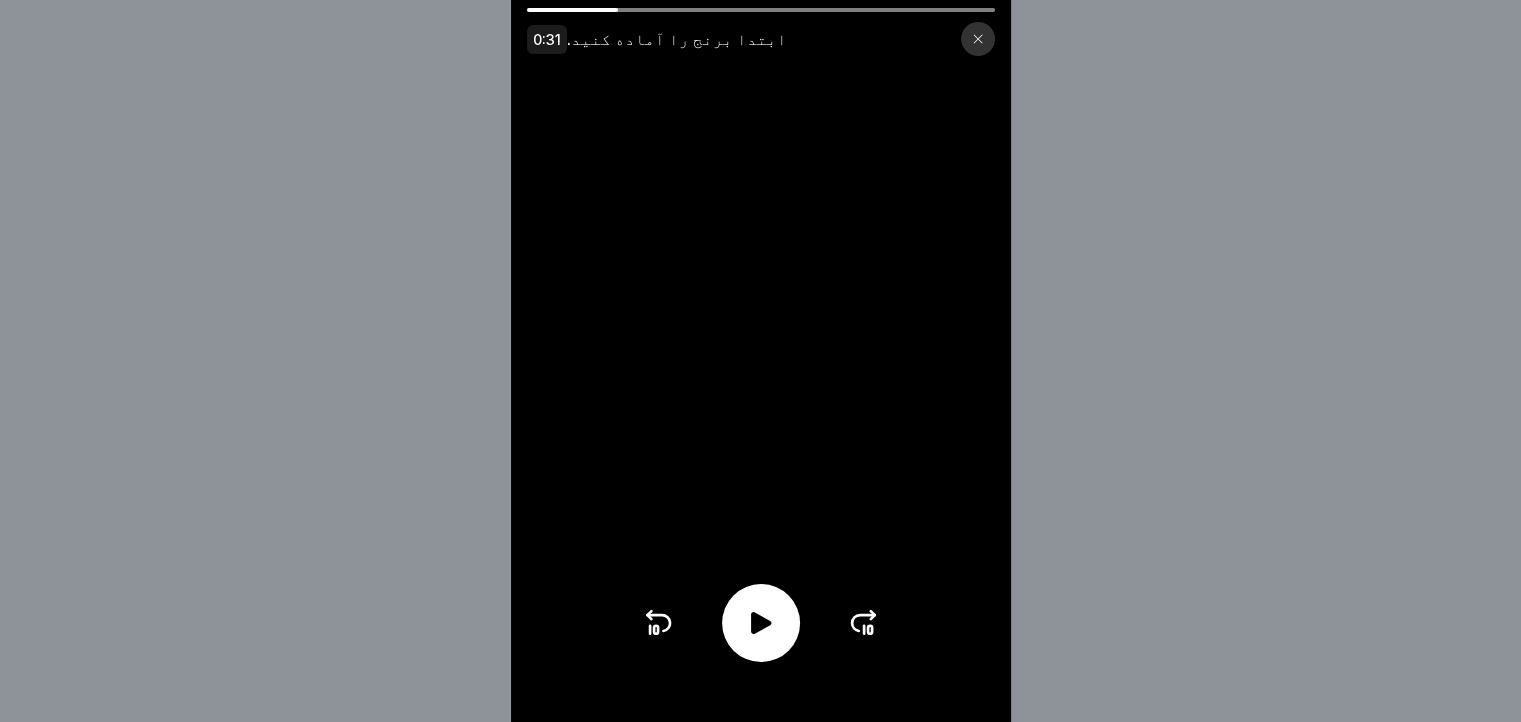 click 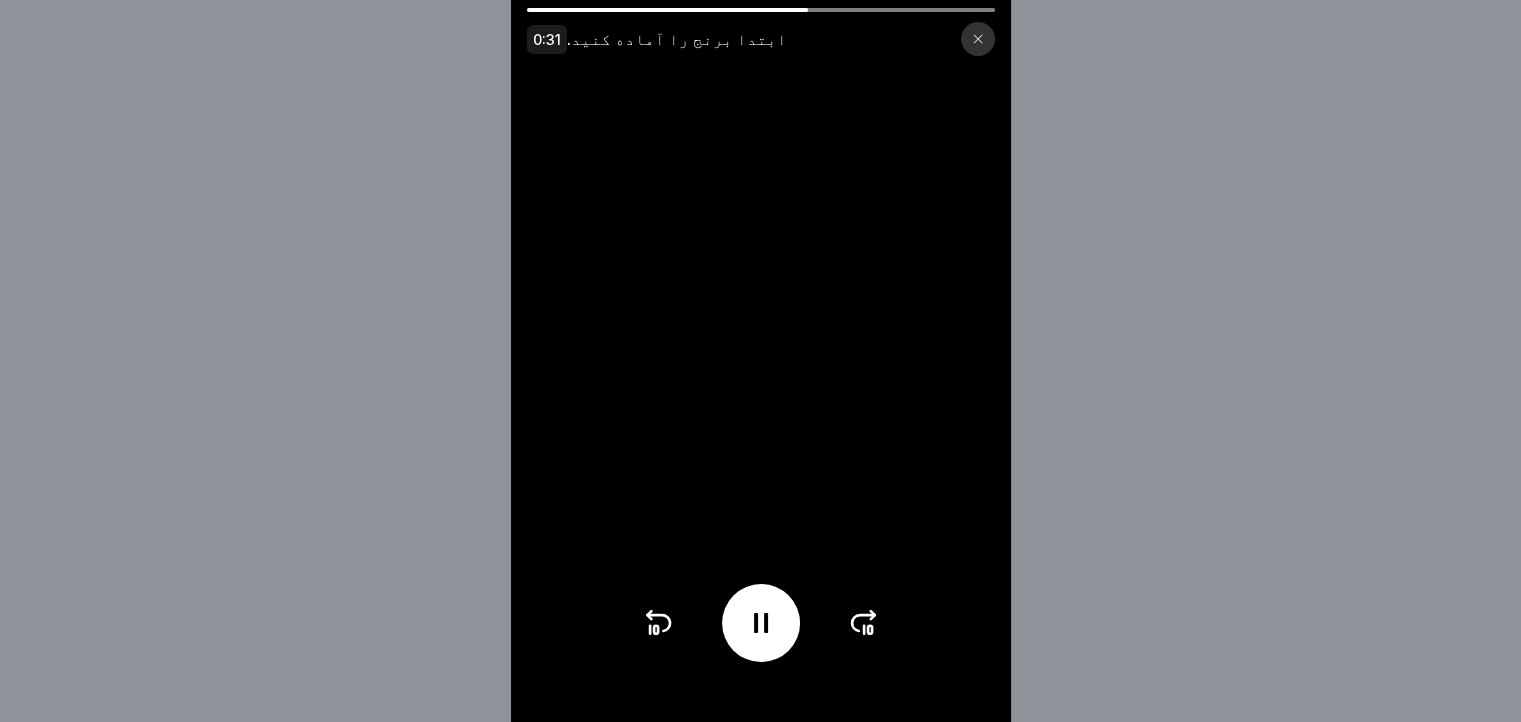 click 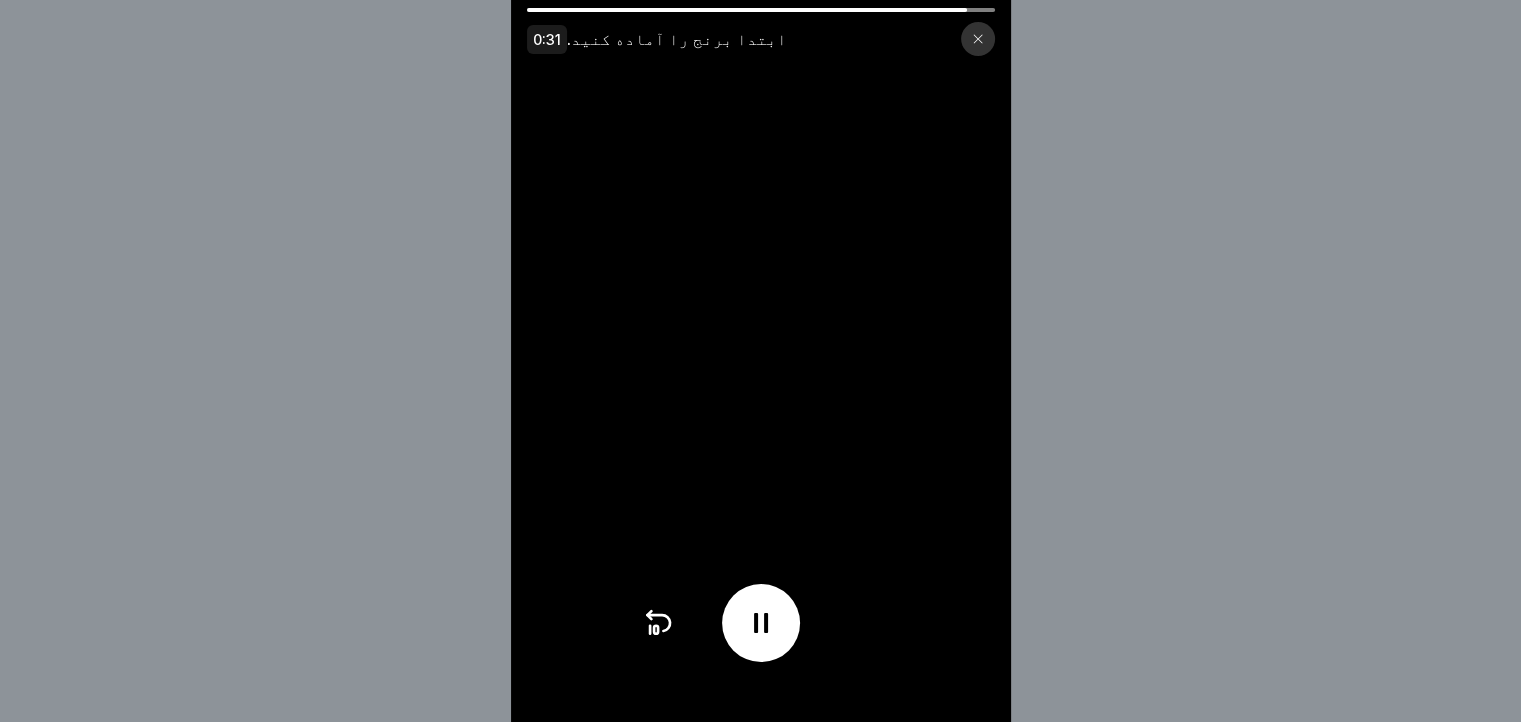 click at bounding box center [761, 623] 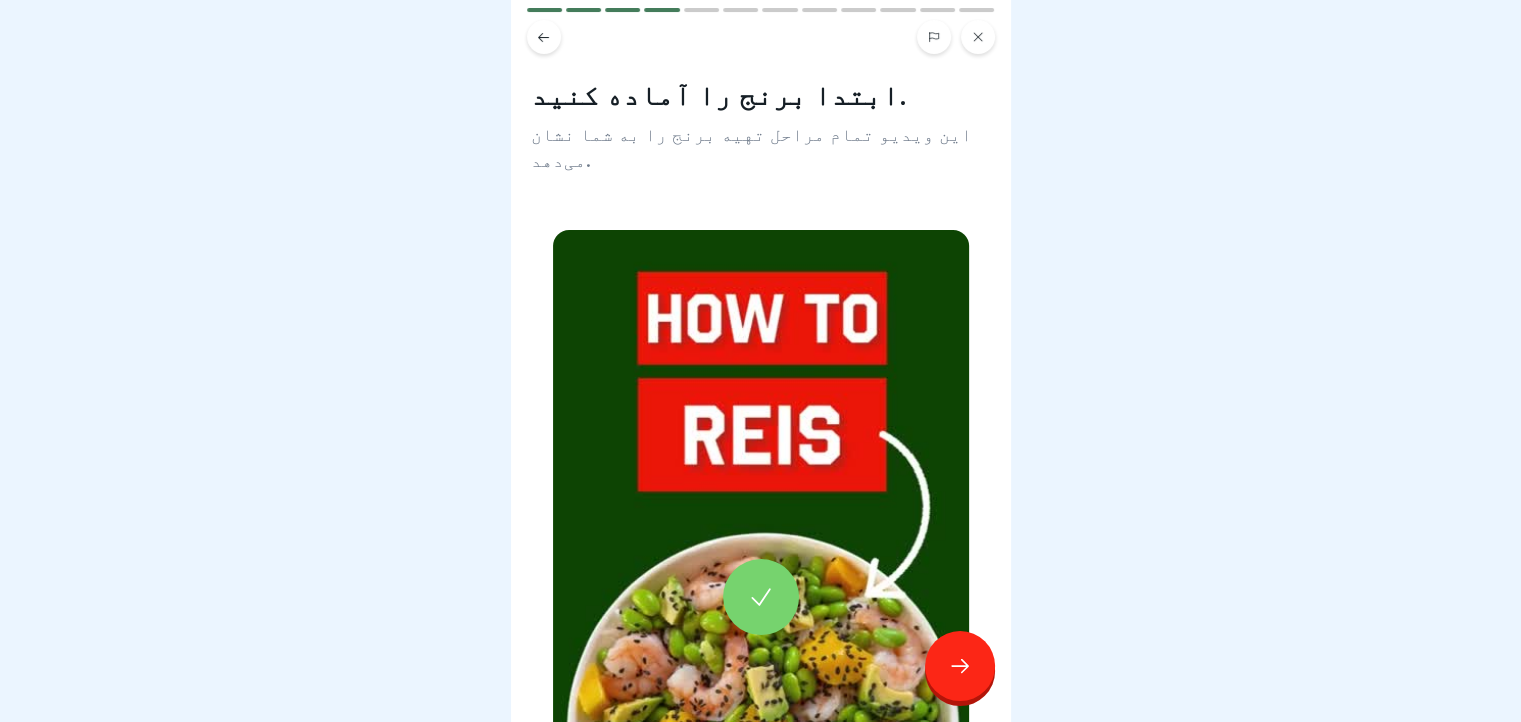 click 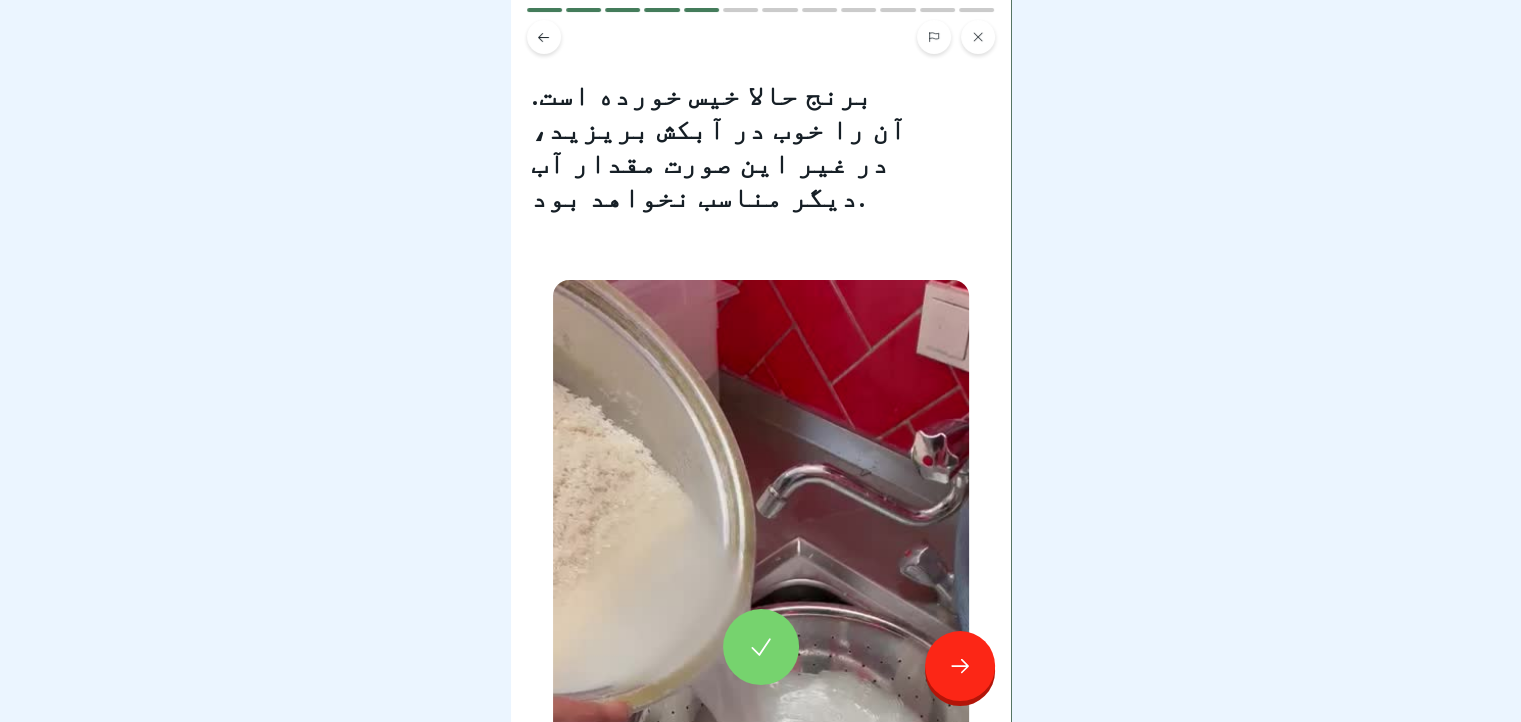 click 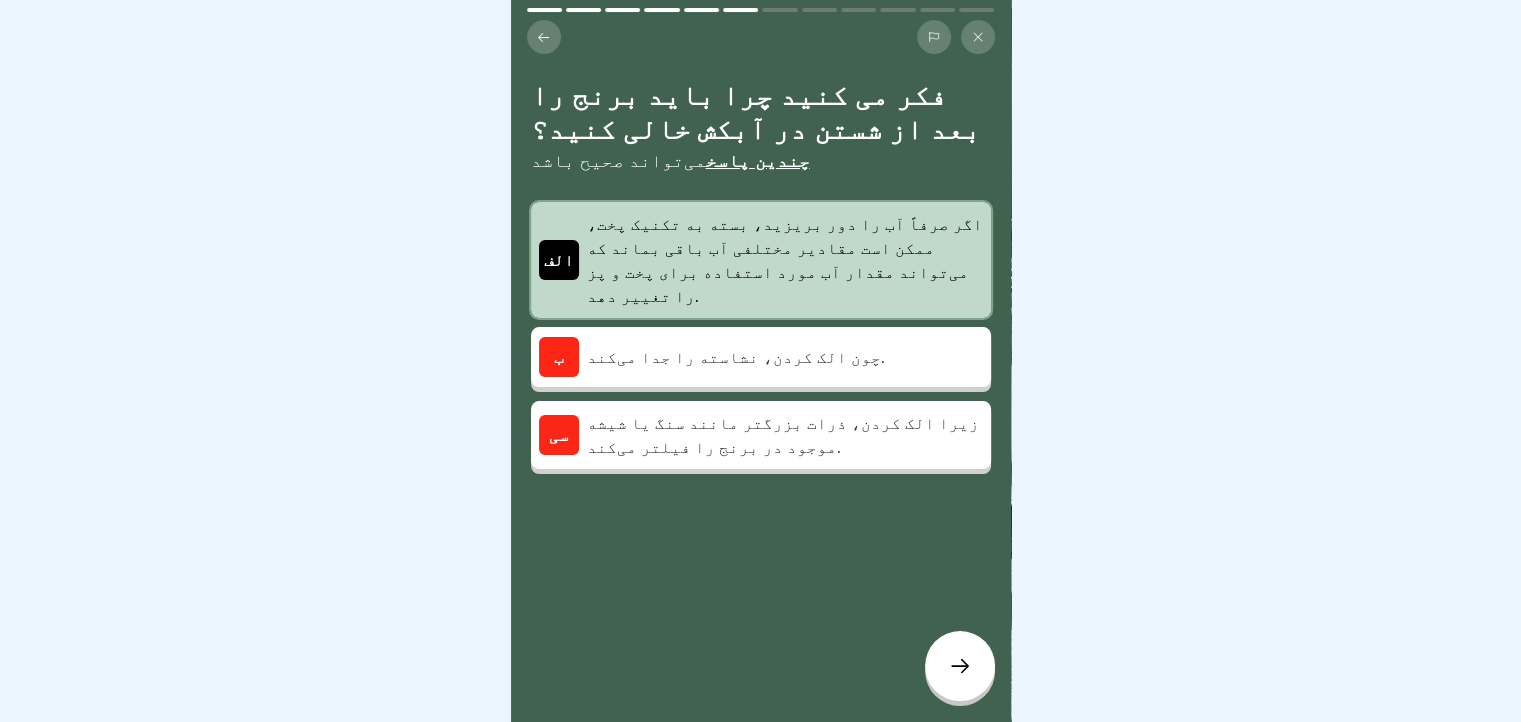 click 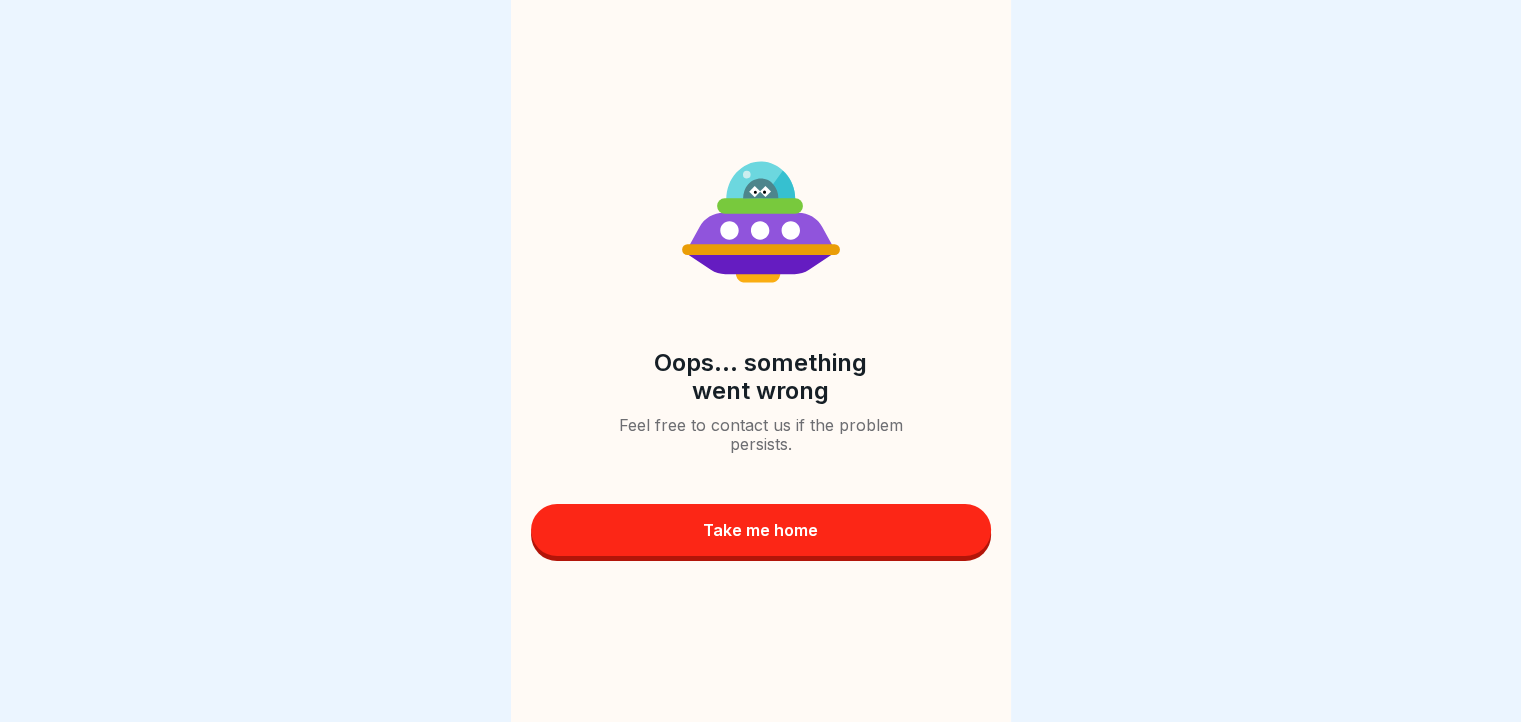 click on "Oops... something went wrong Feel free to contact us if the problem persists. Take me home" at bounding box center (761, 361) 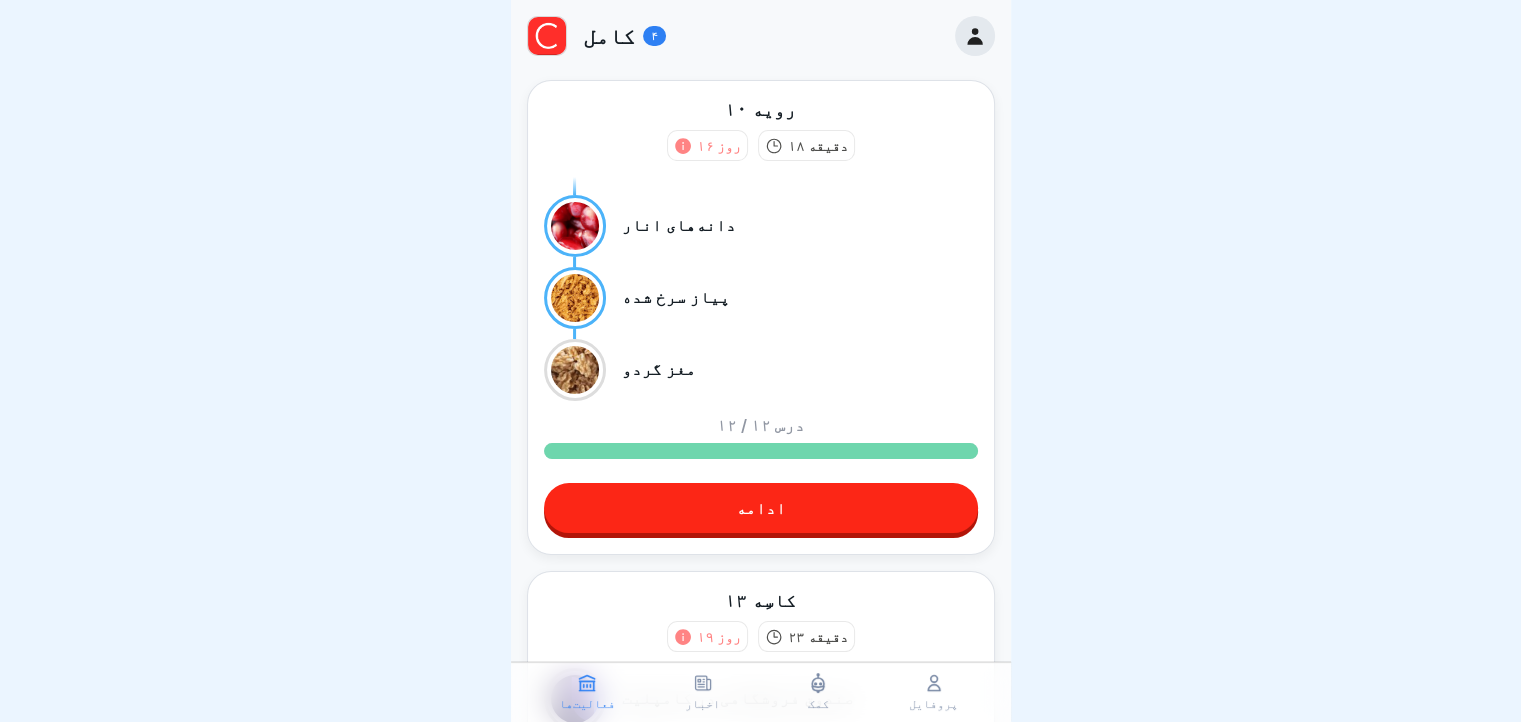 click 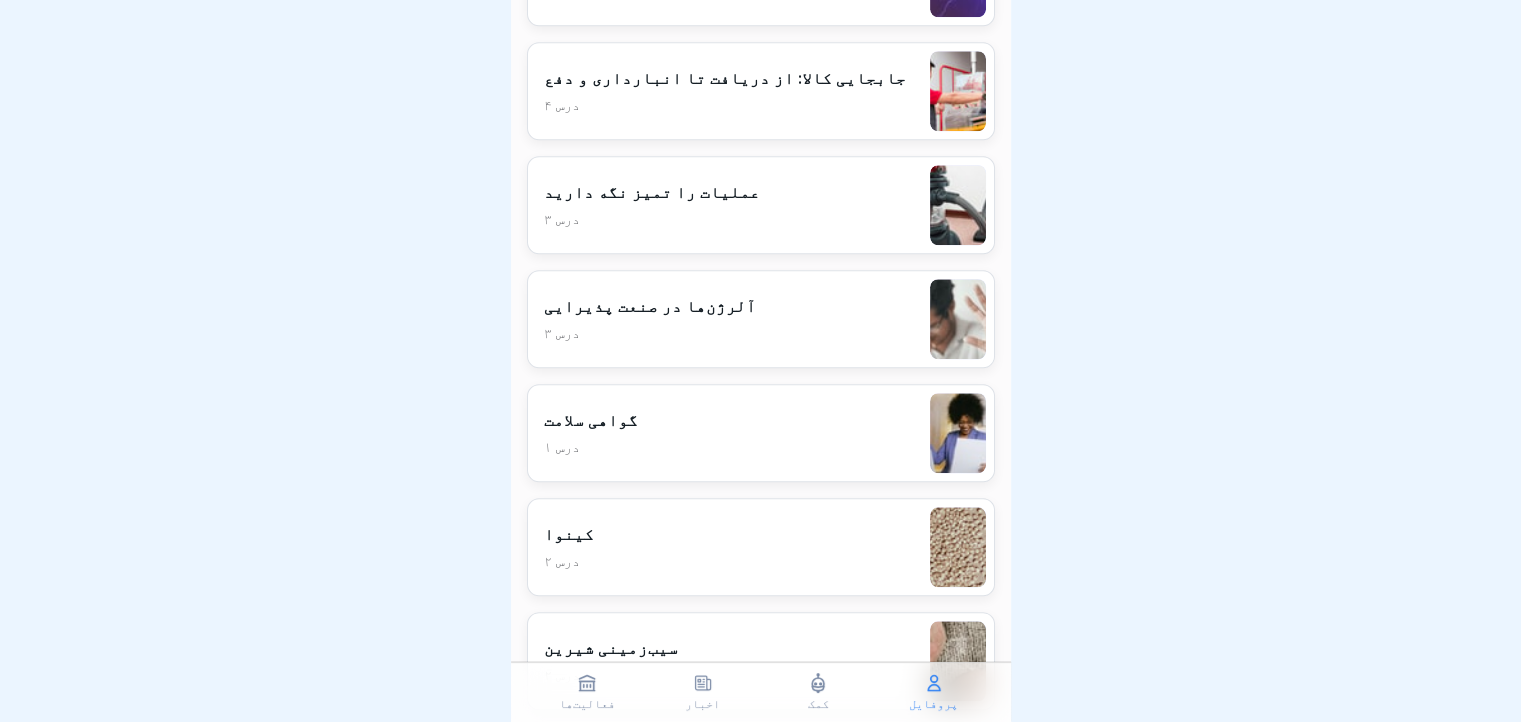 scroll, scrollTop: 1800, scrollLeft: 0, axis: vertical 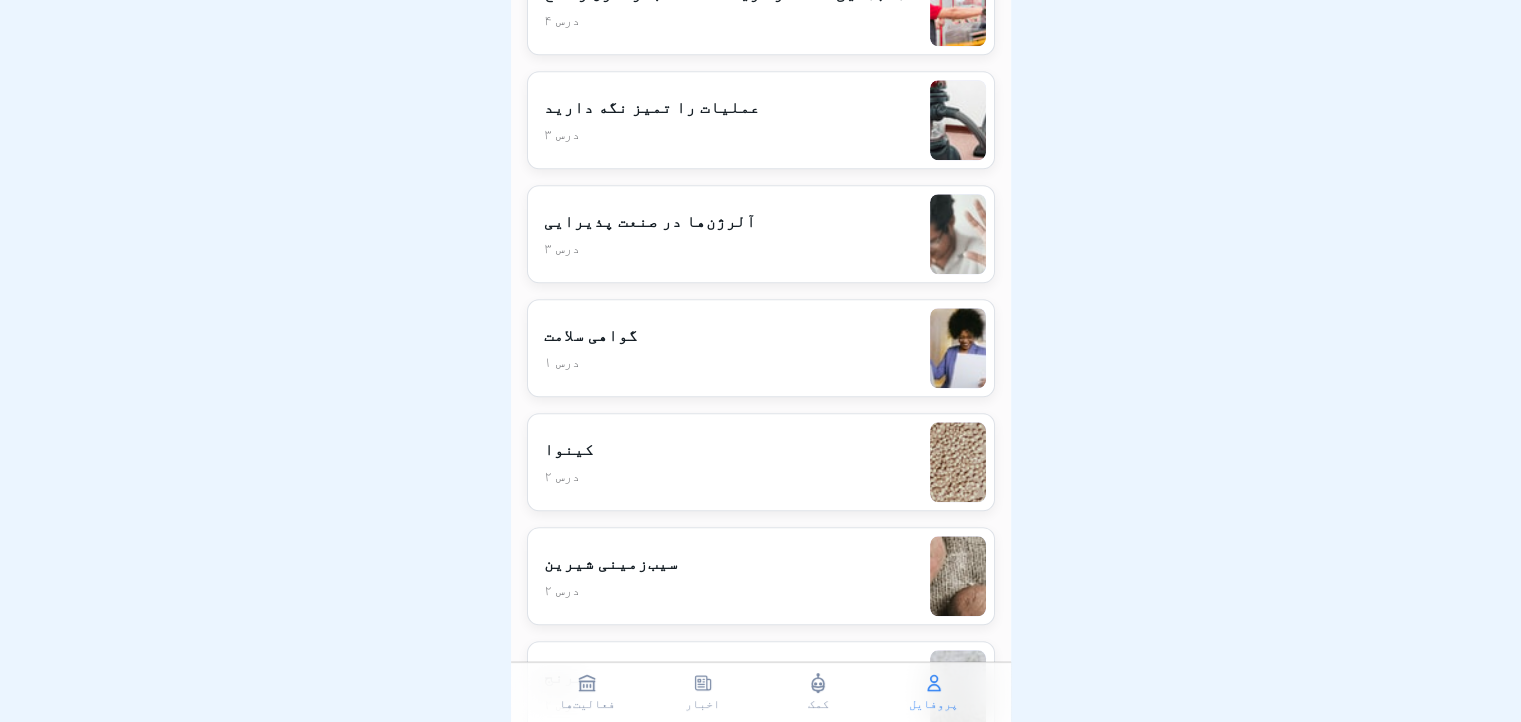 click on "کینوا ۲ درس" at bounding box center (761, 462) 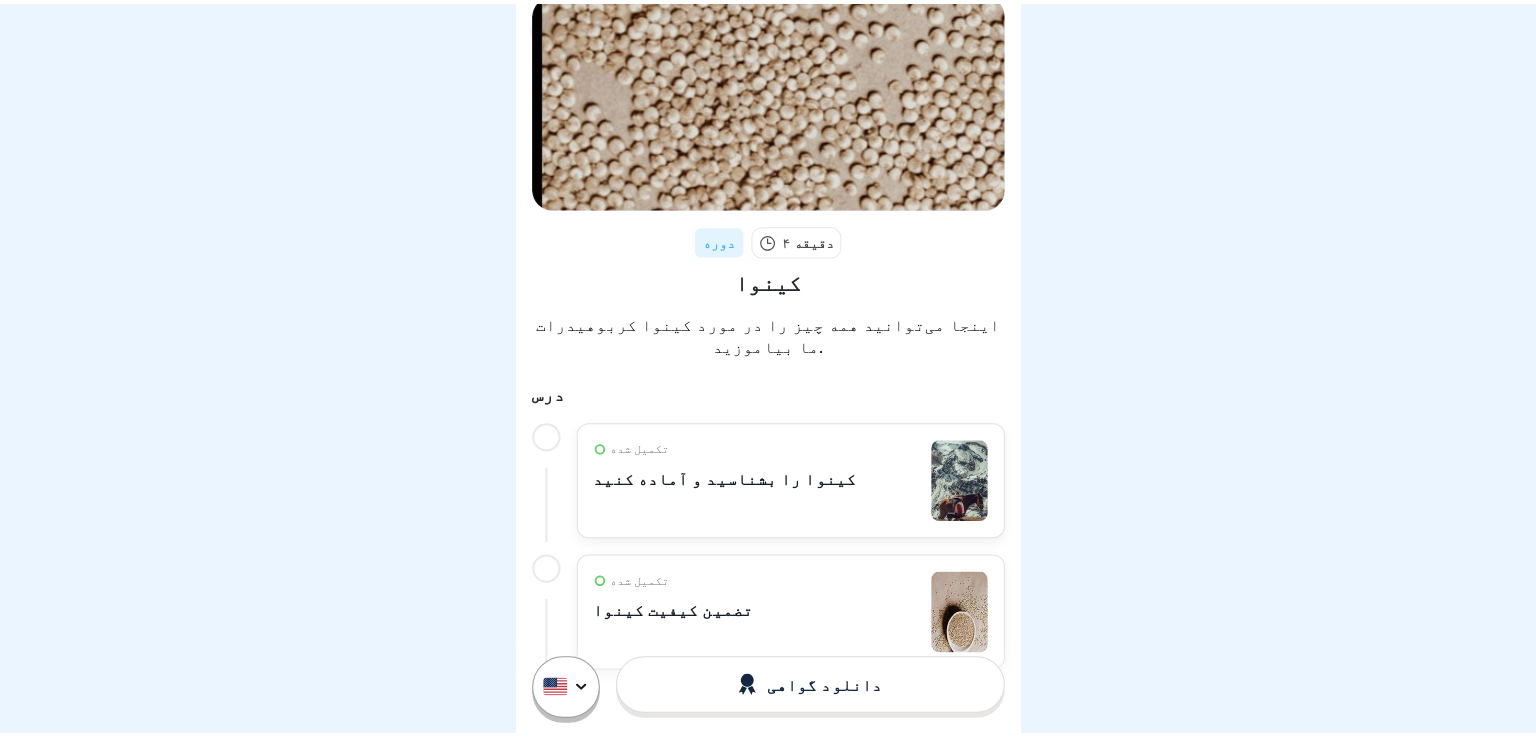 scroll, scrollTop: 95, scrollLeft: 0, axis: vertical 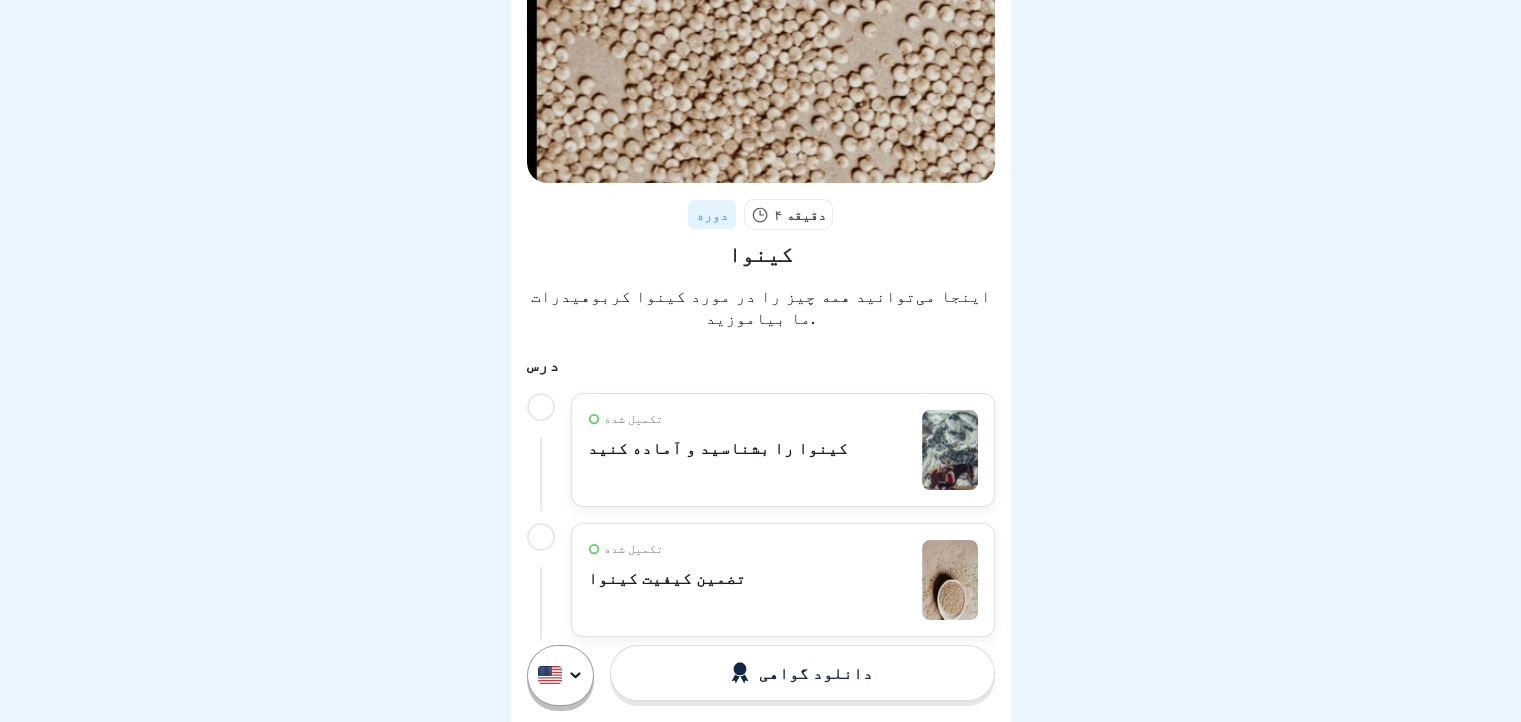 click on "تکمیل شده کینوا را بشناسید و آماده کنید" at bounding box center [783, 450] 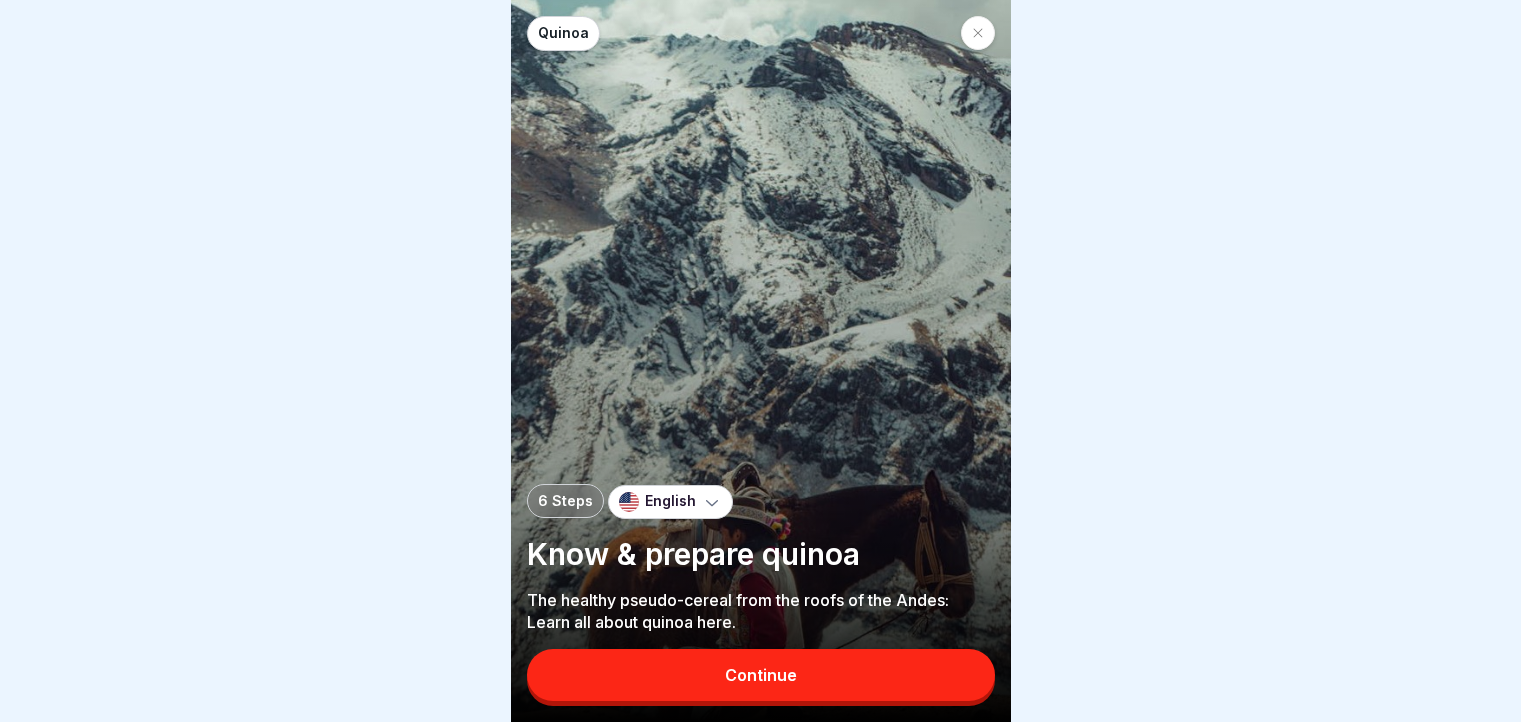 scroll, scrollTop: 0, scrollLeft: 0, axis: both 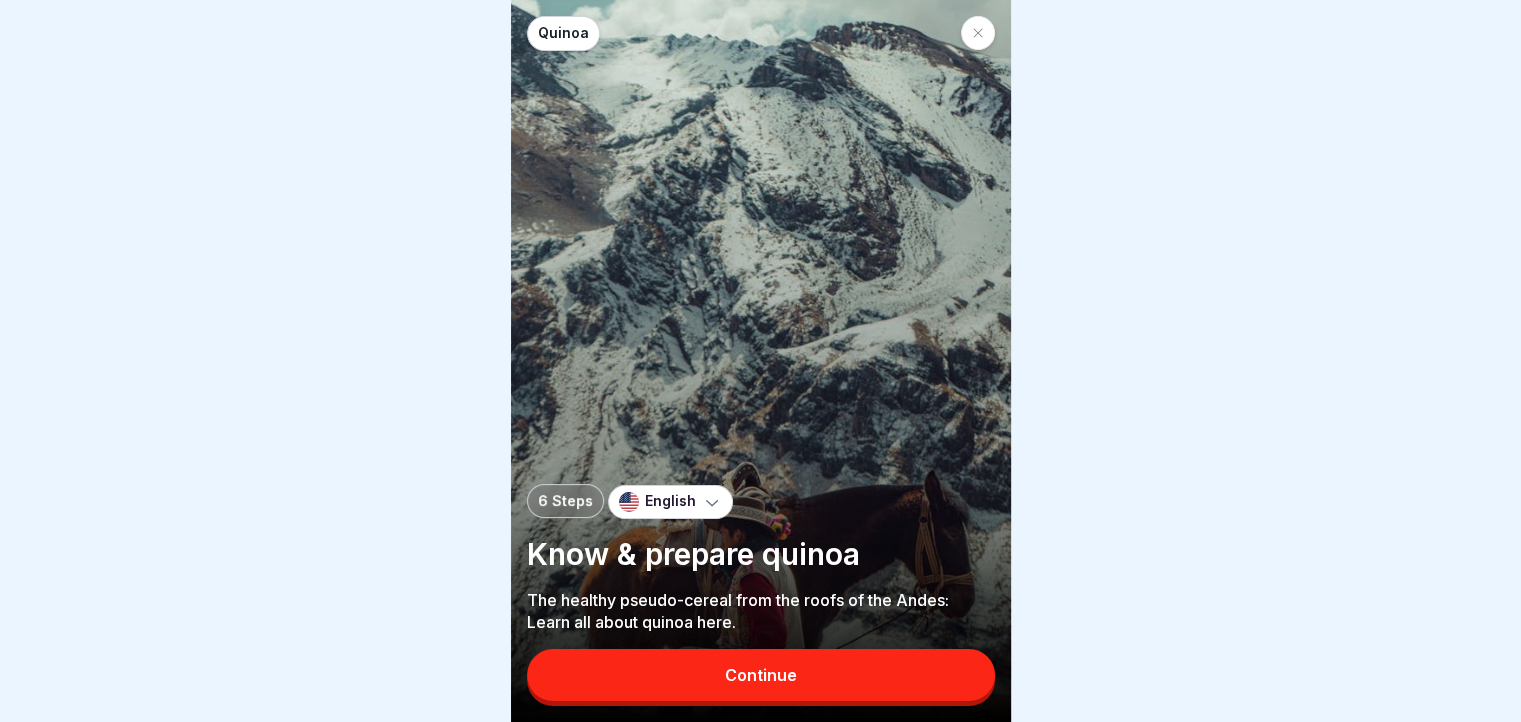 click on "Continue" at bounding box center (761, 675) 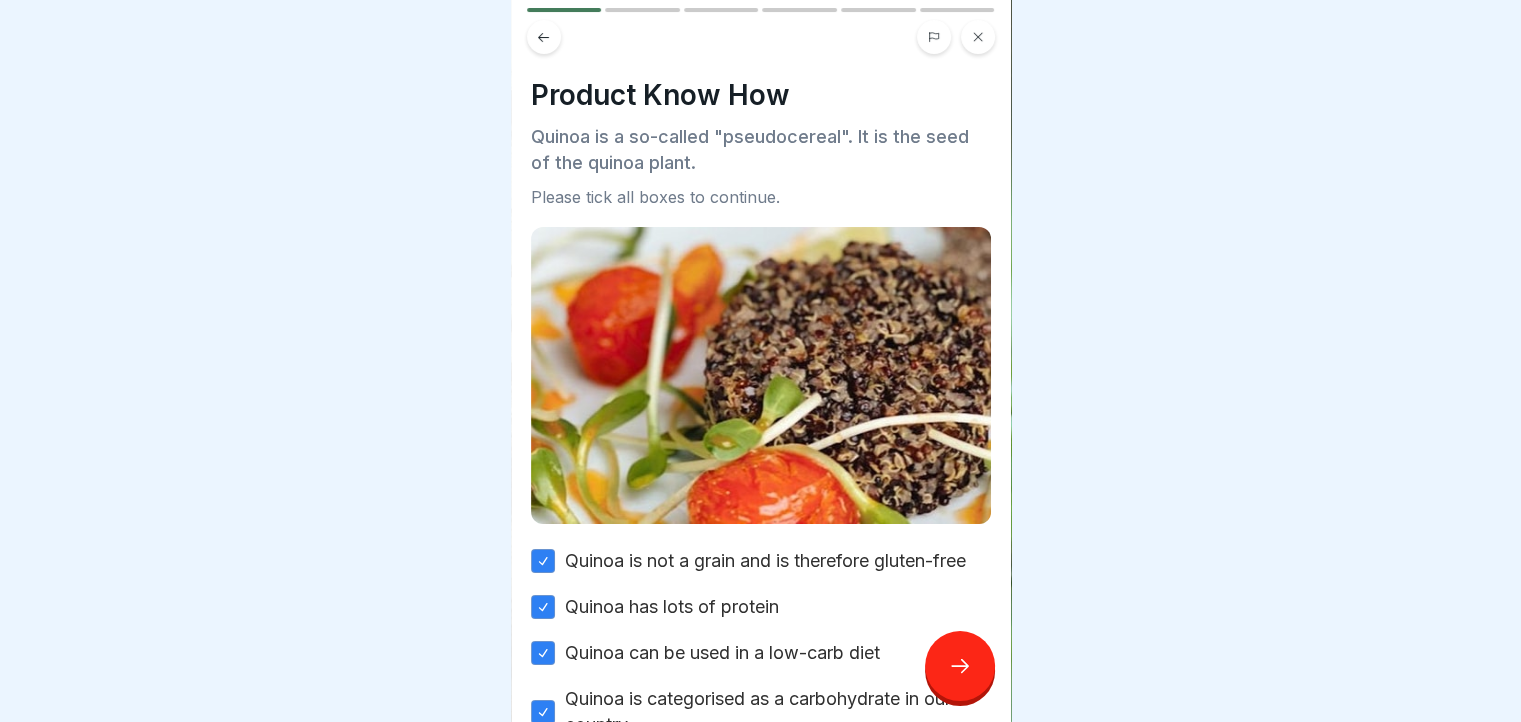 click 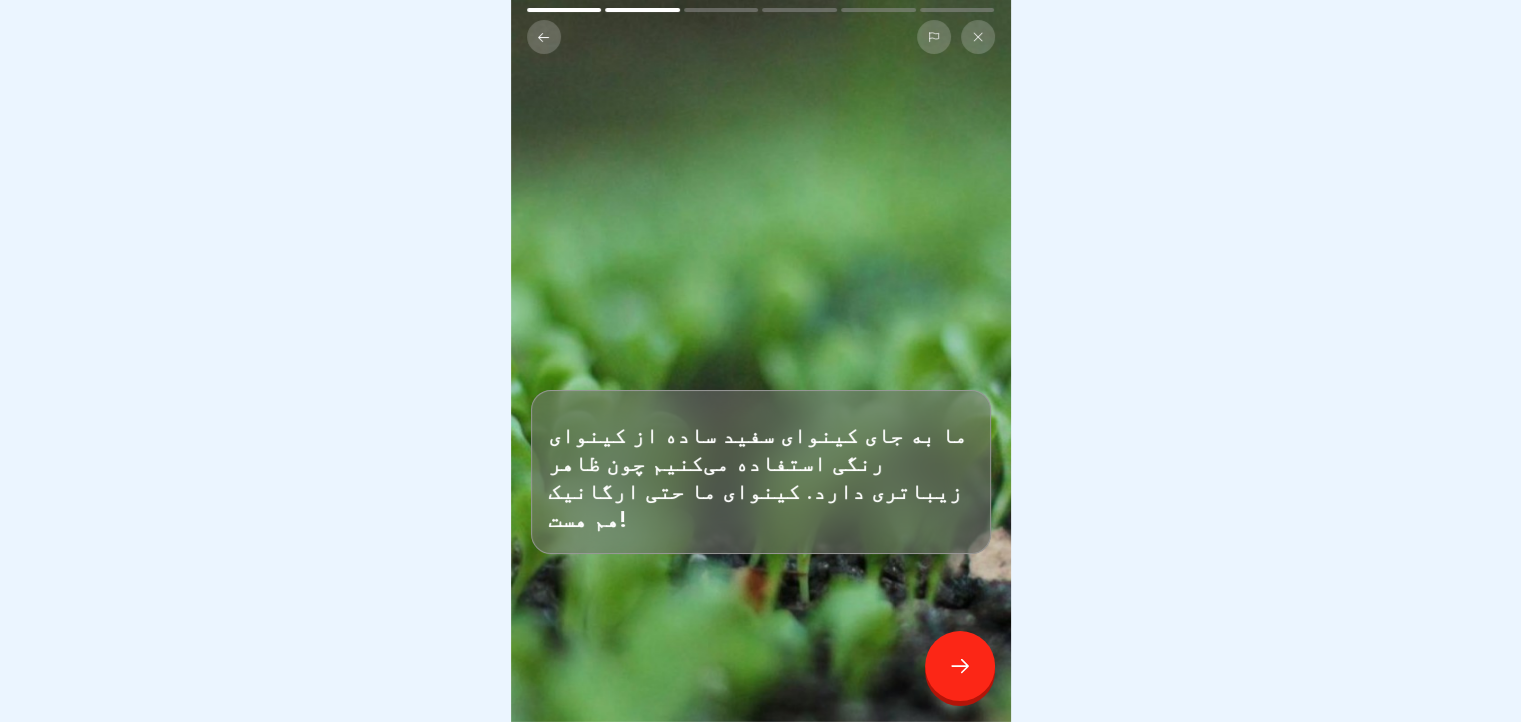 click at bounding box center [960, 666] 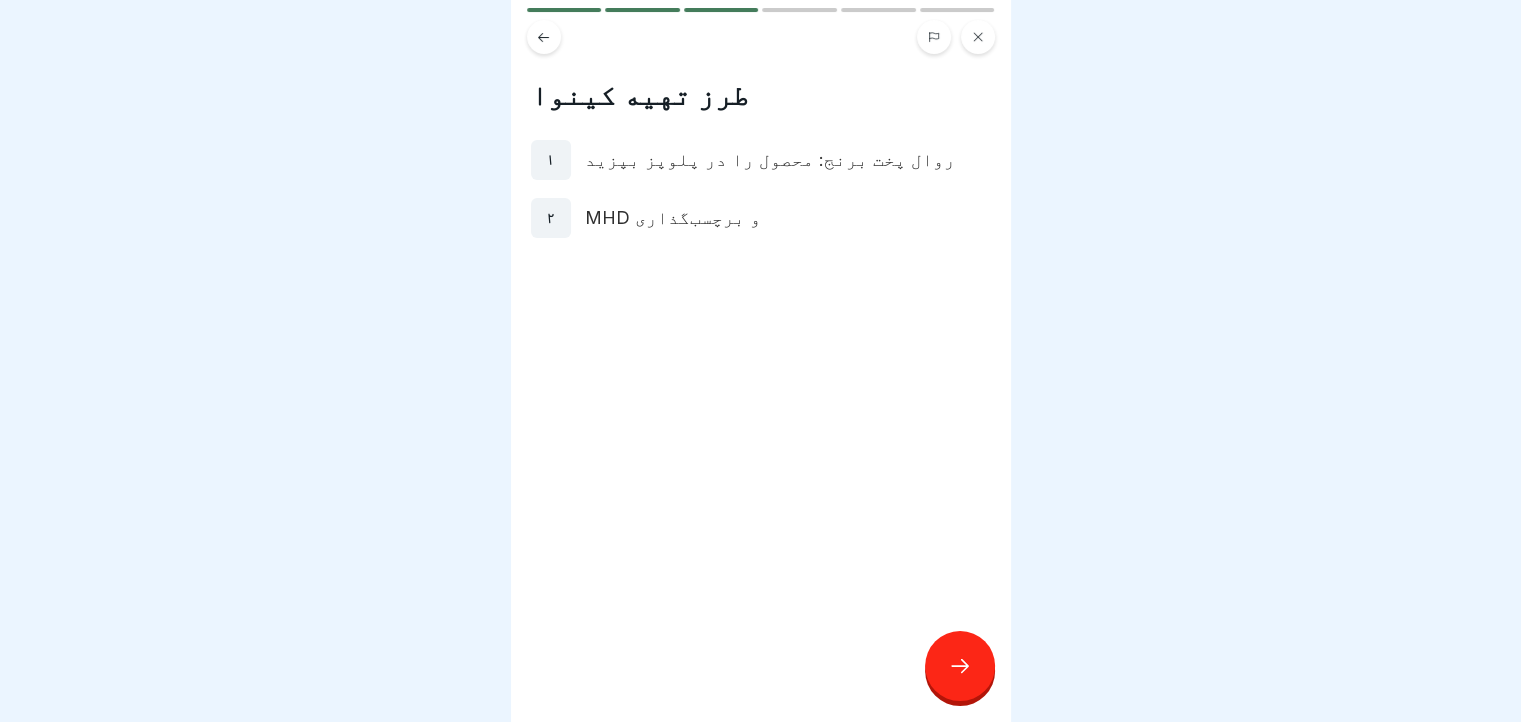 click 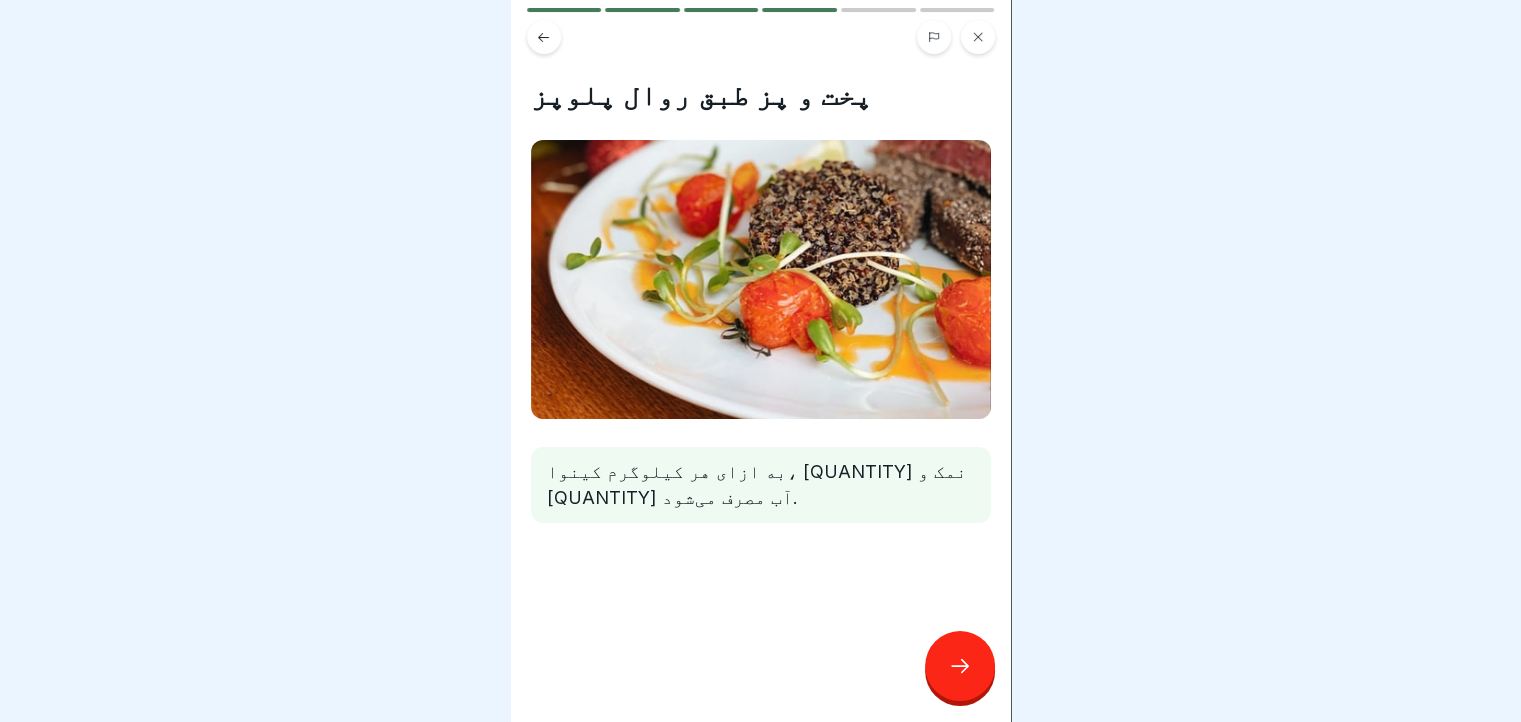 click 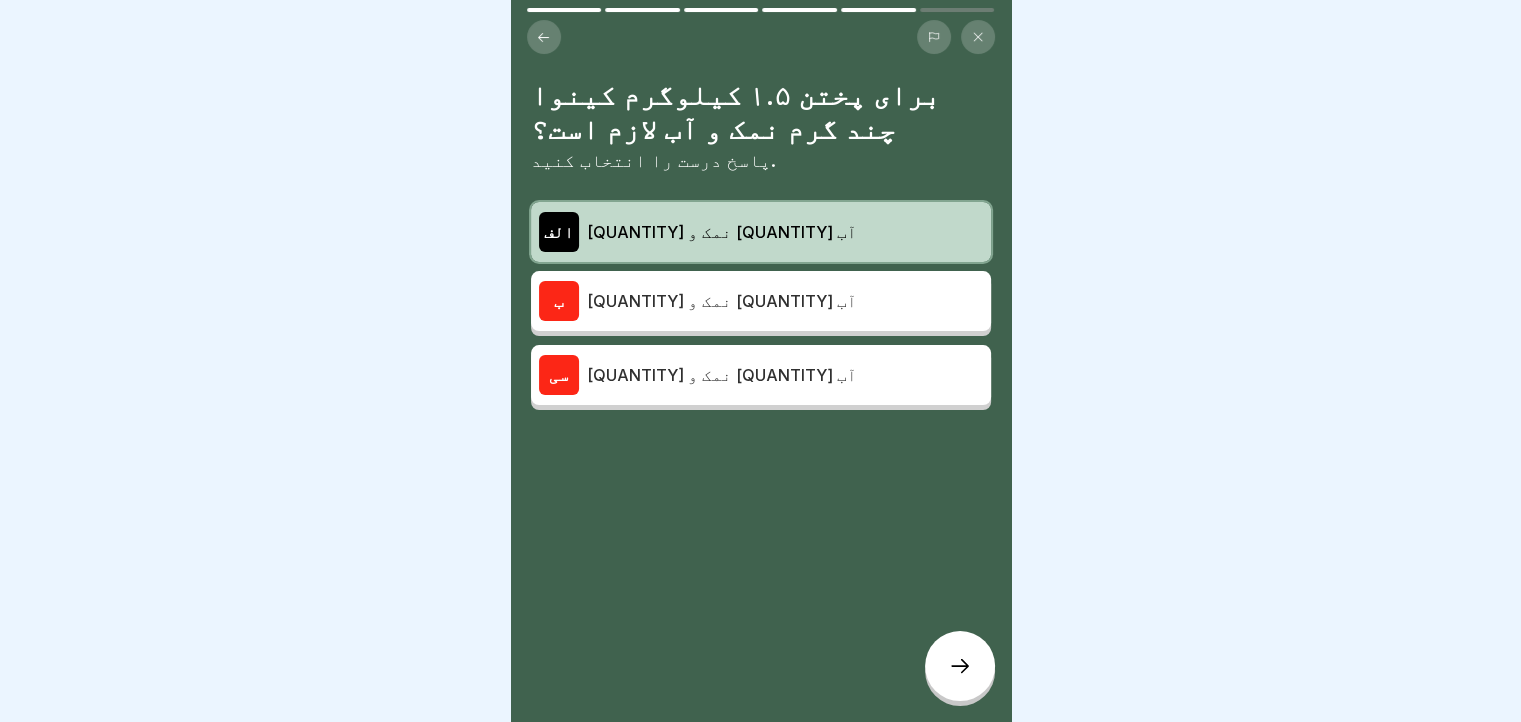 click 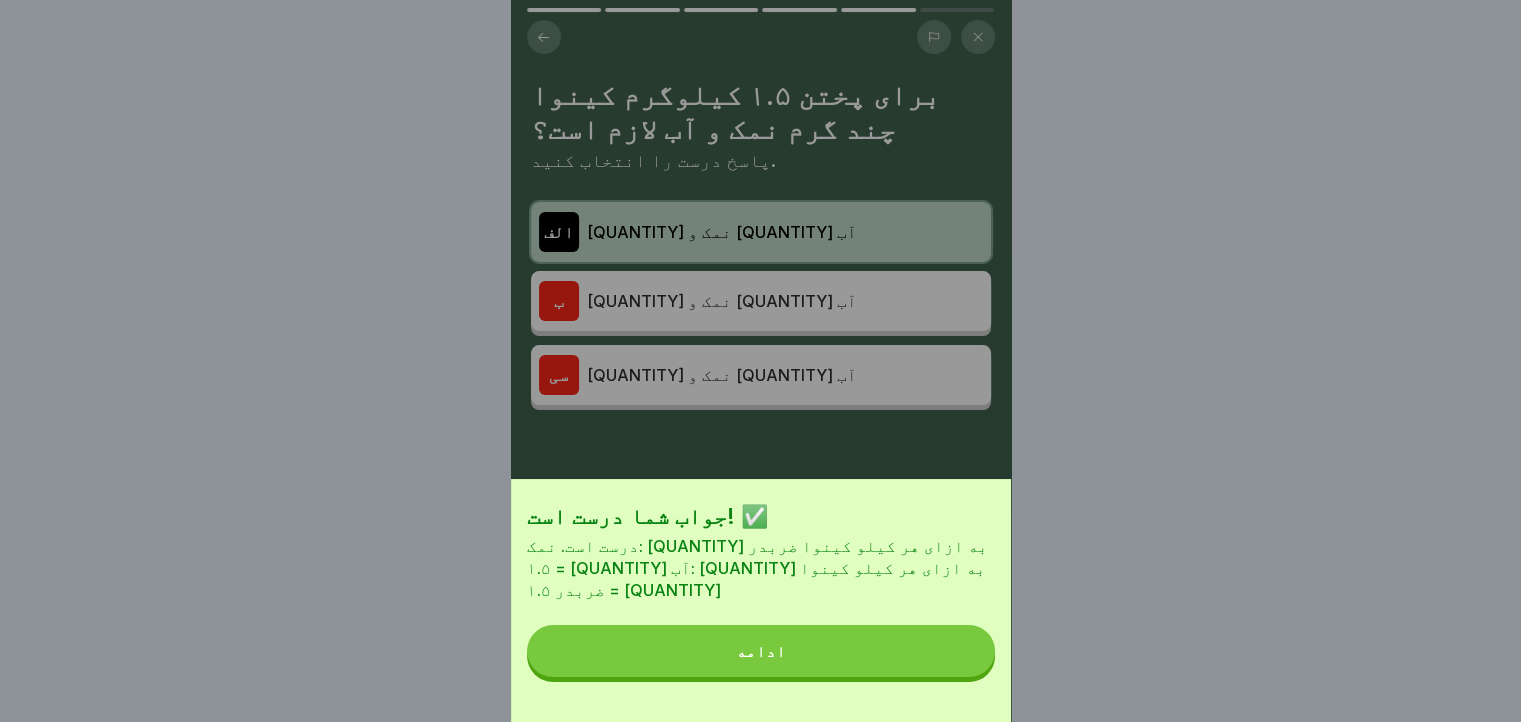 click on "ادامه" at bounding box center [761, 651] 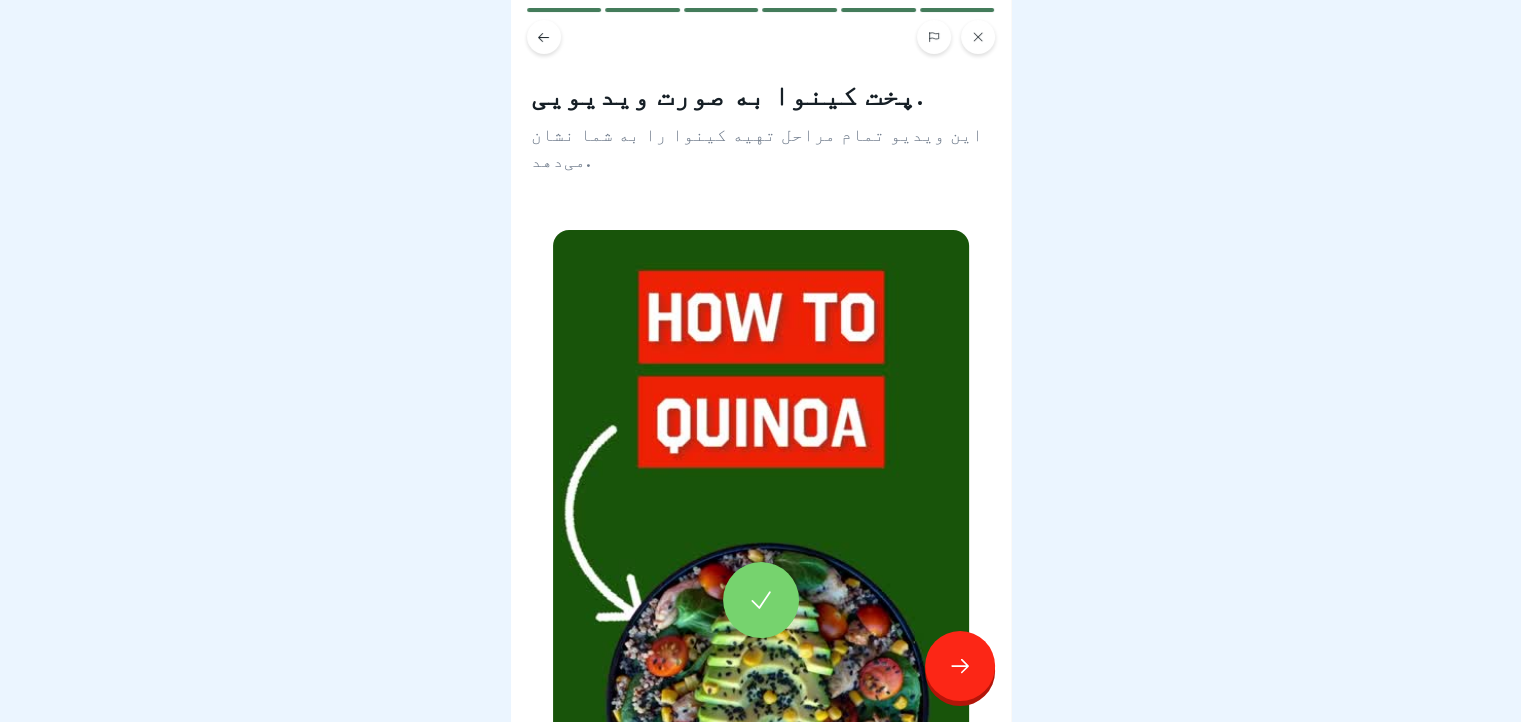 click 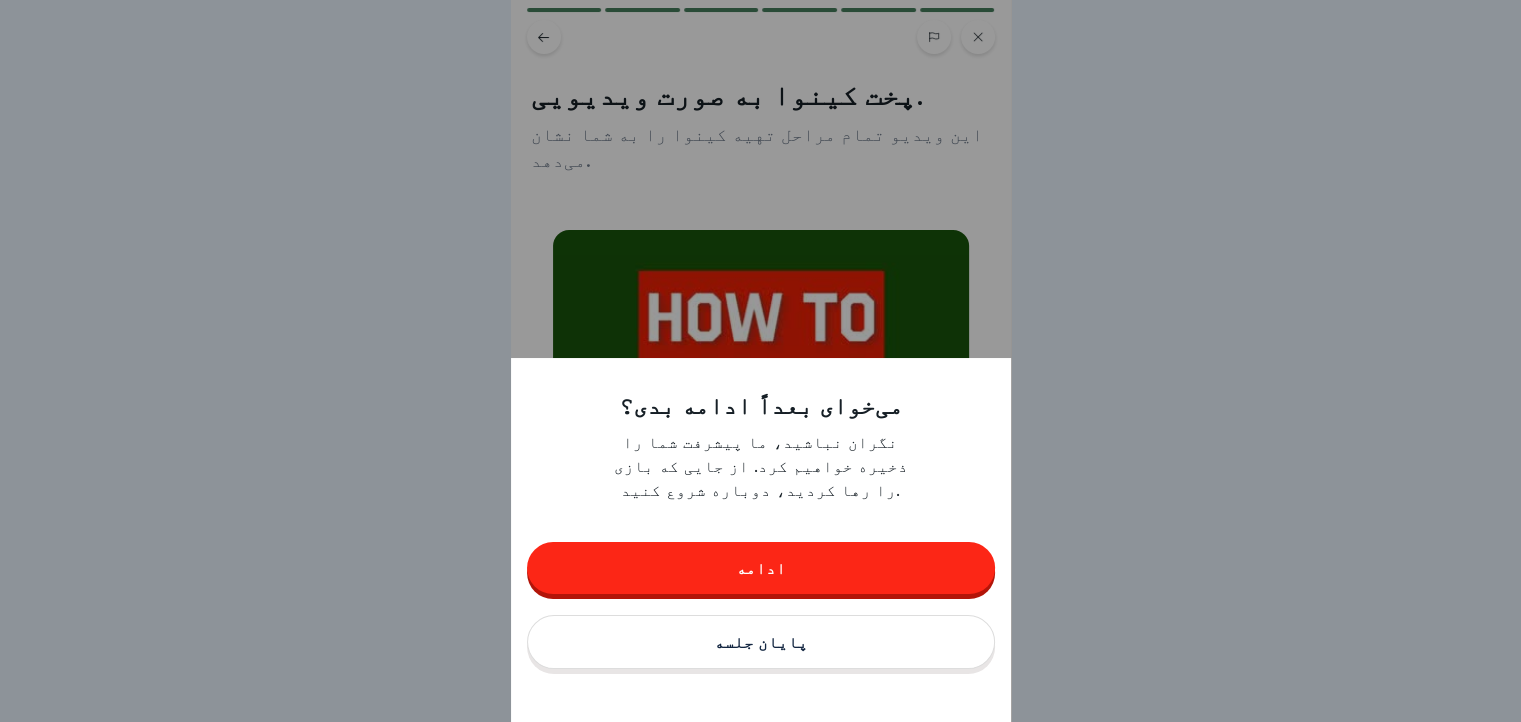 click on "پایان جلسه" at bounding box center (761, 642) 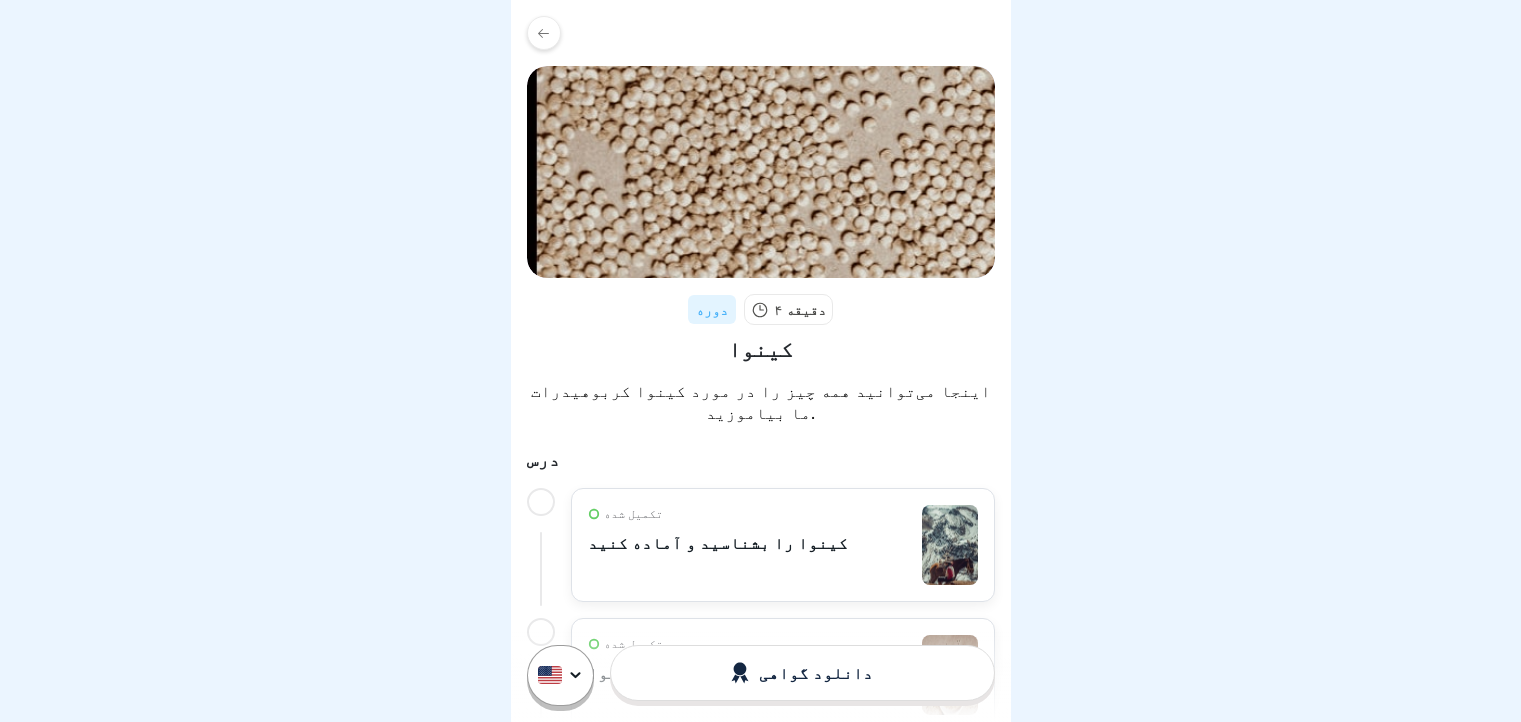 scroll, scrollTop: 0, scrollLeft: 0, axis: both 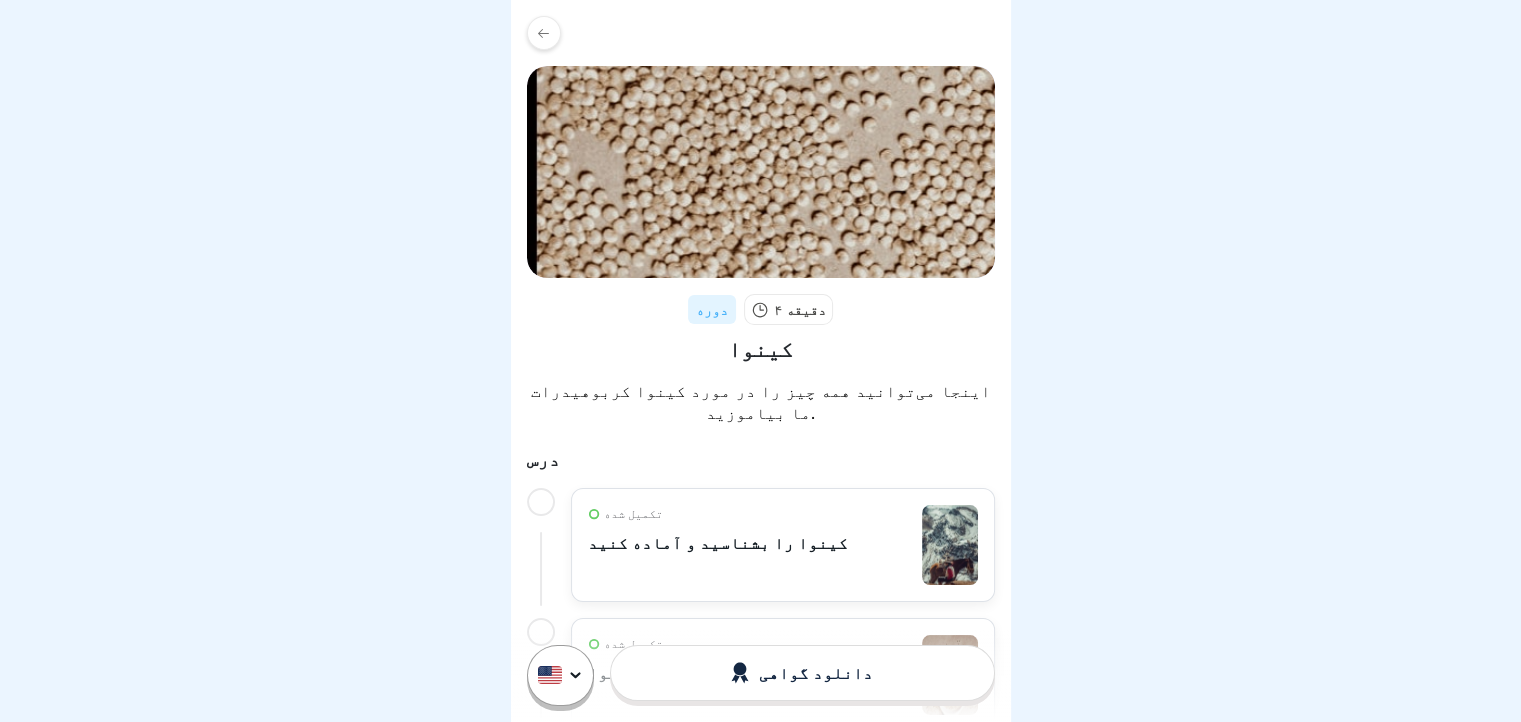 click 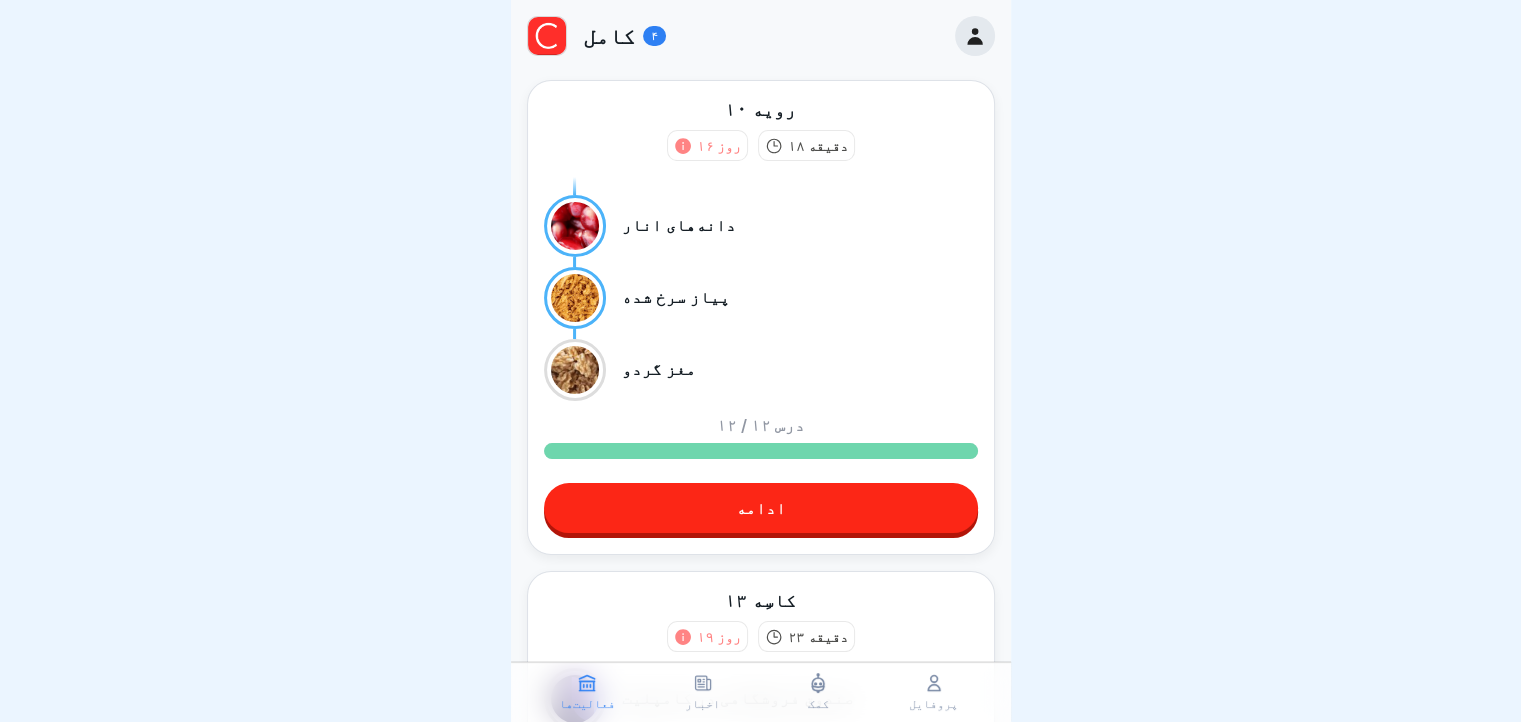 click 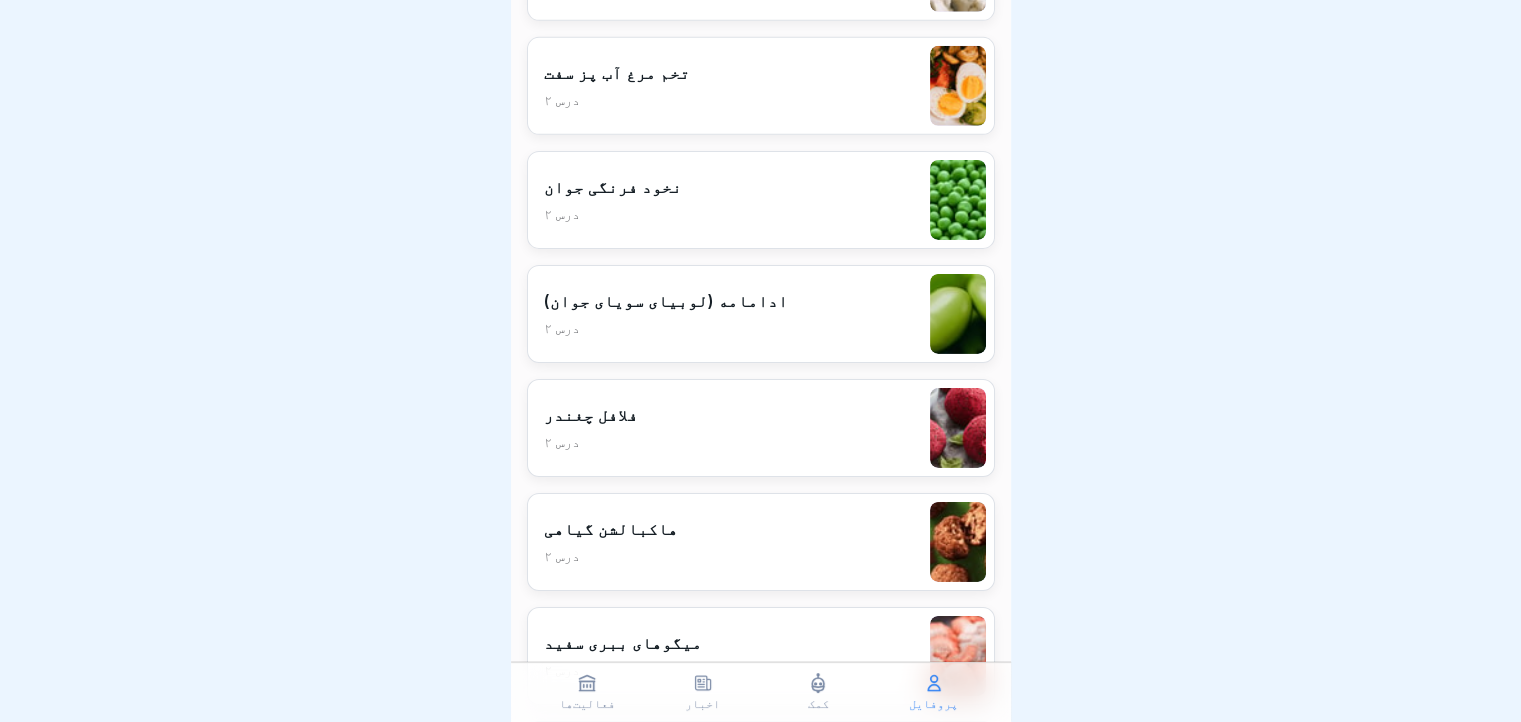 scroll, scrollTop: 6408, scrollLeft: 0, axis: vertical 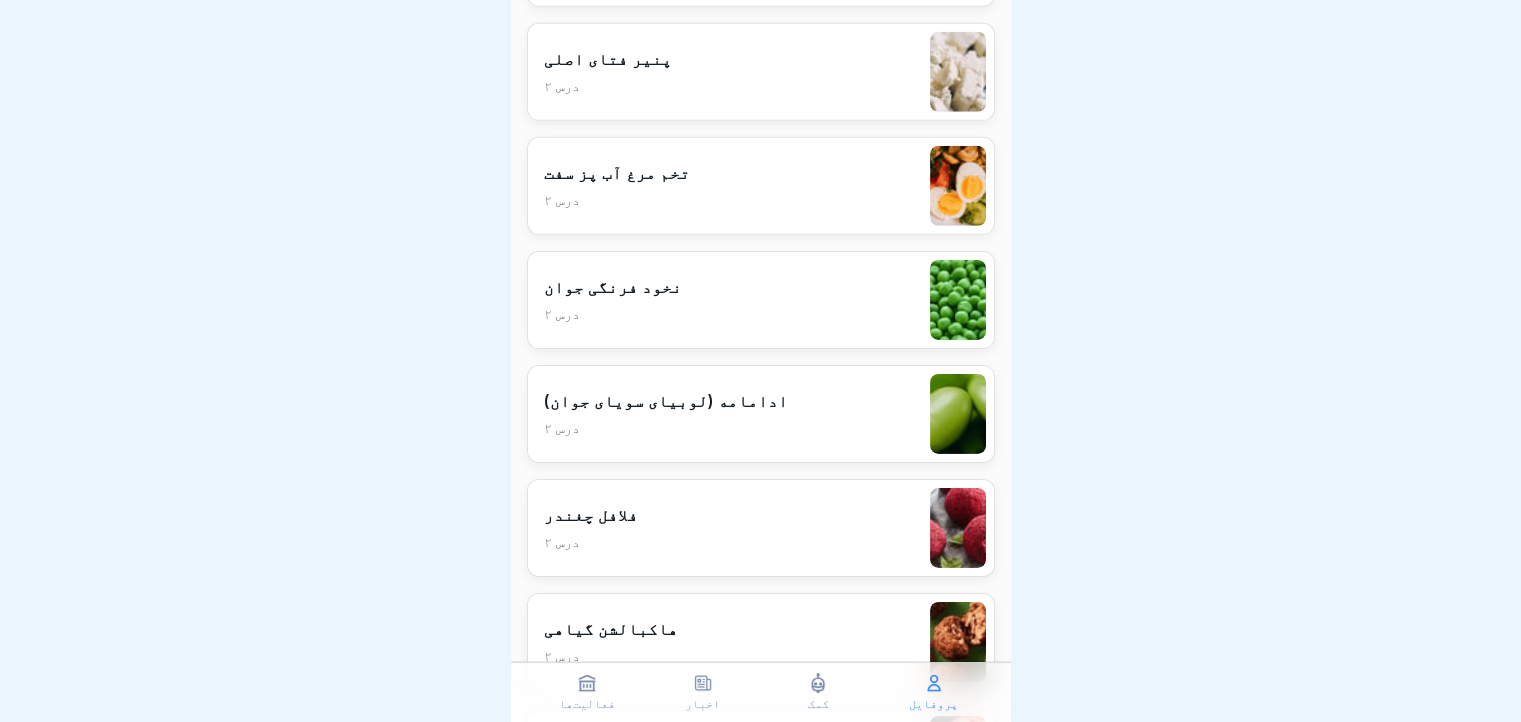 click on "ادامامه (لوبیای سویای جوان) ۲ درس" at bounding box center (761, 414) 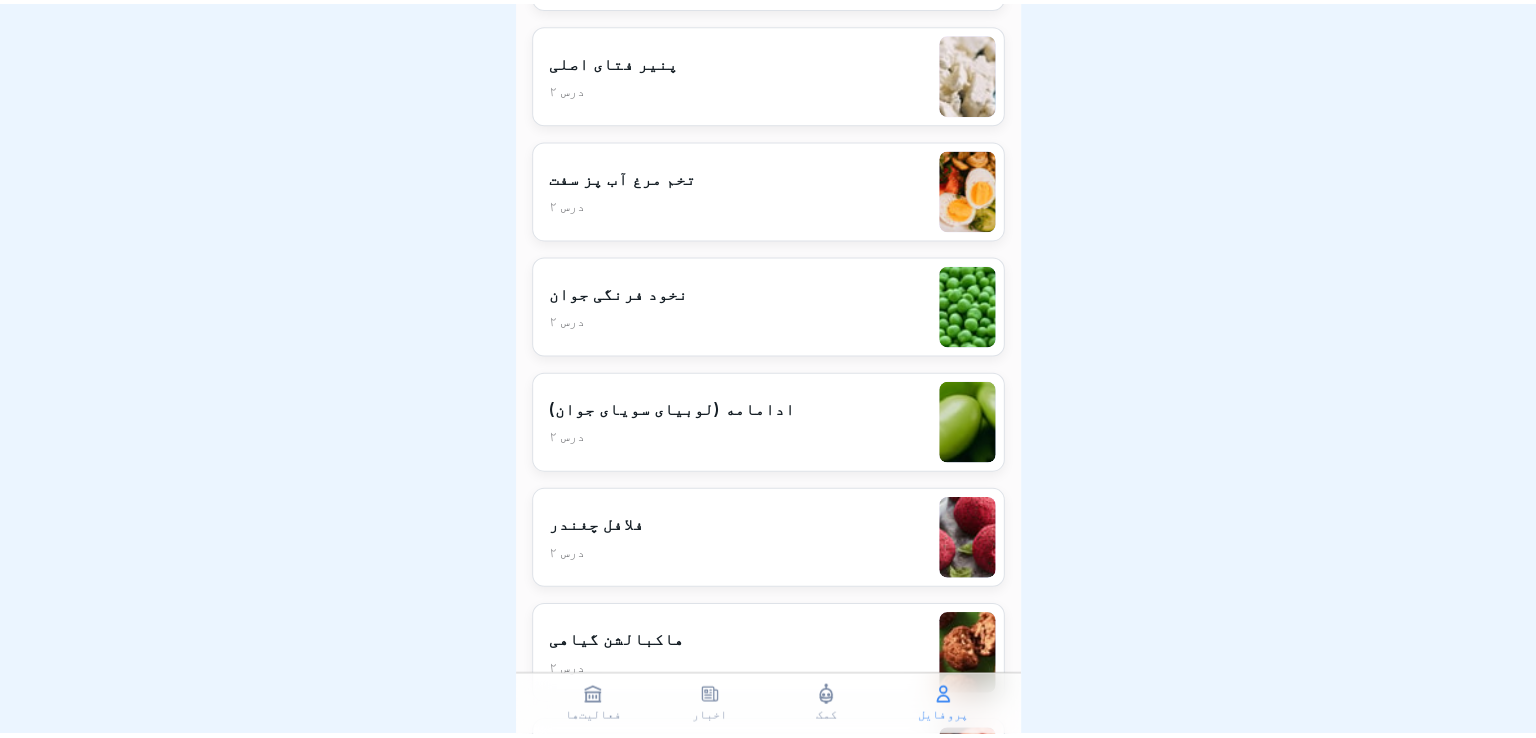 scroll, scrollTop: 0, scrollLeft: 0, axis: both 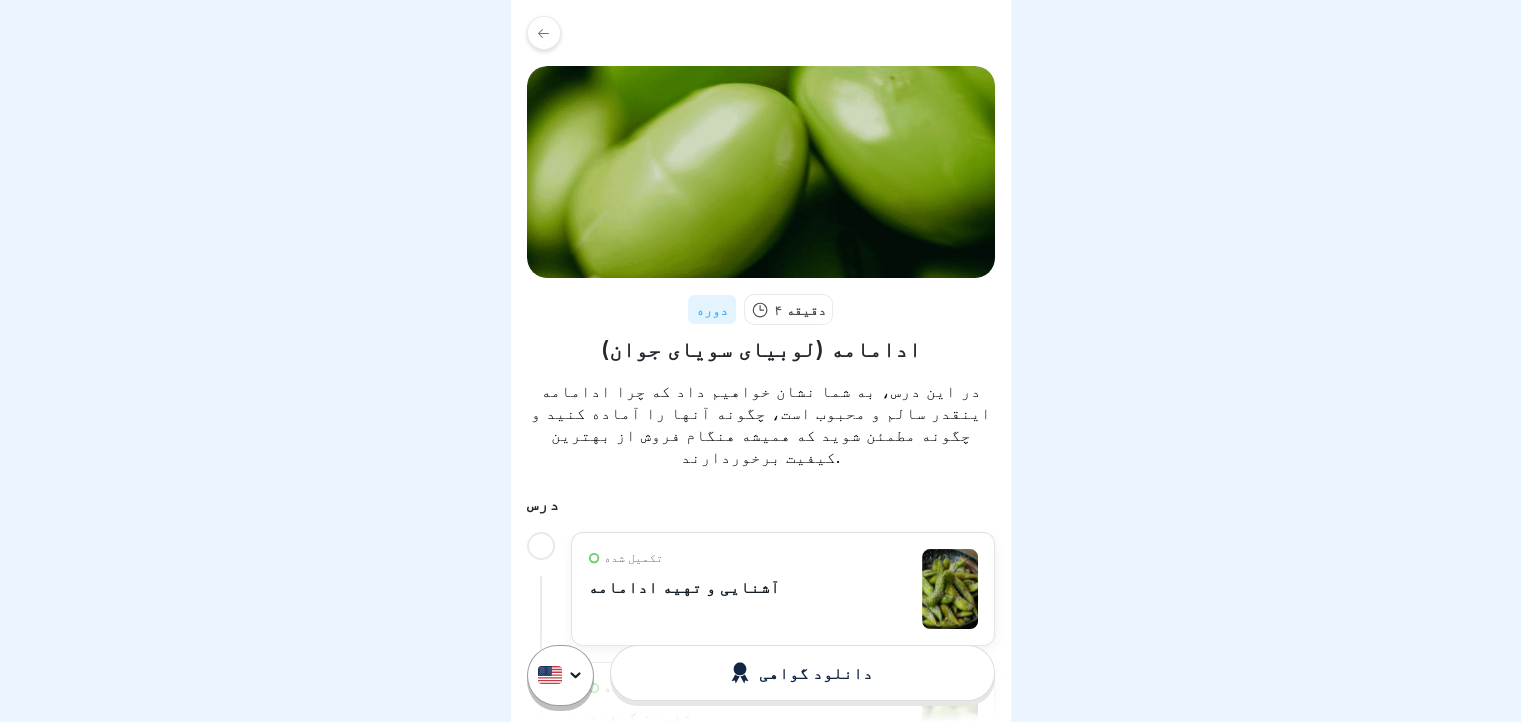 click on "تکمیل شده آشنایی و تهیه ادامامه" at bounding box center [783, 589] 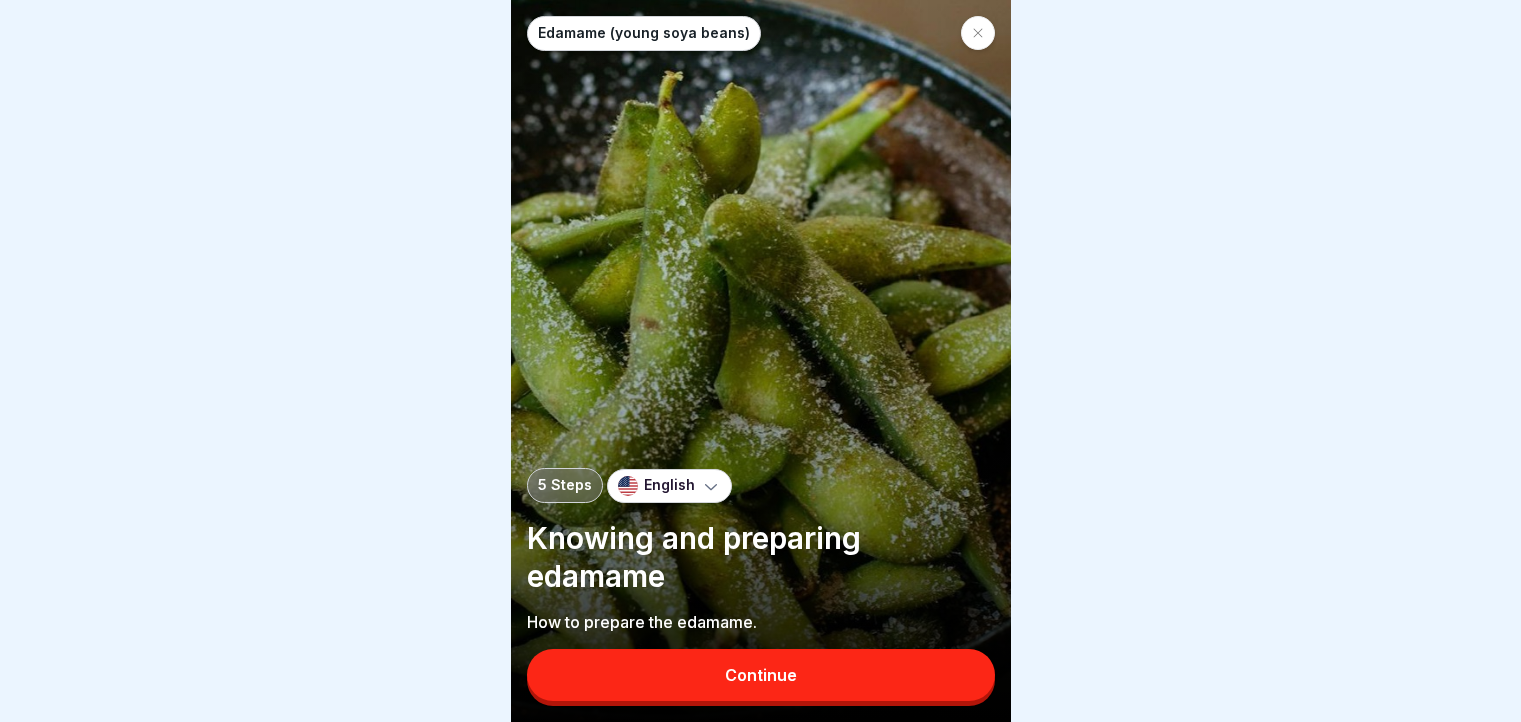 scroll, scrollTop: 0, scrollLeft: 0, axis: both 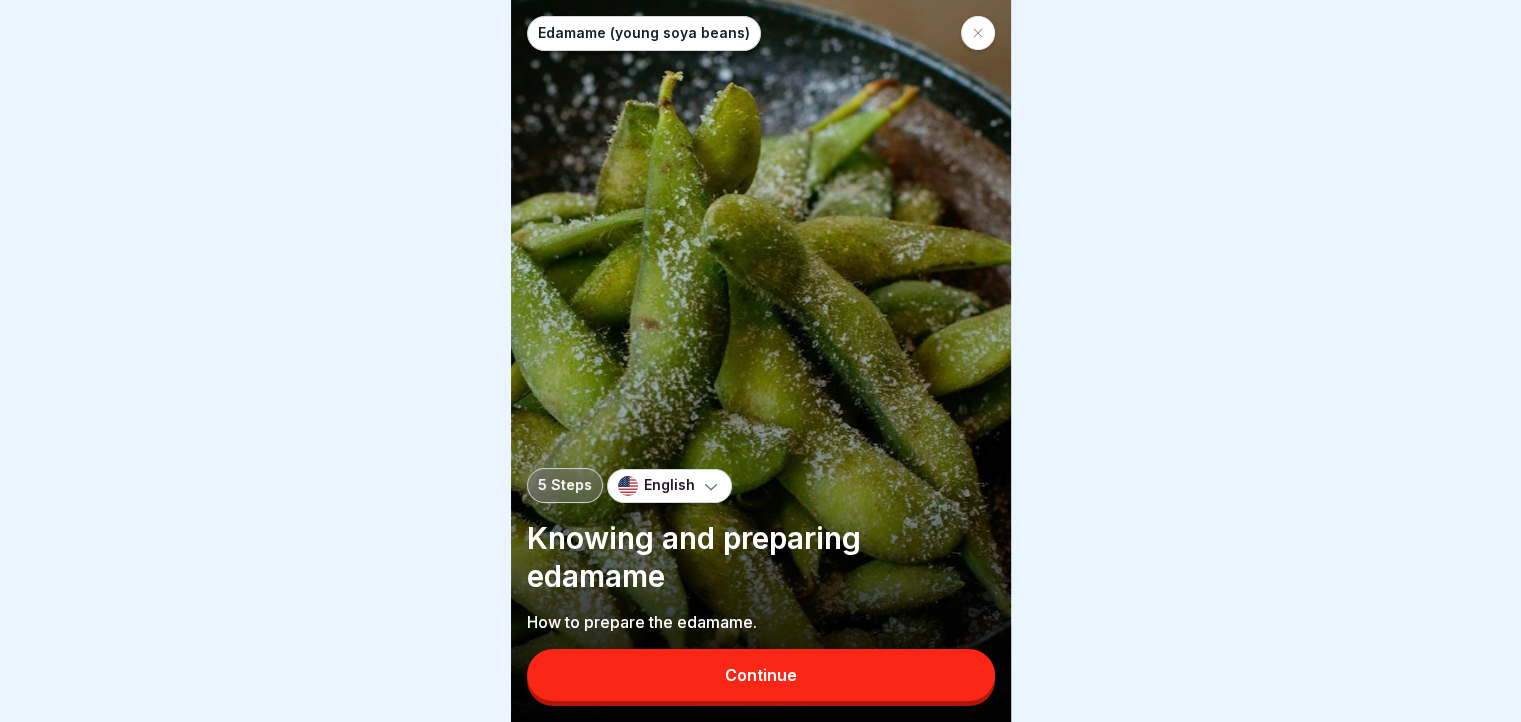 click on "Continue" at bounding box center [761, 675] 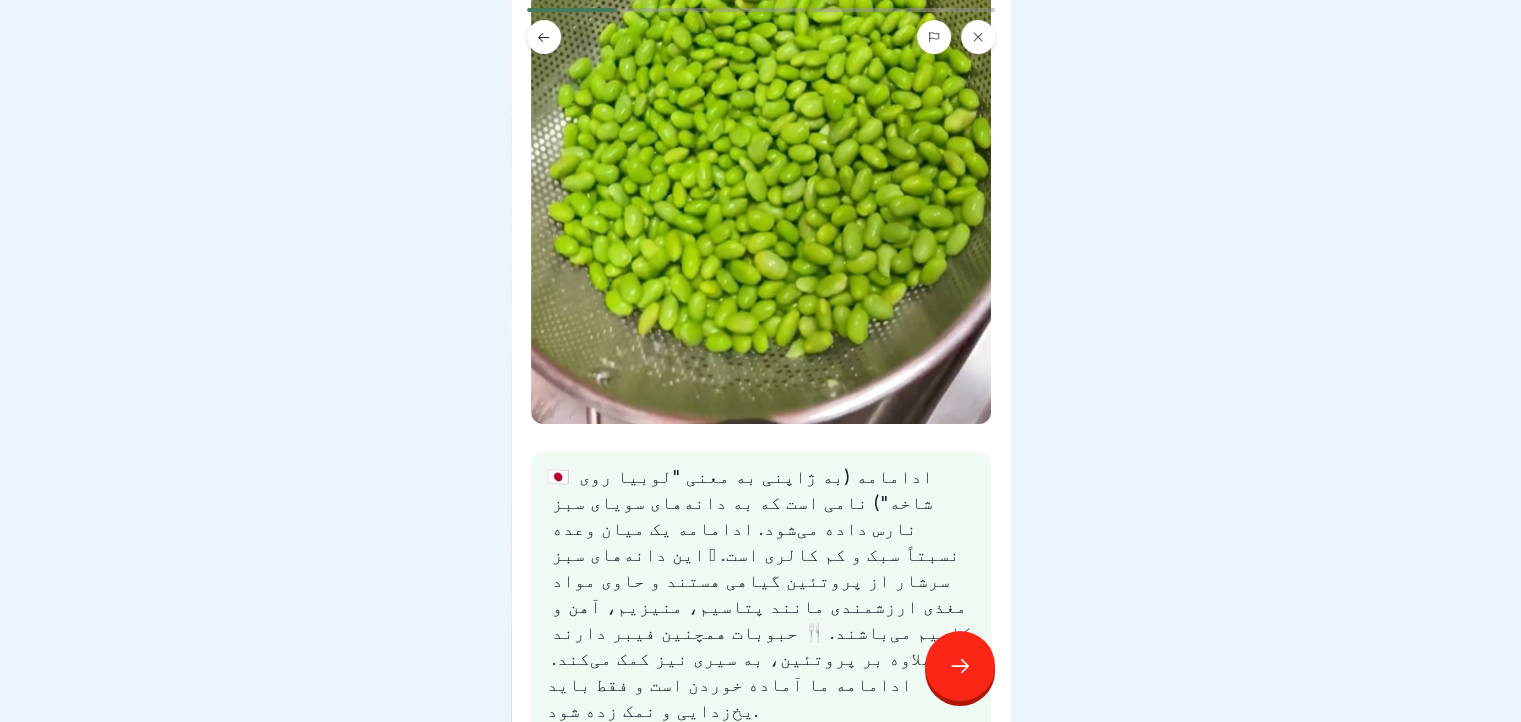 scroll, scrollTop: 349, scrollLeft: 0, axis: vertical 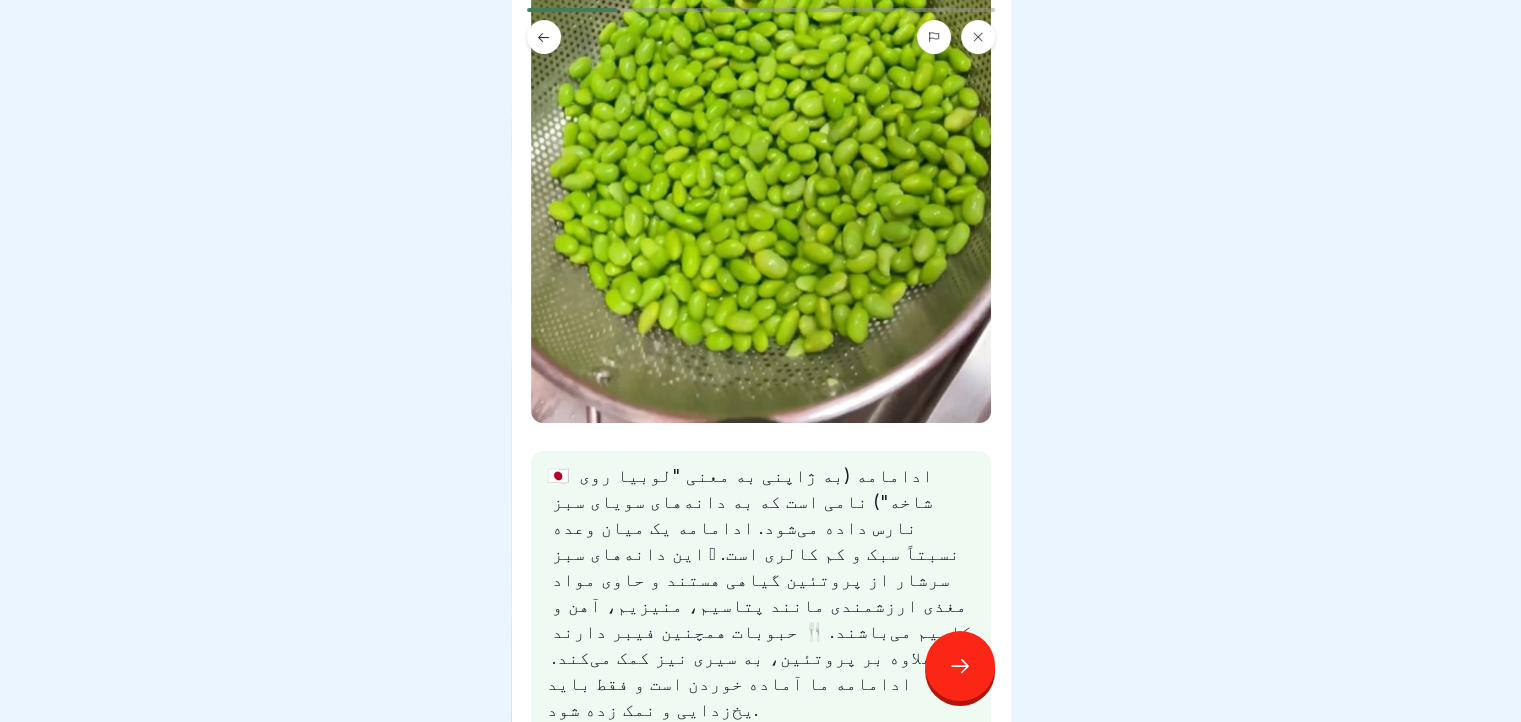 click 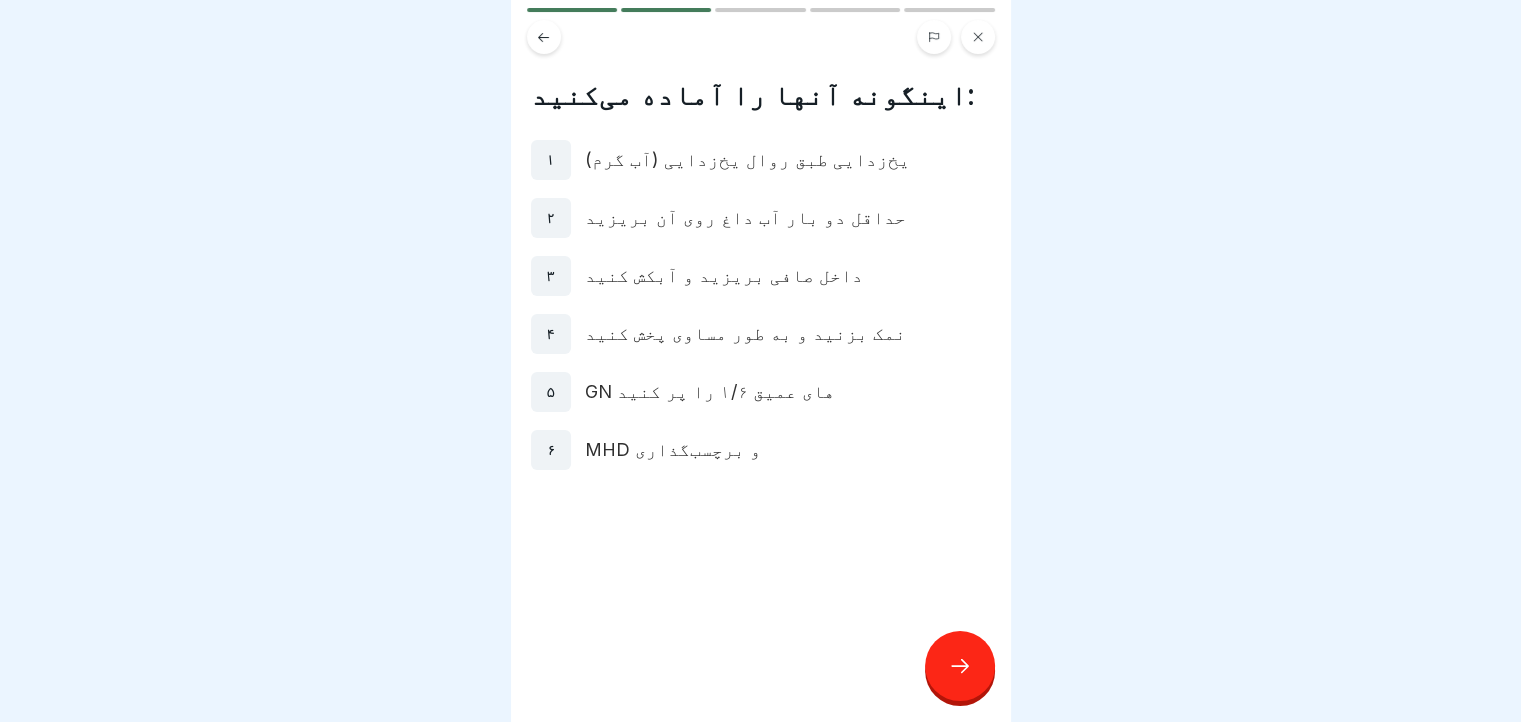 click at bounding box center (960, 666) 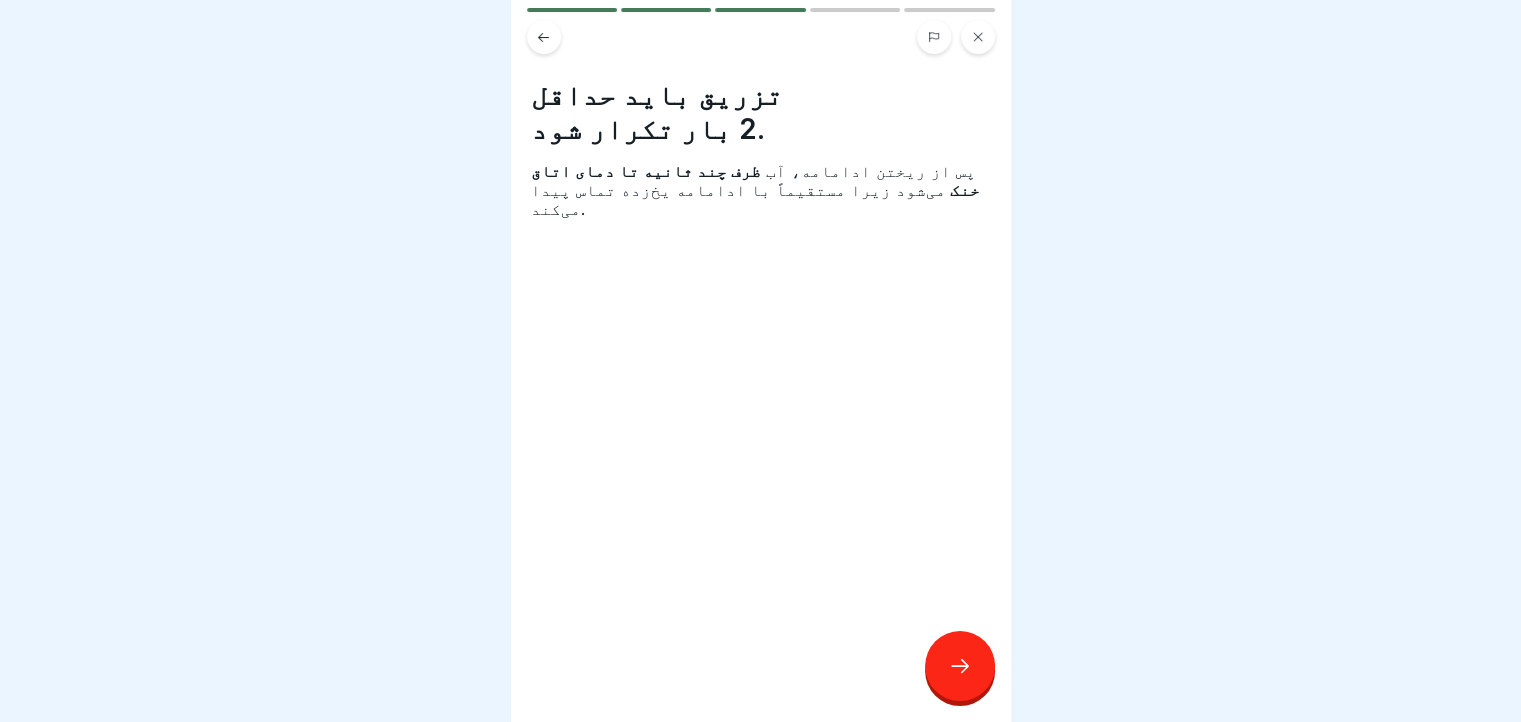 click on "تزریق باید حداقل 2 بار تکرار شود. پس از ریختن ادامامه، آب    ظرف چند ثانیه تا دمای اتاق خنک    می‌شود زیرا مستقیماً با ادامامه یخ‌زده تماس پیدا می‌کند." at bounding box center [761, 361] 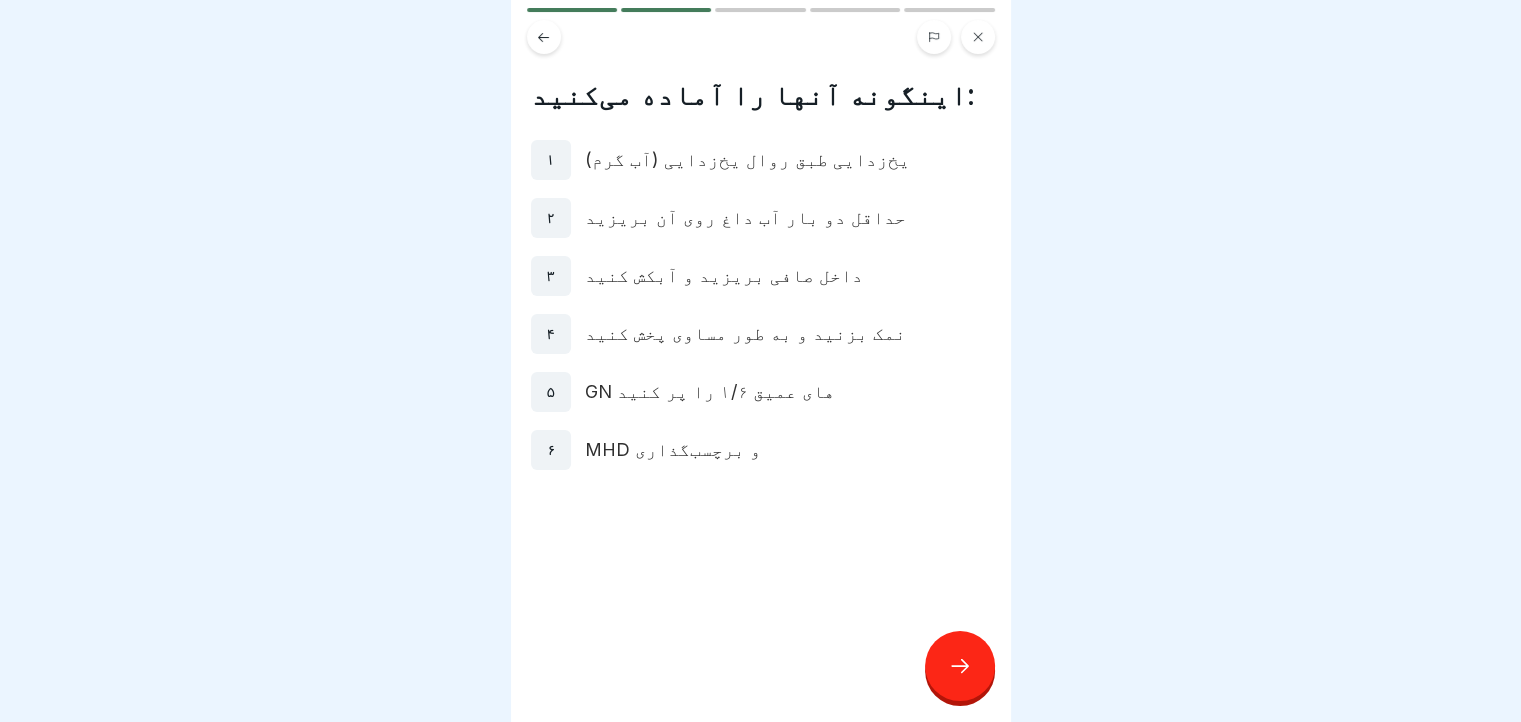 drag, startPoint x: 935, startPoint y: 668, endPoint x: 964, endPoint y: 680, distance: 31.38471 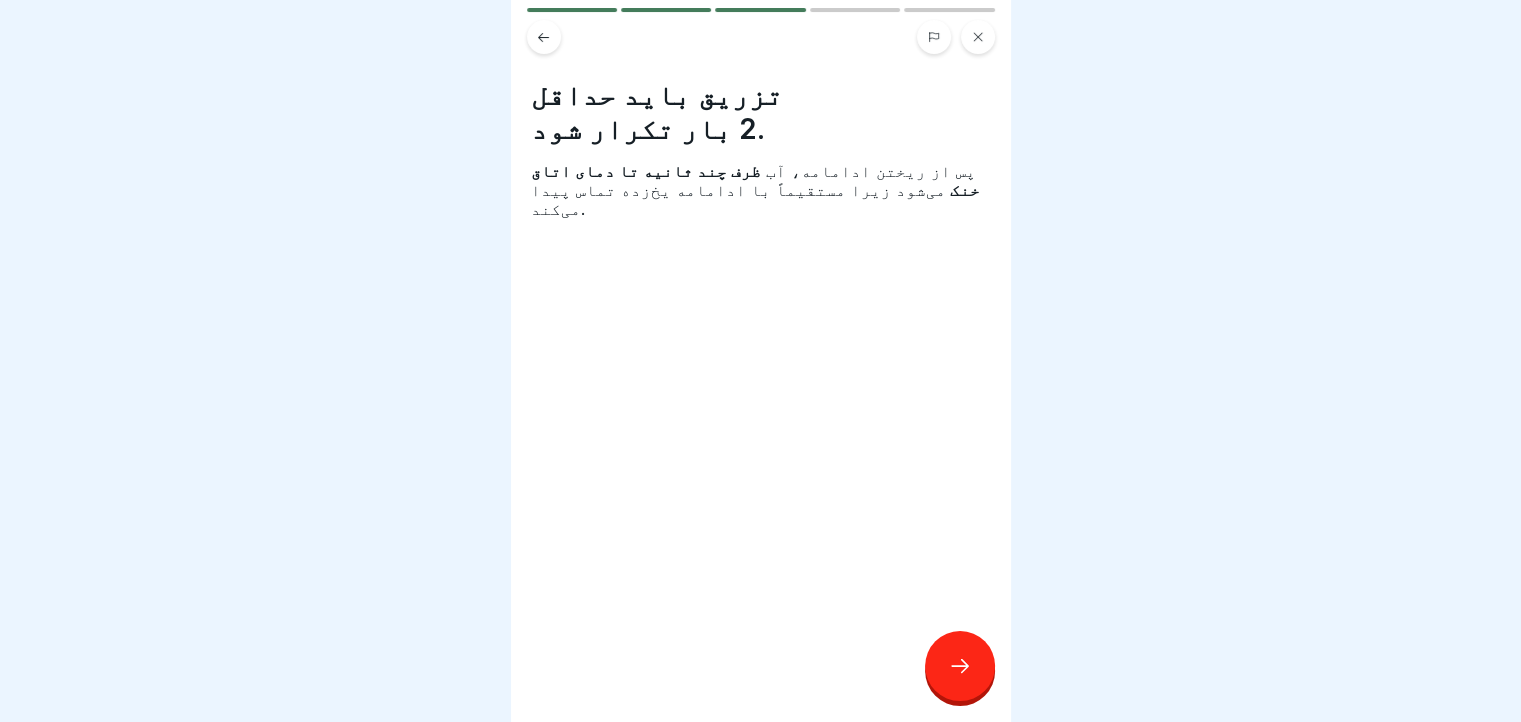 click 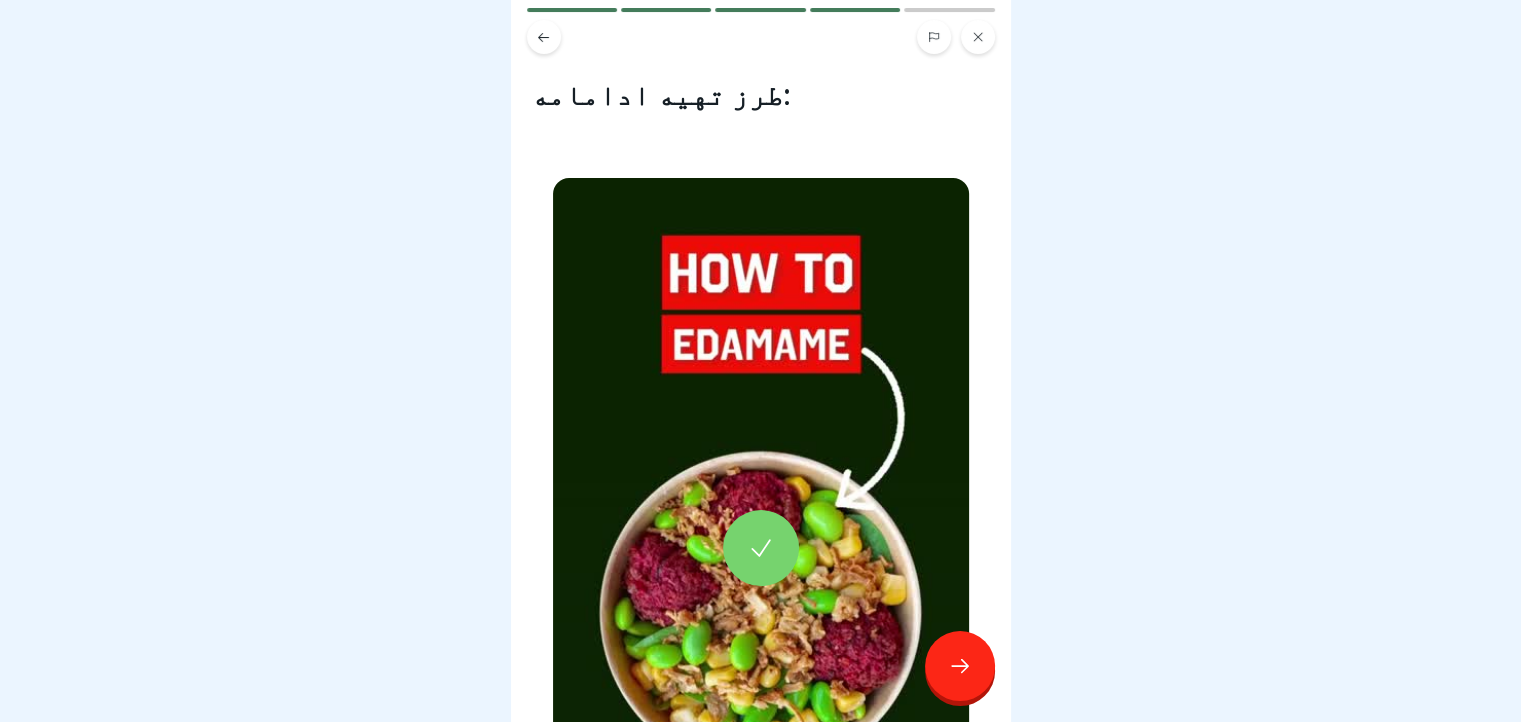 click 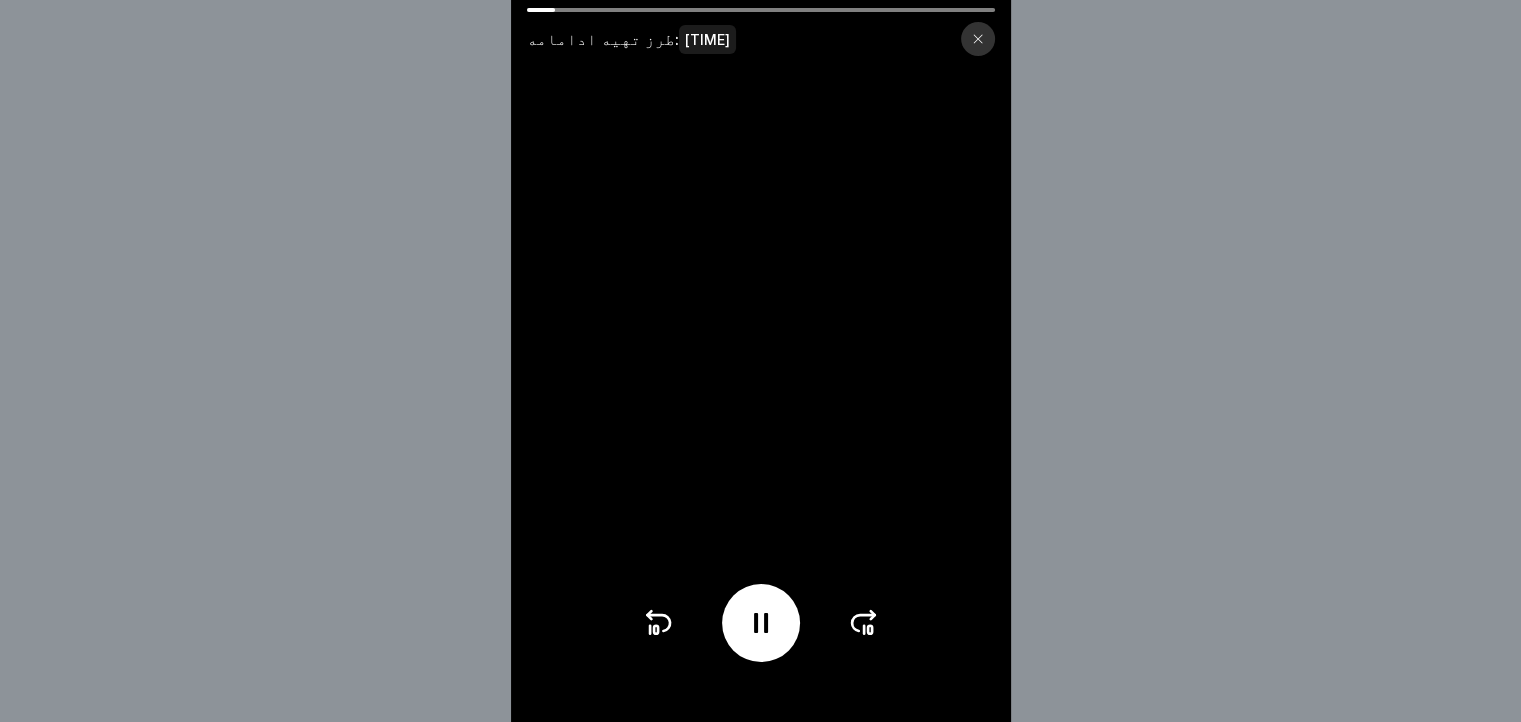 click 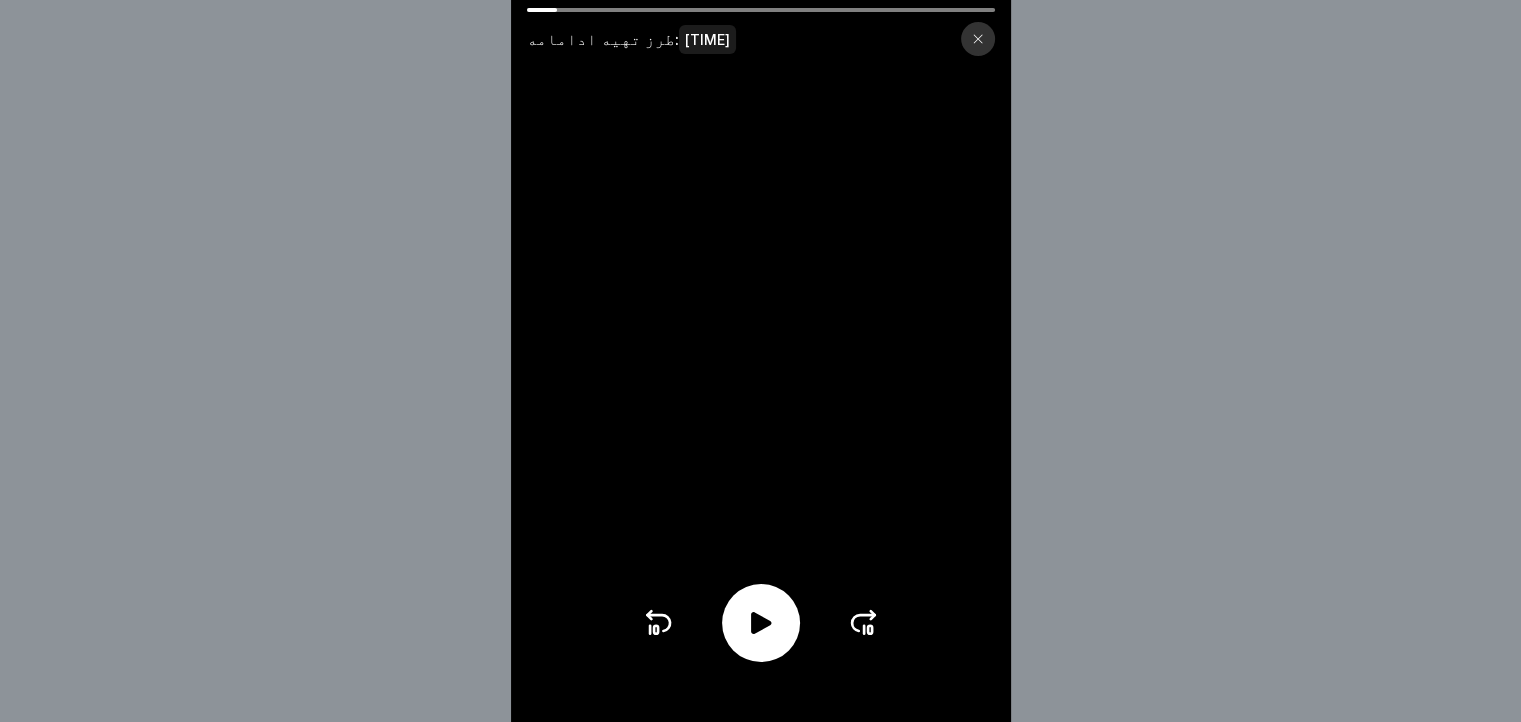 click at bounding box center [761, 623] 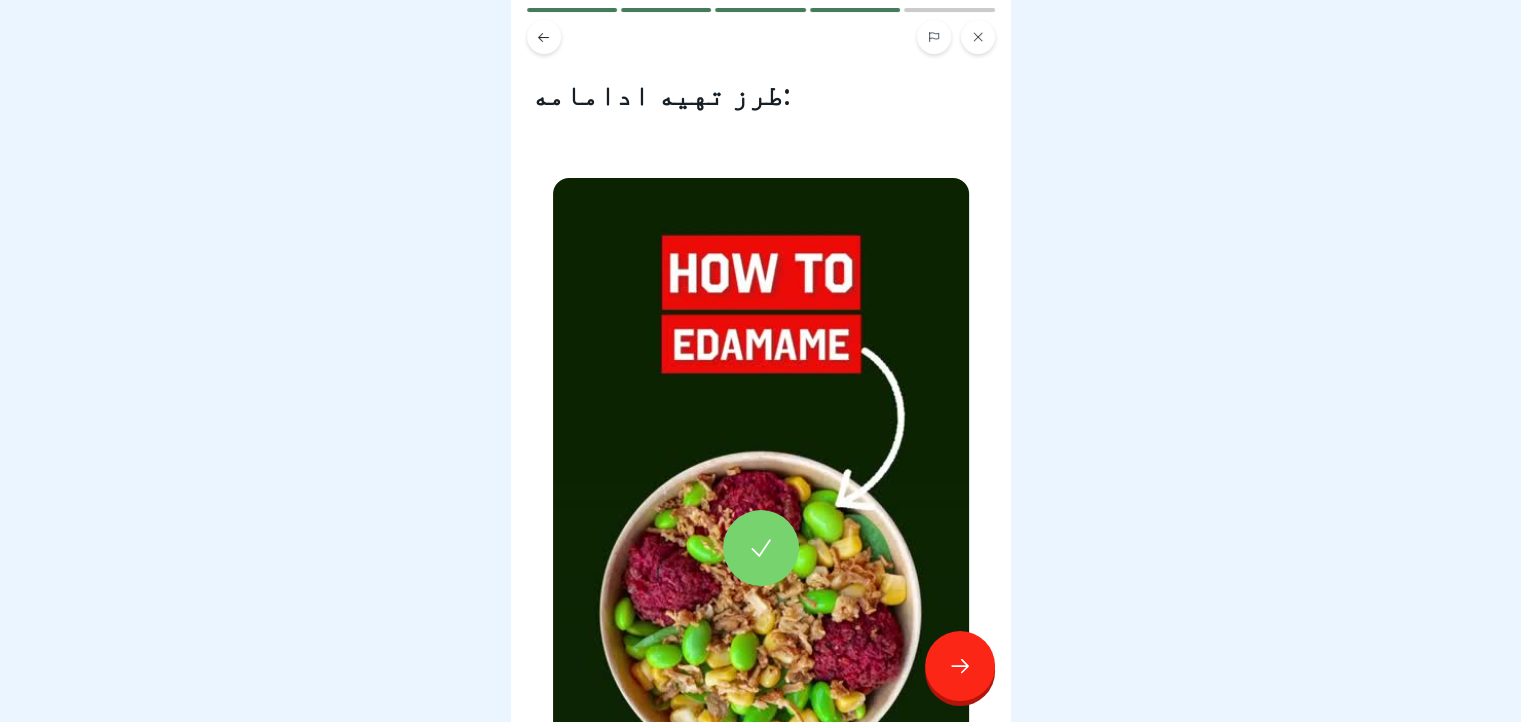 click 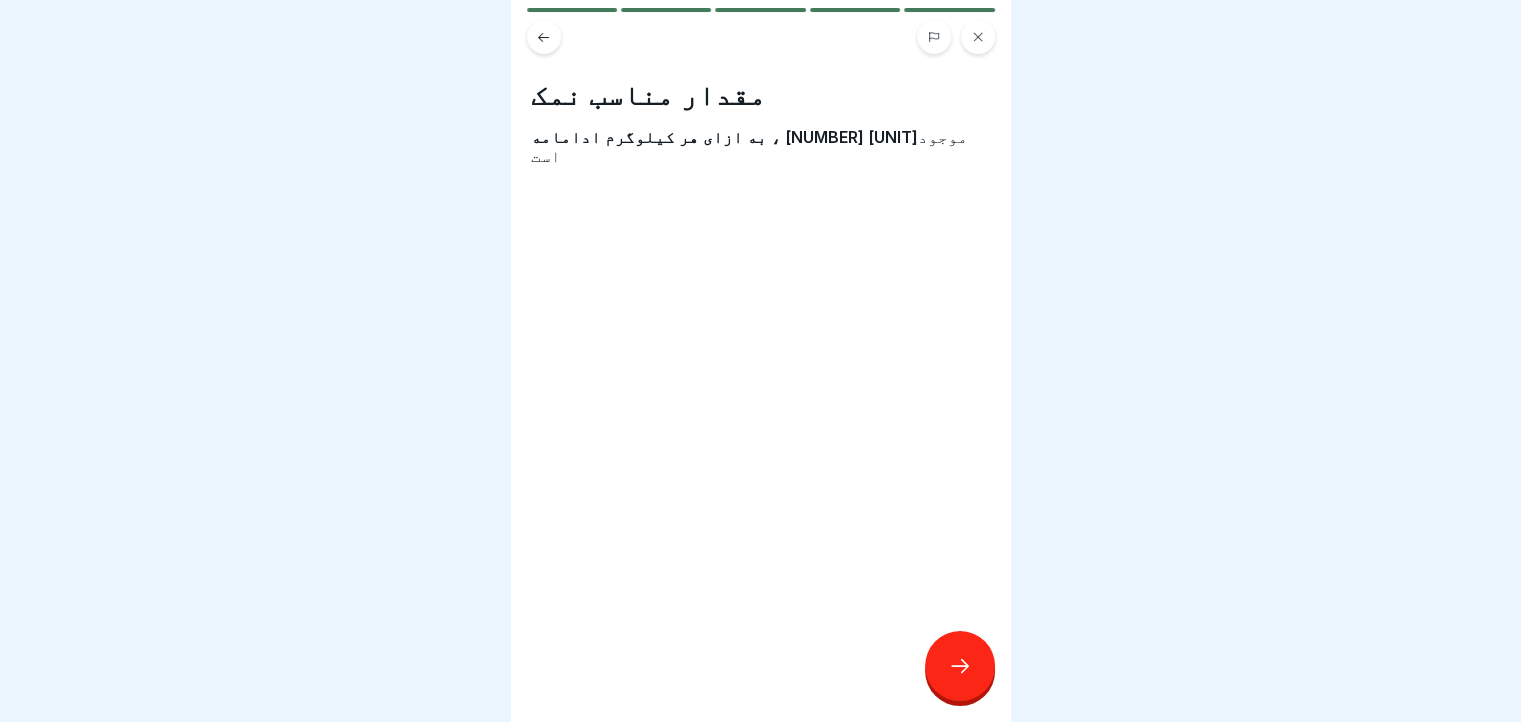 click 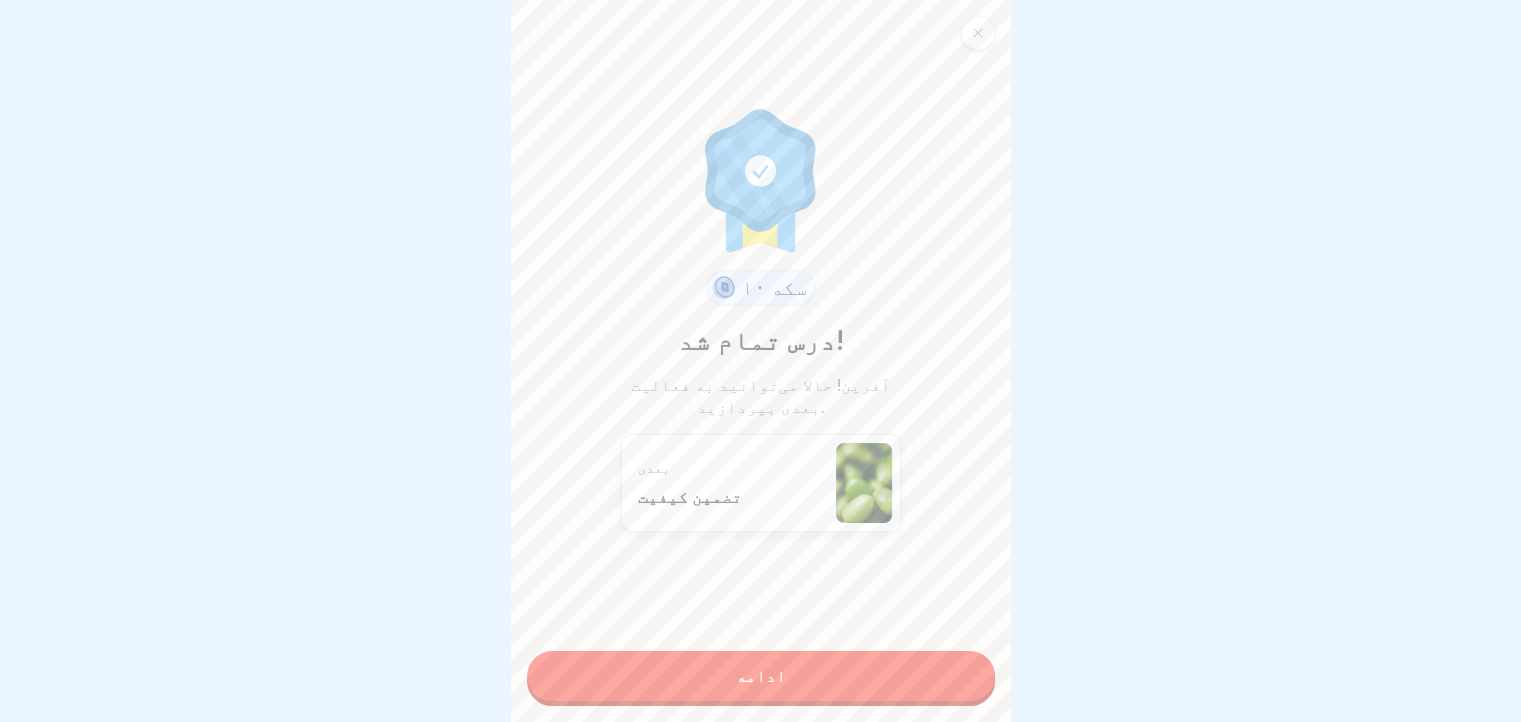 click 